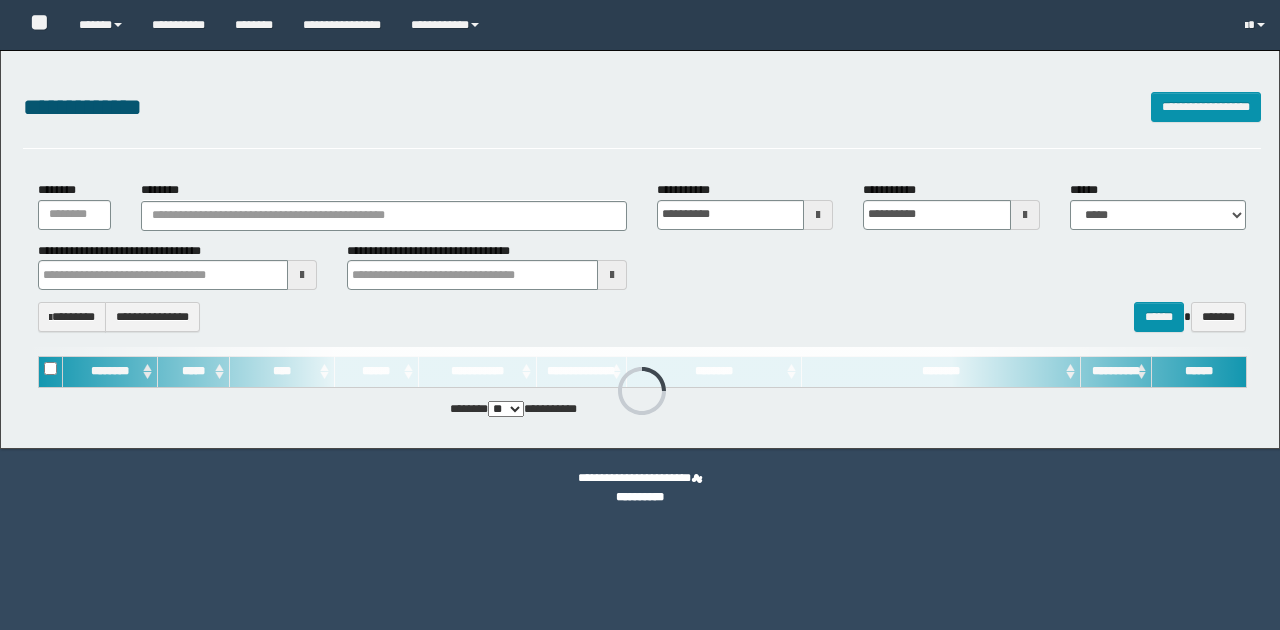 scroll, scrollTop: 0, scrollLeft: 0, axis: both 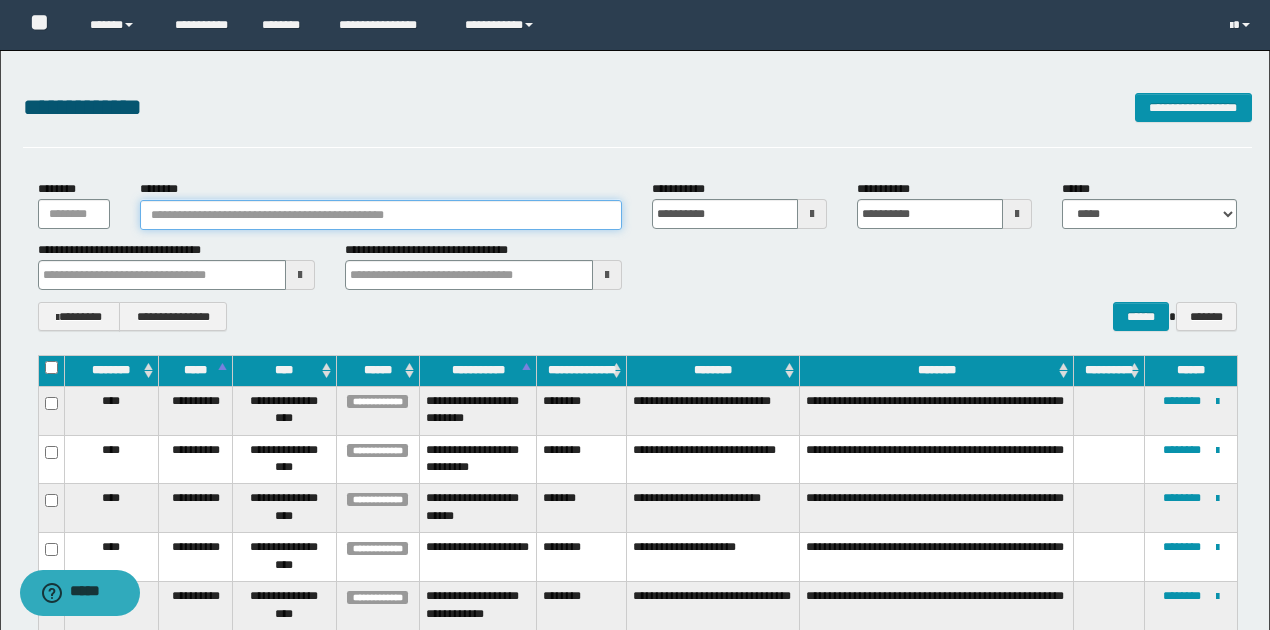 paste on "********" 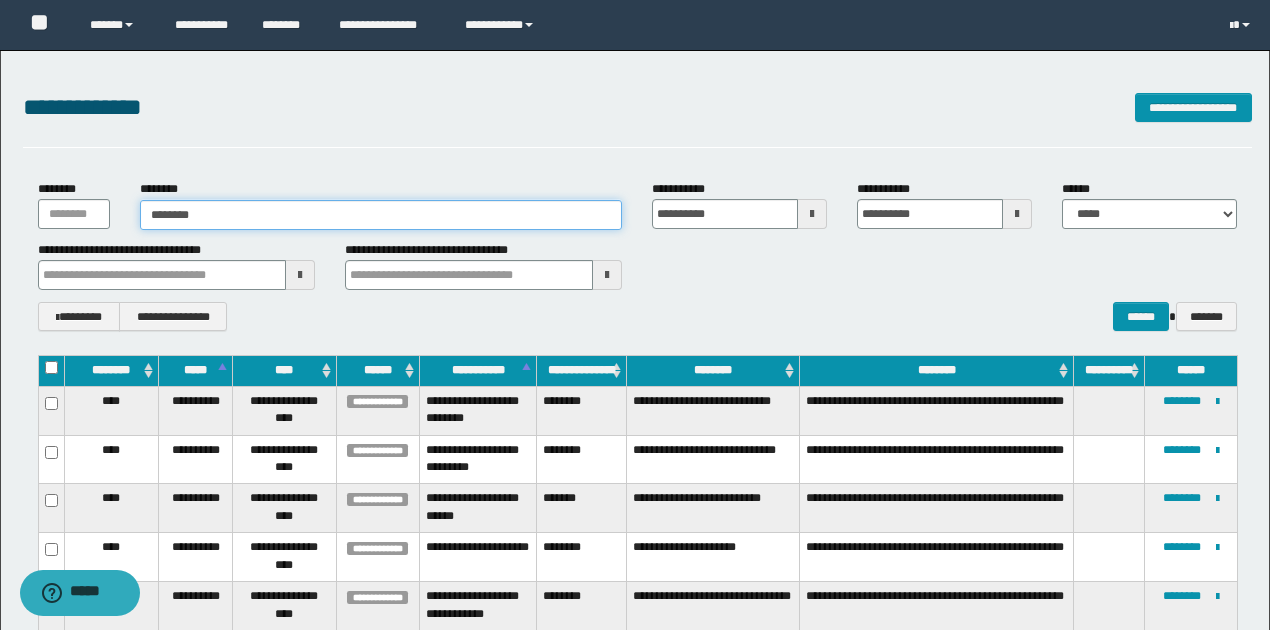 type on "********" 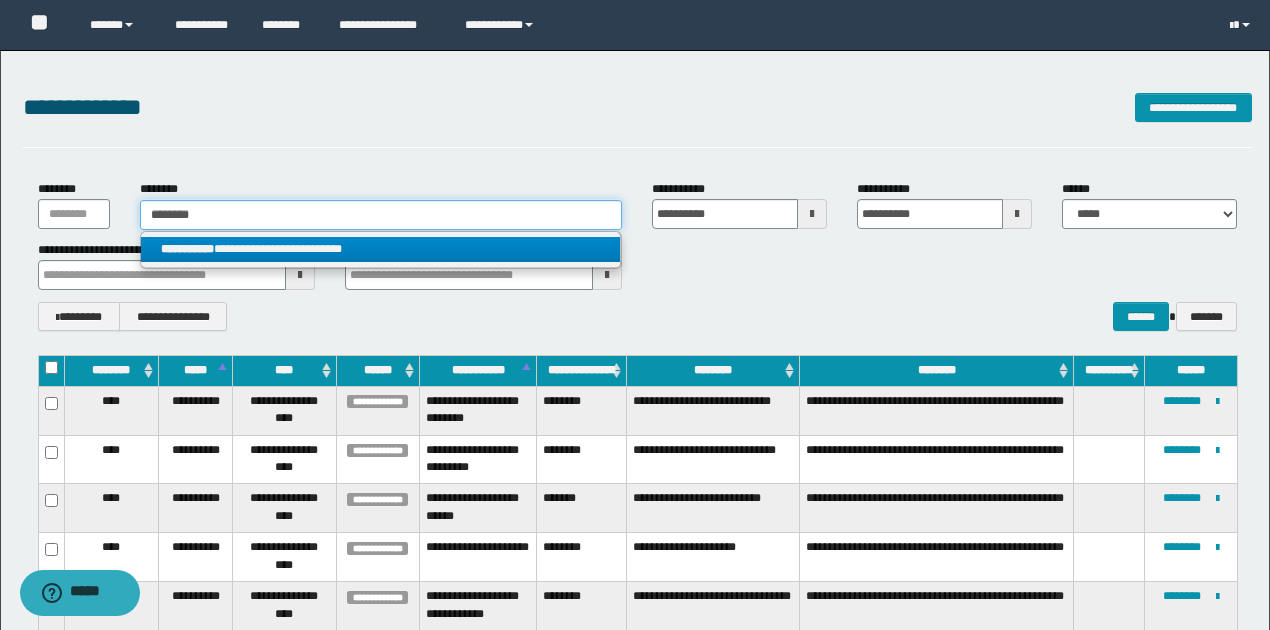 type on "********" 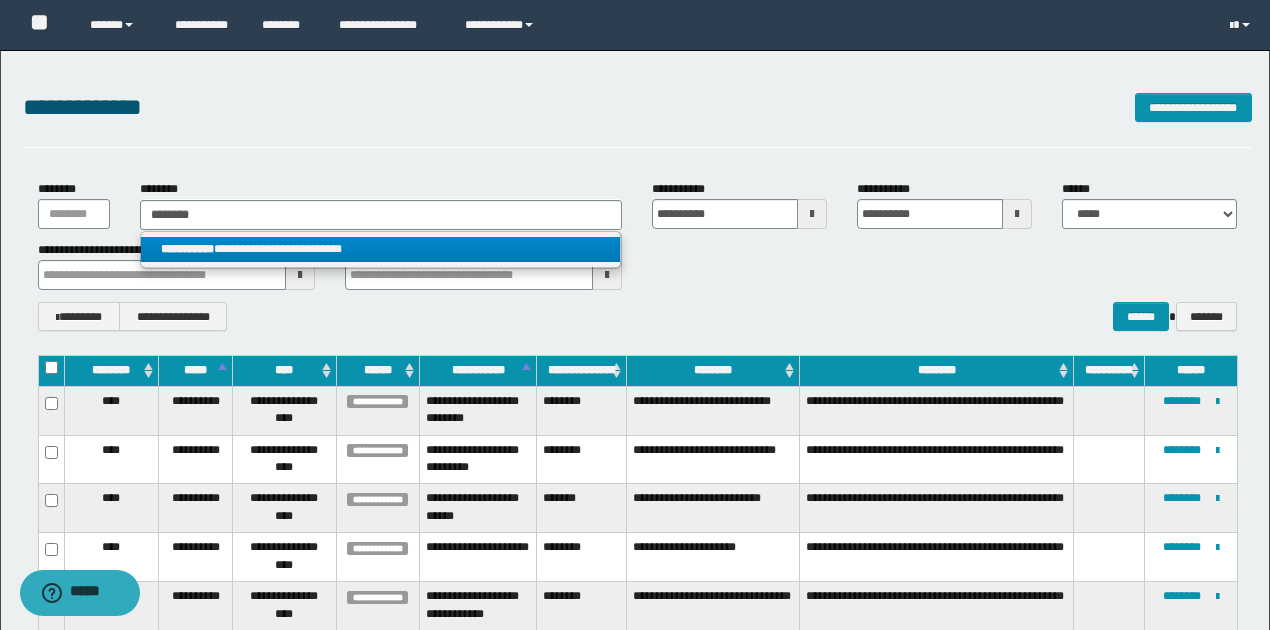 click on "**********" at bounding box center [380, 249] 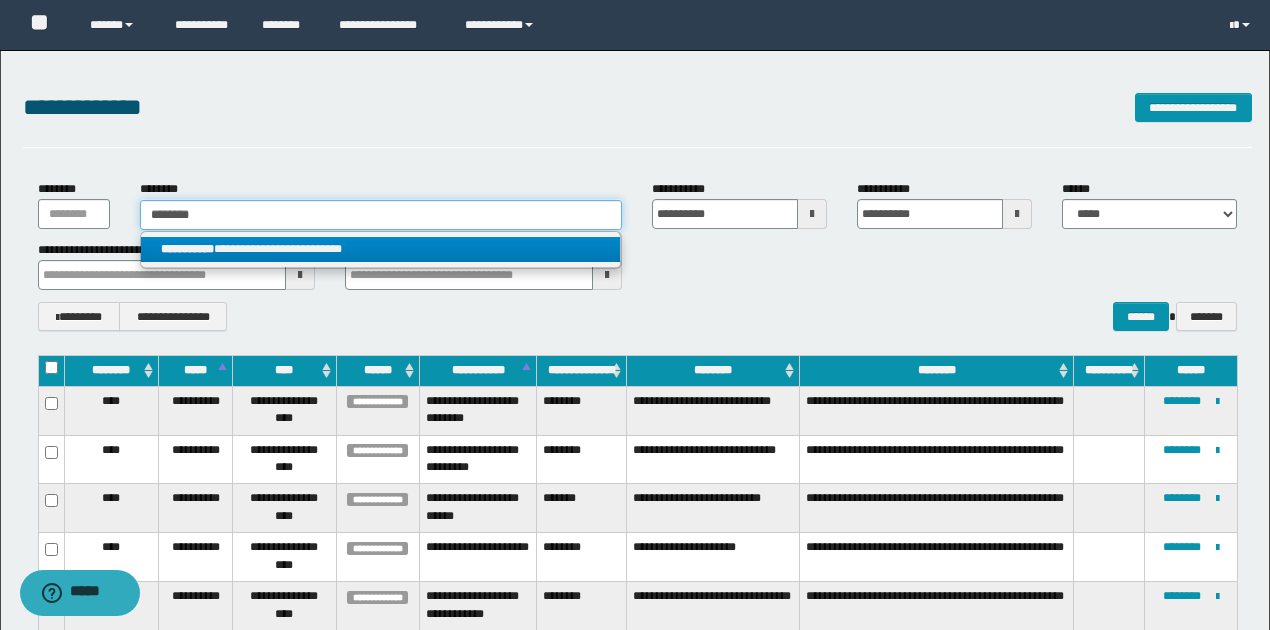 type 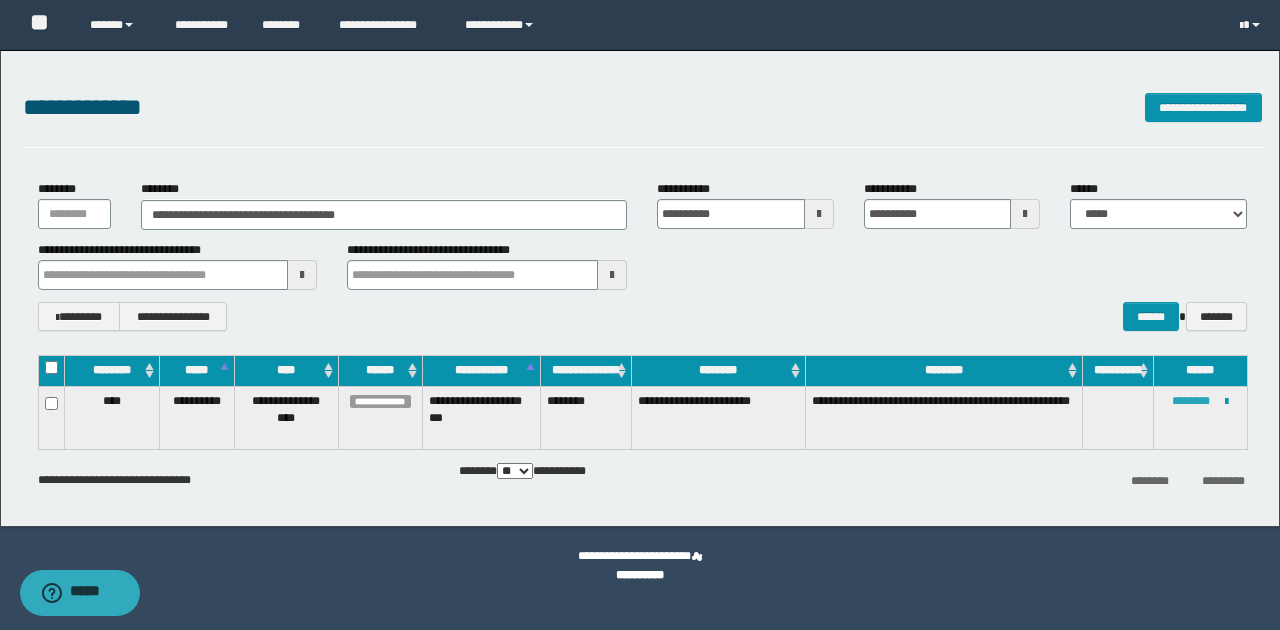 click on "********" at bounding box center [1191, 401] 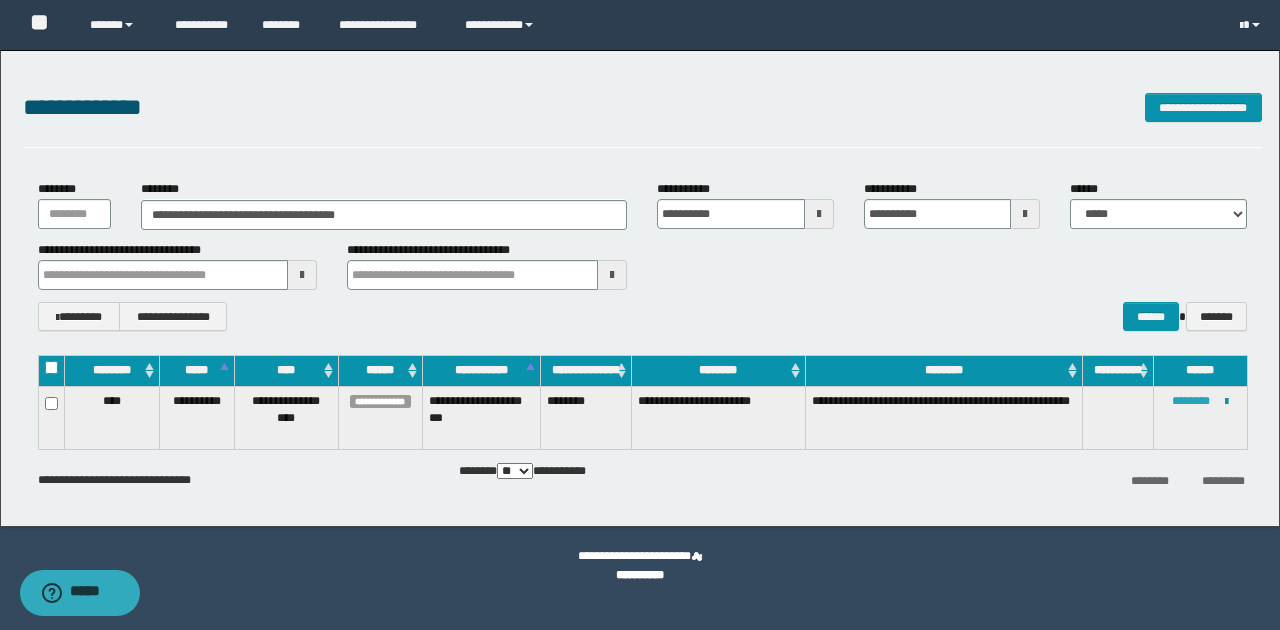 click on "********" at bounding box center (1191, 401) 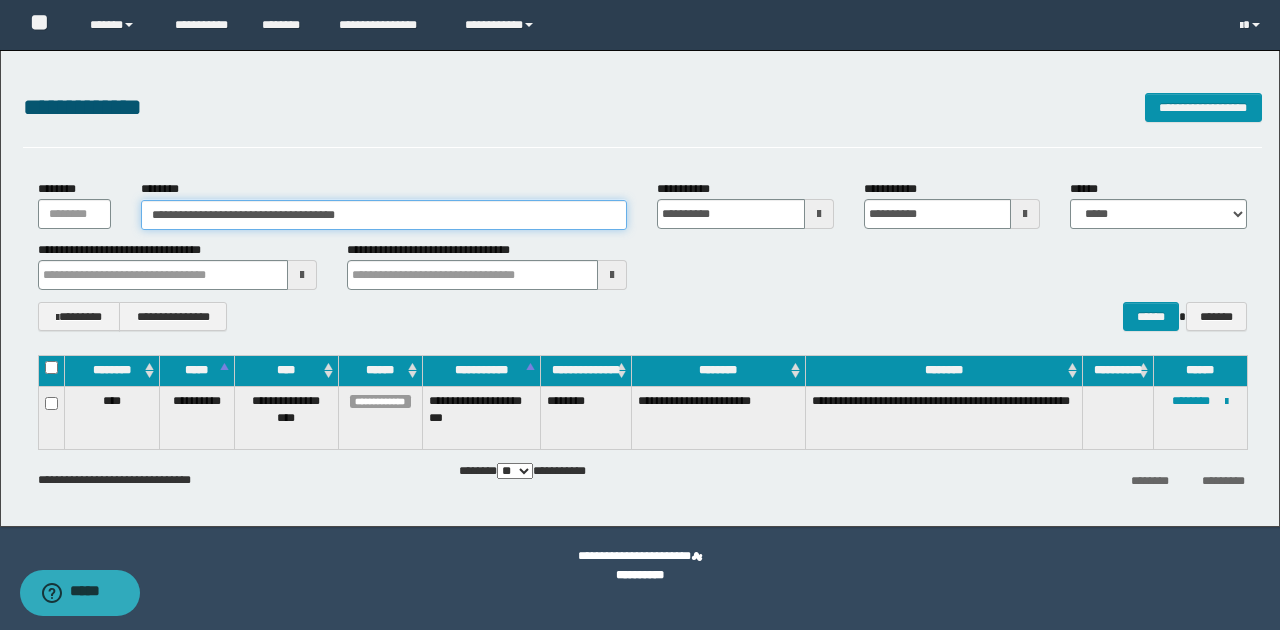 drag, startPoint x: 230, startPoint y: 216, endPoint x: 394, endPoint y: 213, distance: 164.02744 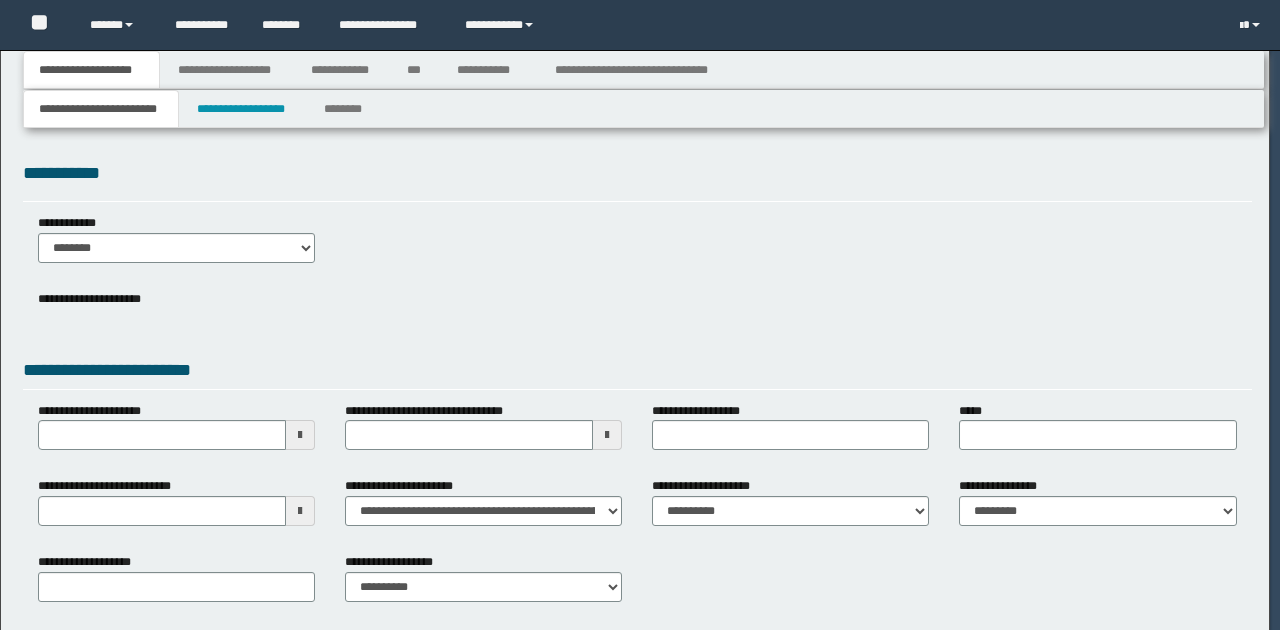 scroll, scrollTop: 0, scrollLeft: 0, axis: both 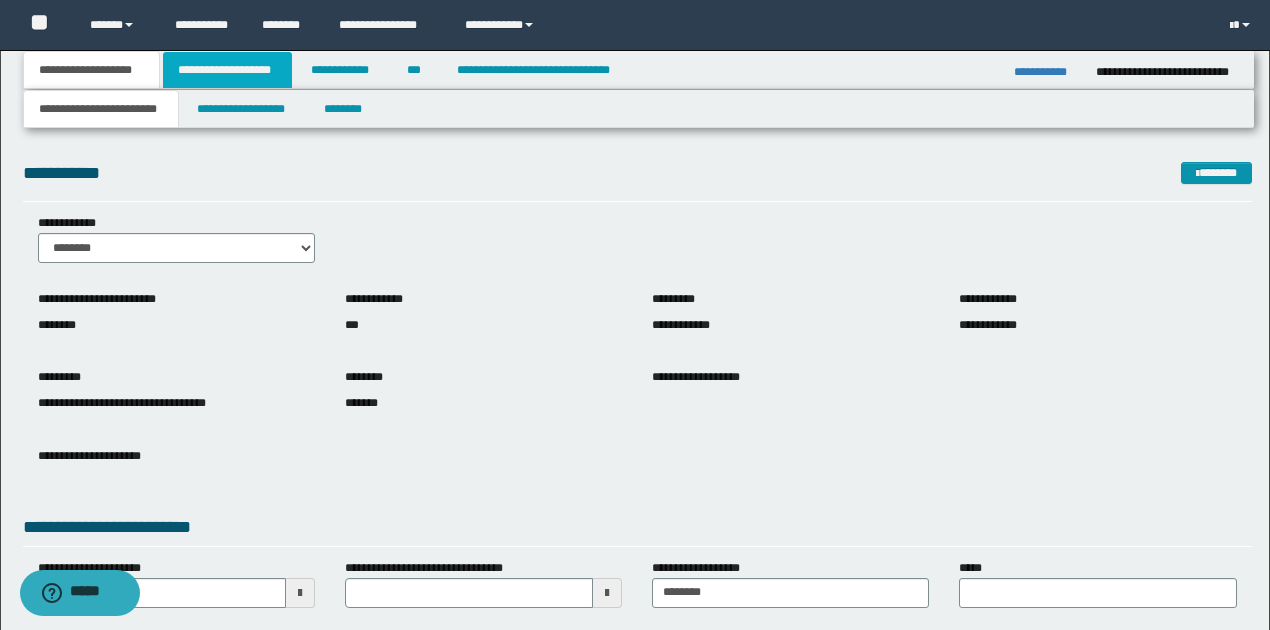 click on "**********" at bounding box center (227, 70) 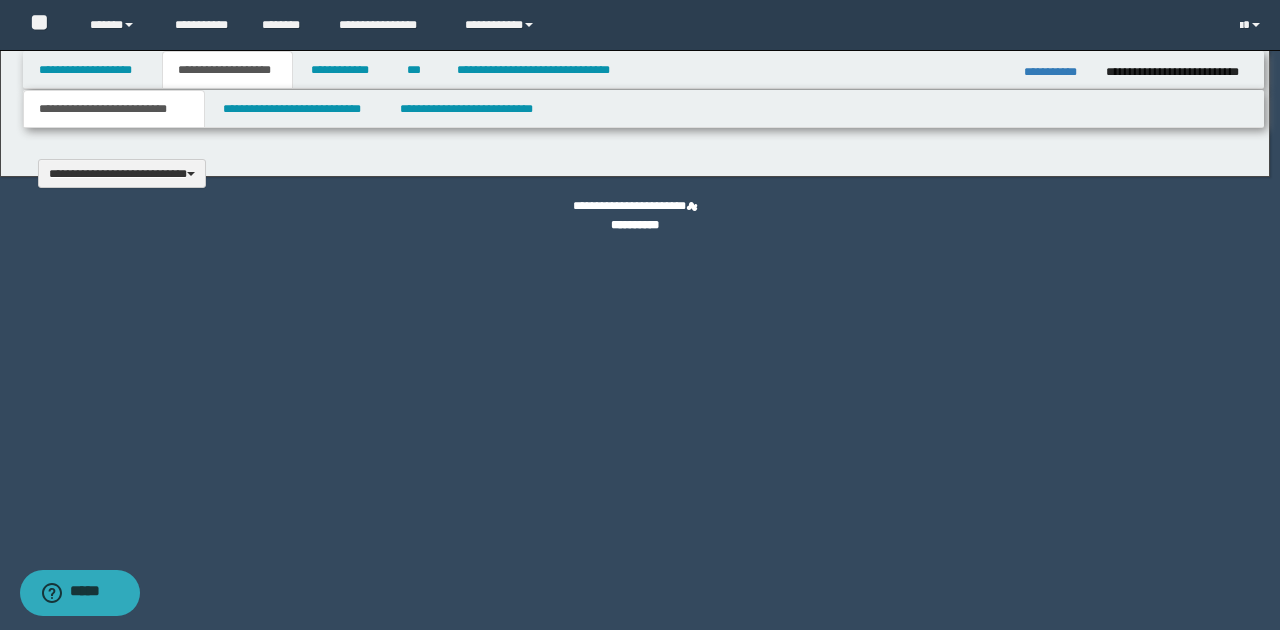 type 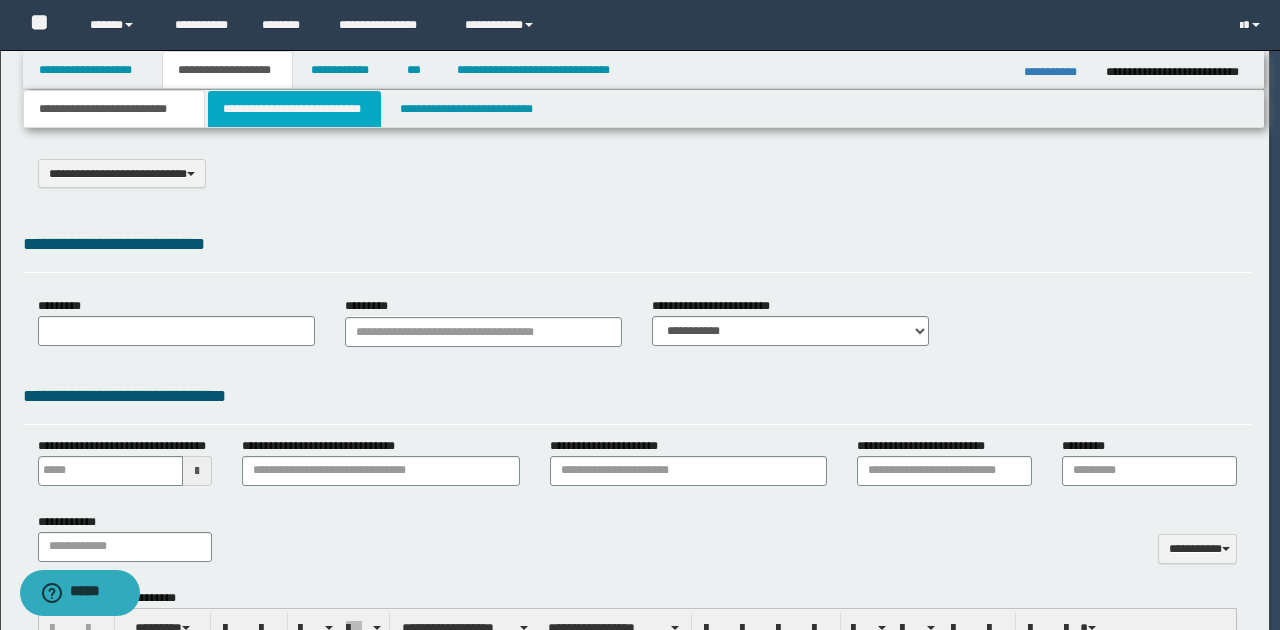 select on "*" 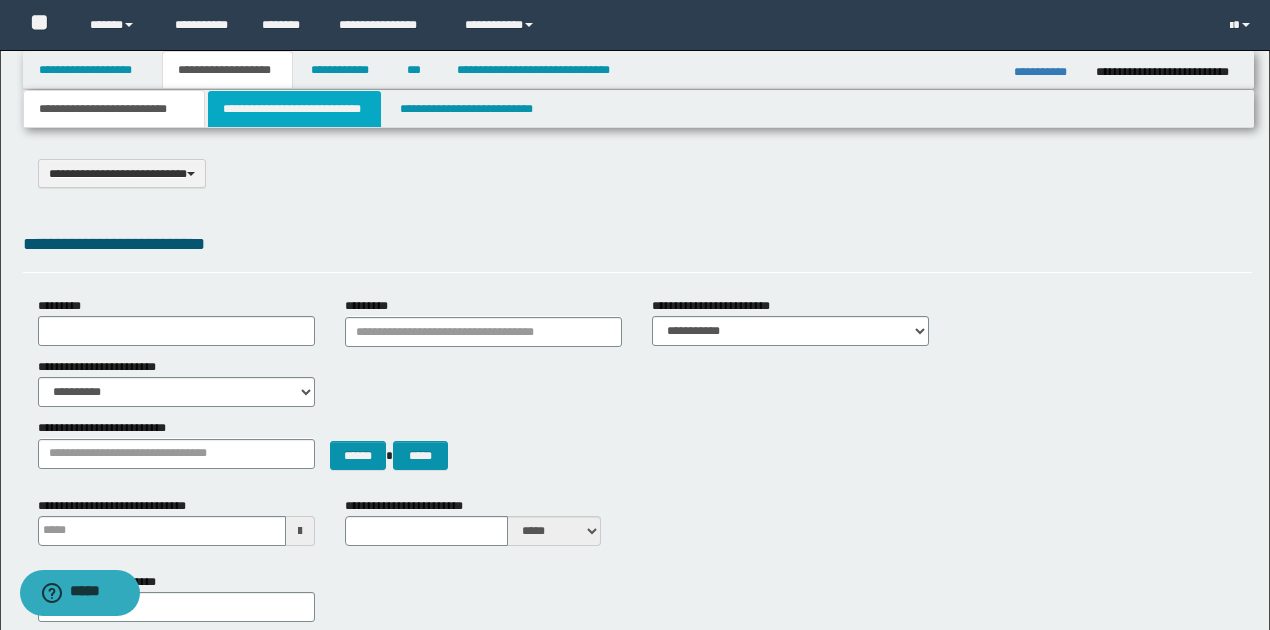 click on "**********" at bounding box center (294, 109) 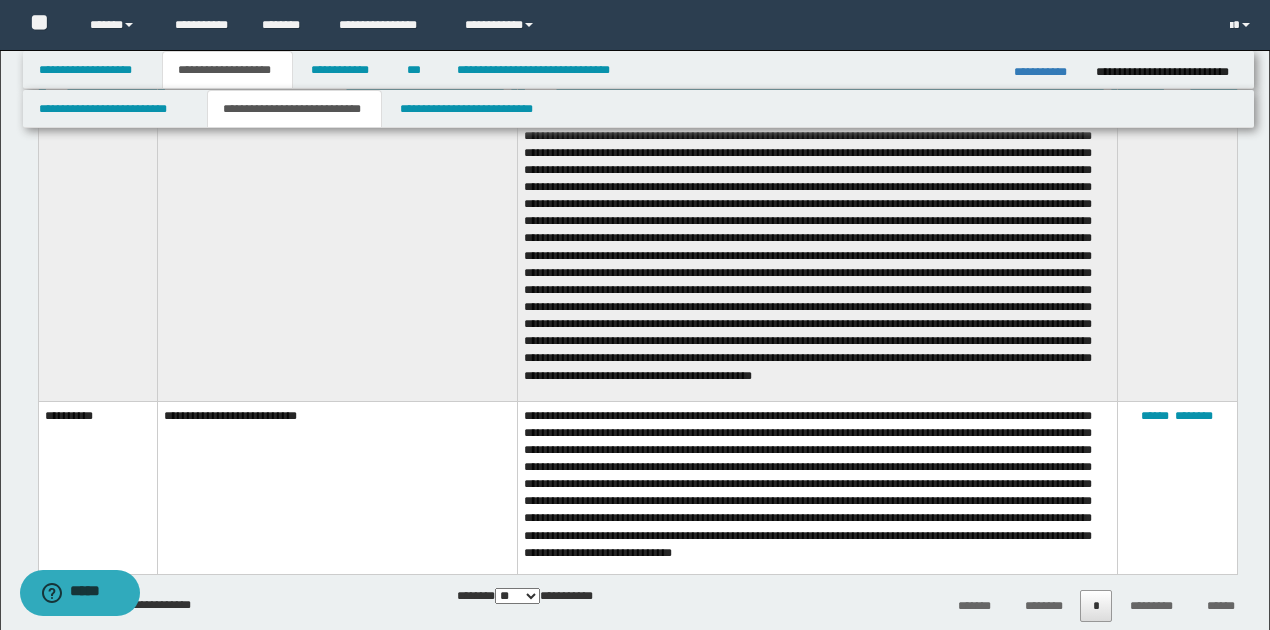 scroll, scrollTop: 1866, scrollLeft: 0, axis: vertical 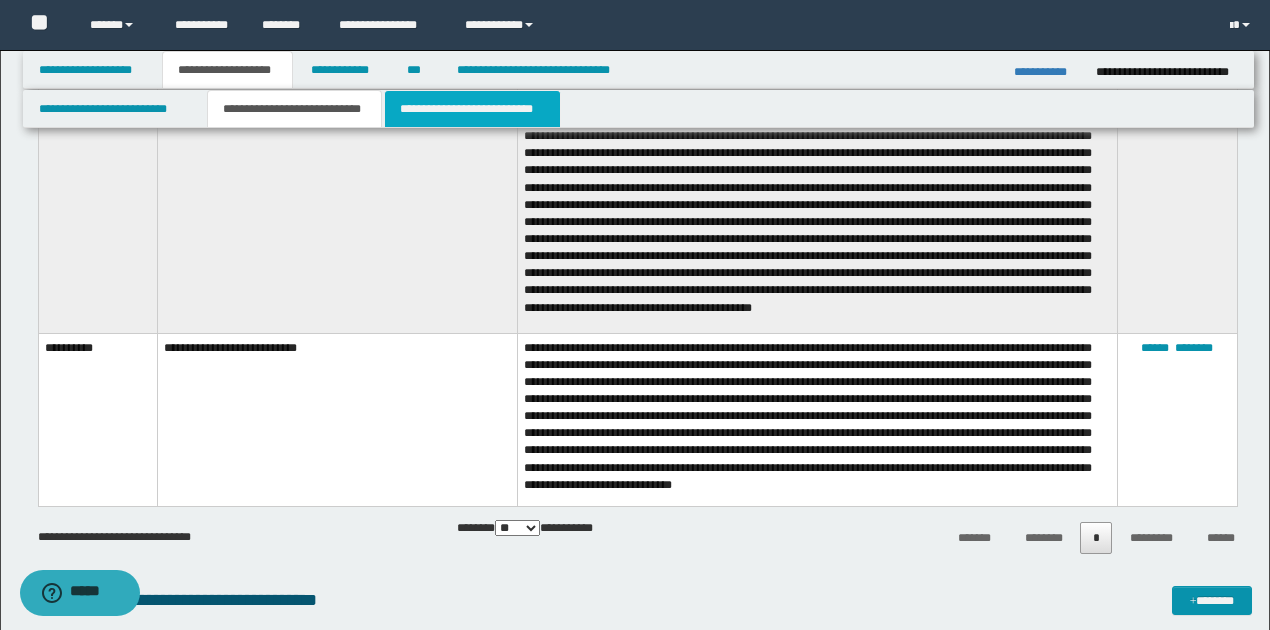 click on "**********" at bounding box center (472, 109) 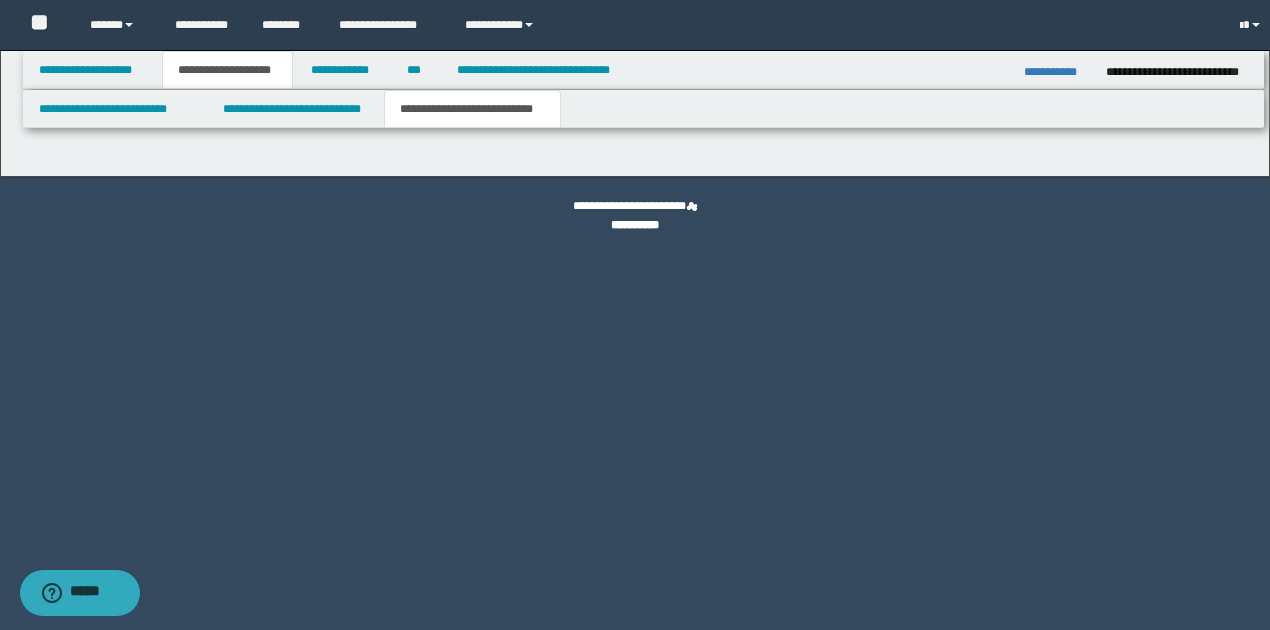 scroll, scrollTop: 0, scrollLeft: 0, axis: both 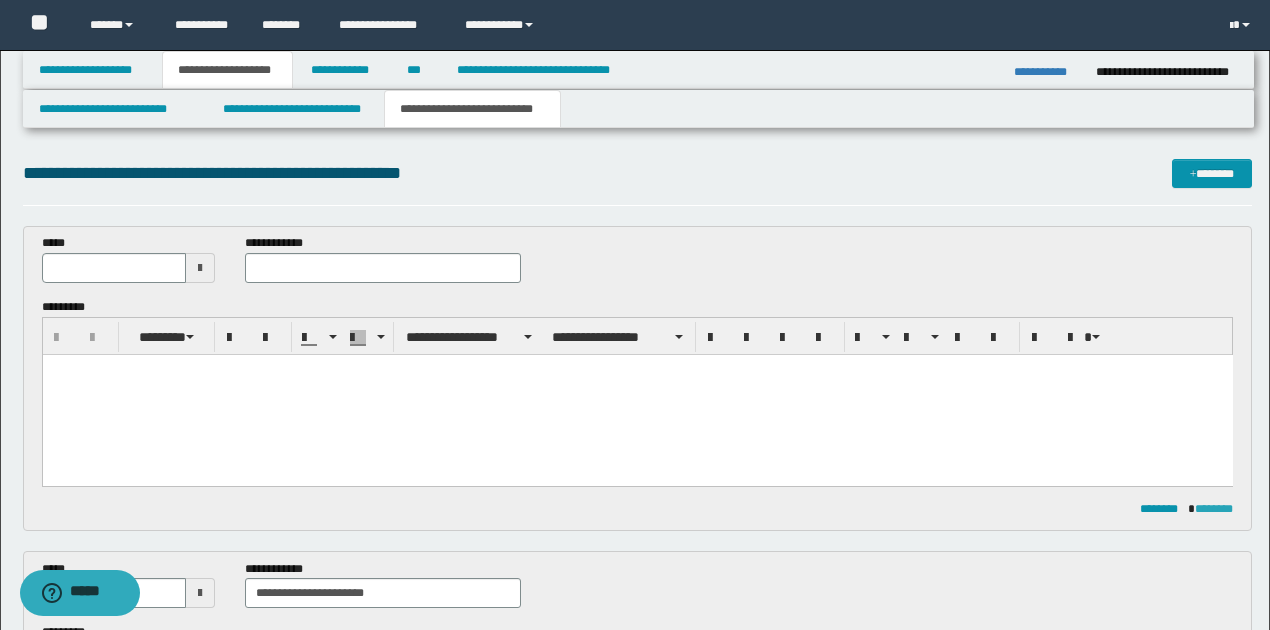 click on "********" at bounding box center (1214, 509) 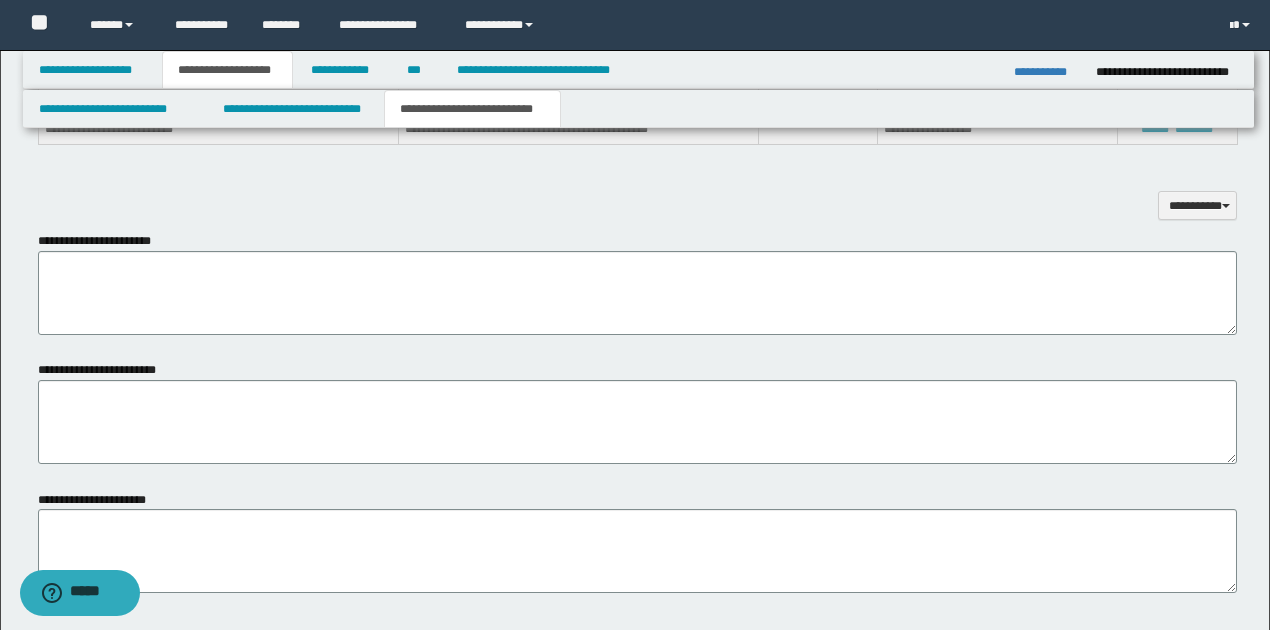 scroll, scrollTop: 1200, scrollLeft: 0, axis: vertical 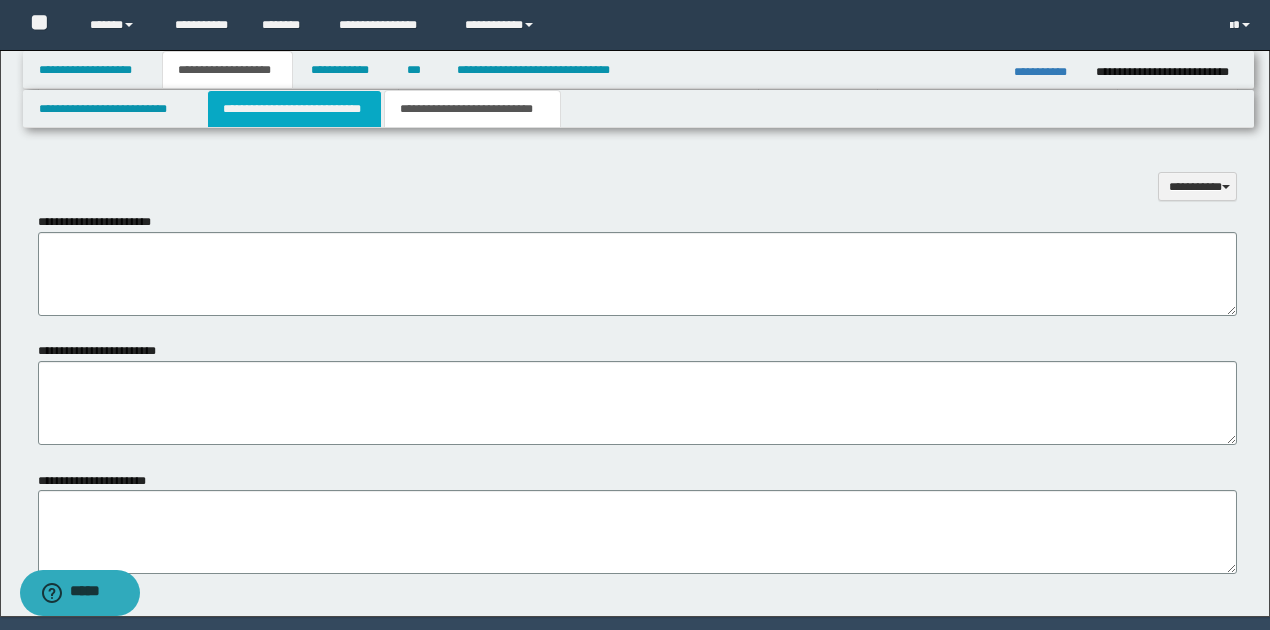 click on "**********" at bounding box center [294, 109] 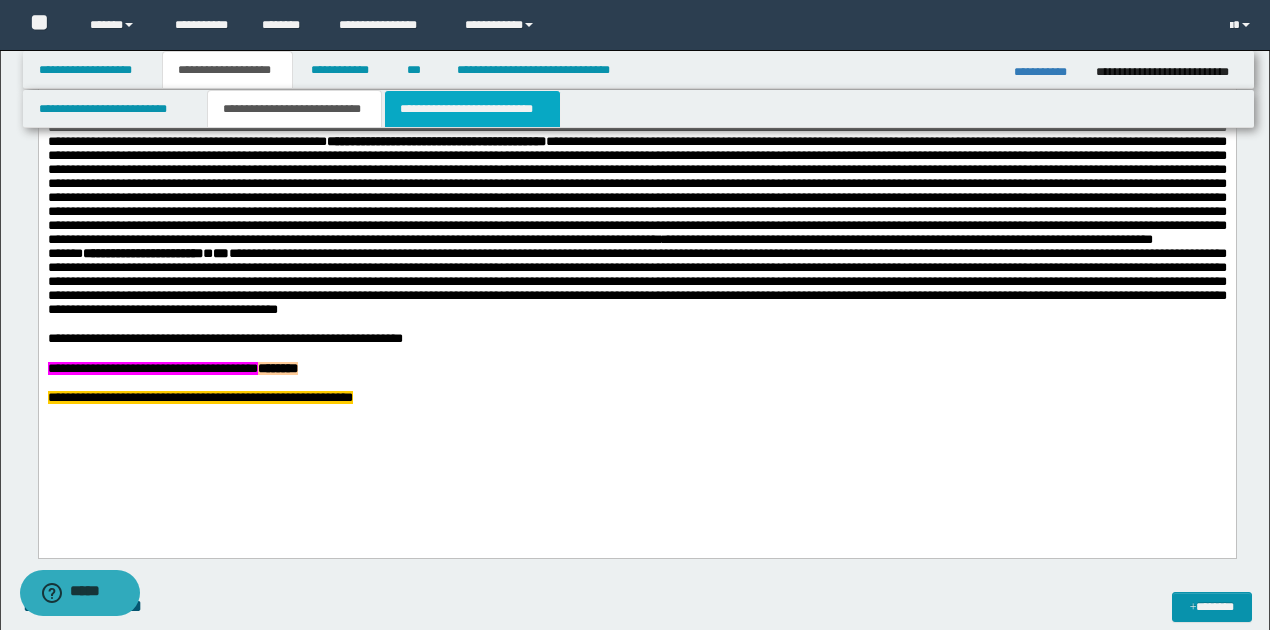 click on "**********" at bounding box center [472, 109] 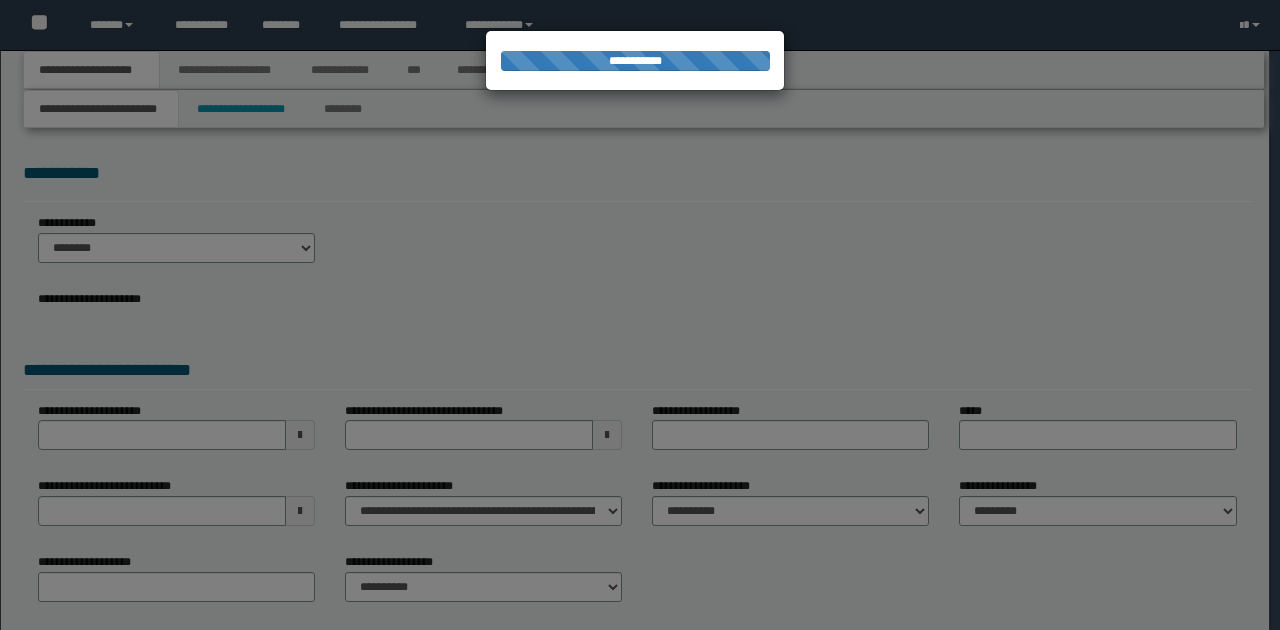 scroll, scrollTop: 0, scrollLeft: 0, axis: both 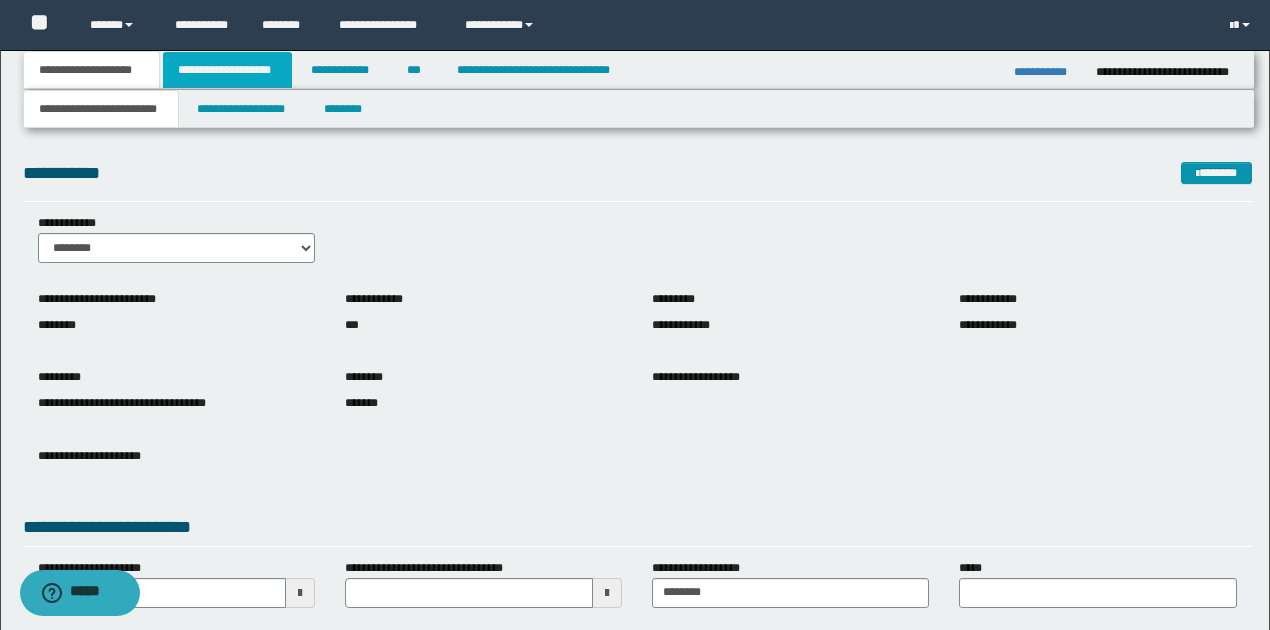 click on "**********" at bounding box center (227, 70) 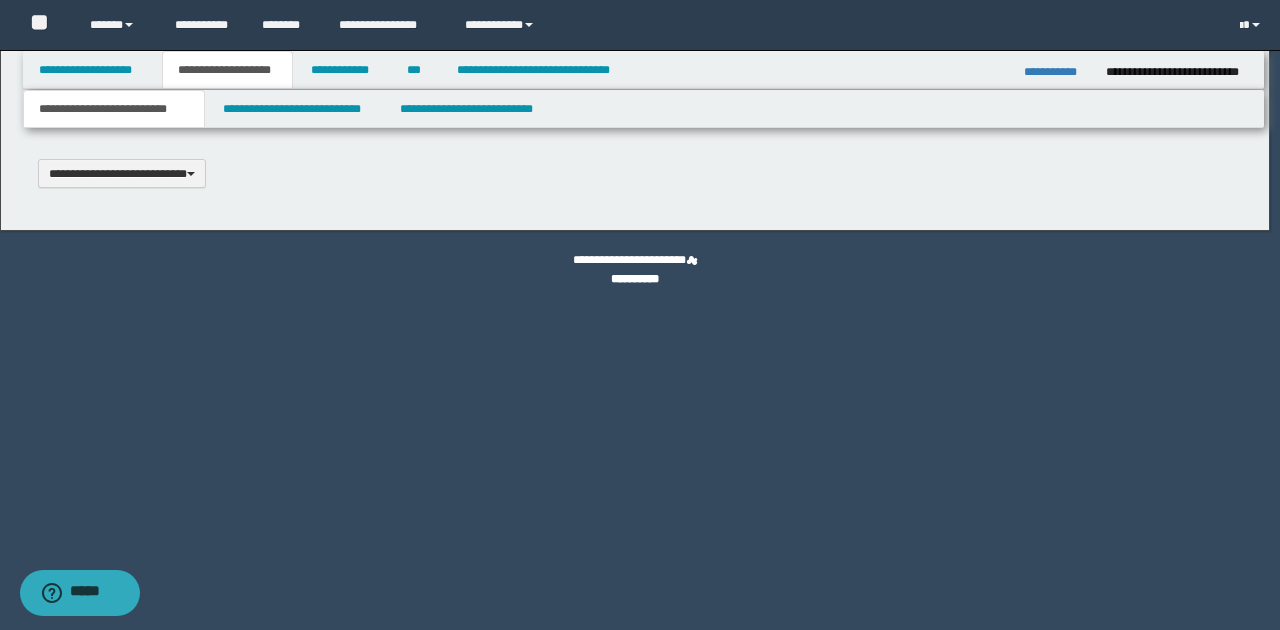 type 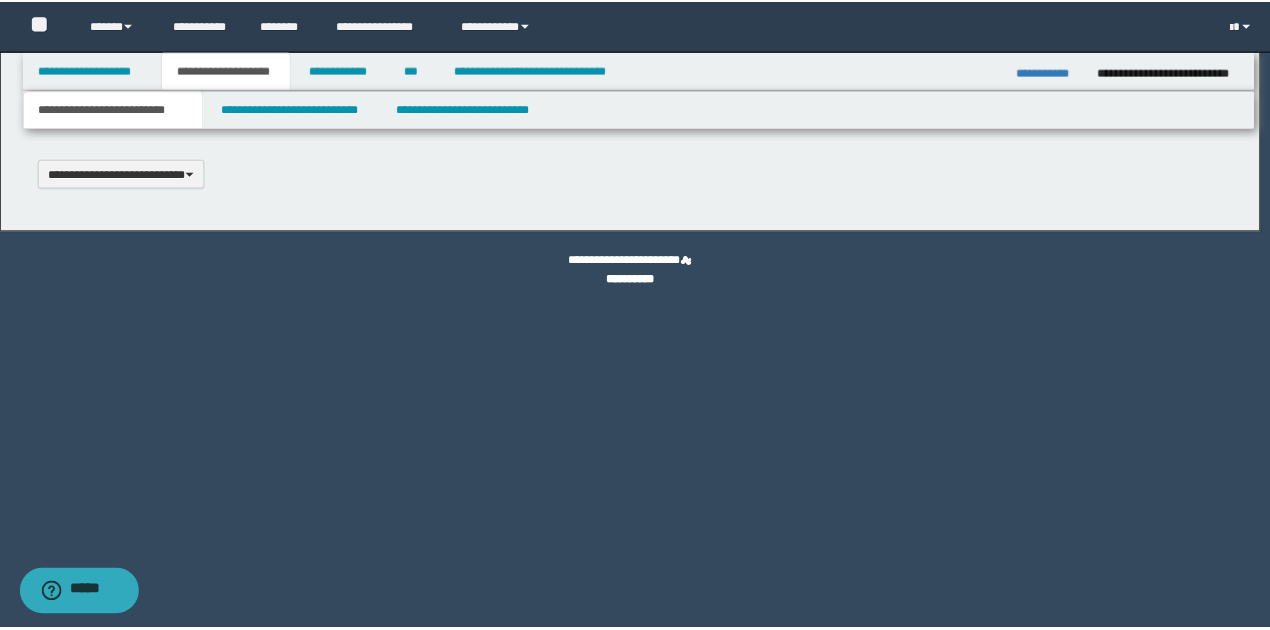 scroll, scrollTop: 0, scrollLeft: 0, axis: both 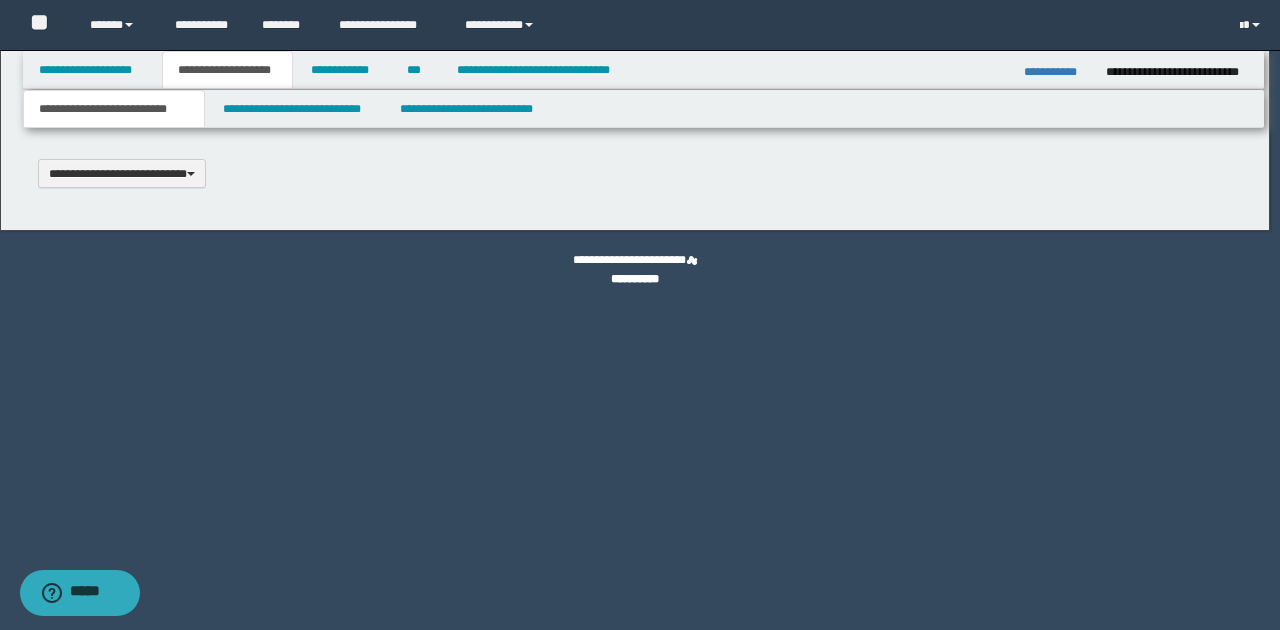 select on "*" 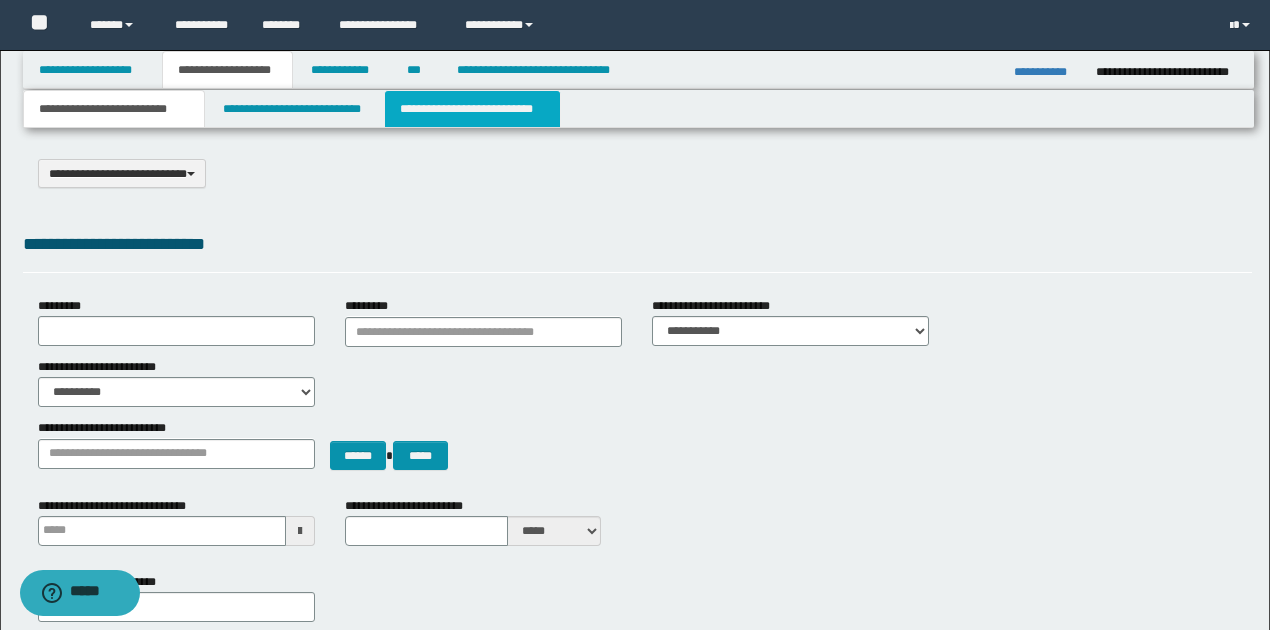 click on "**********" at bounding box center [472, 109] 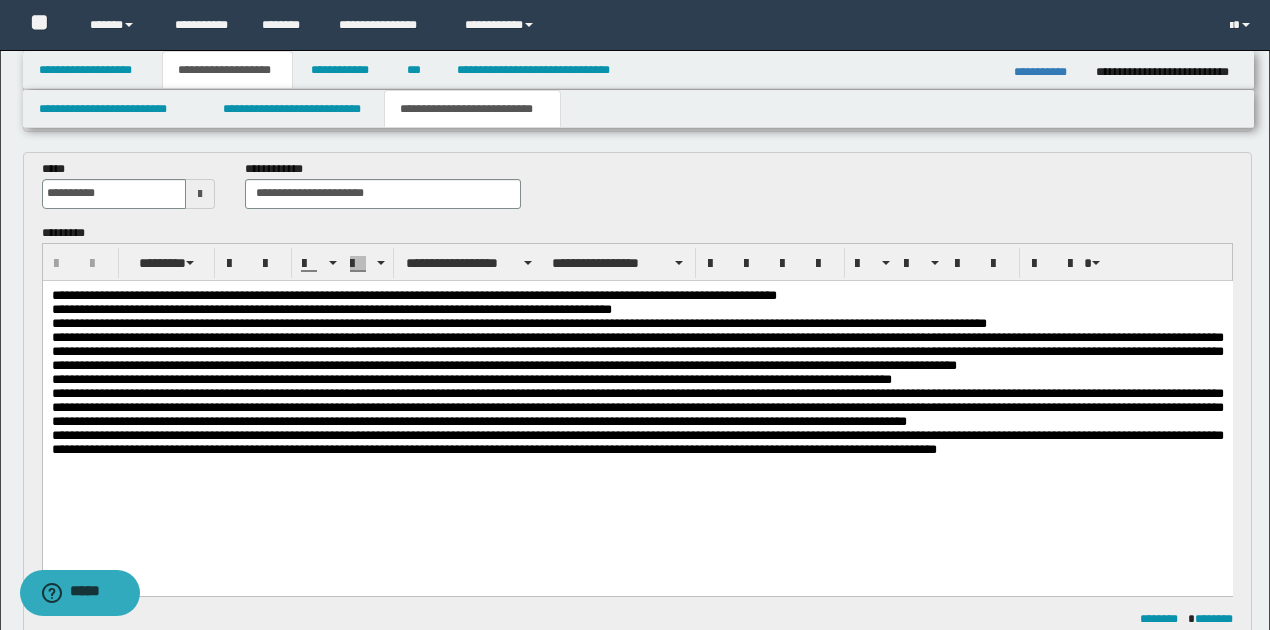 scroll, scrollTop: 800, scrollLeft: 0, axis: vertical 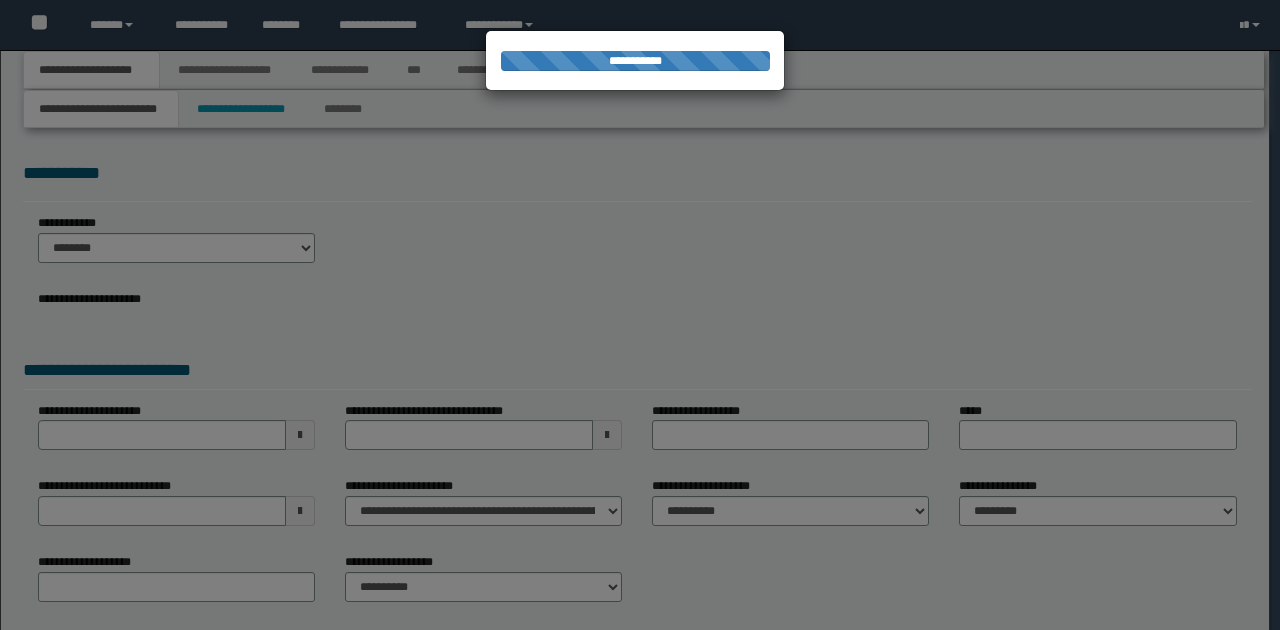 type on "********" 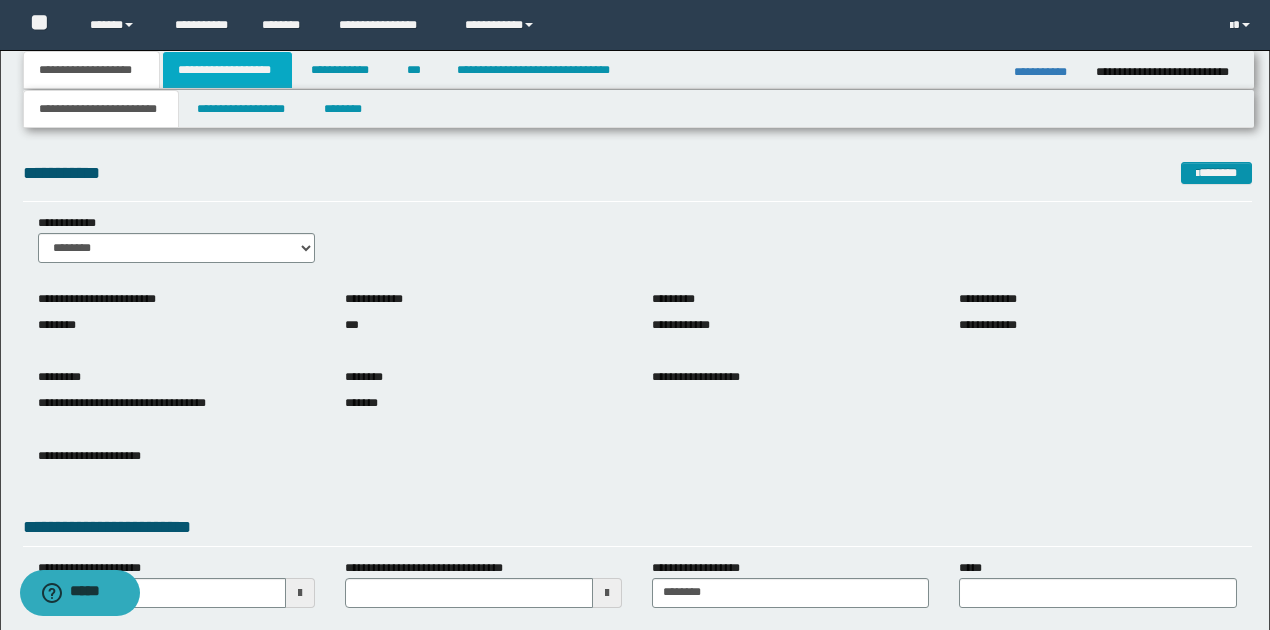 click on "**********" at bounding box center (227, 70) 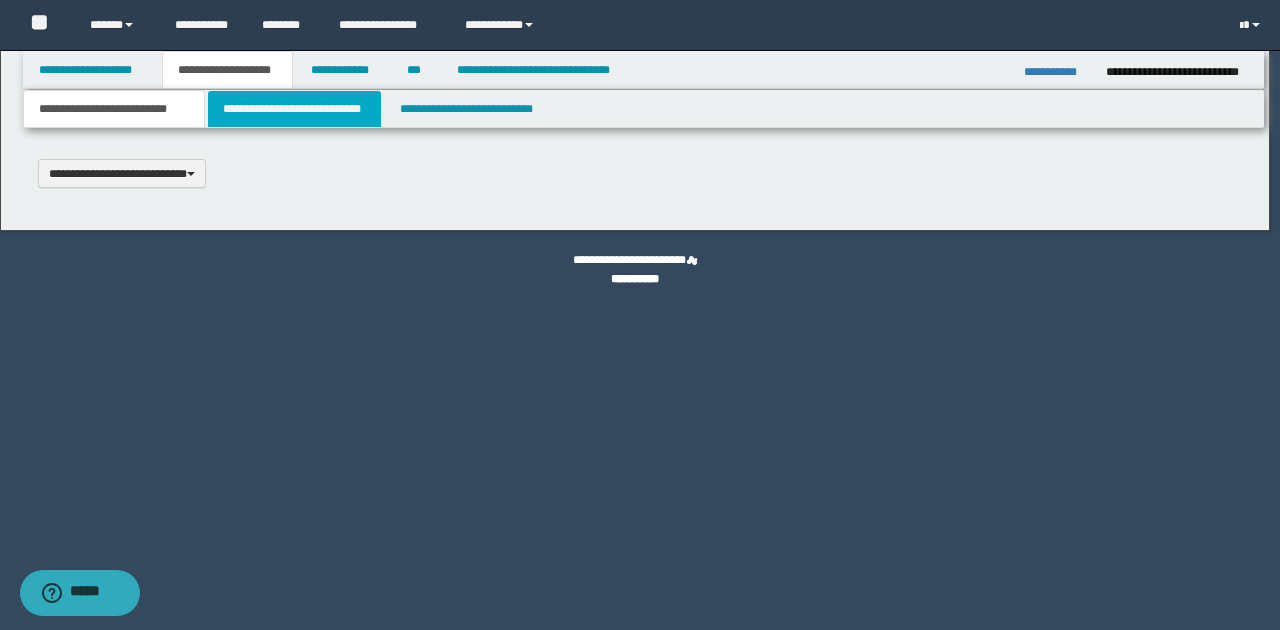 type 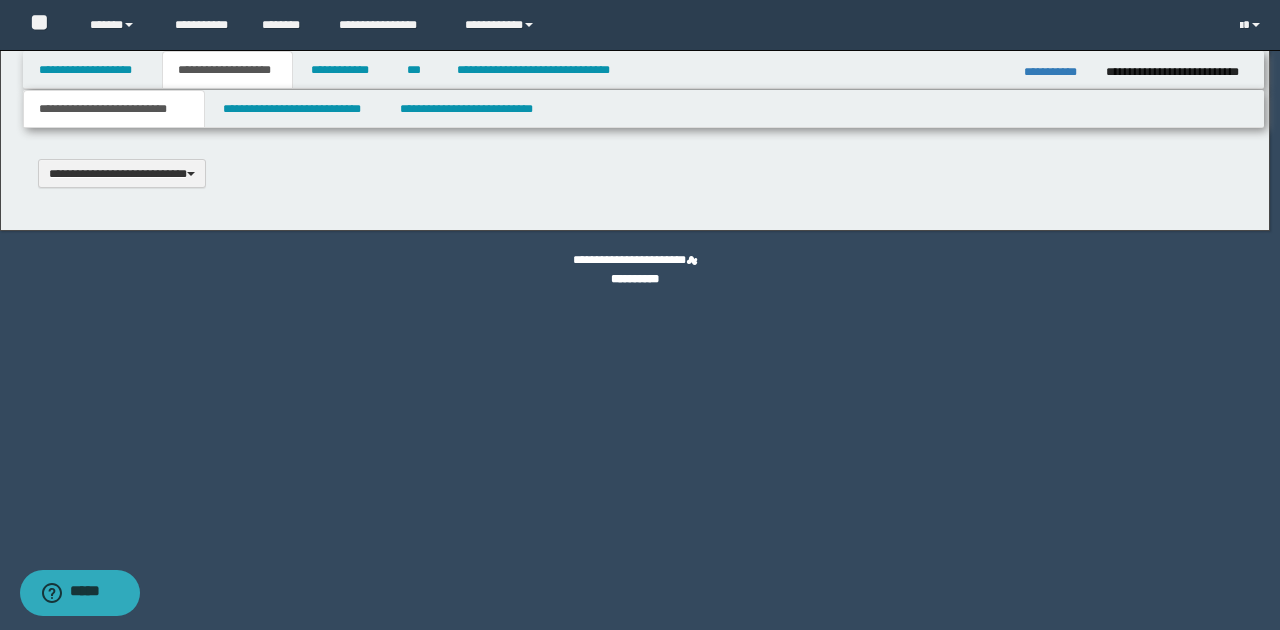 scroll, scrollTop: 0, scrollLeft: 0, axis: both 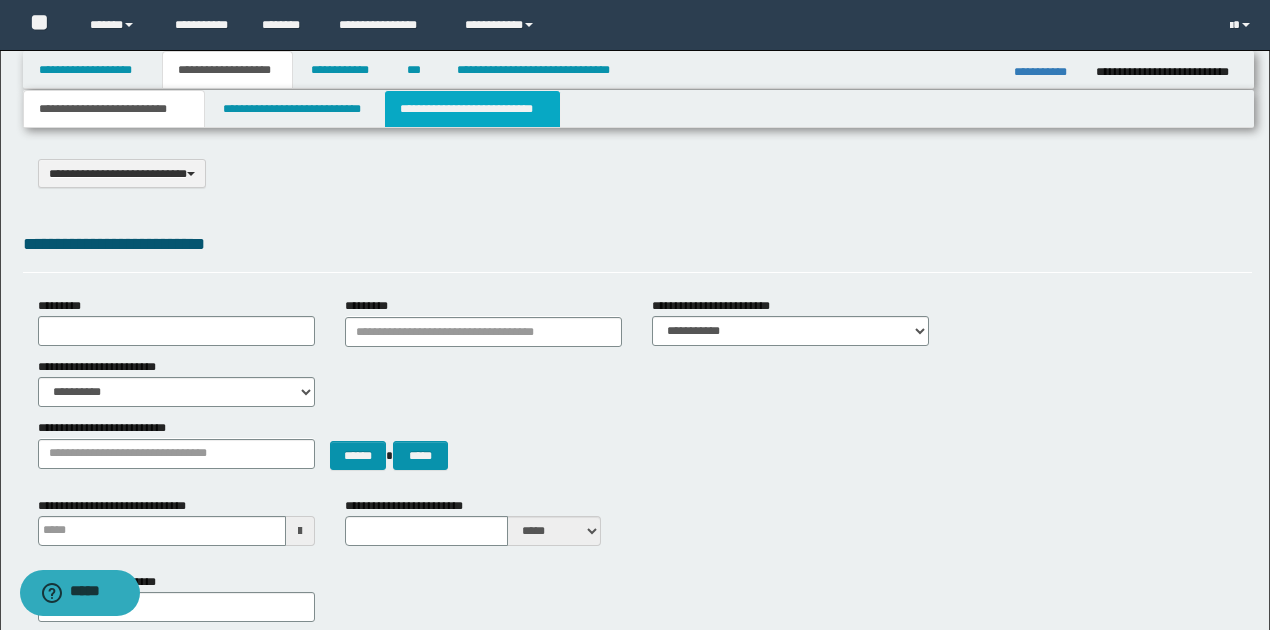 click on "**********" at bounding box center (472, 109) 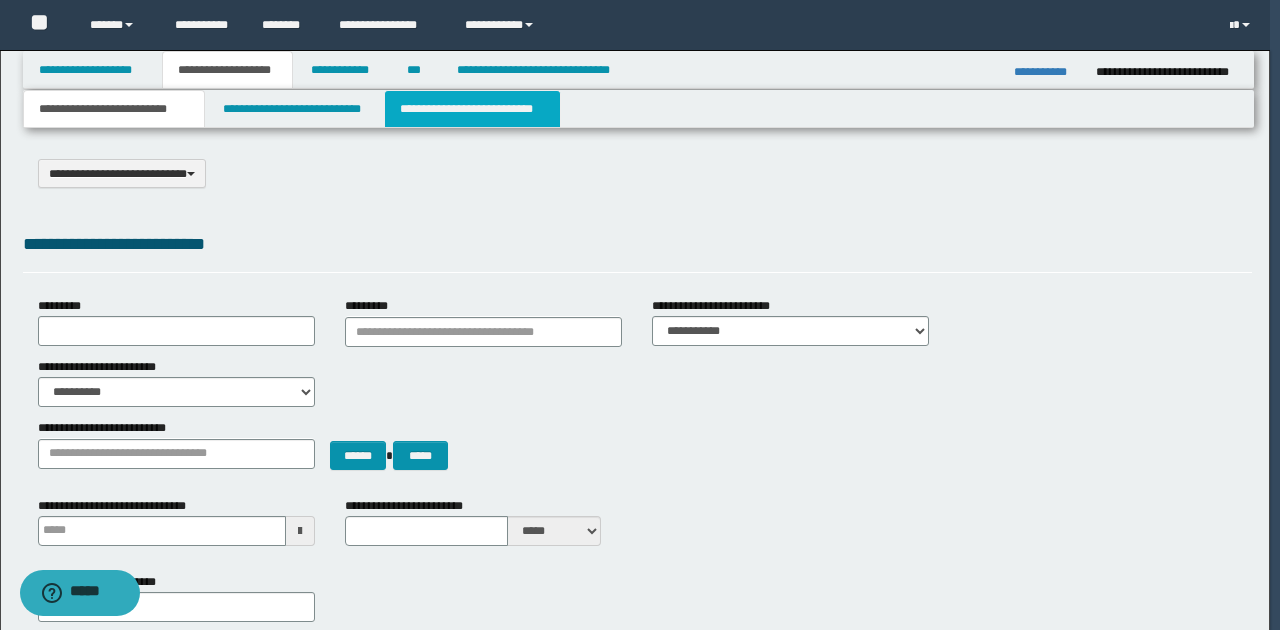 click on "**********" at bounding box center [472, 109] 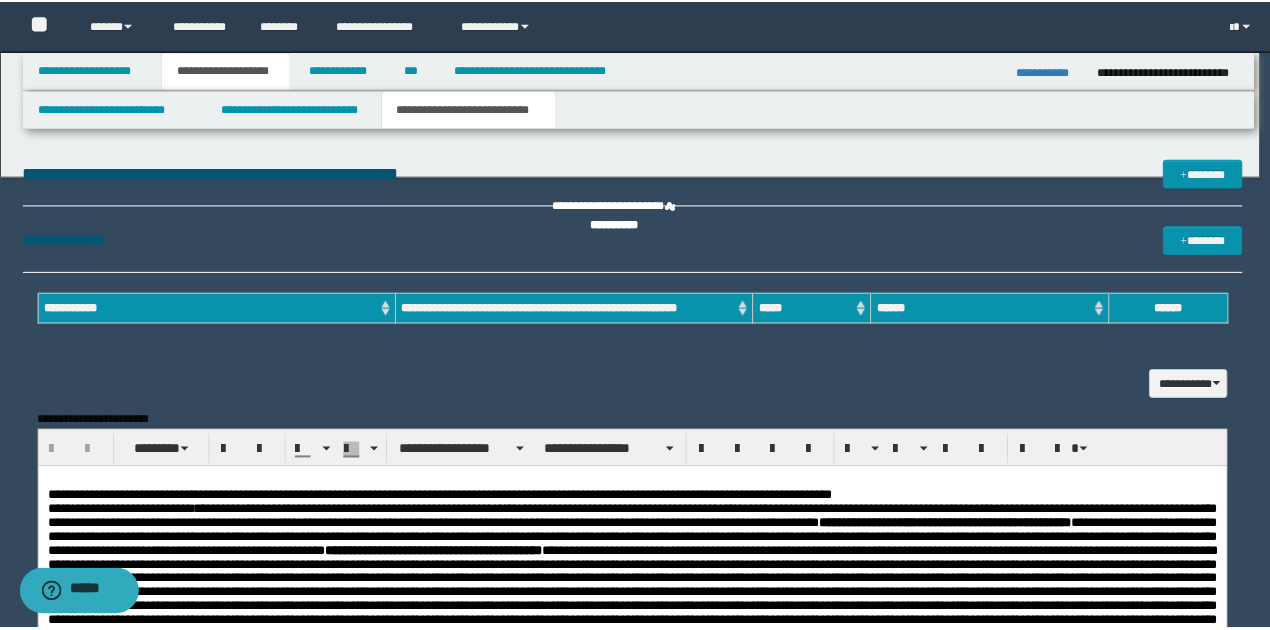 scroll, scrollTop: 0, scrollLeft: 0, axis: both 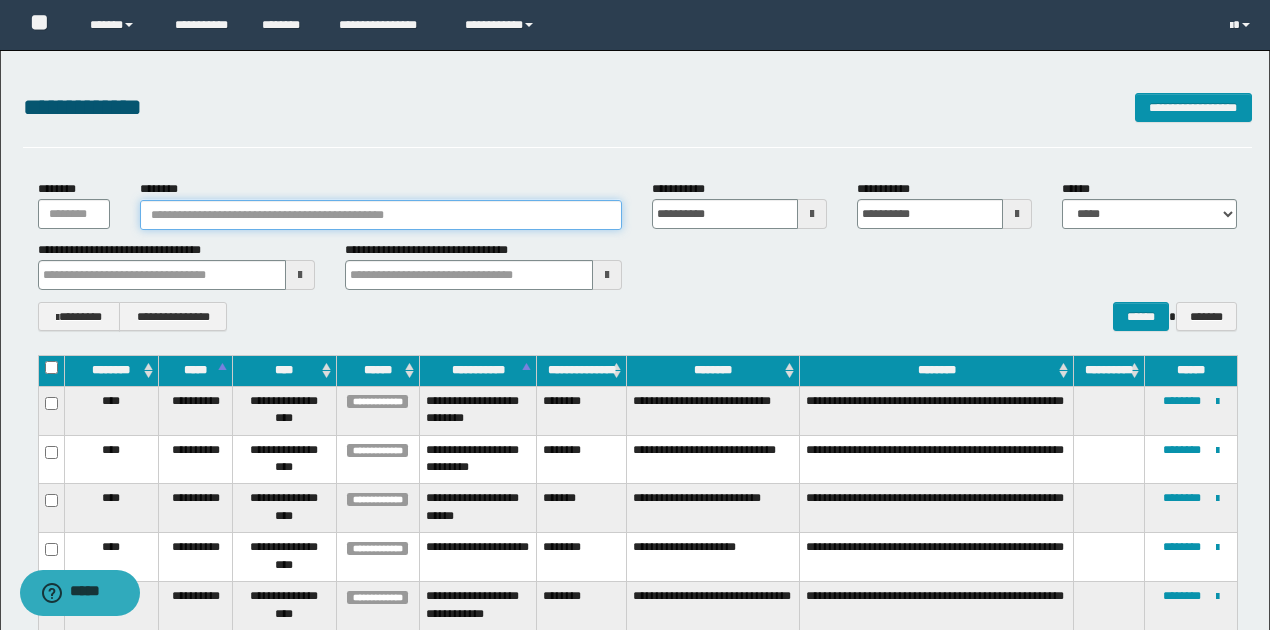 paste on "**********" 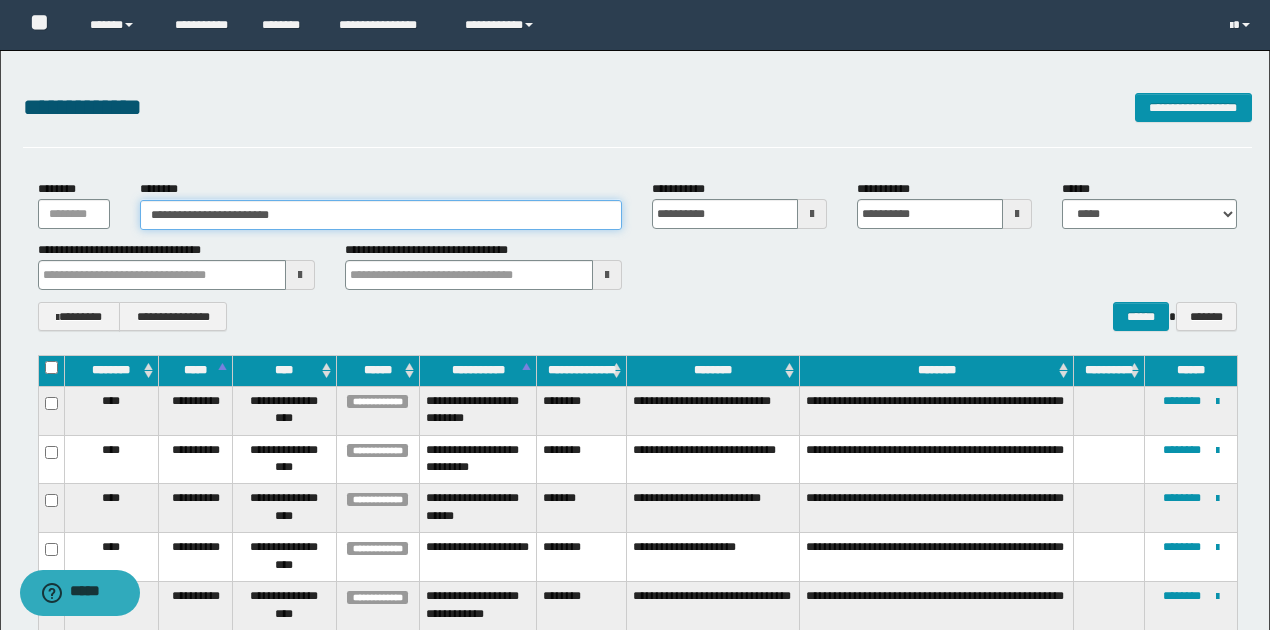 type on "**********" 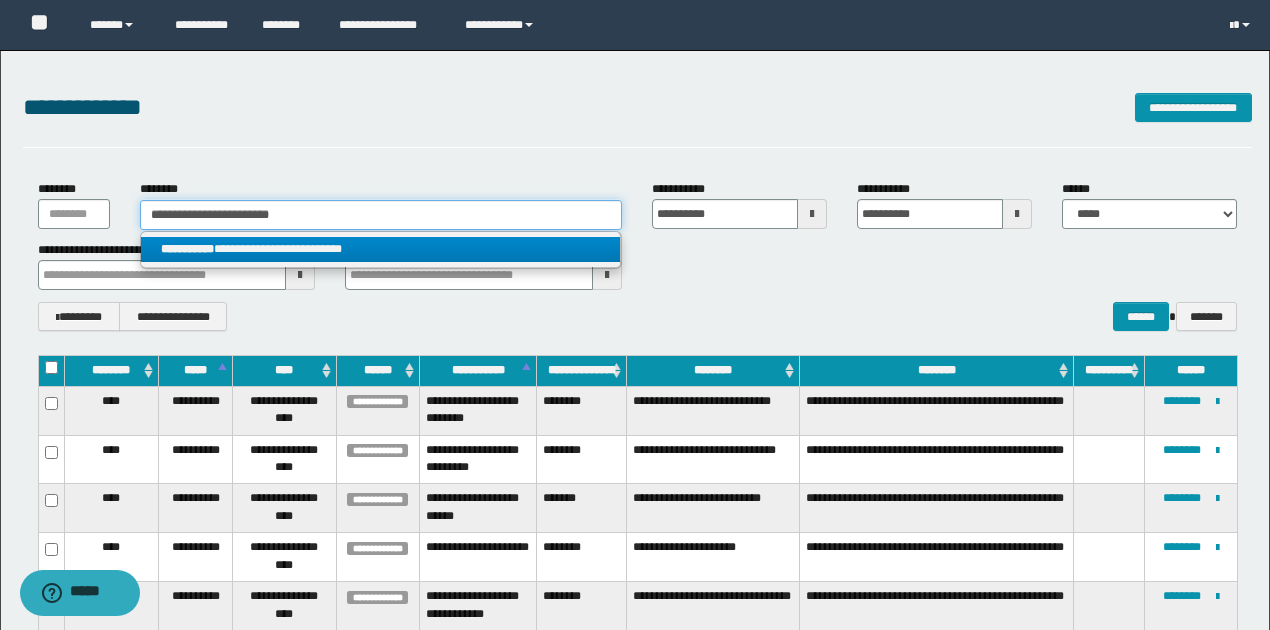 type on "**********" 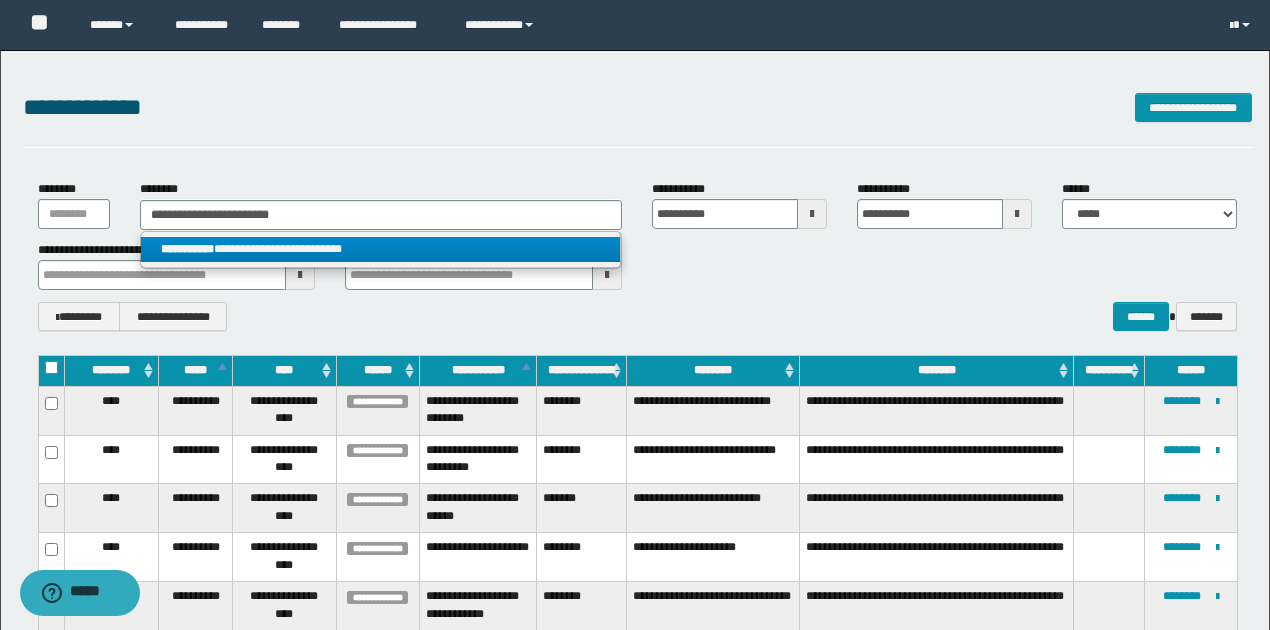 click on "**********" at bounding box center (380, 249) 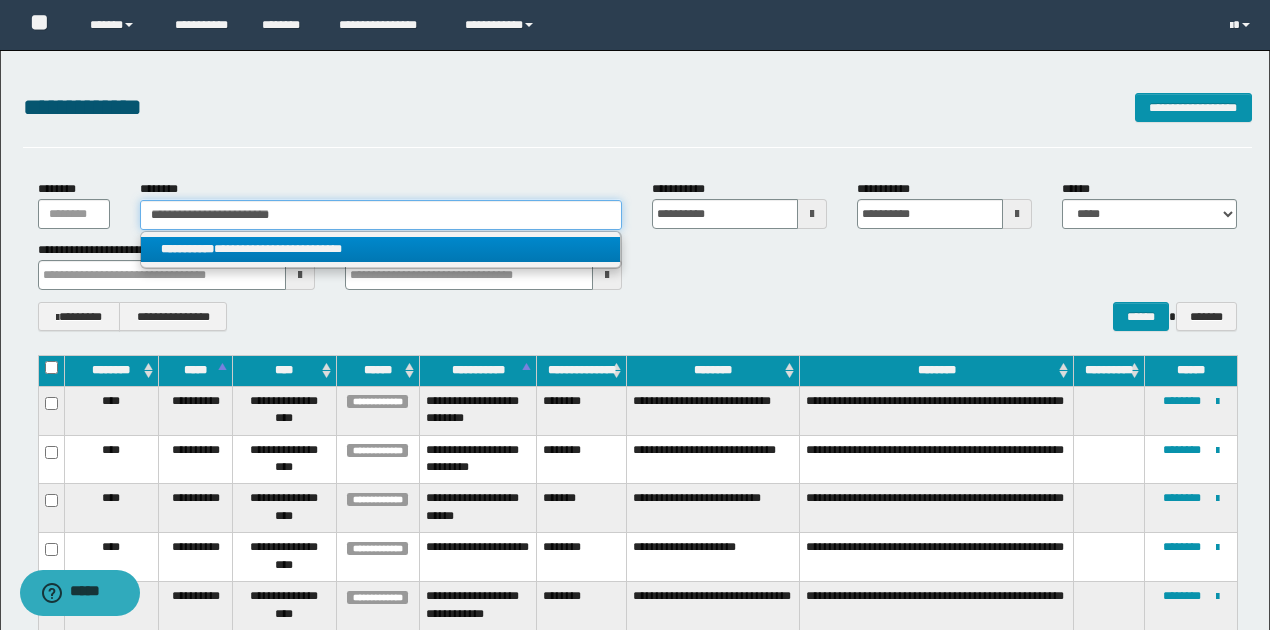 type 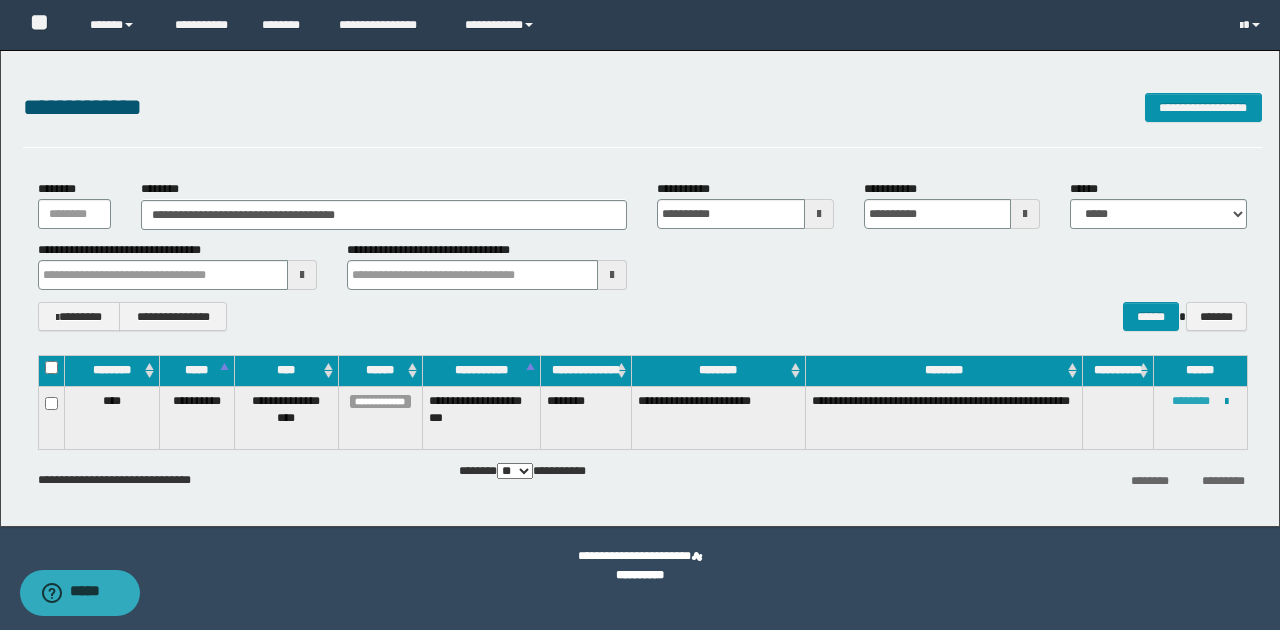 click on "********" at bounding box center [1191, 401] 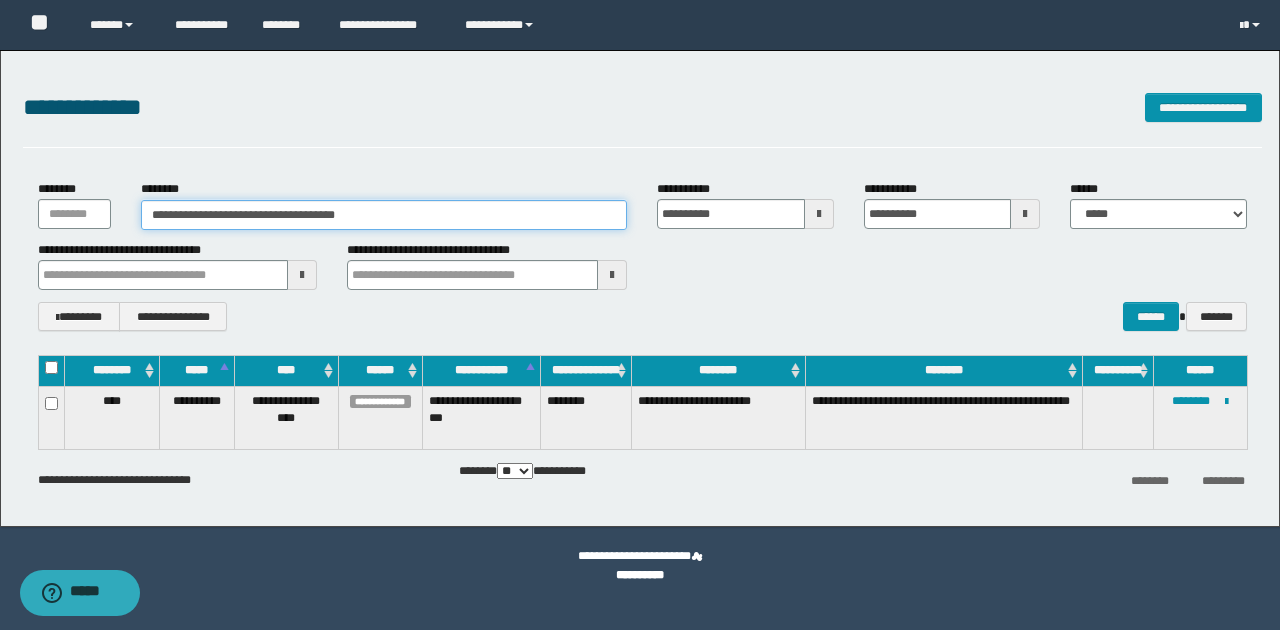 drag, startPoint x: 147, startPoint y: 215, endPoint x: 400, endPoint y: 210, distance: 253.04941 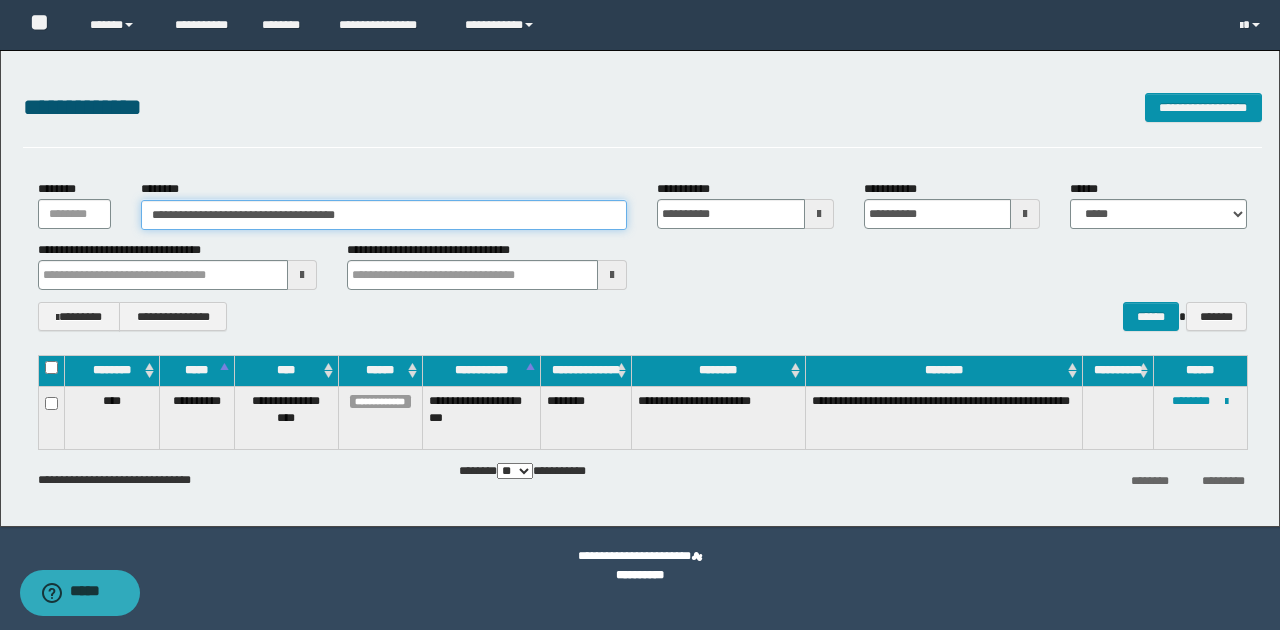 paste 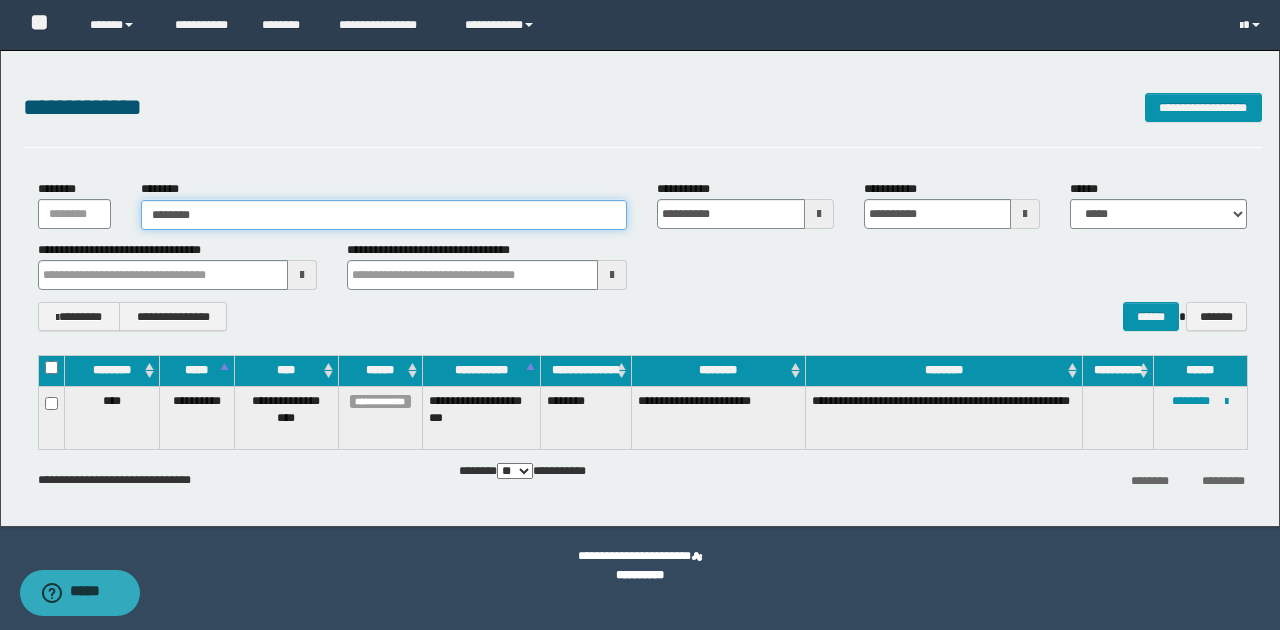 type on "********" 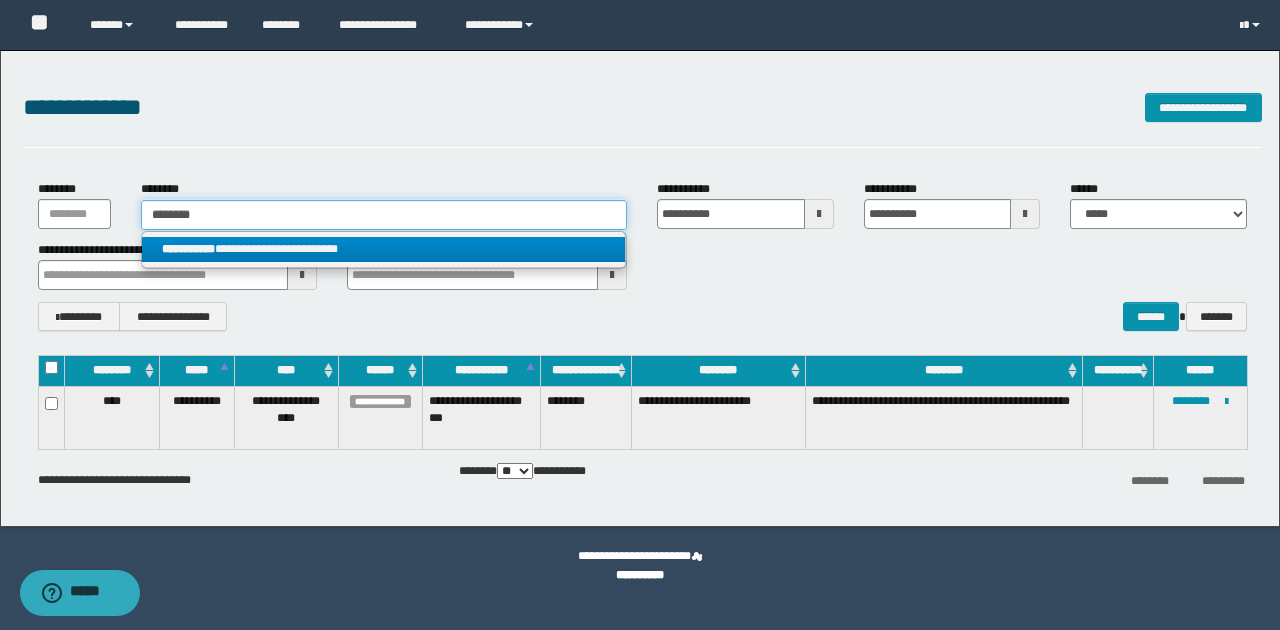 type on "********" 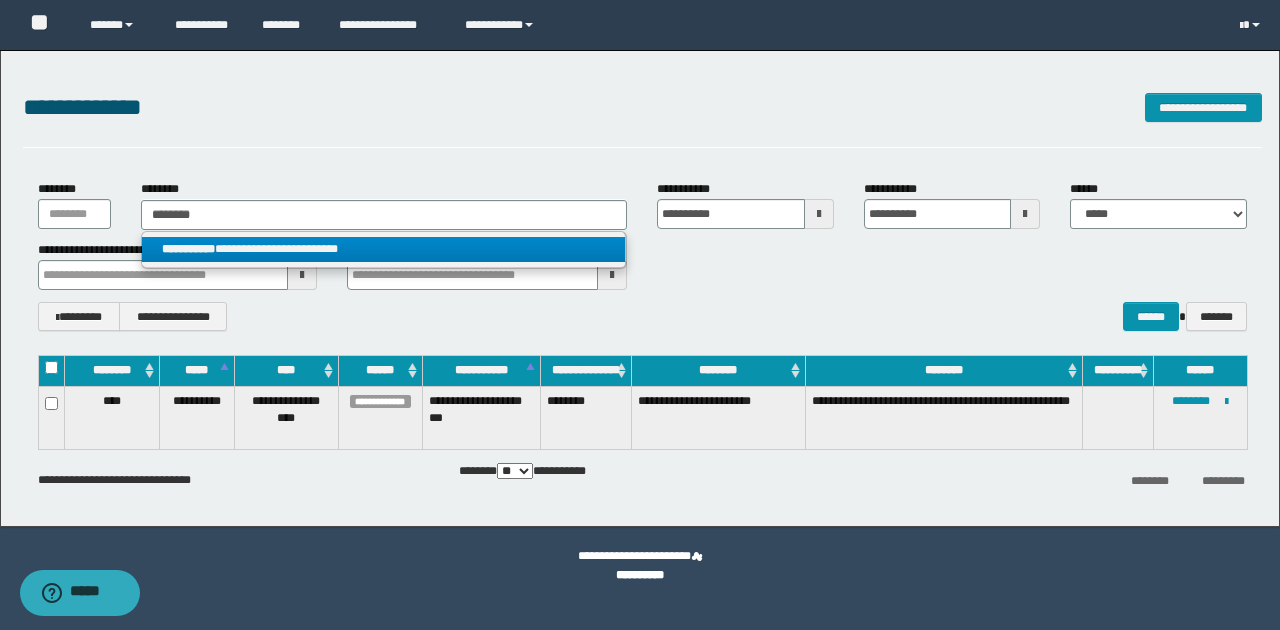 click on "**********" at bounding box center (384, 249) 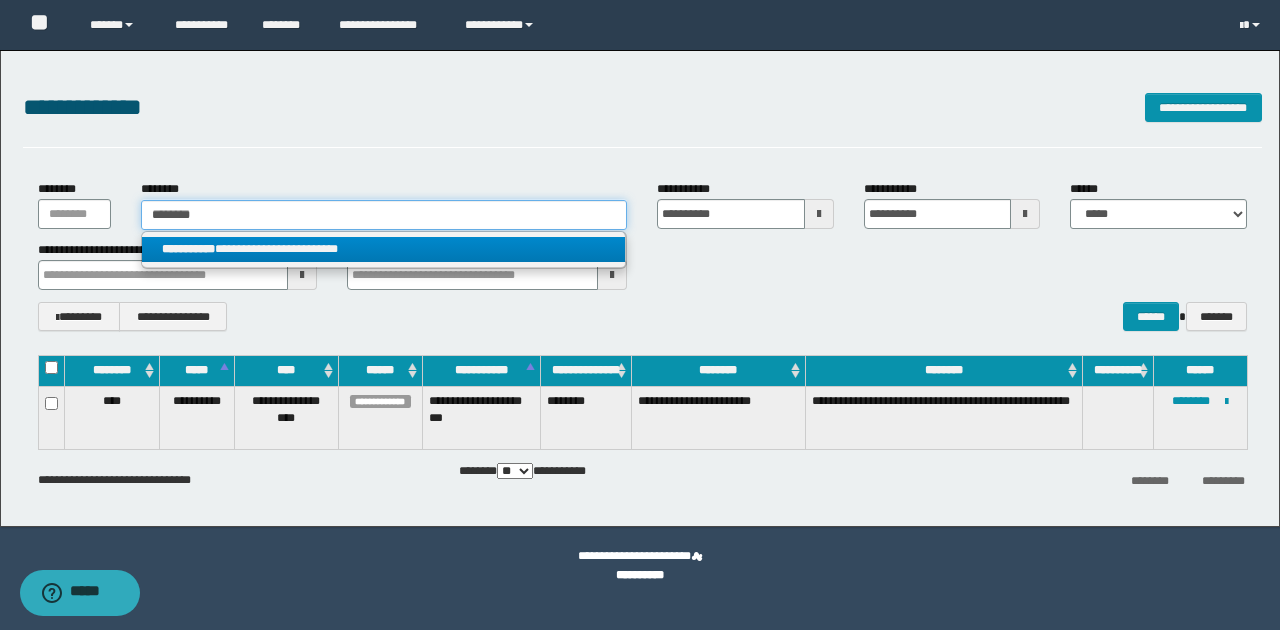 type 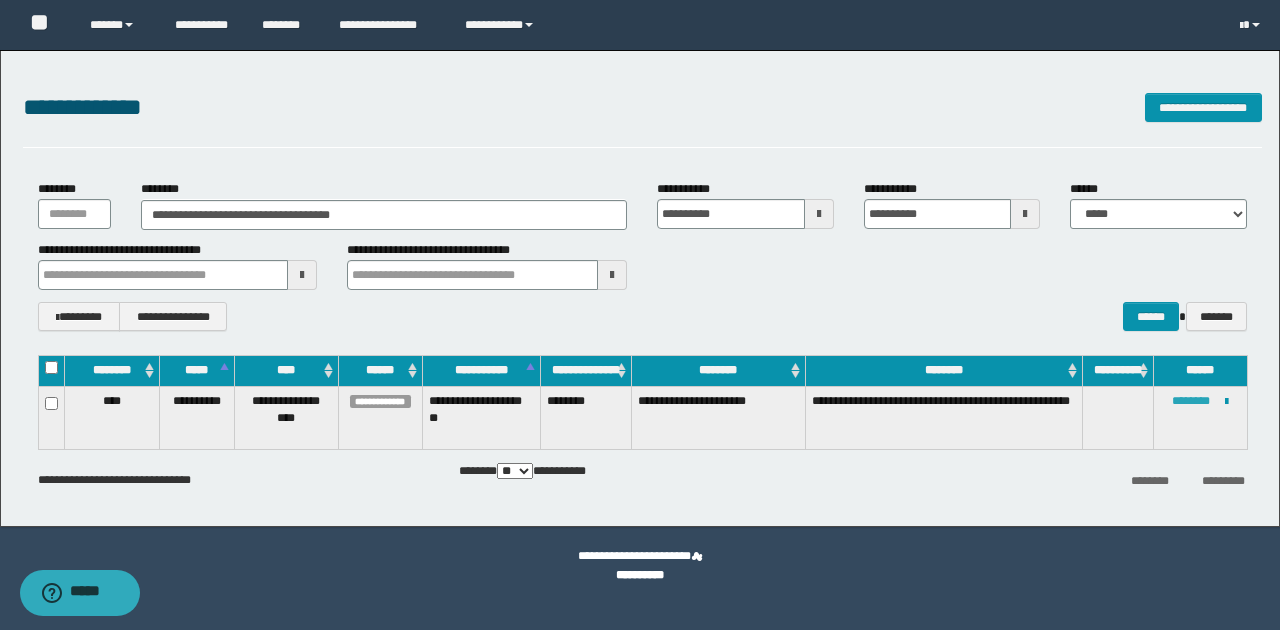 click on "********" at bounding box center [1191, 401] 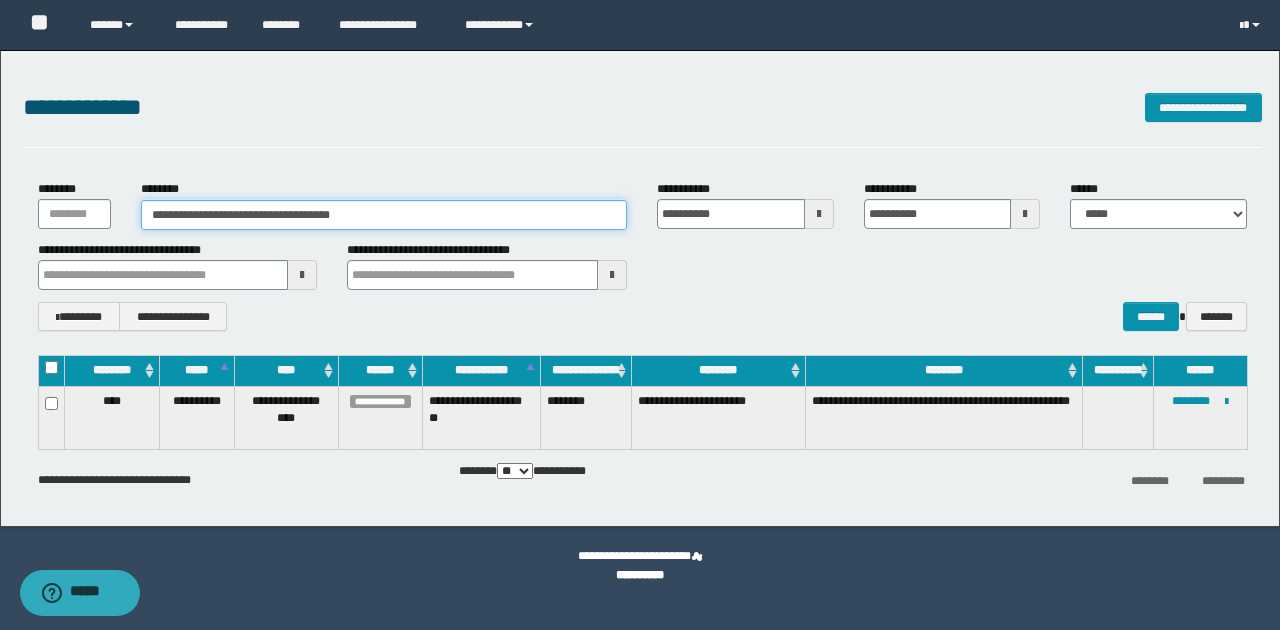 drag, startPoint x: 151, startPoint y: 213, endPoint x: 366, endPoint y: 225, distance: 215.33463 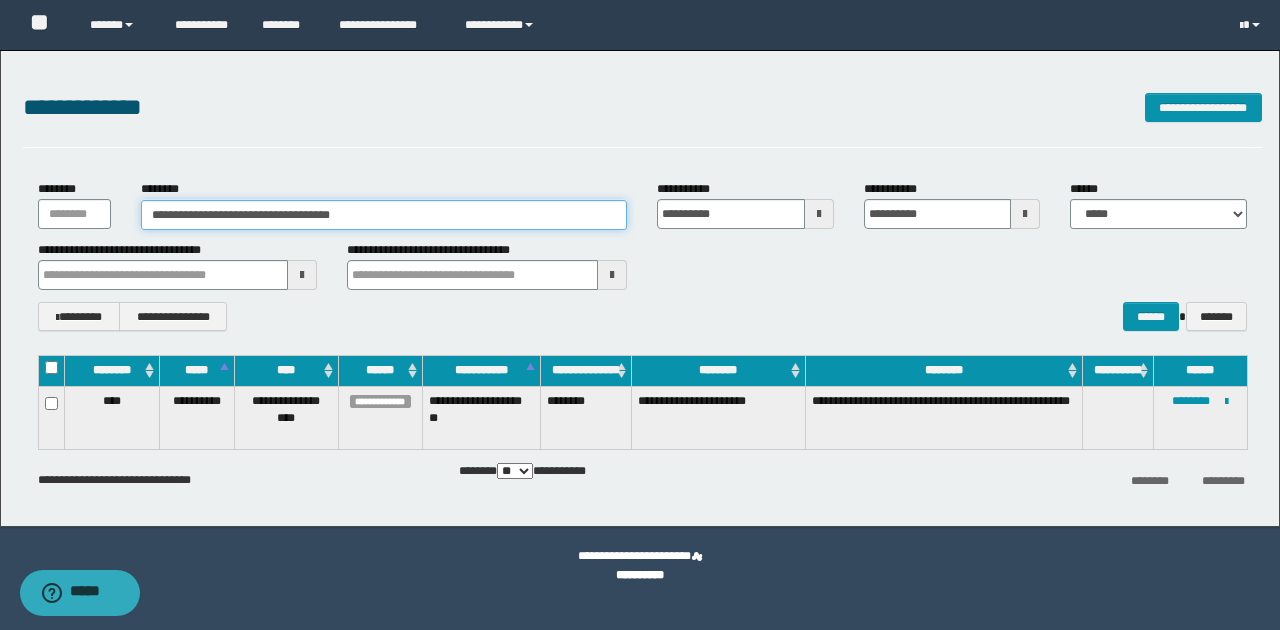 paste 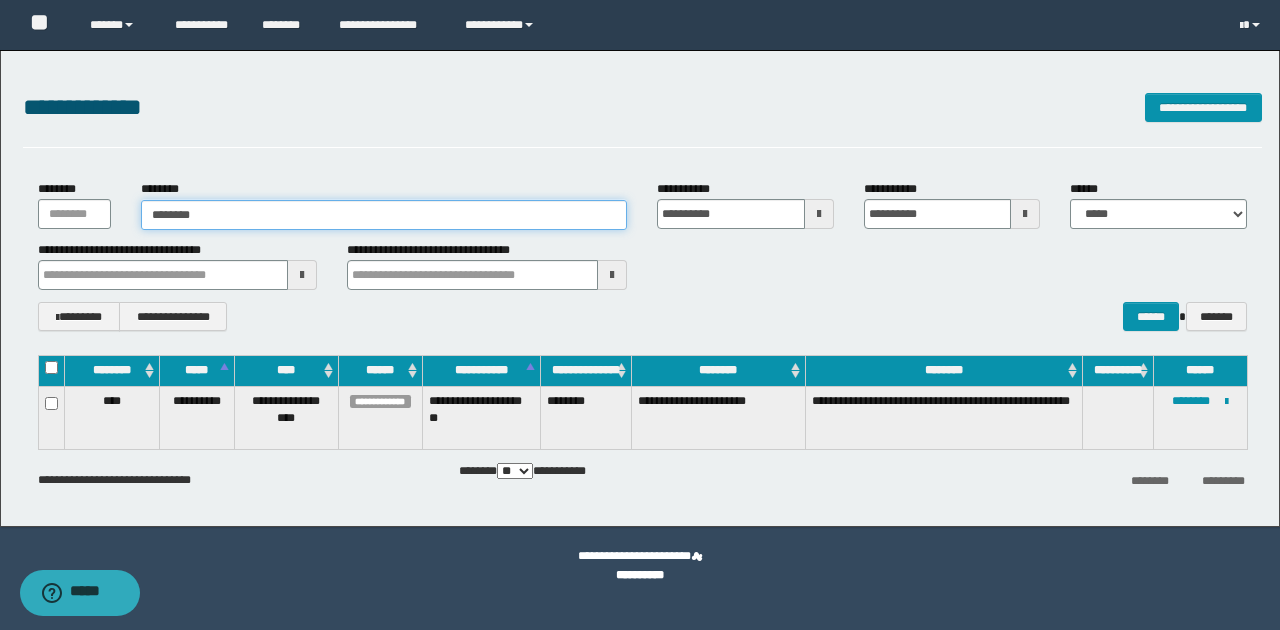 type on "********" 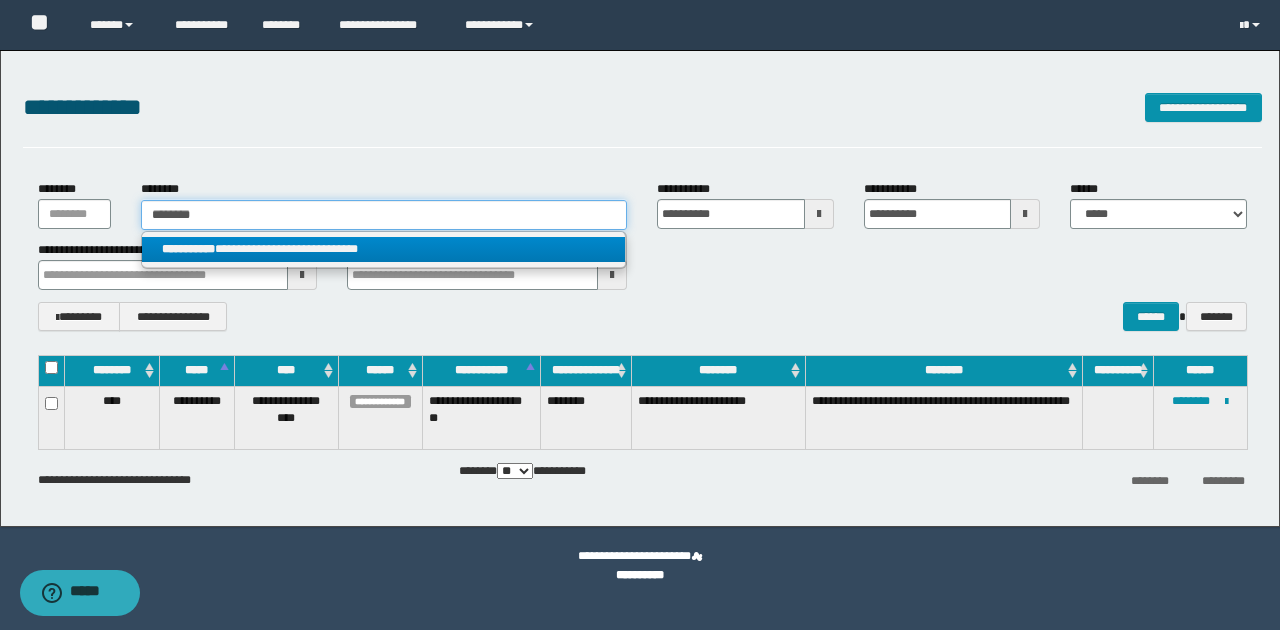 type on "********" 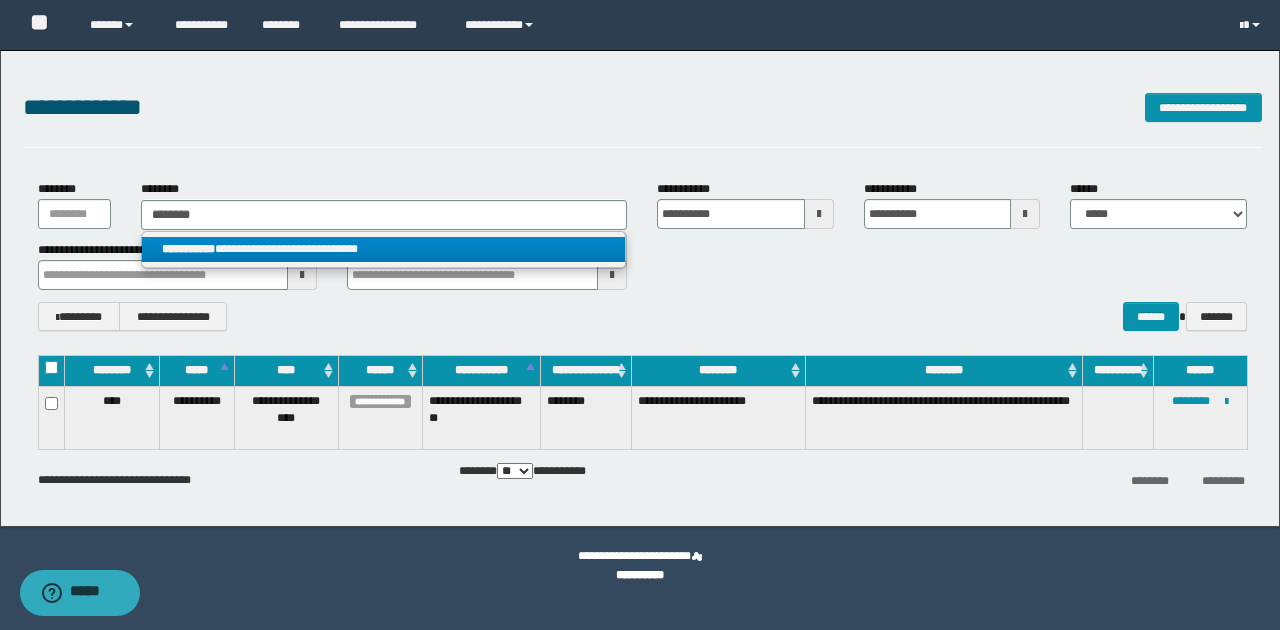 click on "**********" at bounding box center [384, 249] 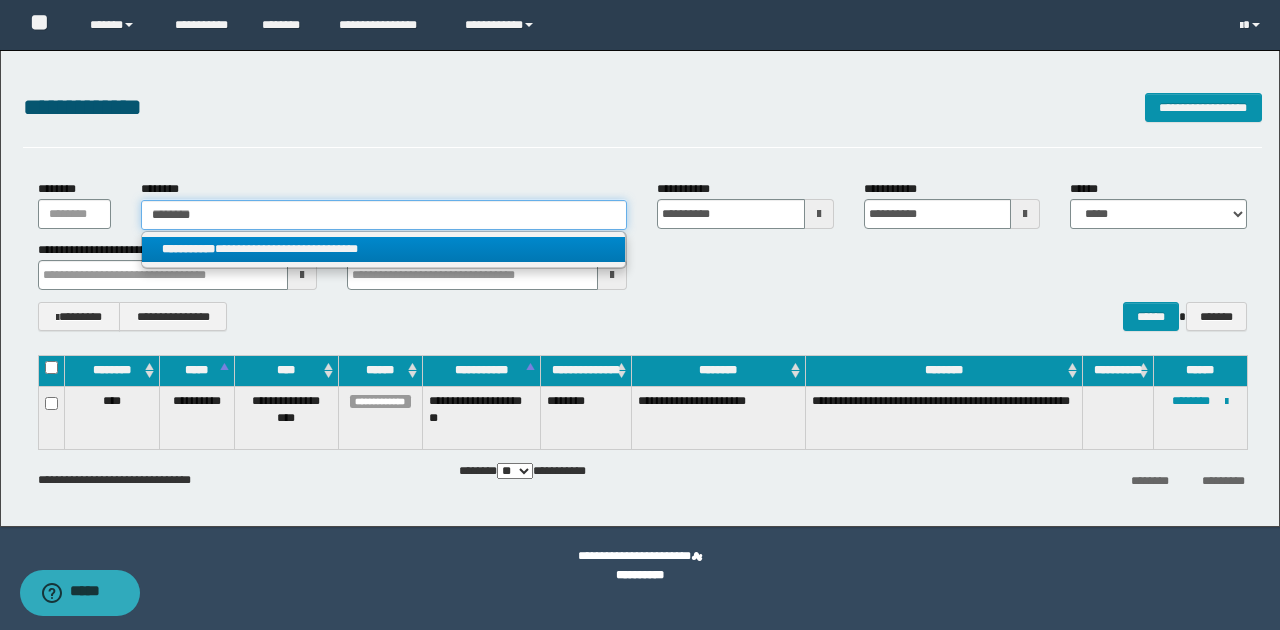 type 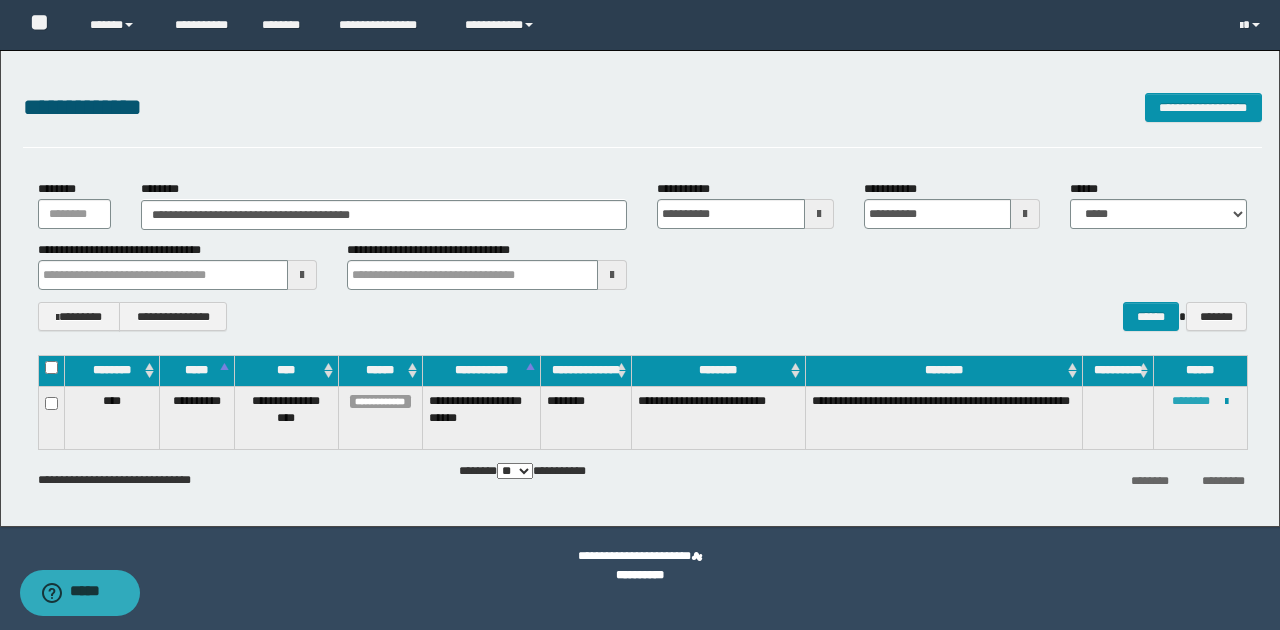 click on "********" at bounding box center [1191, 401] 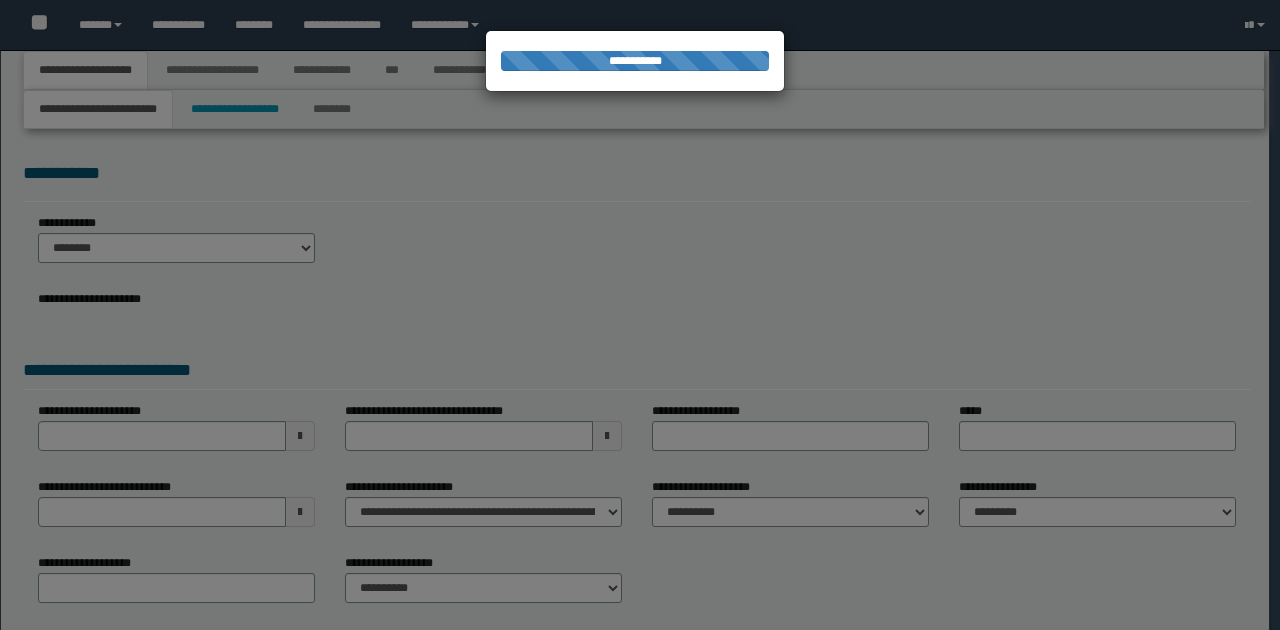 scroll, scrollTop: 0, scrollLeft: 0, axis: both 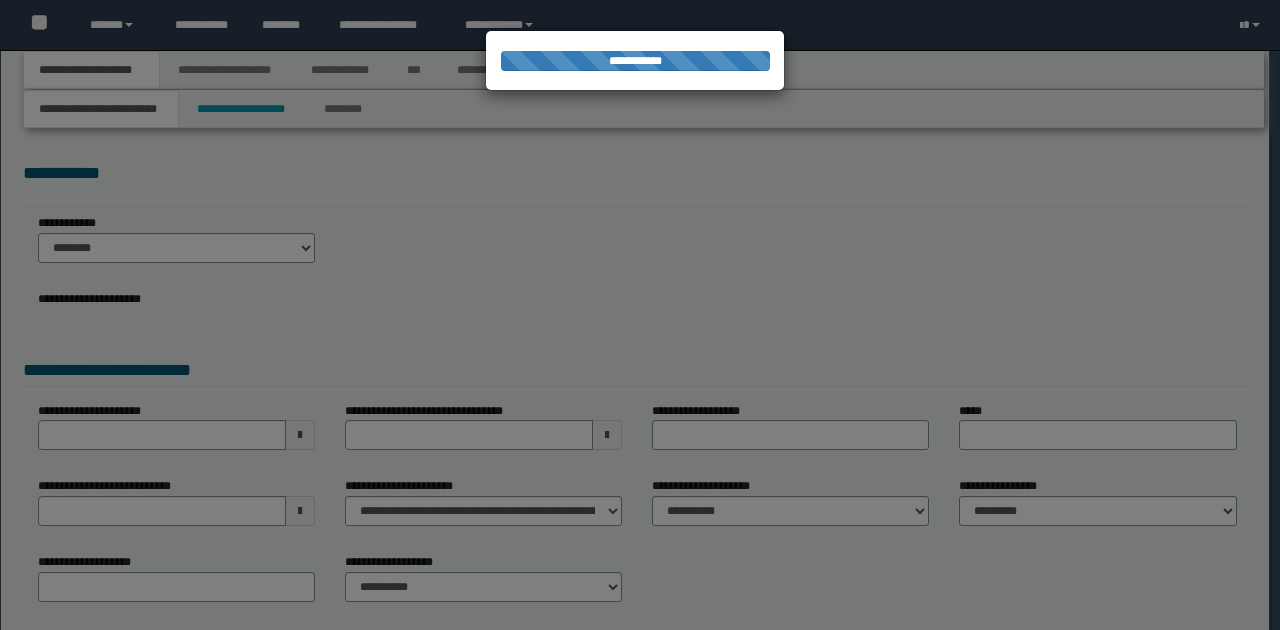 type on "********" 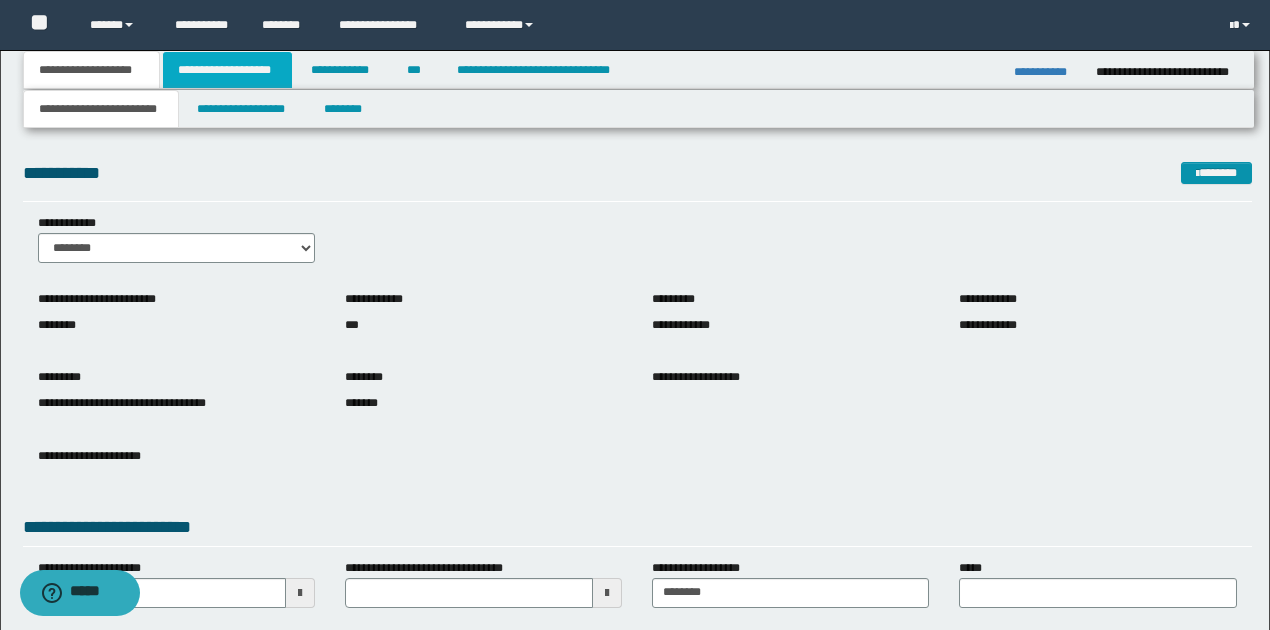 click on "**********" at bounding box center [227, 70] 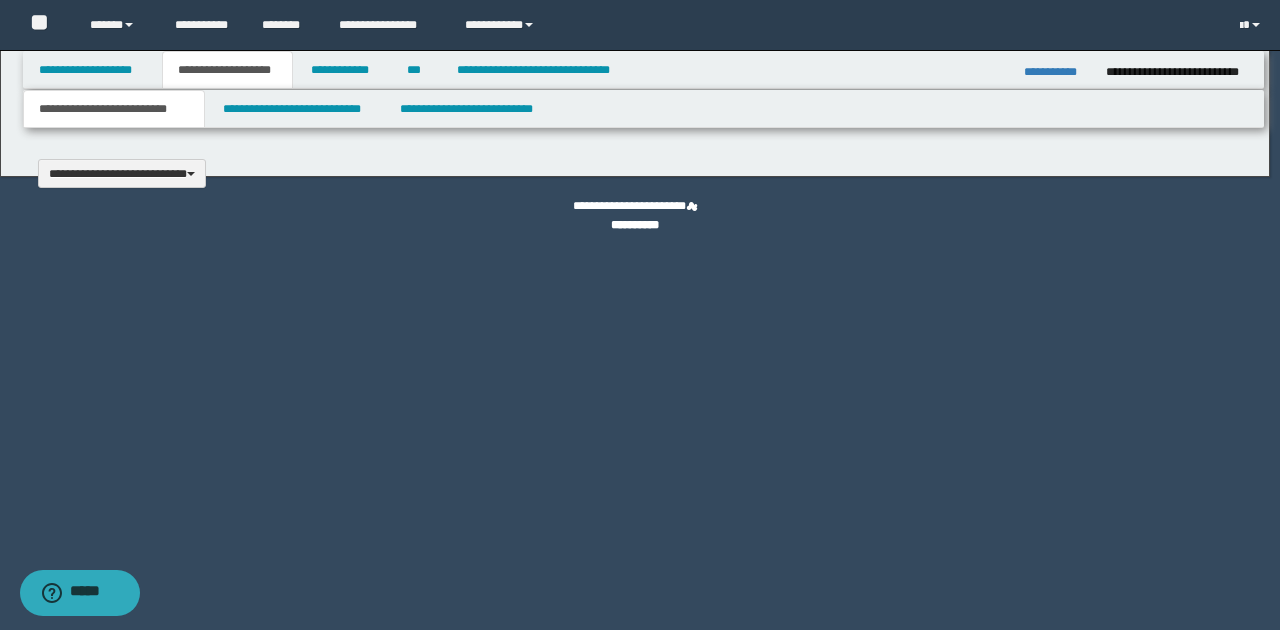 type 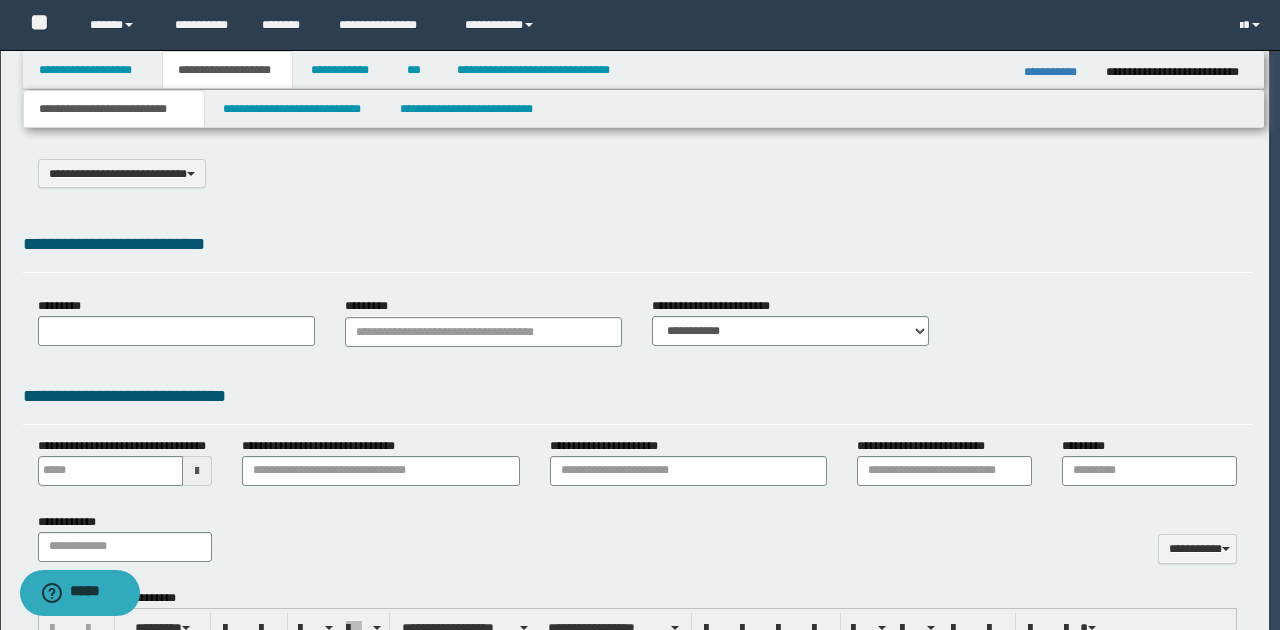 scroll, scrollTop: 0, scrollLeft: 0, axis: both 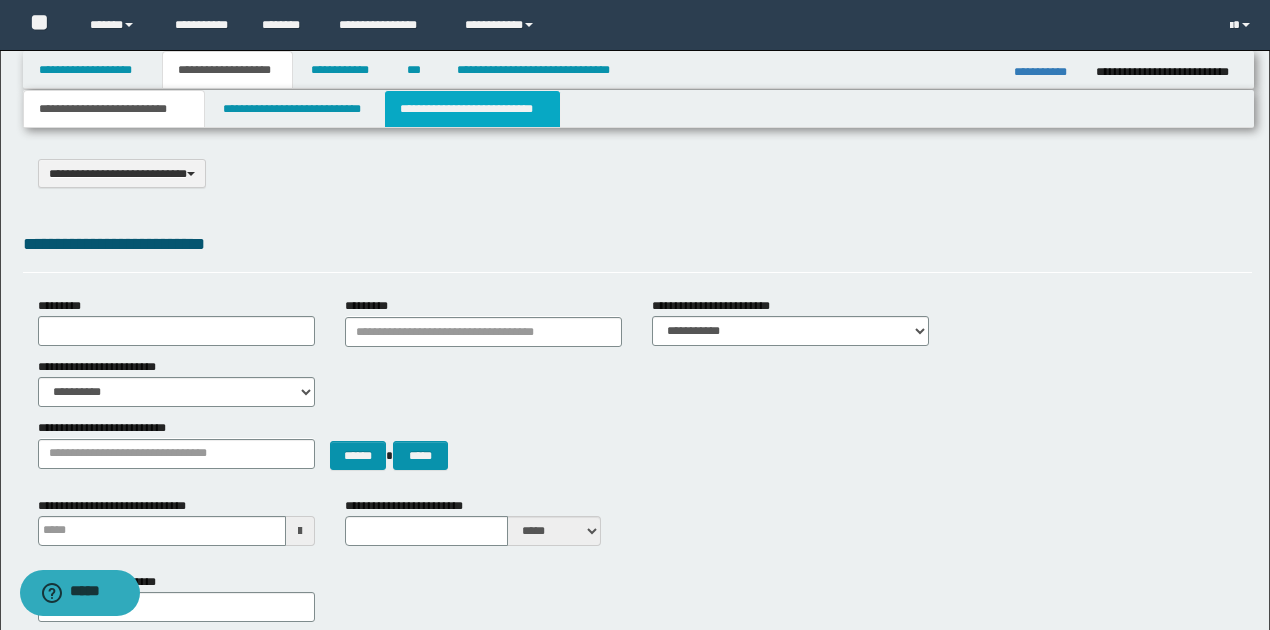 click on "**********" at bounding box center (472, 109) 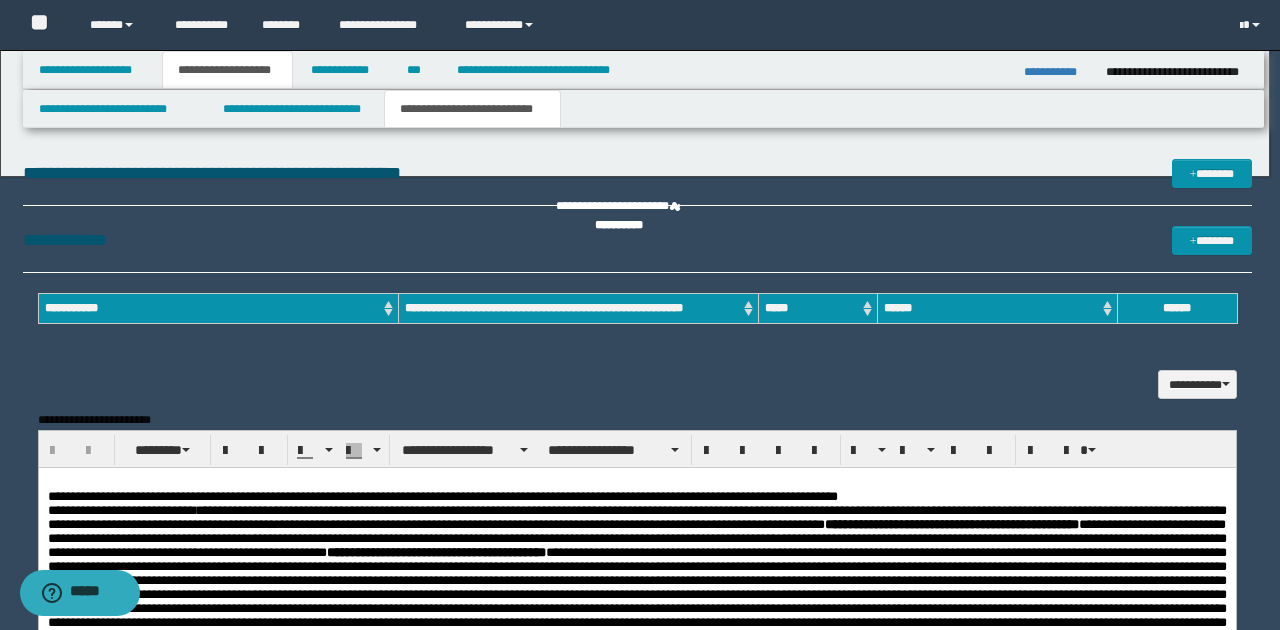 scroll, scrollTop: 0, scrollLeft: 0, axis: both 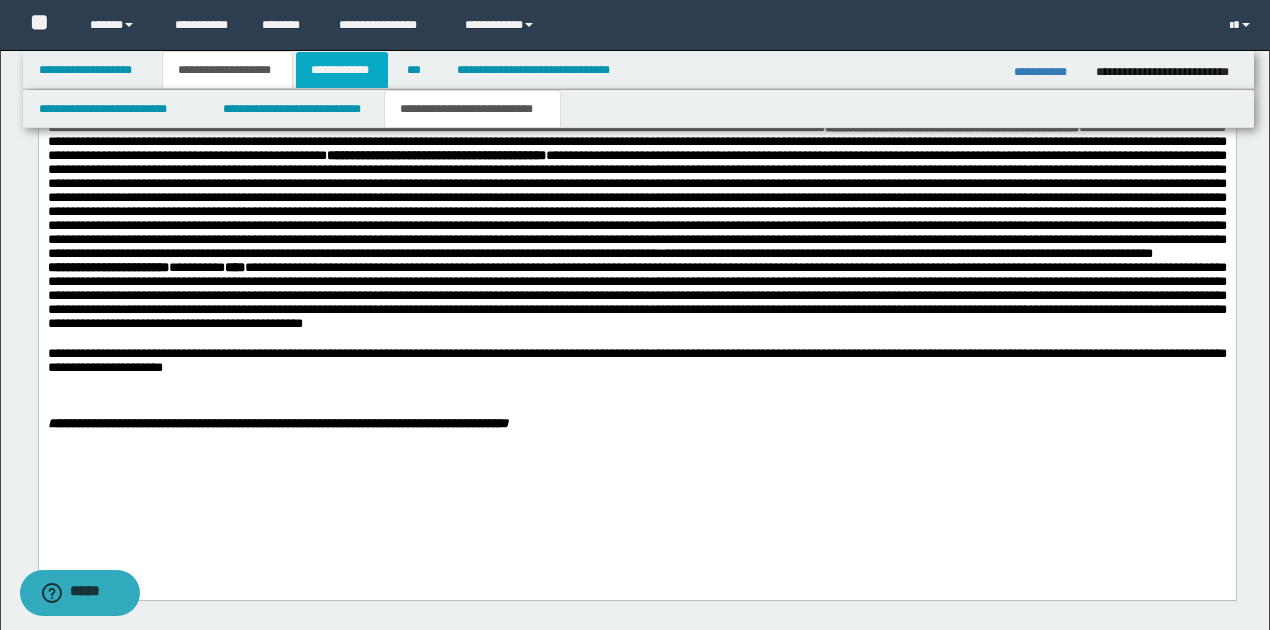 click on "**********" at bounding box center [342, 70] 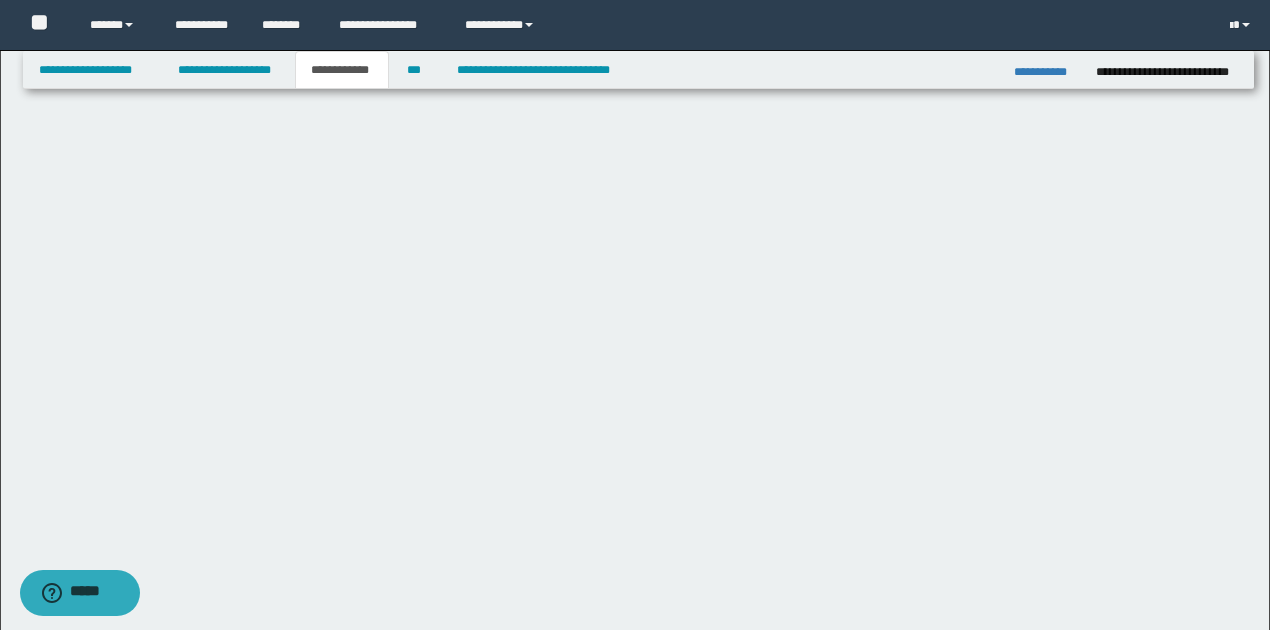 scroll, scrollTop: 518, scrollLeft: 0, axis: vertical 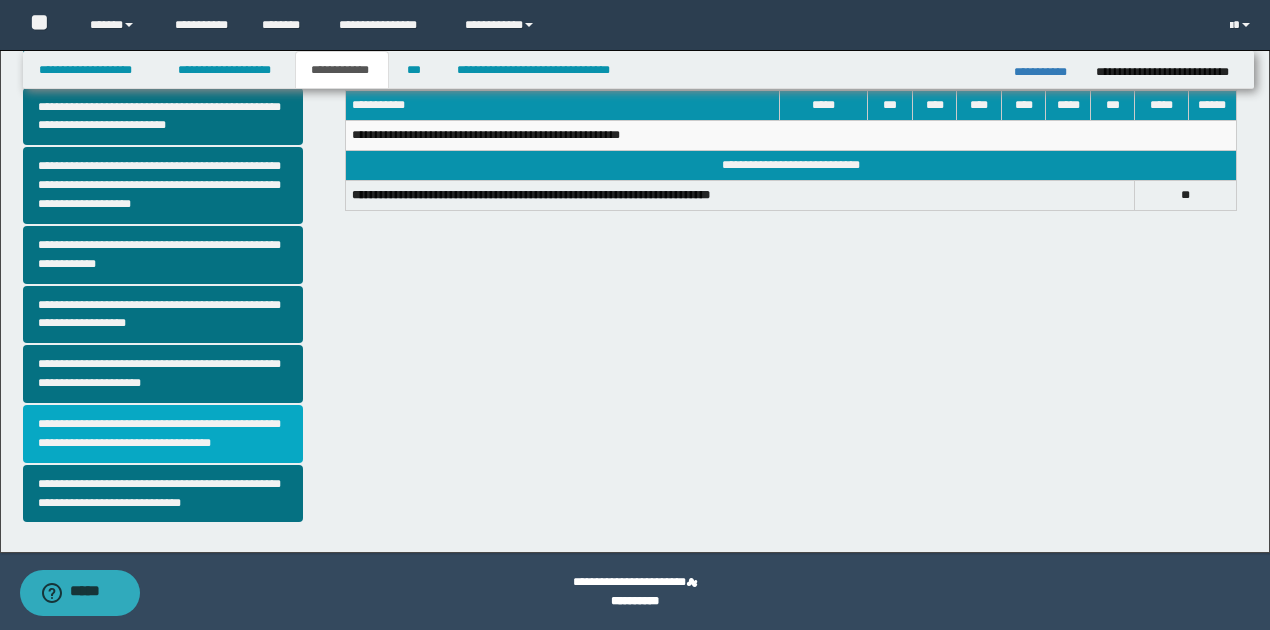 click on "**********" at bounding box center (163, 434) 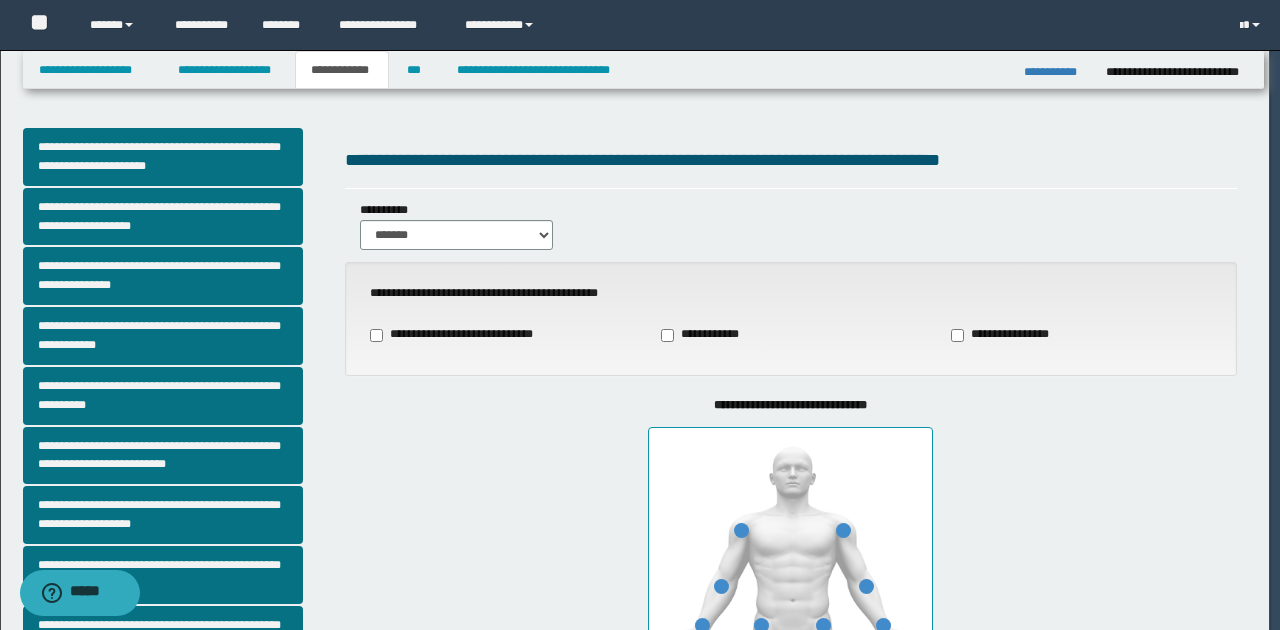 type on "***" 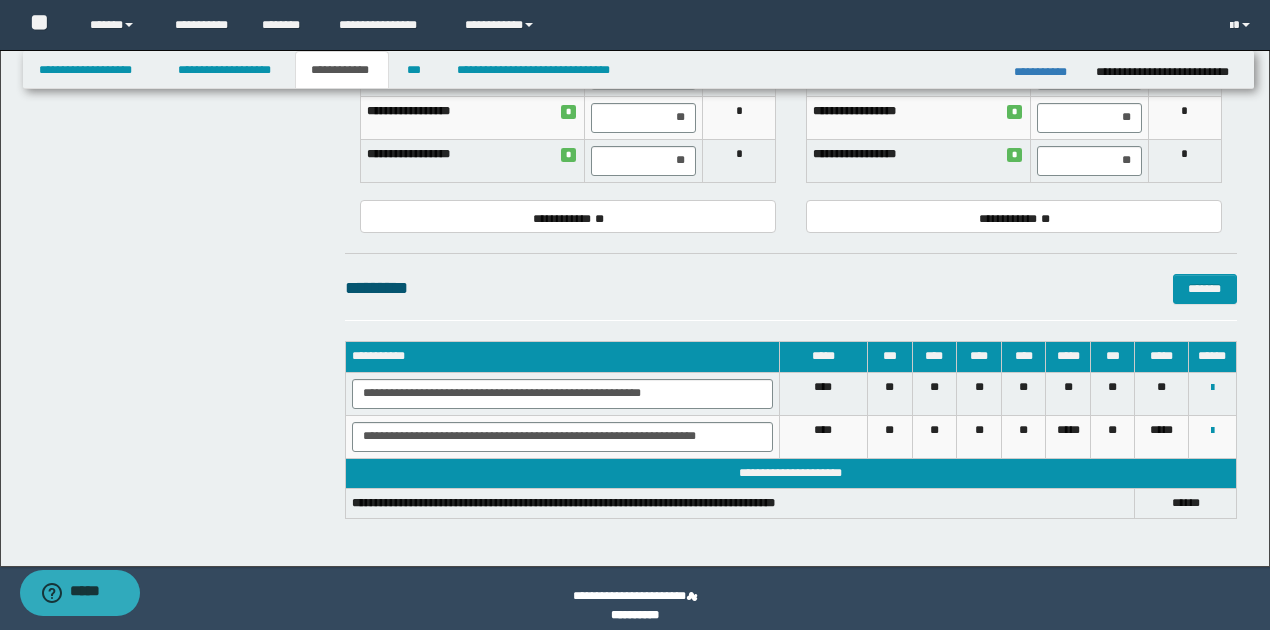 scroll, scrollTop: 1066, scrollLeft: 0, axis: vertical 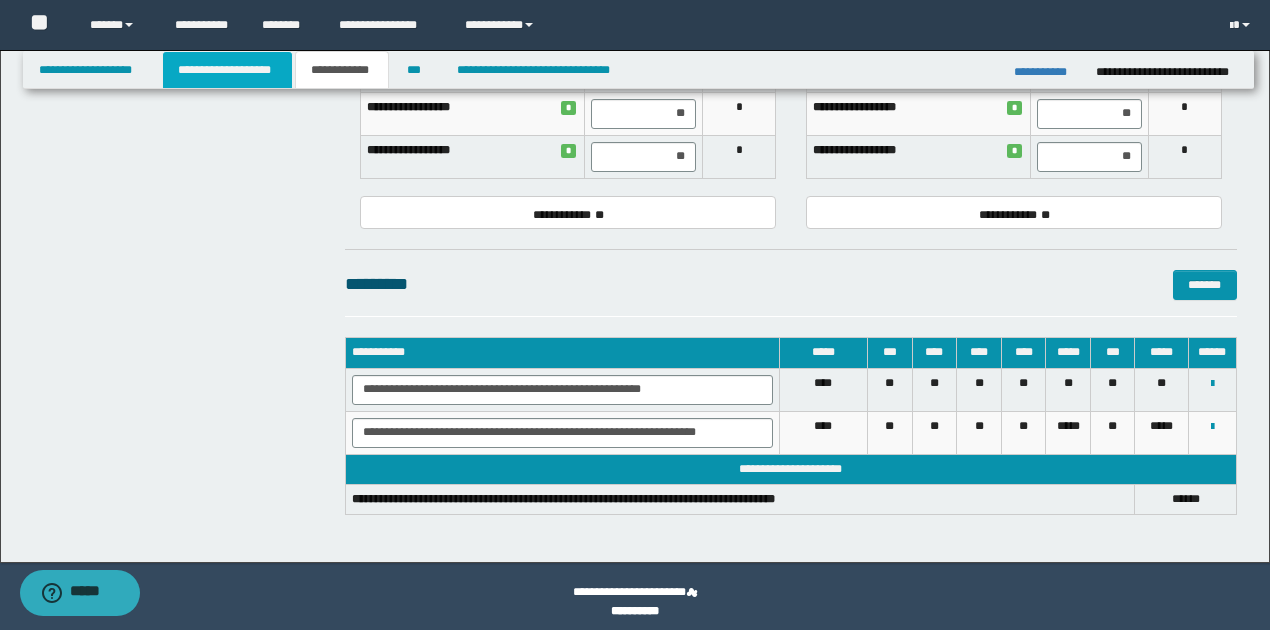 click on "**********" at bounding box center (227, 70) 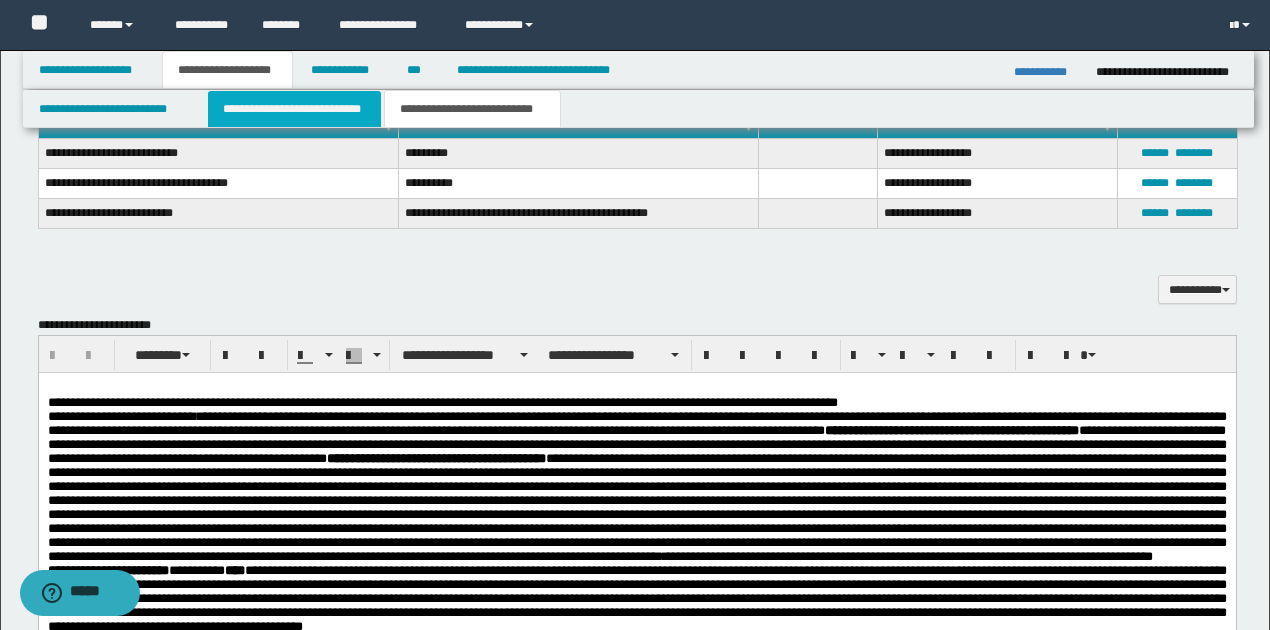 click on "**********" at bounding box center (294, 109) 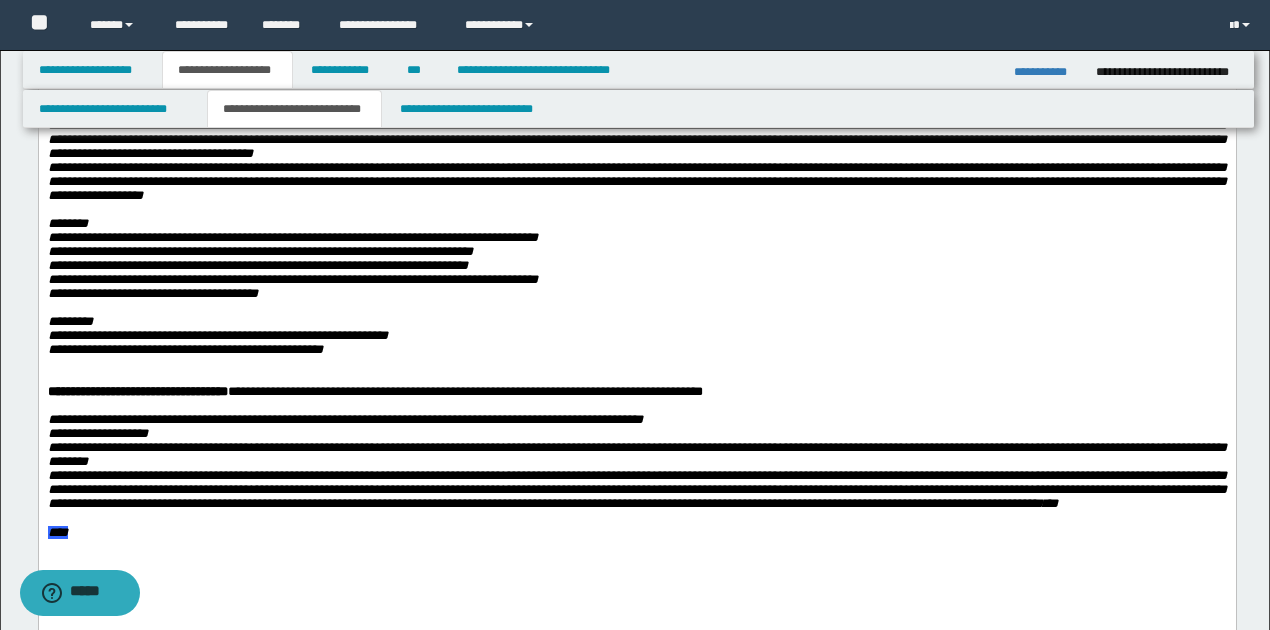 scroll, scrollTop: 400, scrollLeft: 0, axis: vertical 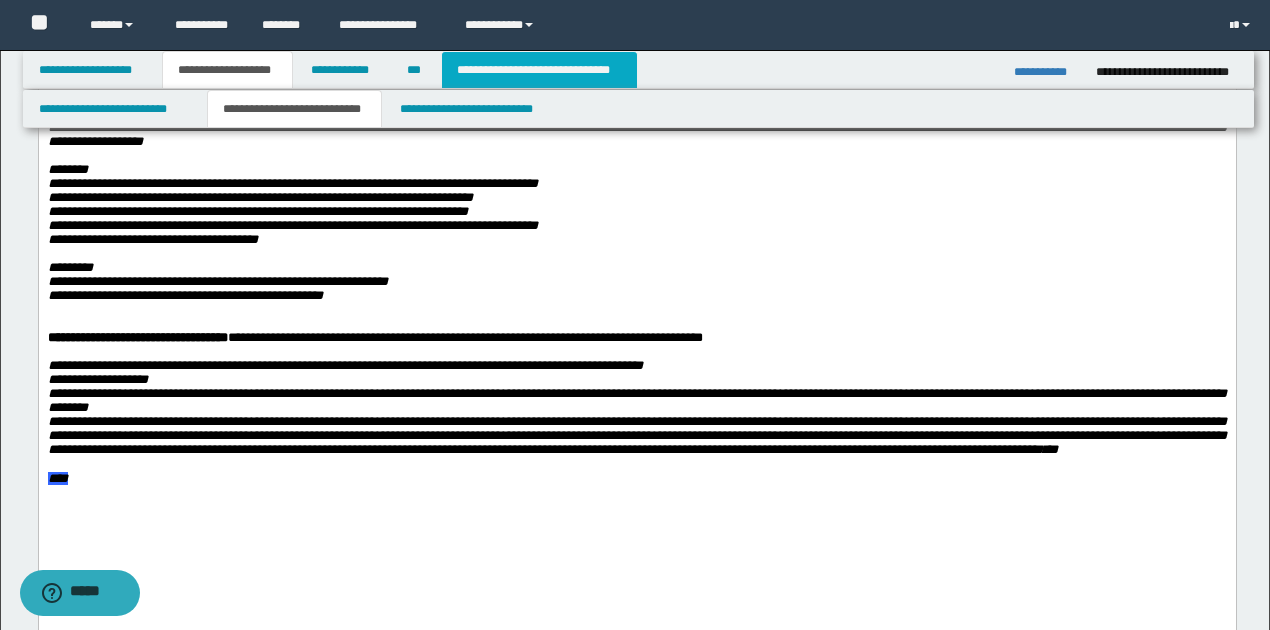 click on "**********" at bounding box center (539, 70) 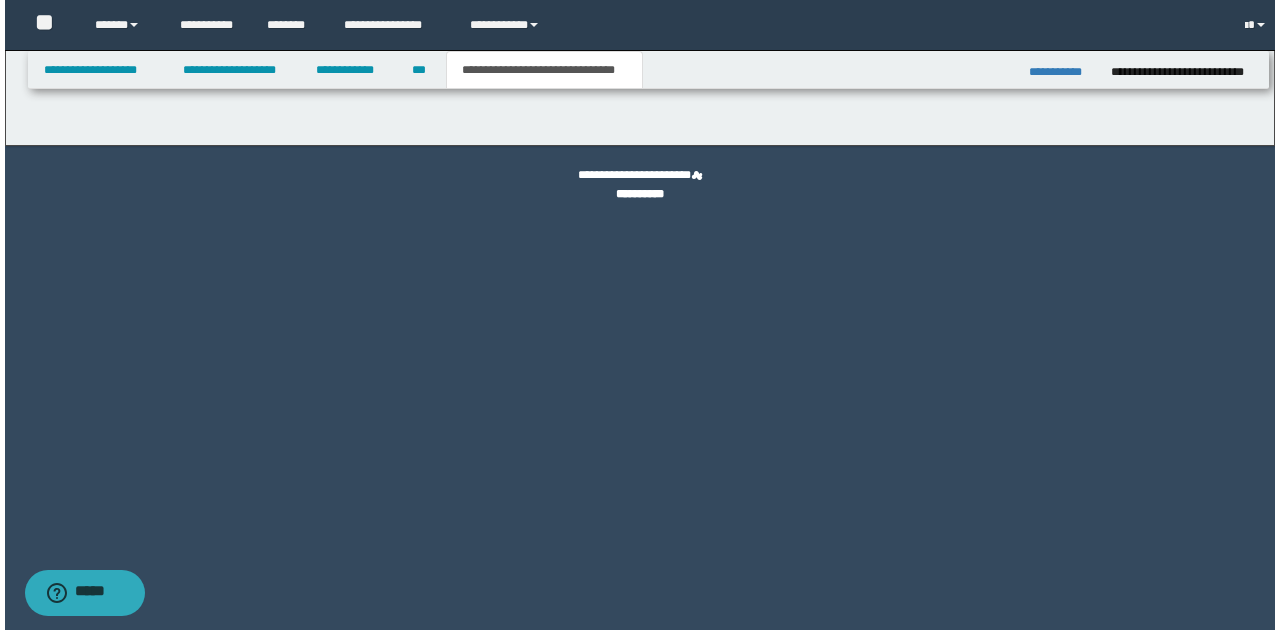 scroll, scrollTop: 0, scrollLeft: 0, axis: both 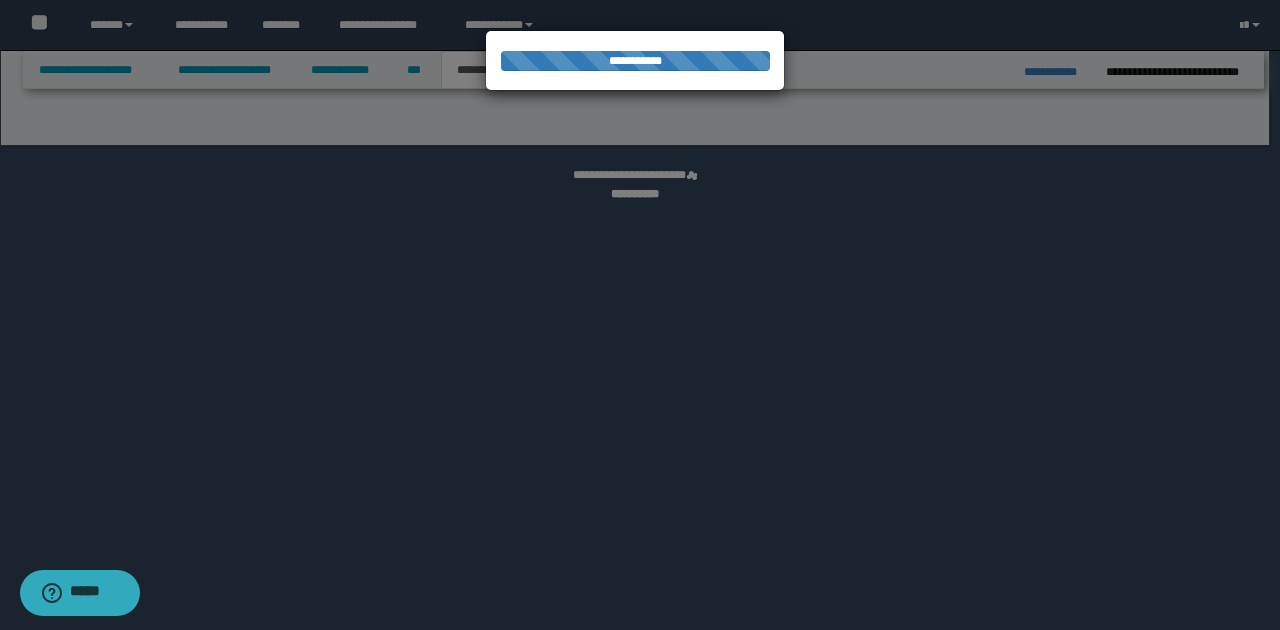 select on "*" 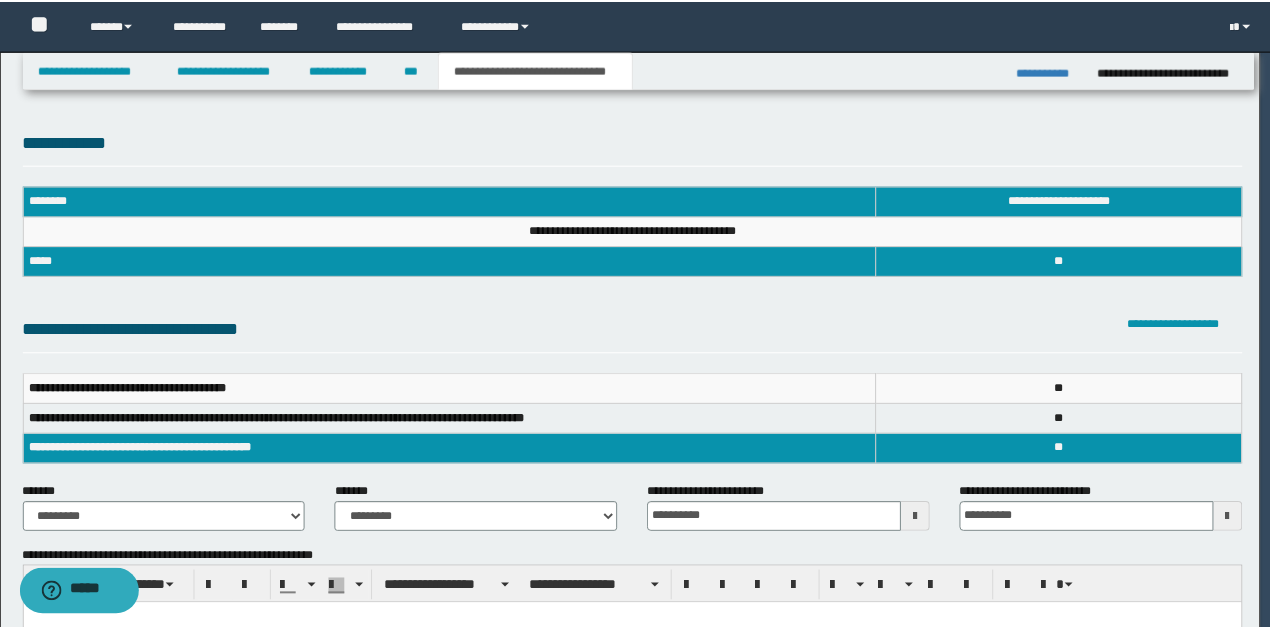 scroll, scrollTop: 0, scrollLeft: 0, axis: both 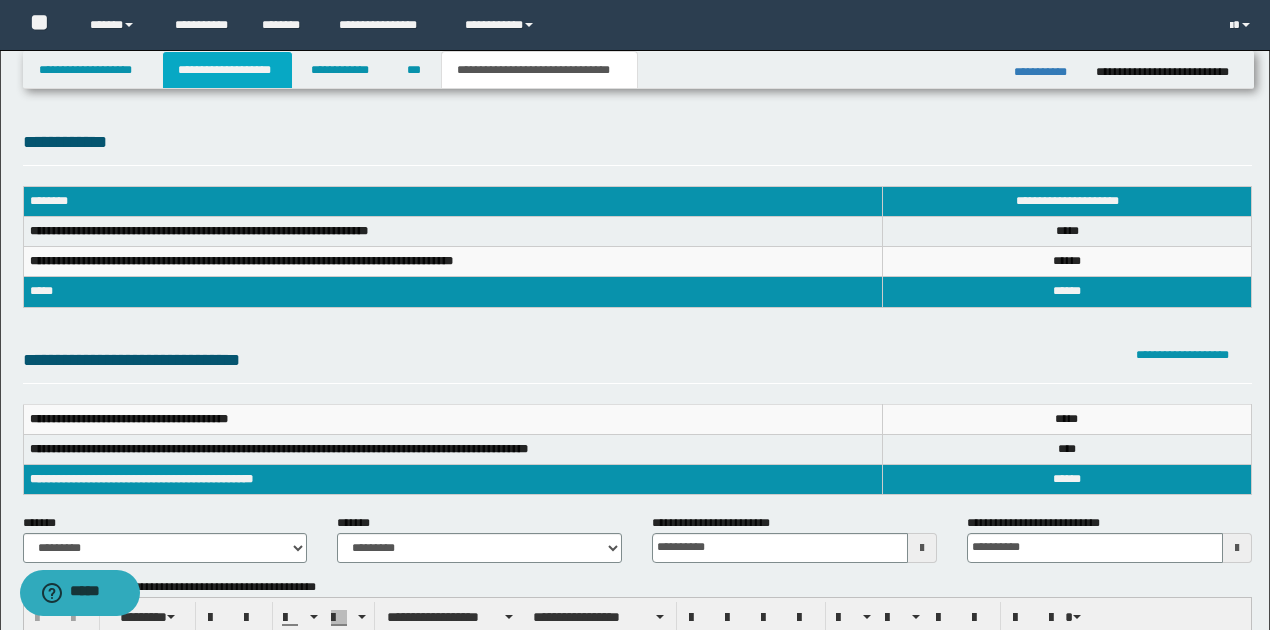 click on "**********" at bounding box center (227, 70) 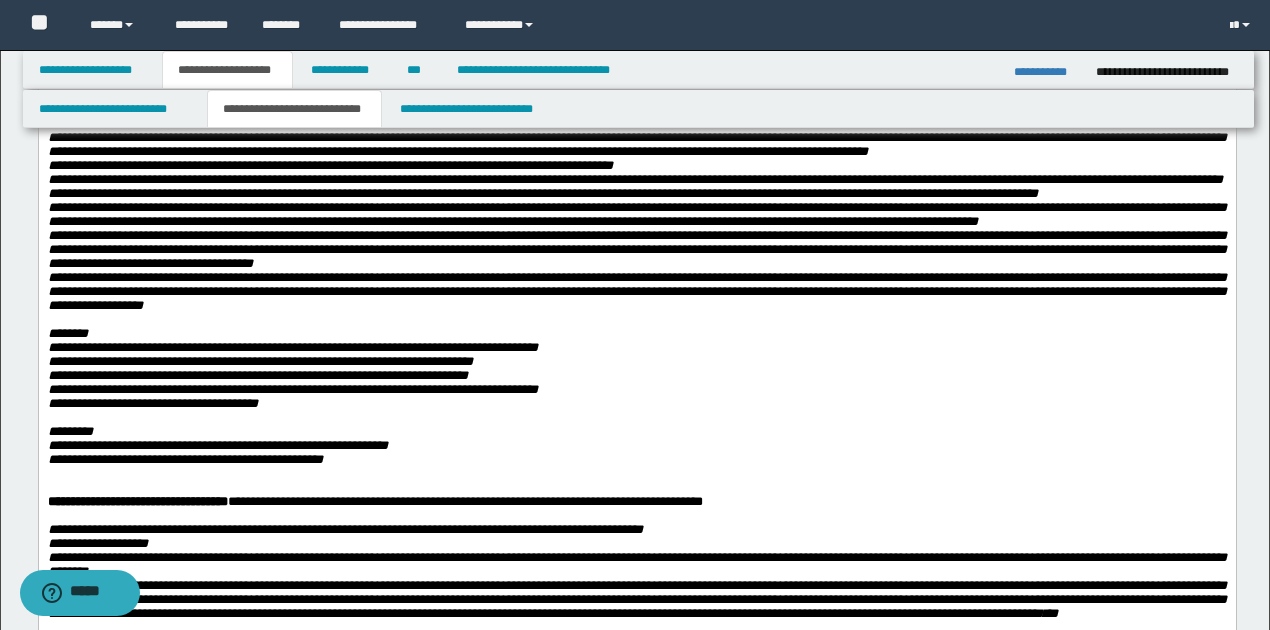scroll, scrollTop: 400, scrollLeft: 0, axis: vertical 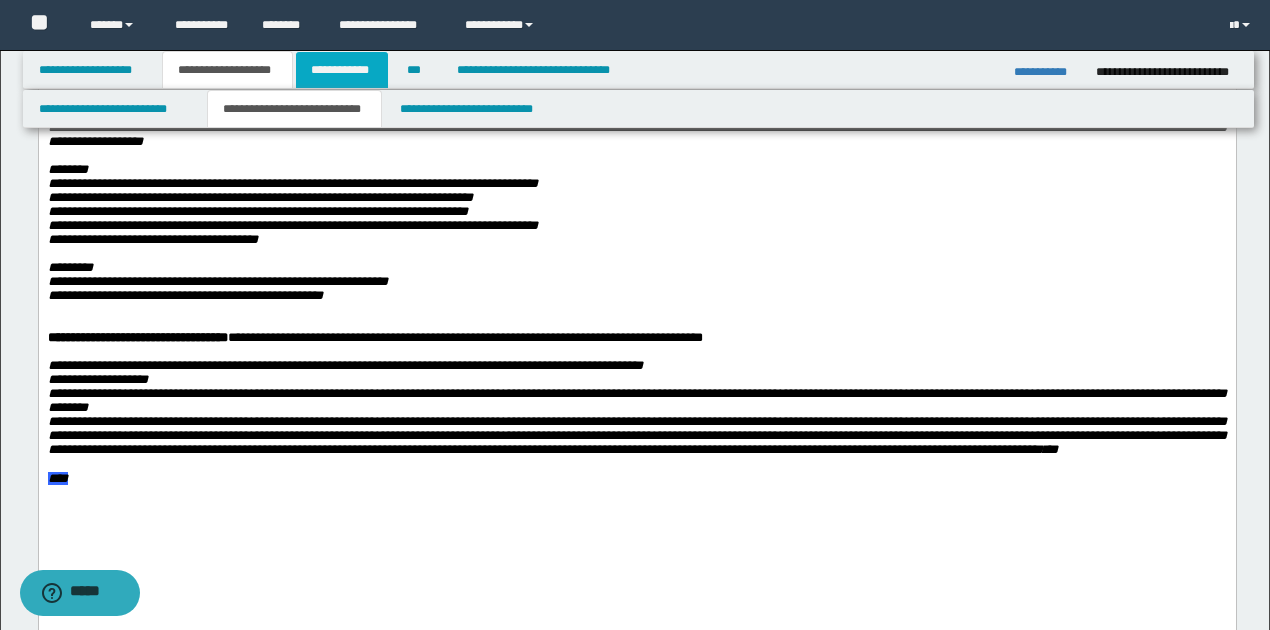 click on "**********" at bounding box center (342, 70) 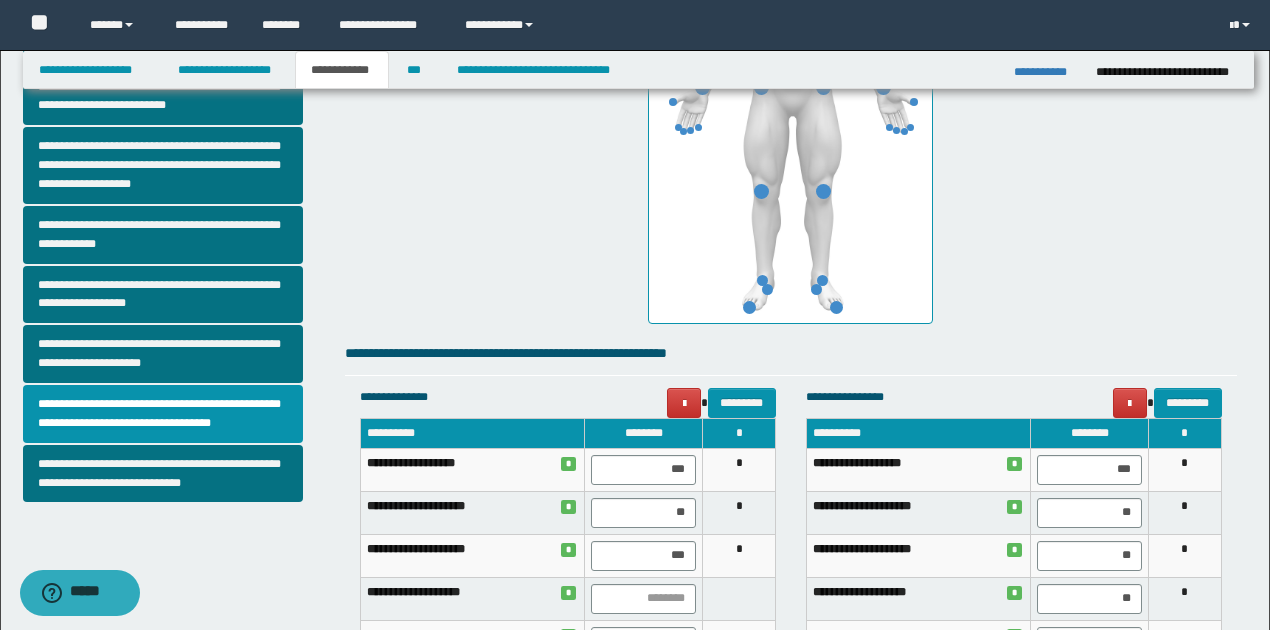 scroll, scrollTop: 502, scrollLeft: 0, axis: vertical 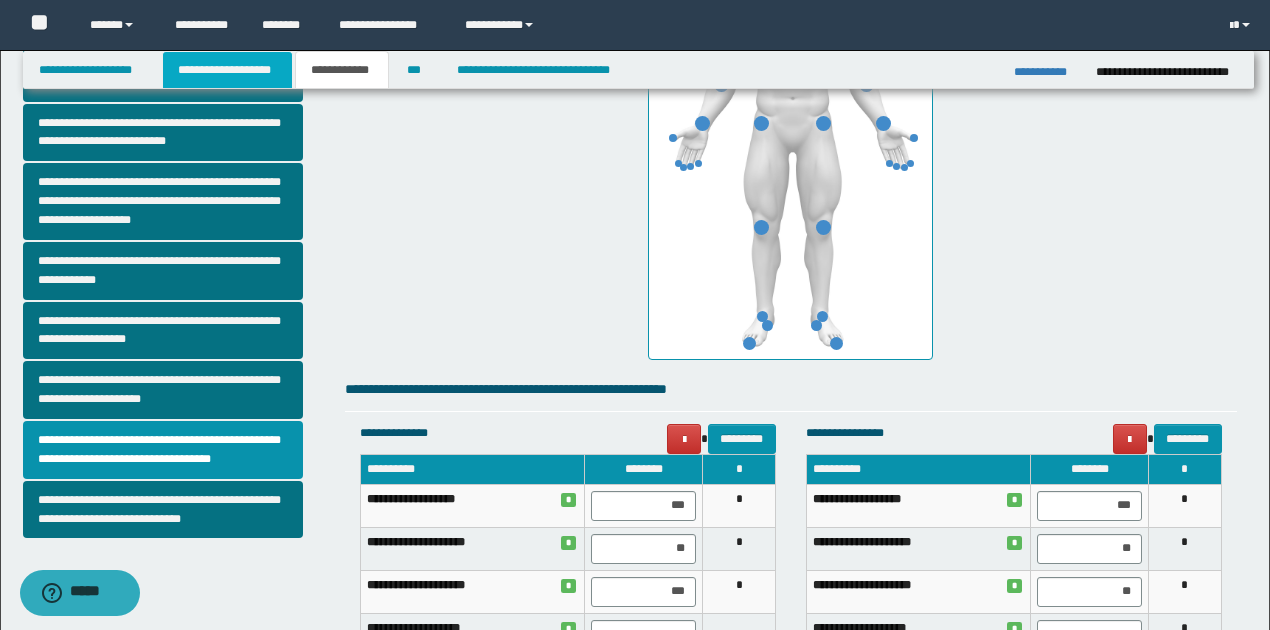 click on "**********" at bounding box center (227, 70) 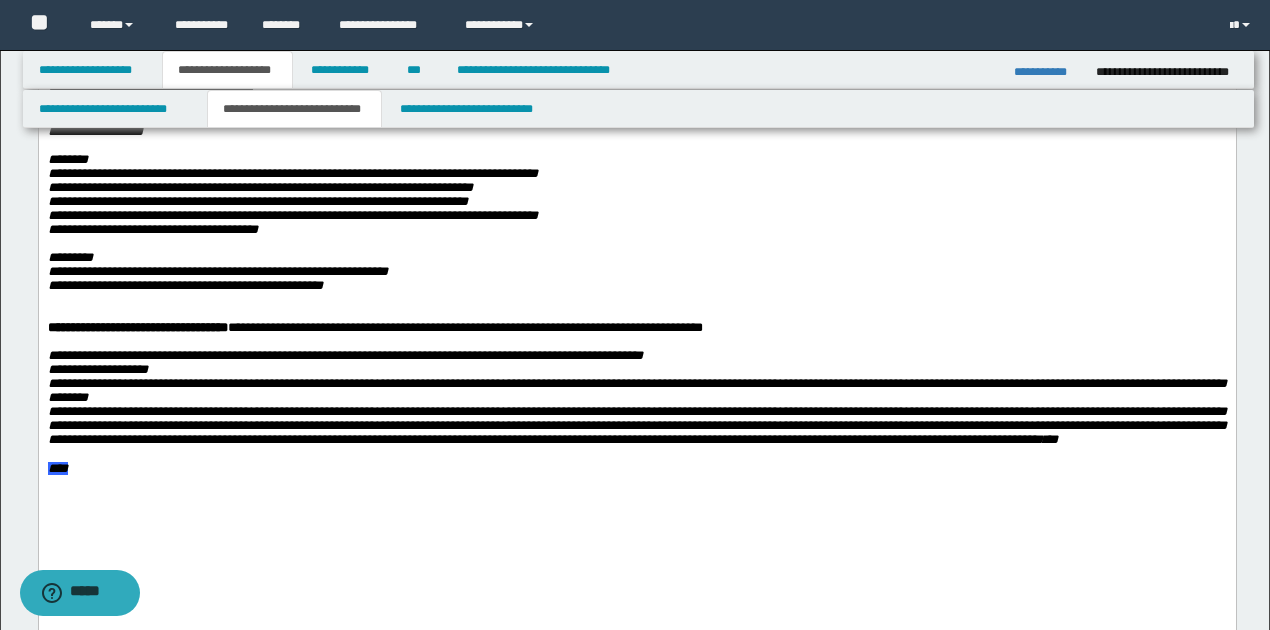 scroll, scrollTop: 400, scrollLeft: 0, axis: vertical 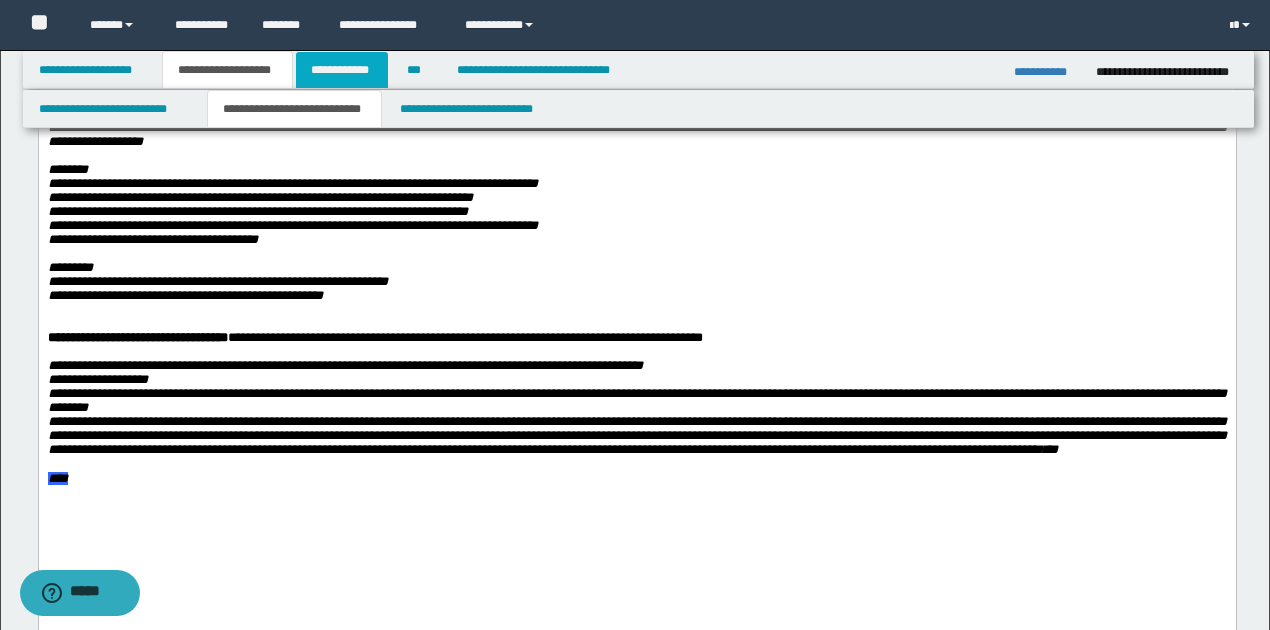 click on "**********" at bounding box center [342, 70] 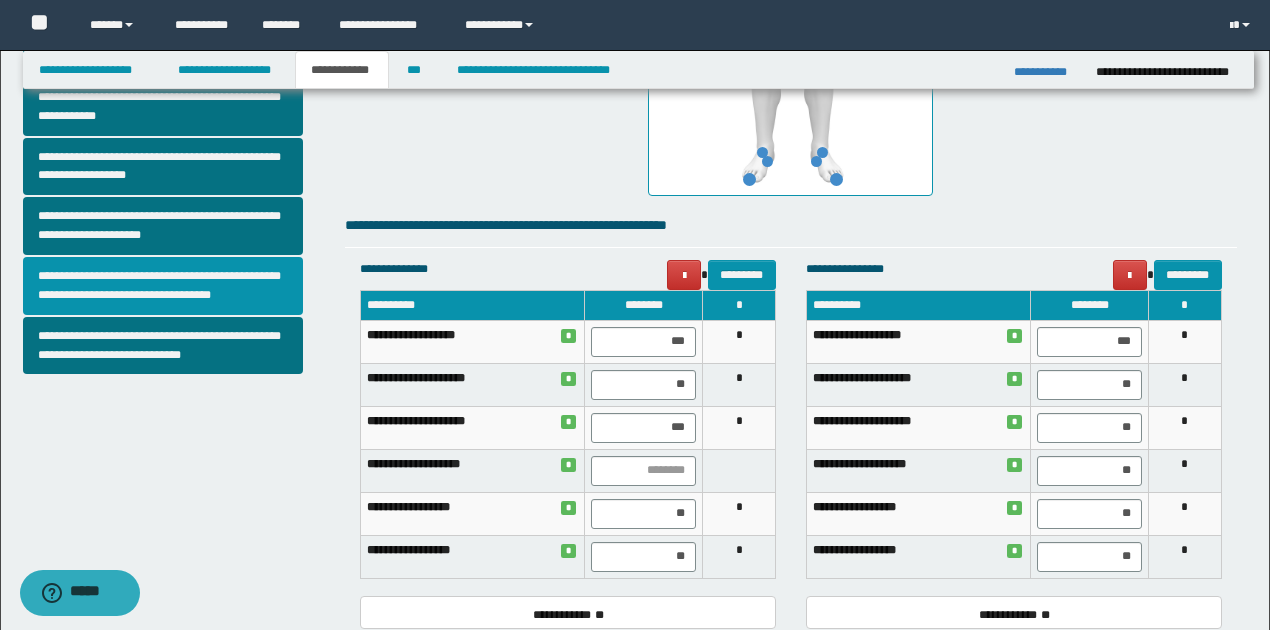 scroll, scrollTop: 702, scrollLeft: 0, axis: vertical 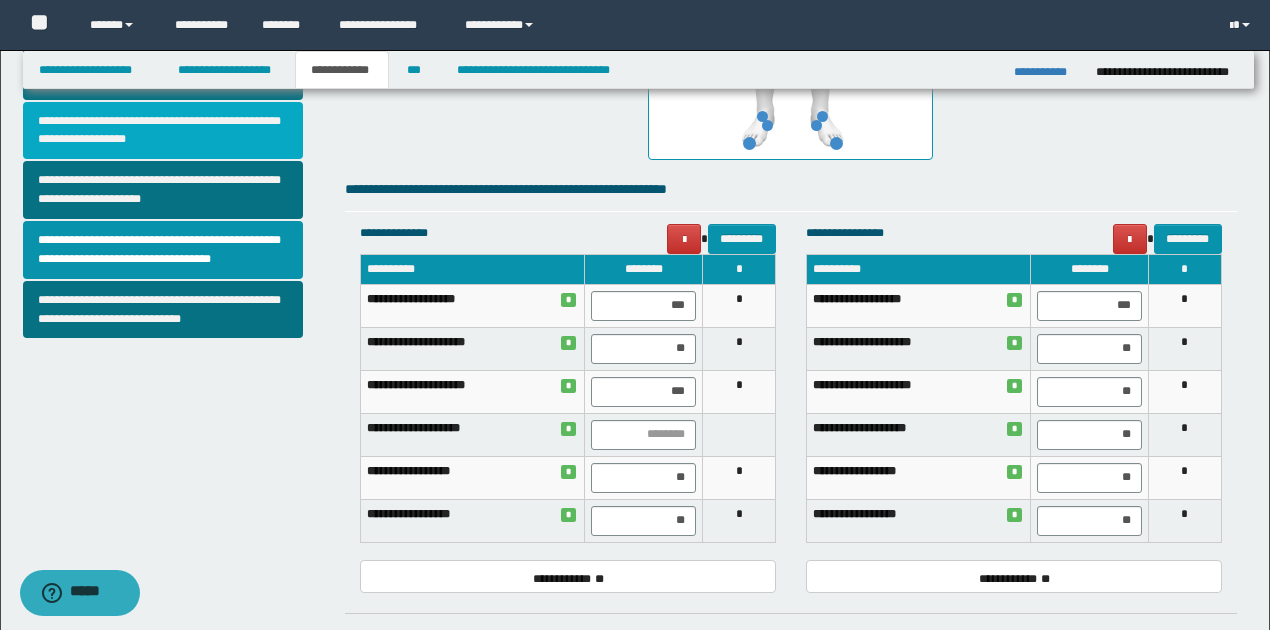 click on "**********" at bounding box center (163, 131) 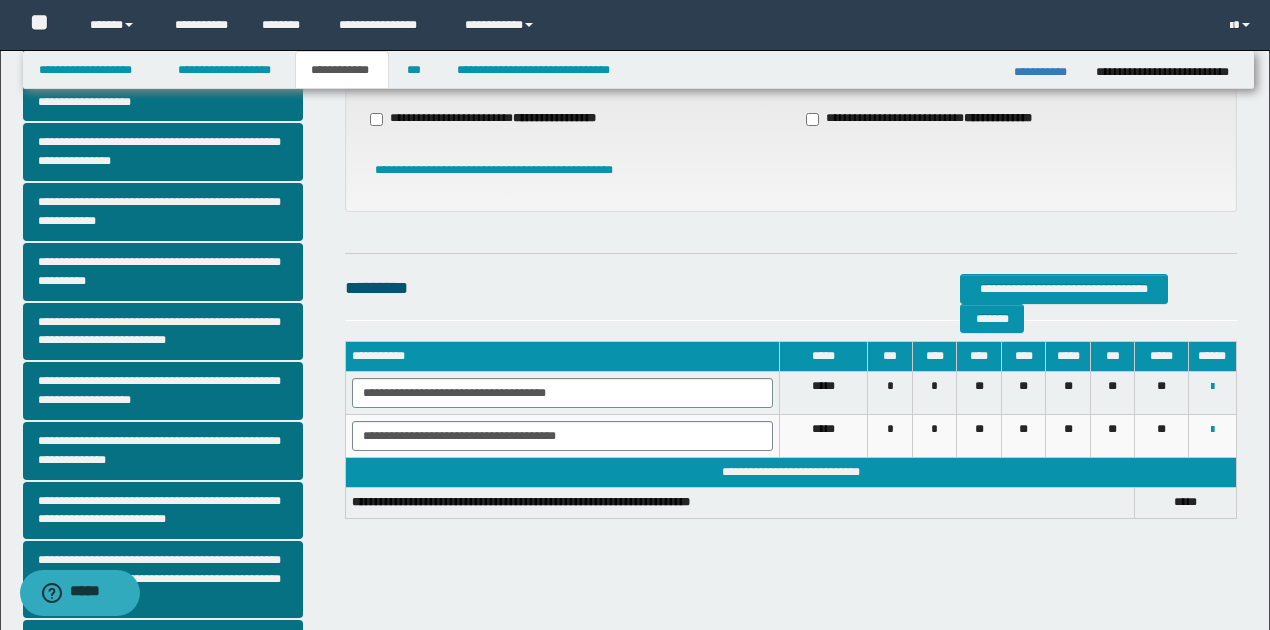 scroll, scrollTop: 133, scrollLeft: 0, axis: vertical 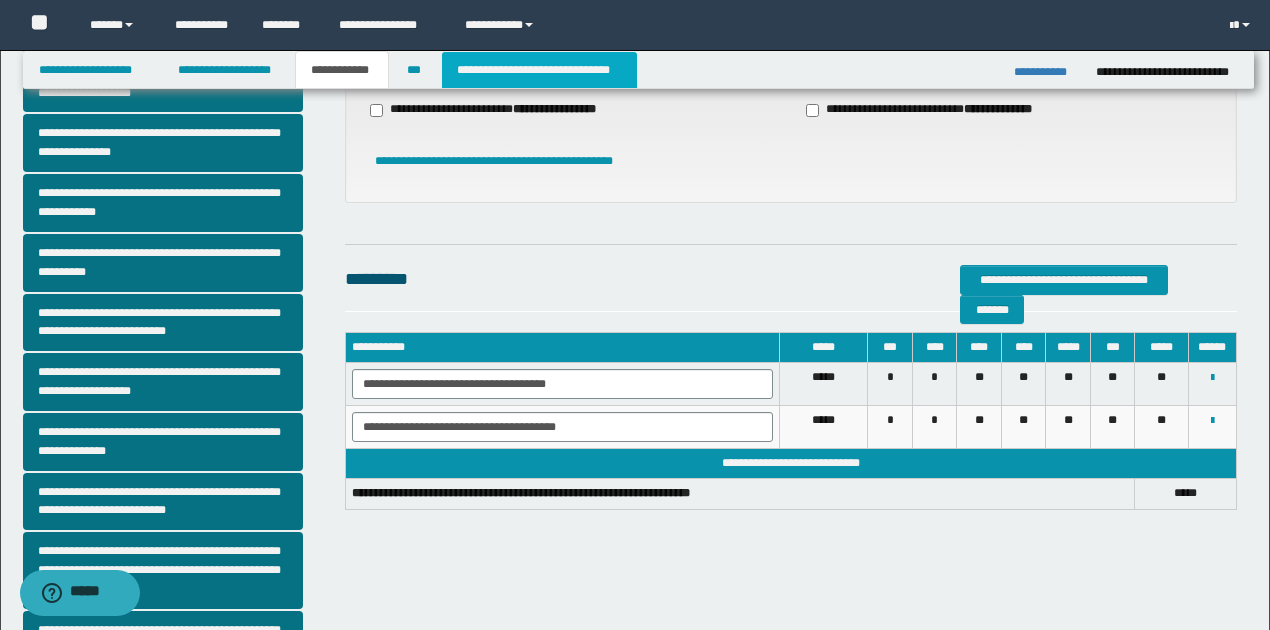 click on "**********" at bounding box center (539, 70) 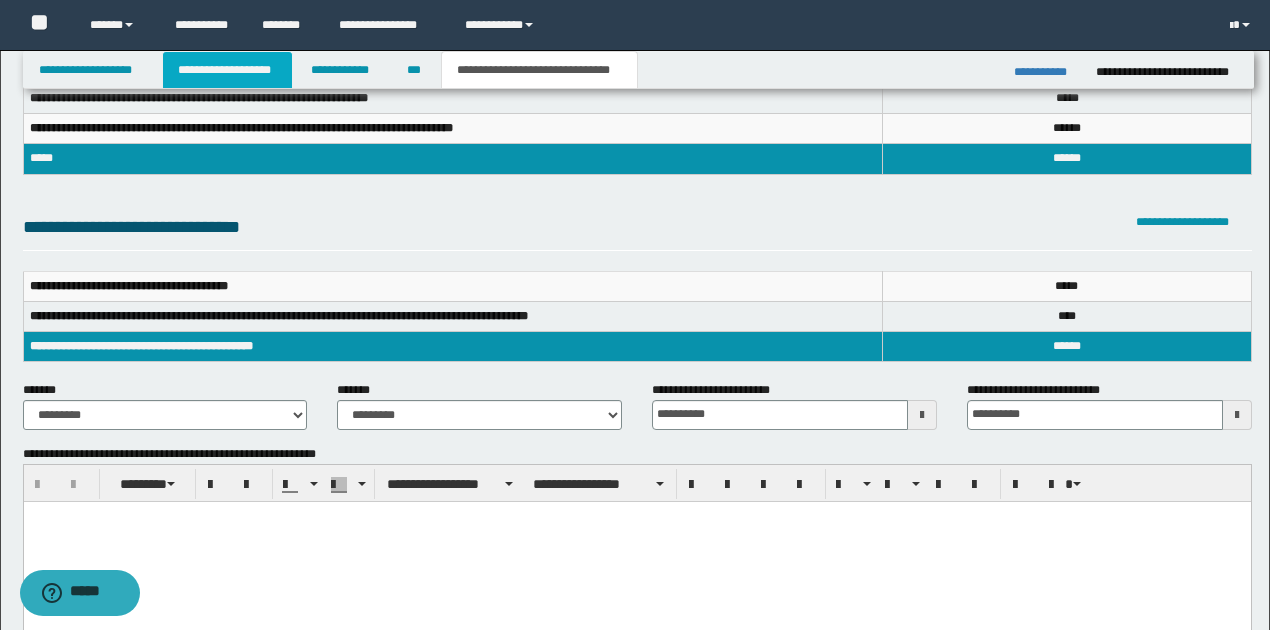 click on "**********" at bounding box center (227, 70) 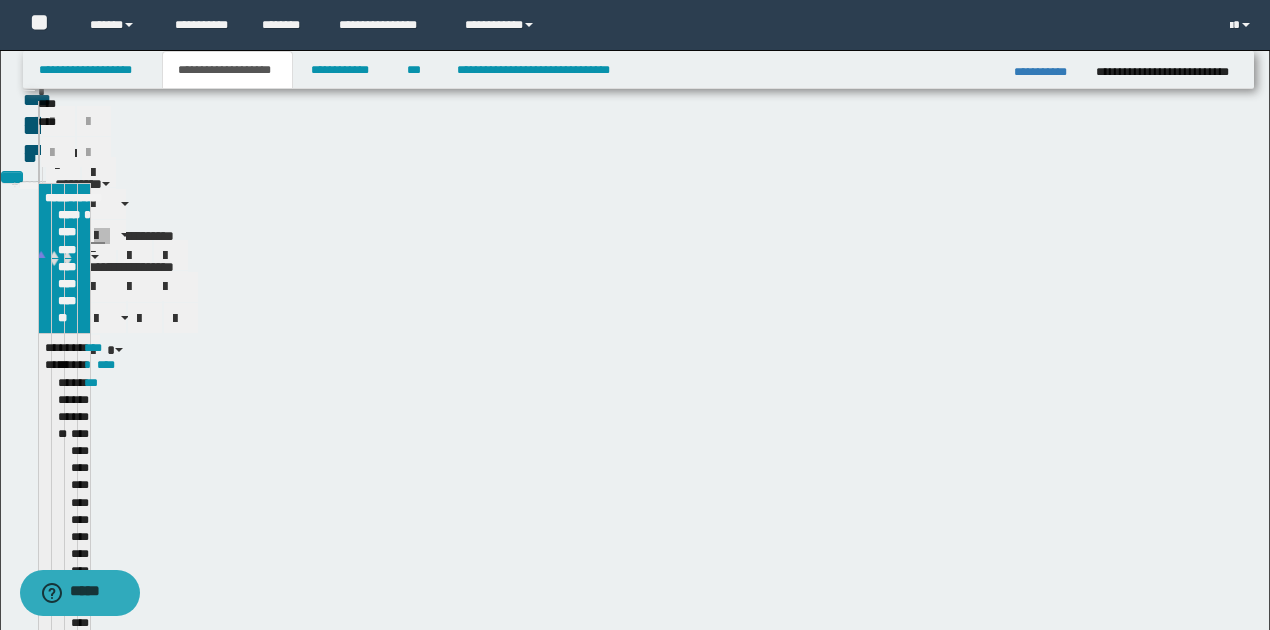 scroll, scrollTop: 164, scrollLeft: 0, axis: vertical 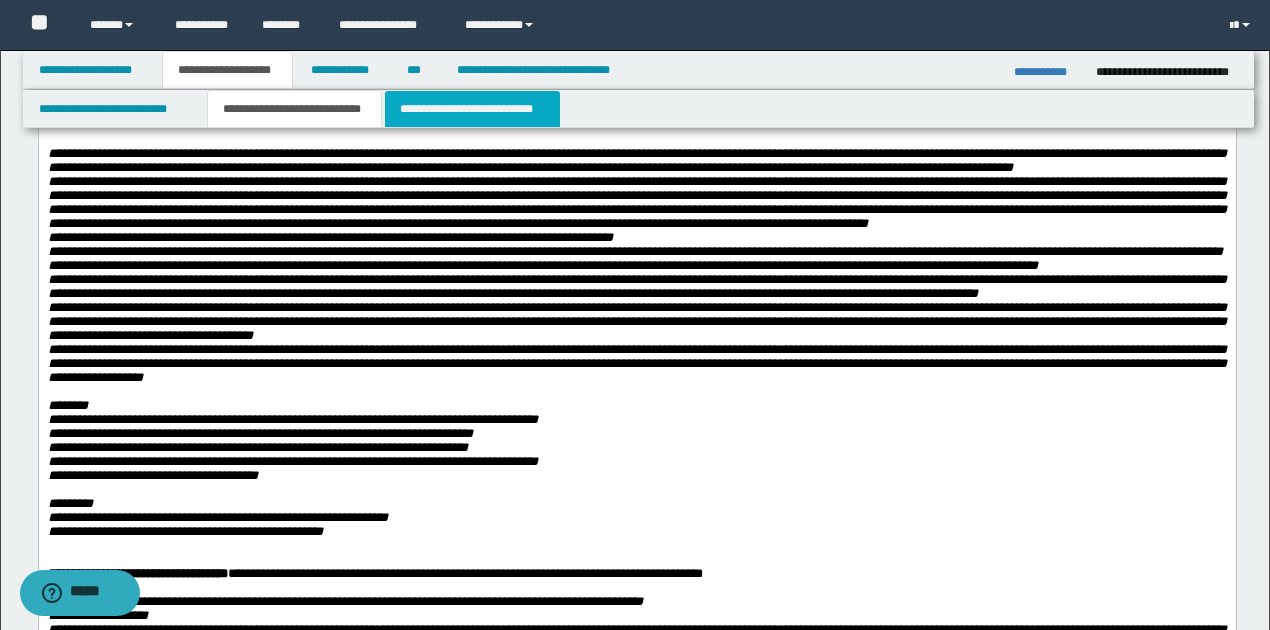 click on "**********" at bounding box center [472, 109] 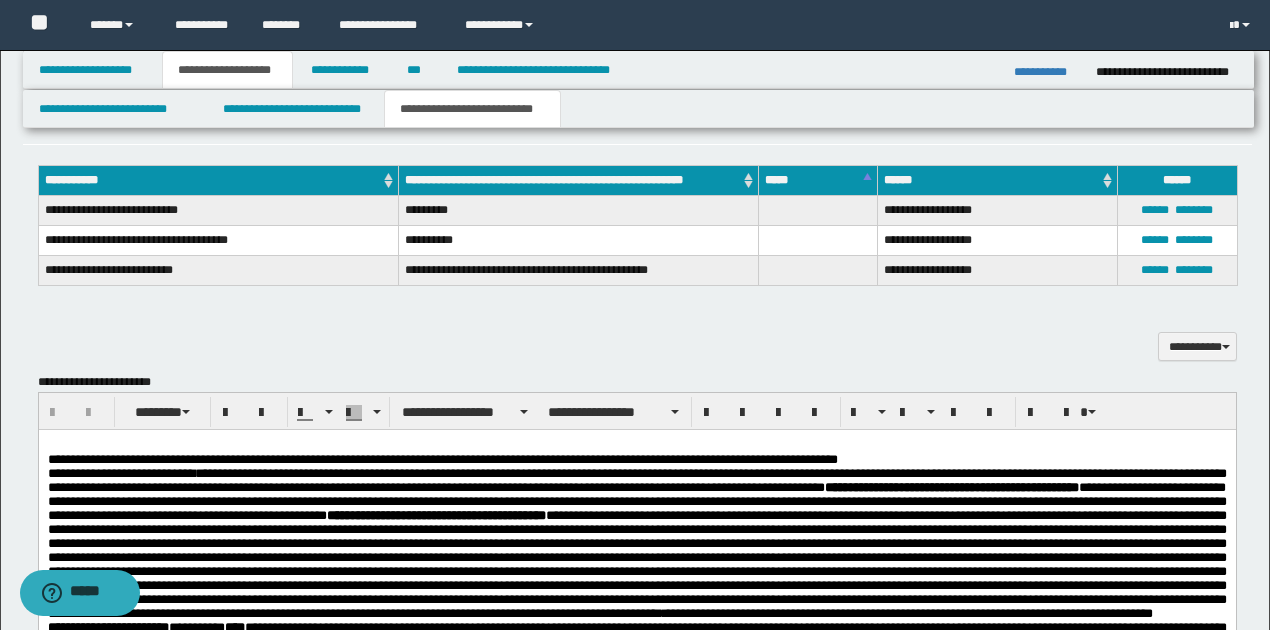 scroll, scrollTop: 1297, scrollLeft: 0, axis: vertical 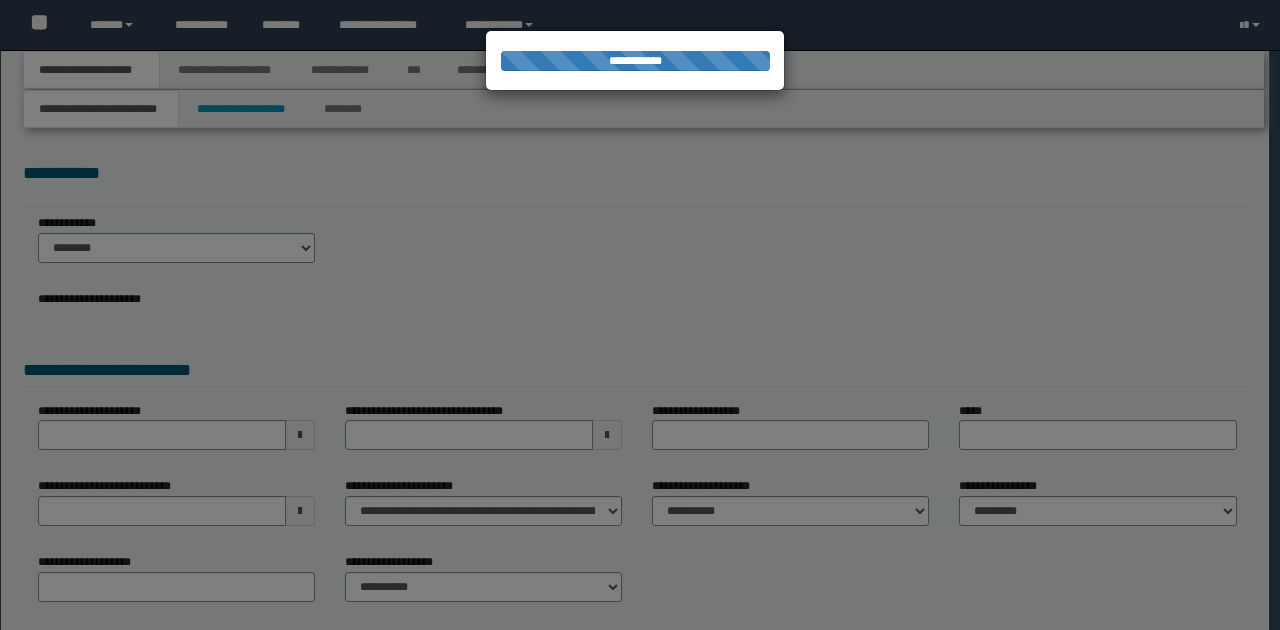 type on "**********" 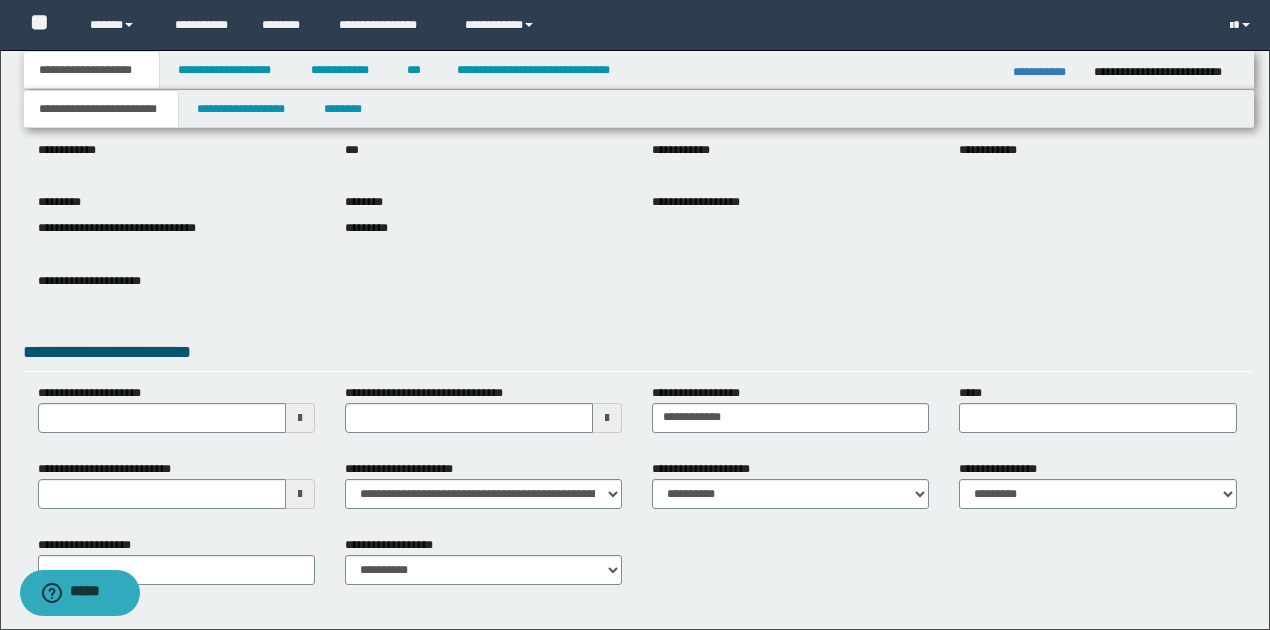 scroll, scrollTop: 200, scrollLeft: 0, axis: vertical 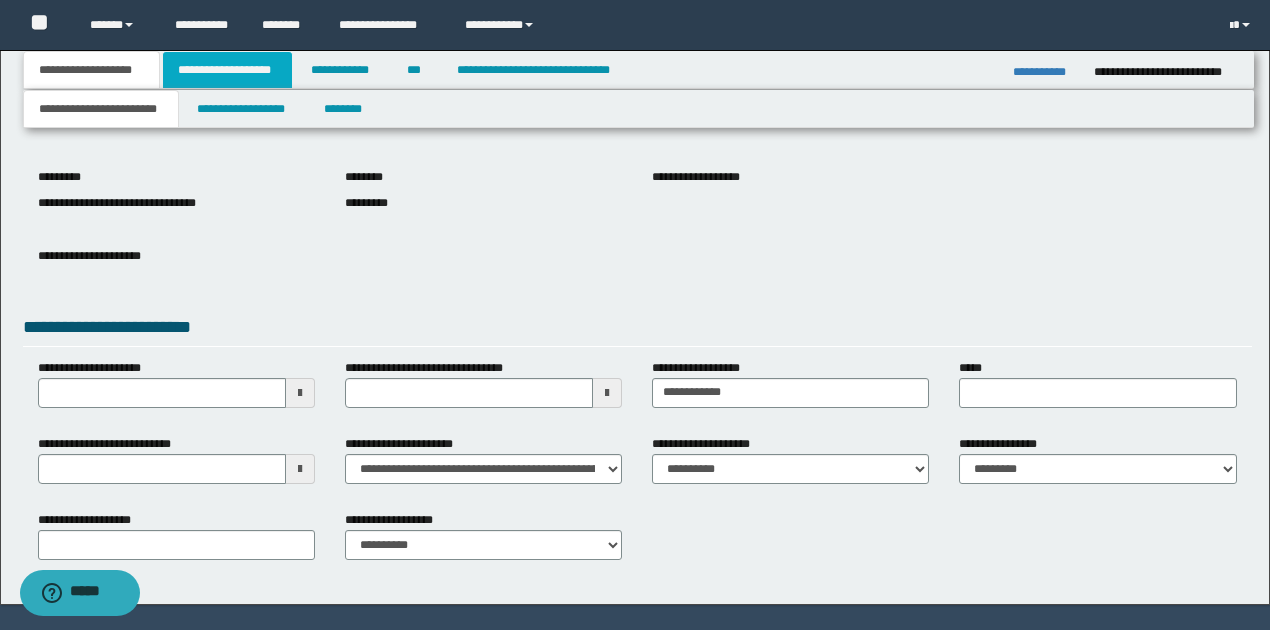 click on "**********" at bounding box center [227, 70] 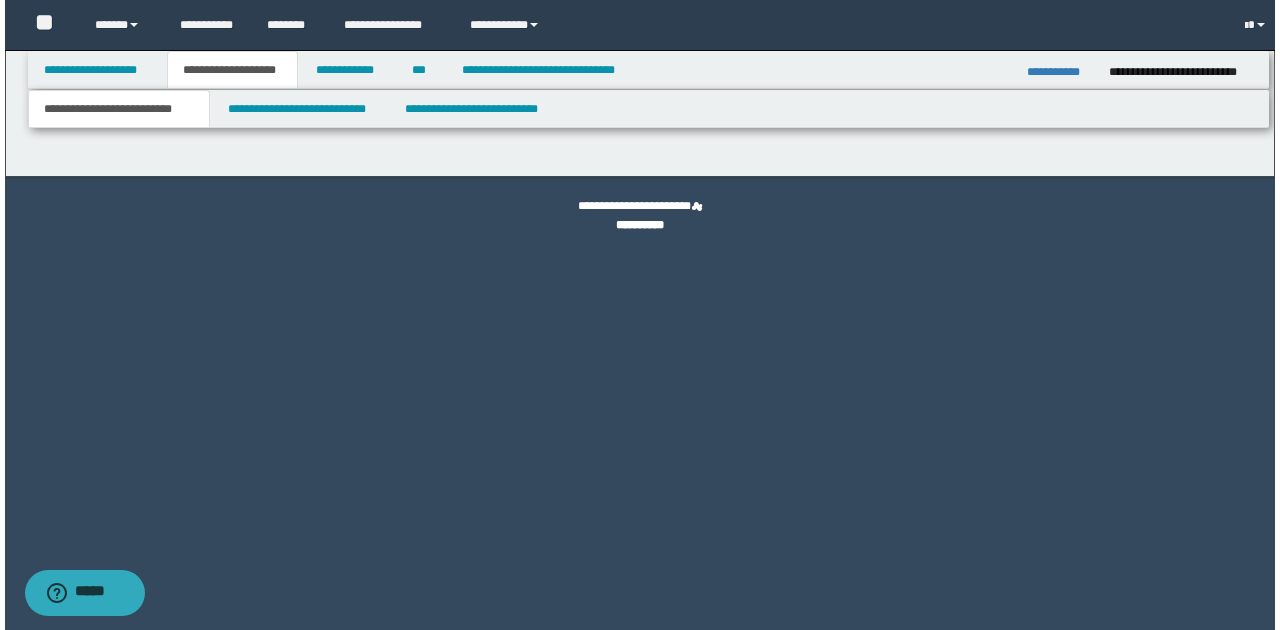 scroll, scrollTop: 0, scrollLeft: 0, axis: both 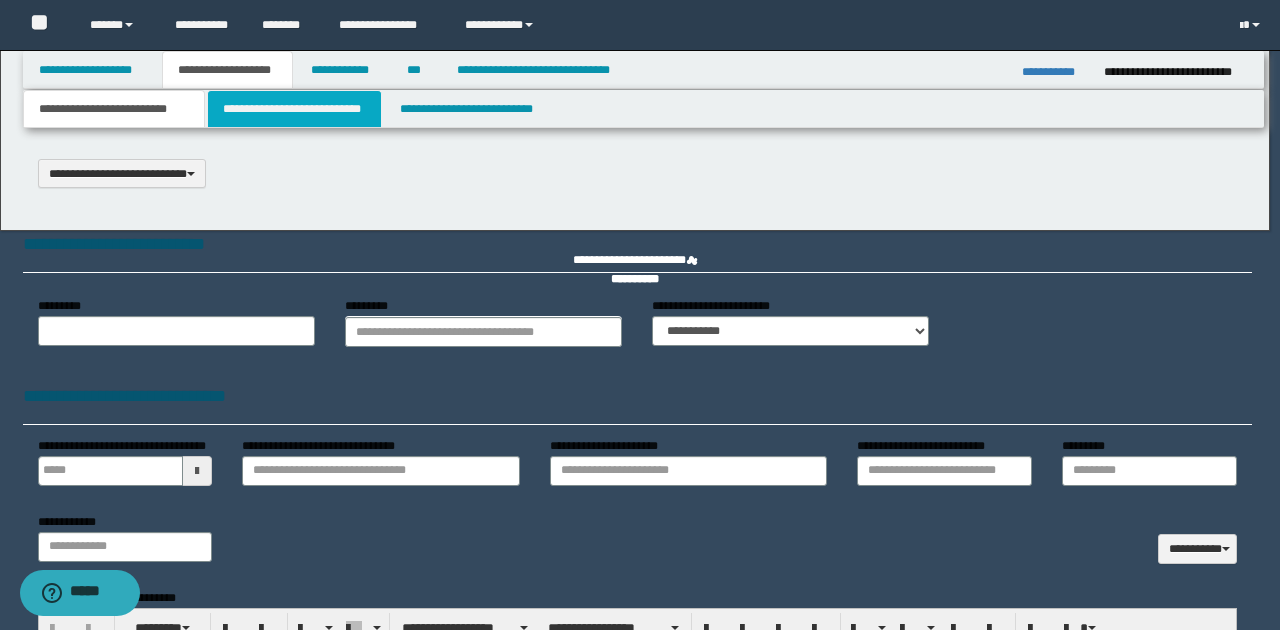 select on "*" 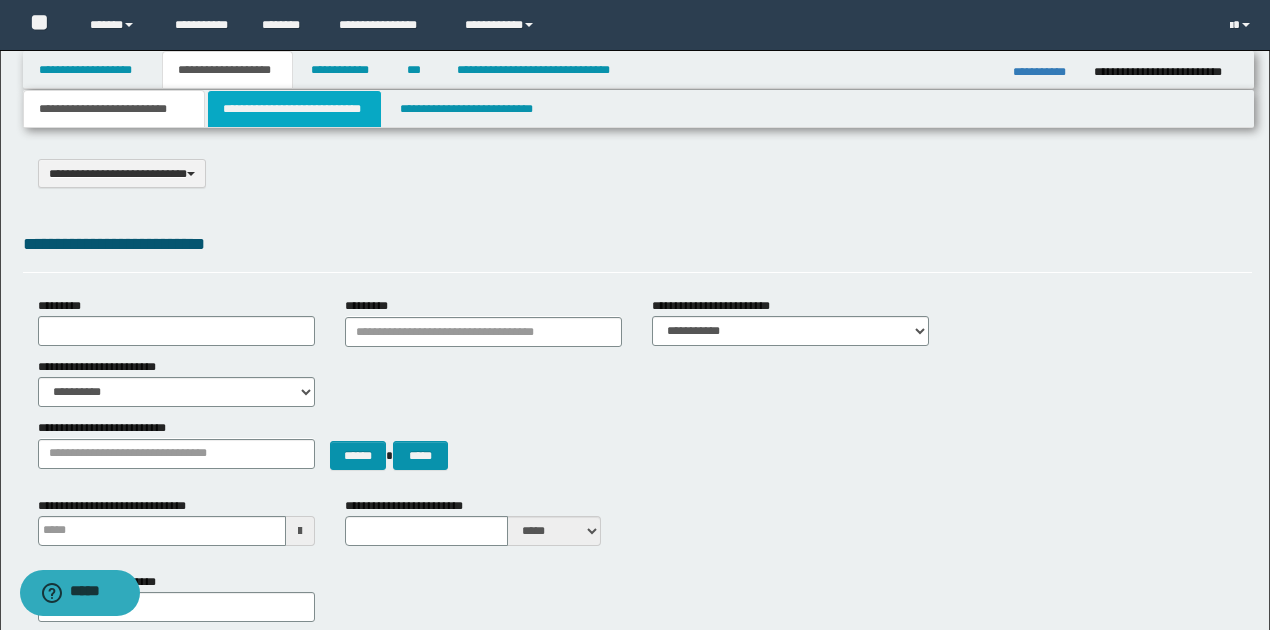 click on "**********" at bounding box center (294, 109) 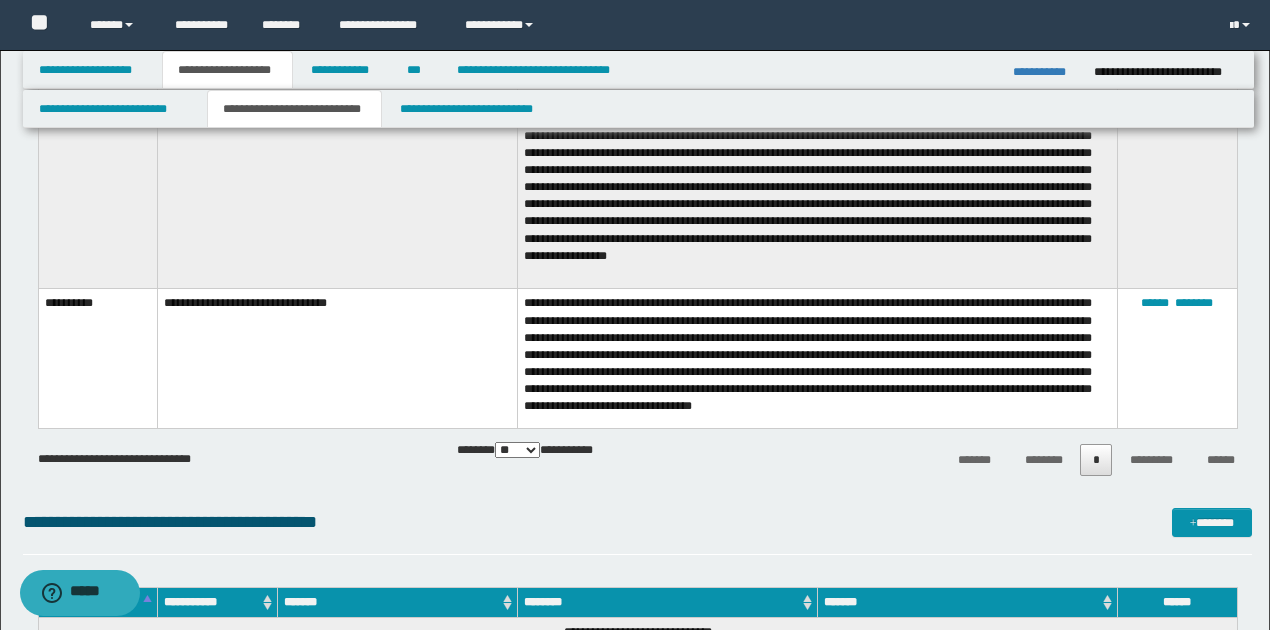 scroll, scrollTop: 3600, scrollLeft: 0, axis: vertical 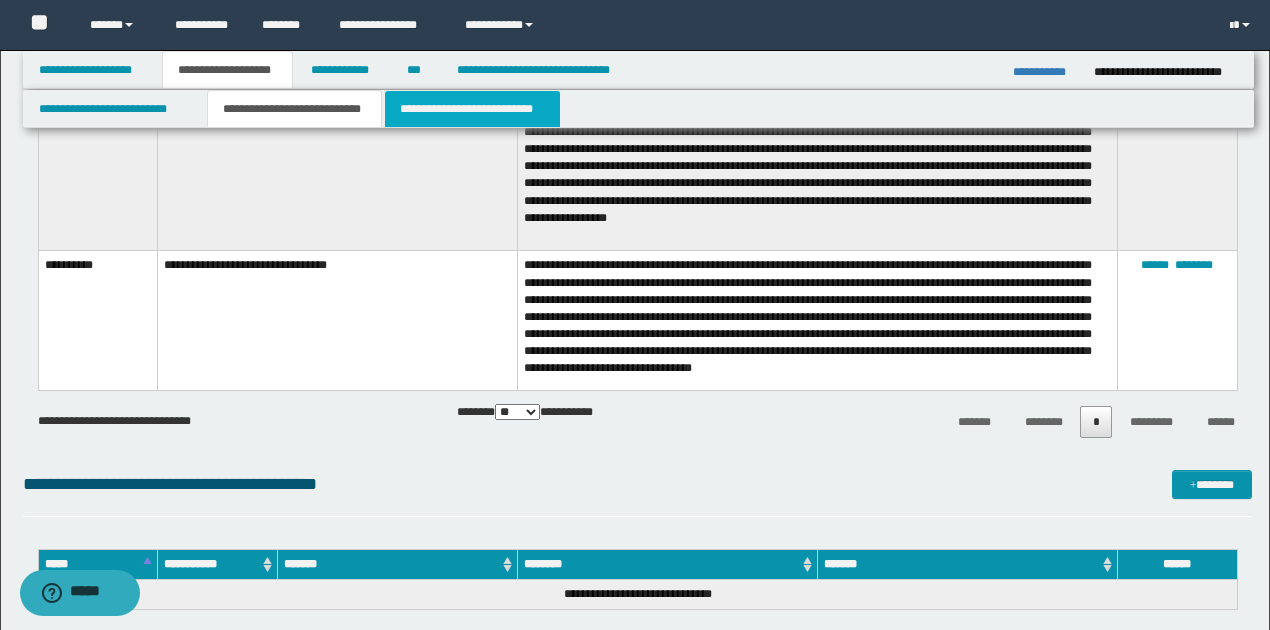 click on "**********" at bounding box center (472, 109) 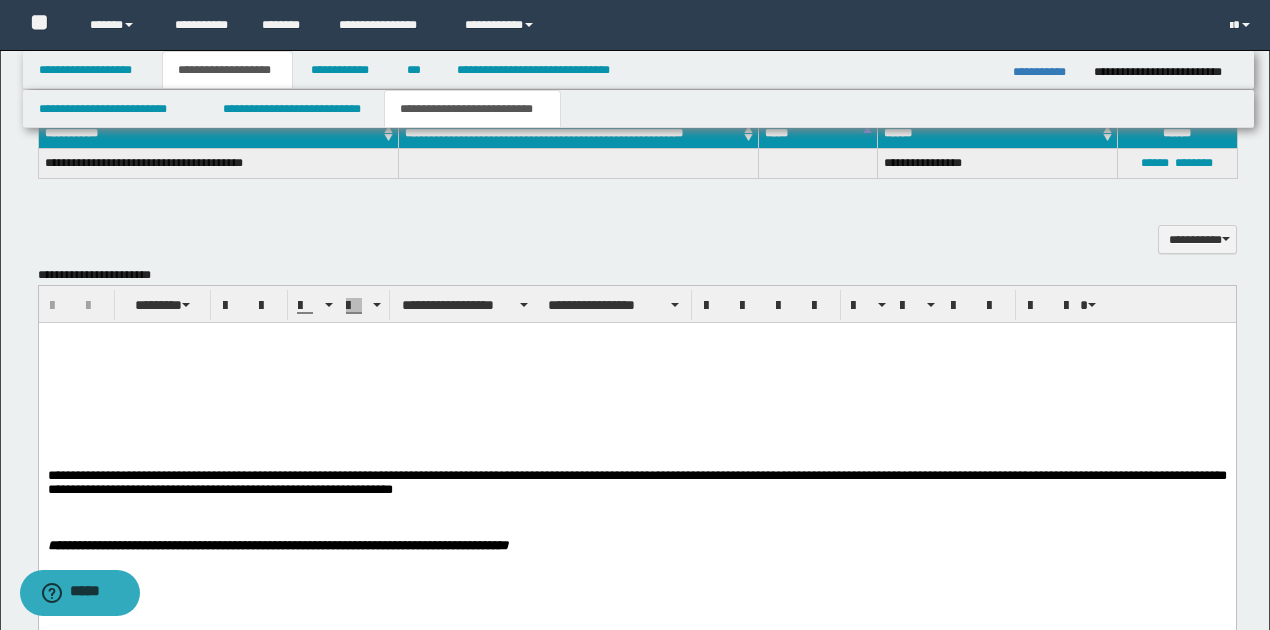 scroll, scrollTop: 1066, scrollLeft: 0, axis: vertical 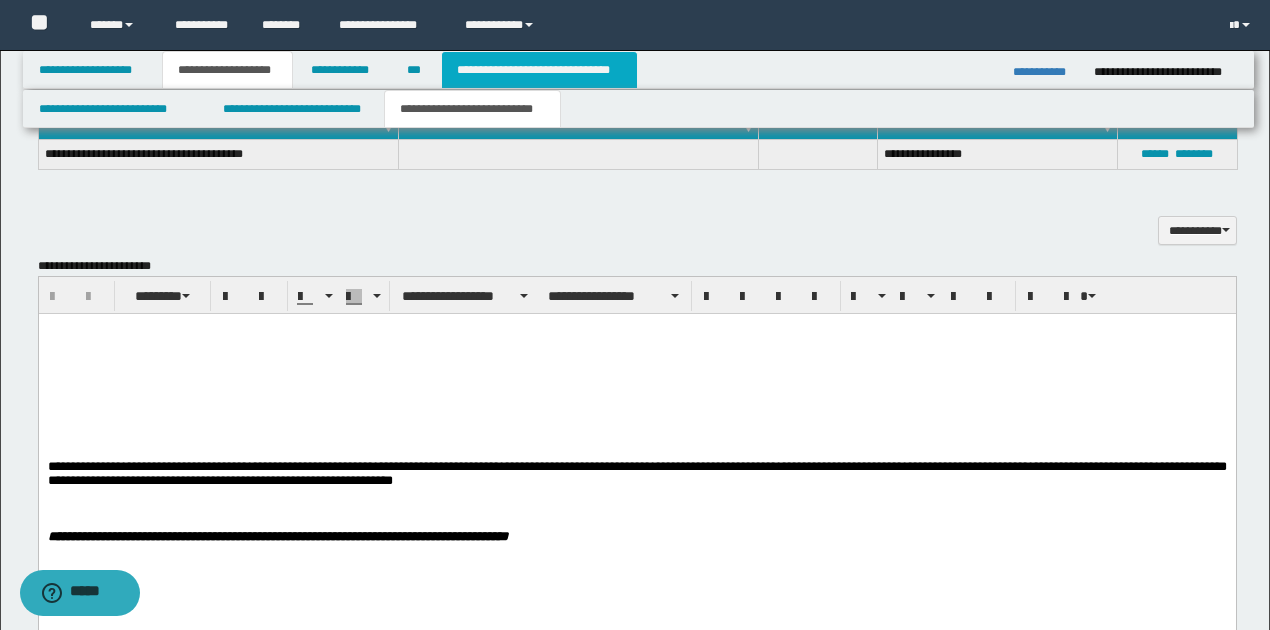 click on "**********" at bounding box center (539, 70) 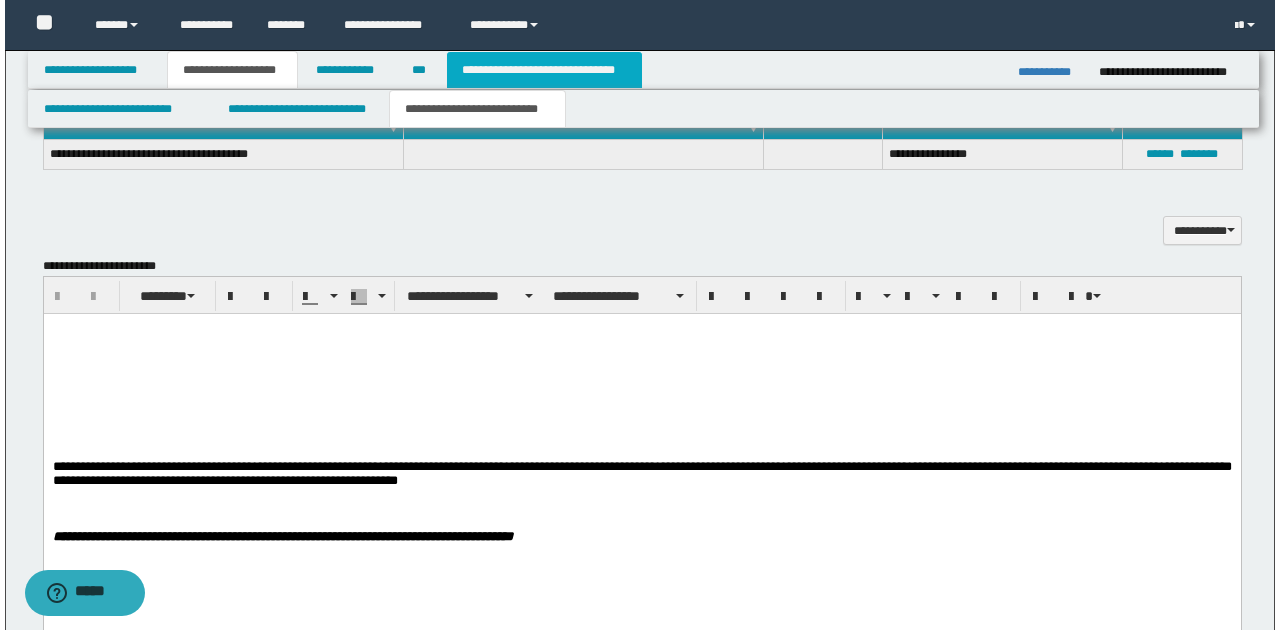 scroll, scrollTop: 0, scrollLeft: 0, axis: both 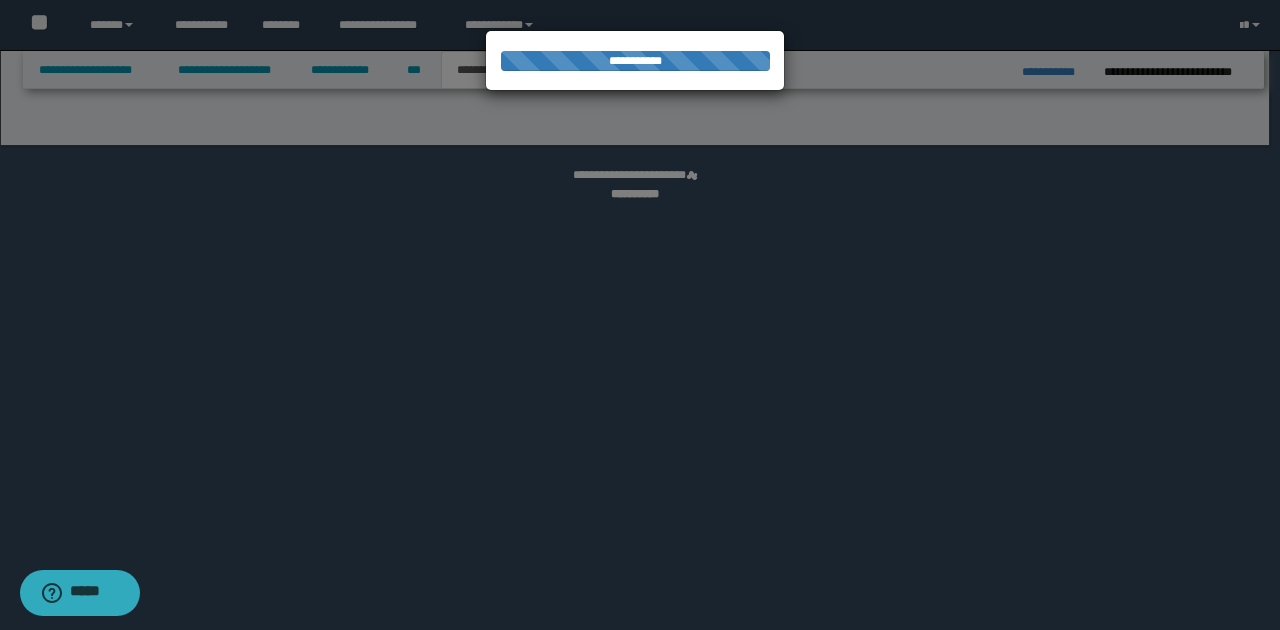 select on "*" 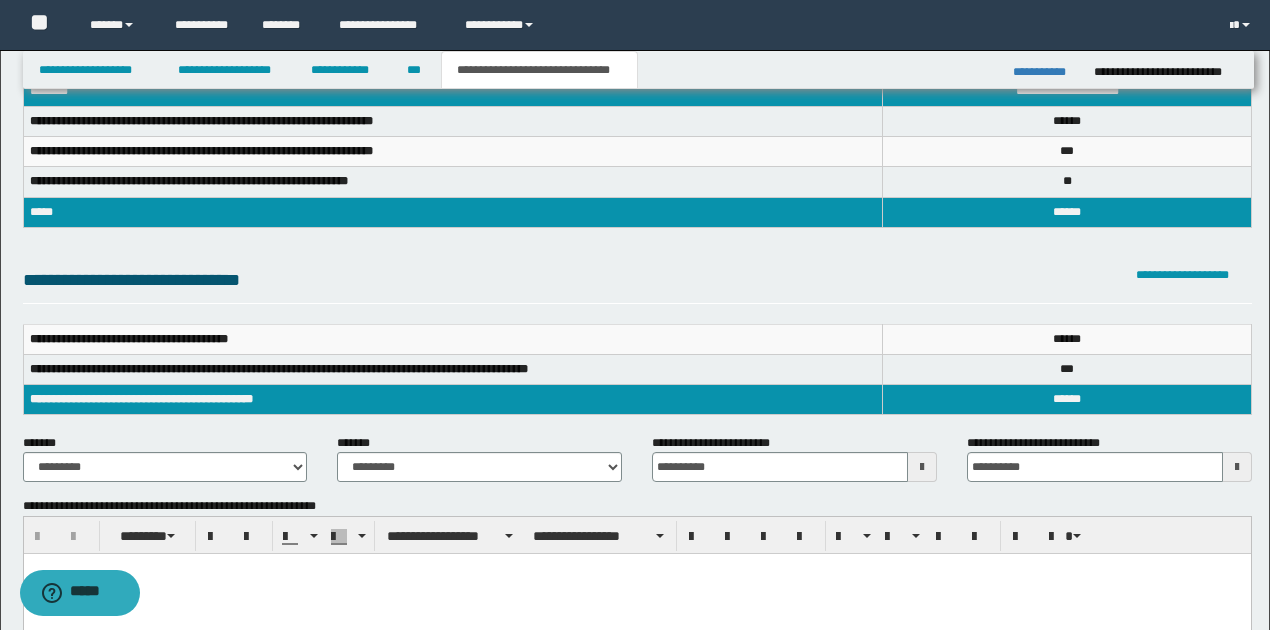 scroll, scrollTop: 133, scrollLeft: 0, axis: vertical 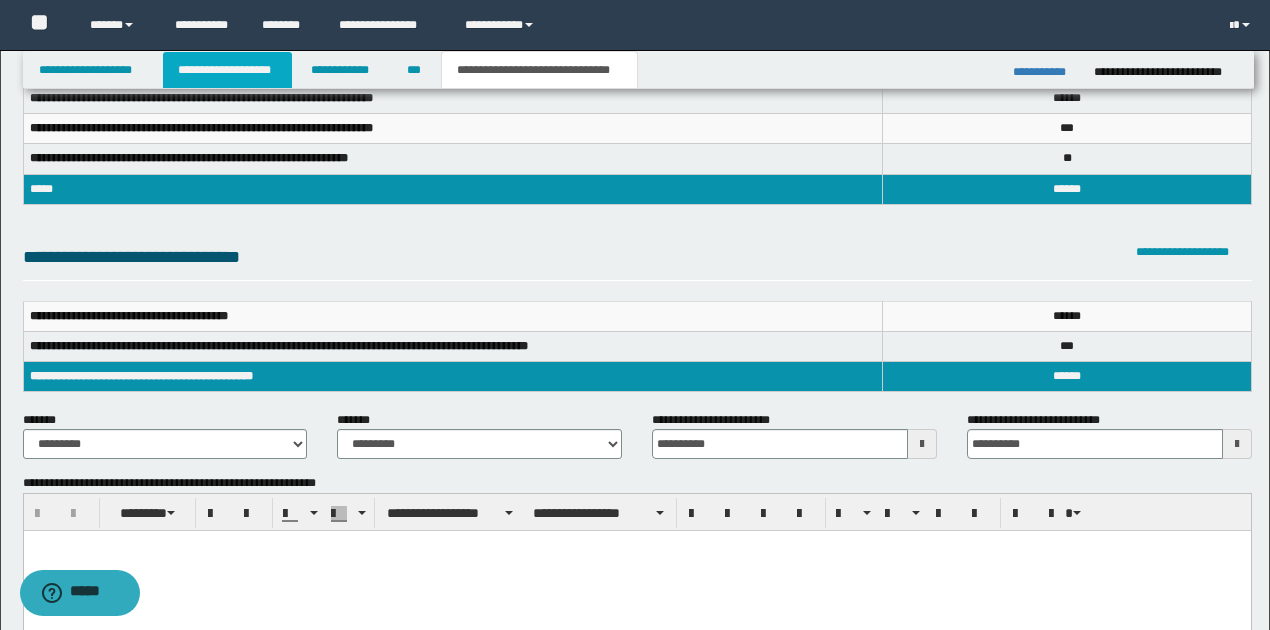 click on "**********" at bounding box center (227, 70) 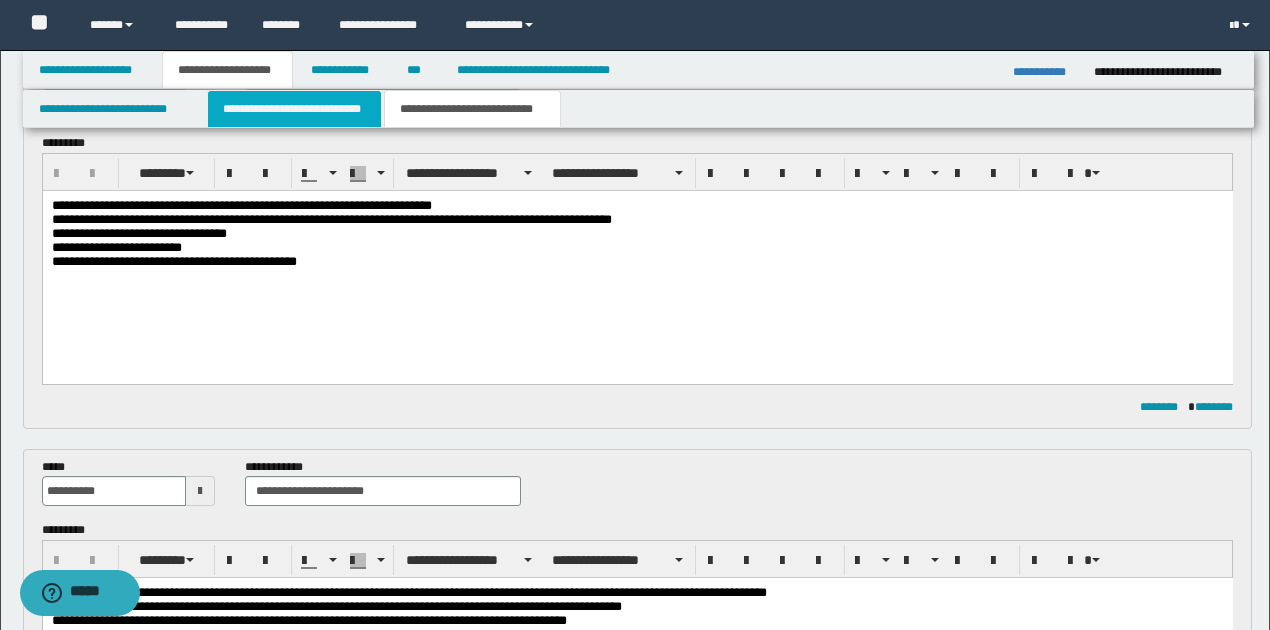 click on "**********" at bounding box center (294, 109) 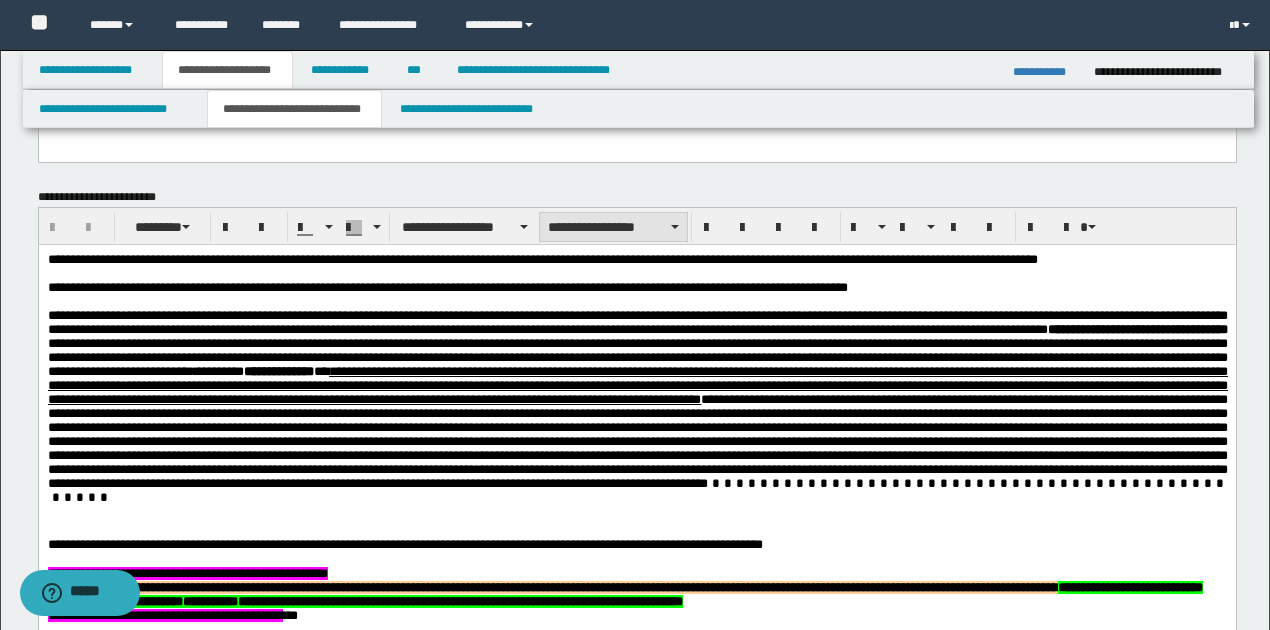 scroll, scrollTop: 1630, scrollLeft: 0, axis: vertical 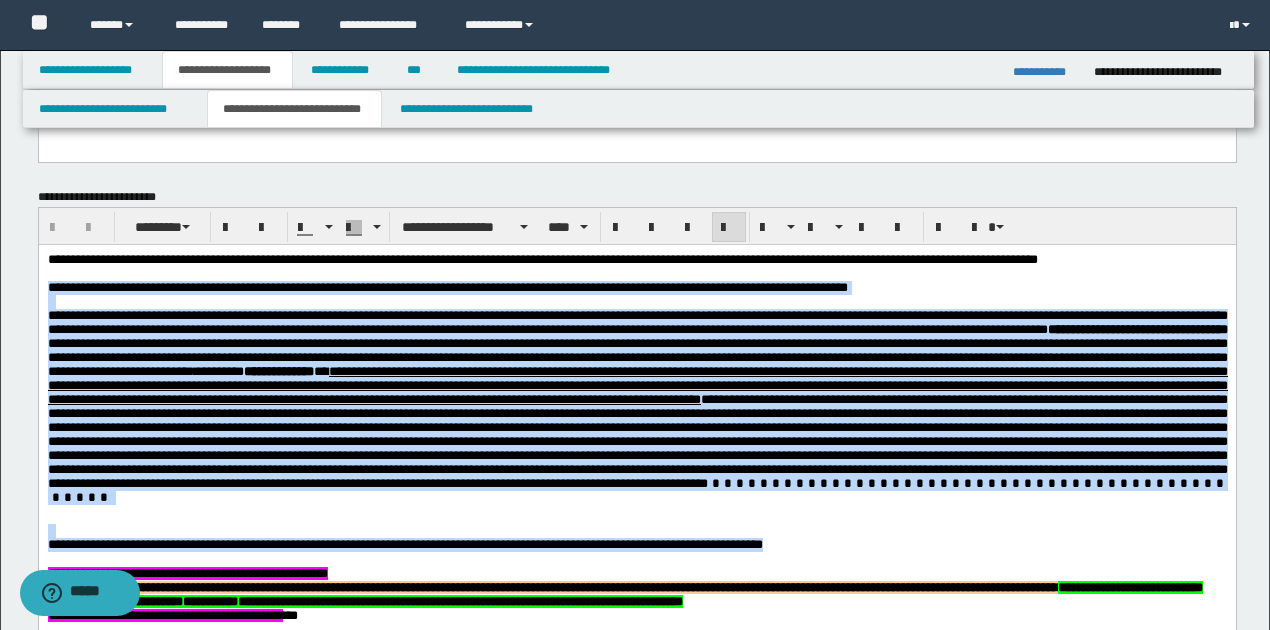 drag, startPoint x: 46, startPoint y: 289, endPoint x: 872, endPoint y: 547, distance: 865.3554 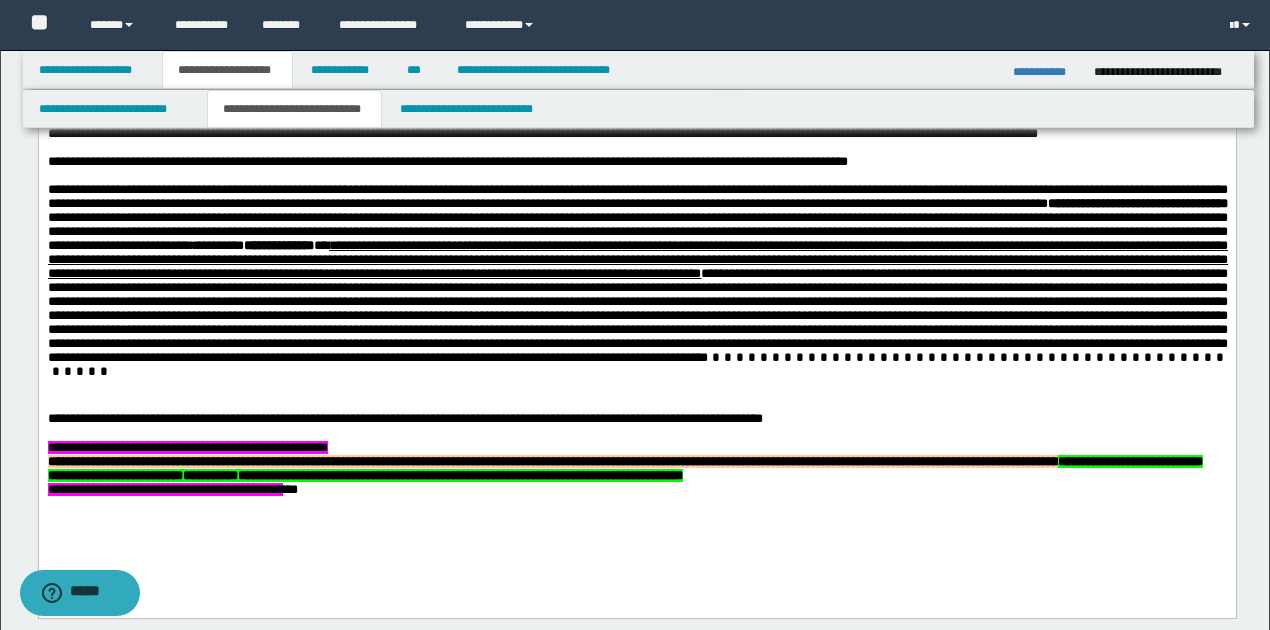 scroll, scrollTop: 1733, scrollLeft: 0, axis: vertical 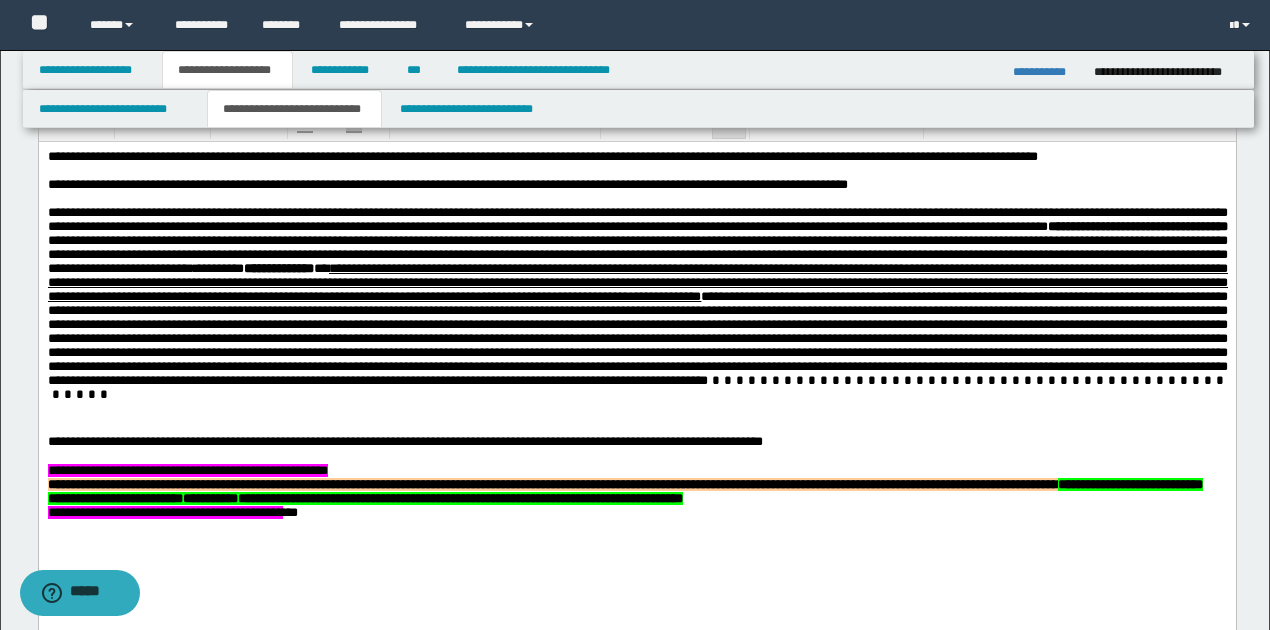 click on "**********" at bounding box center [636, 513] 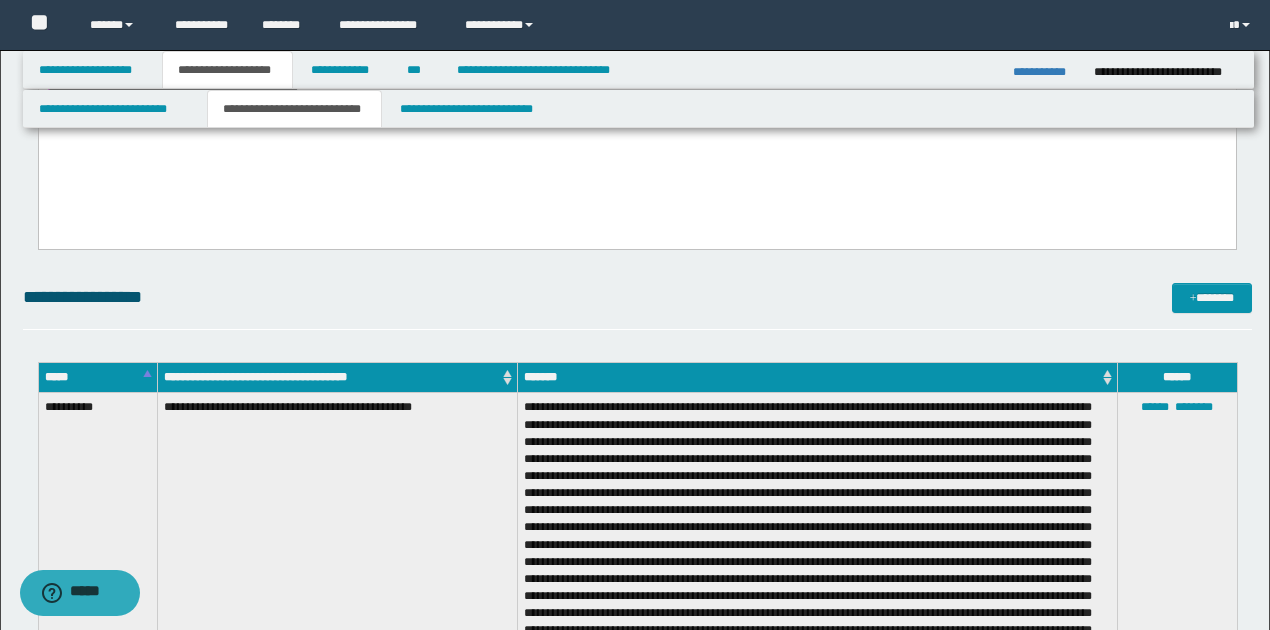 scroll, scrollTop: 2232, scrollLeft: 0, axis: vertical 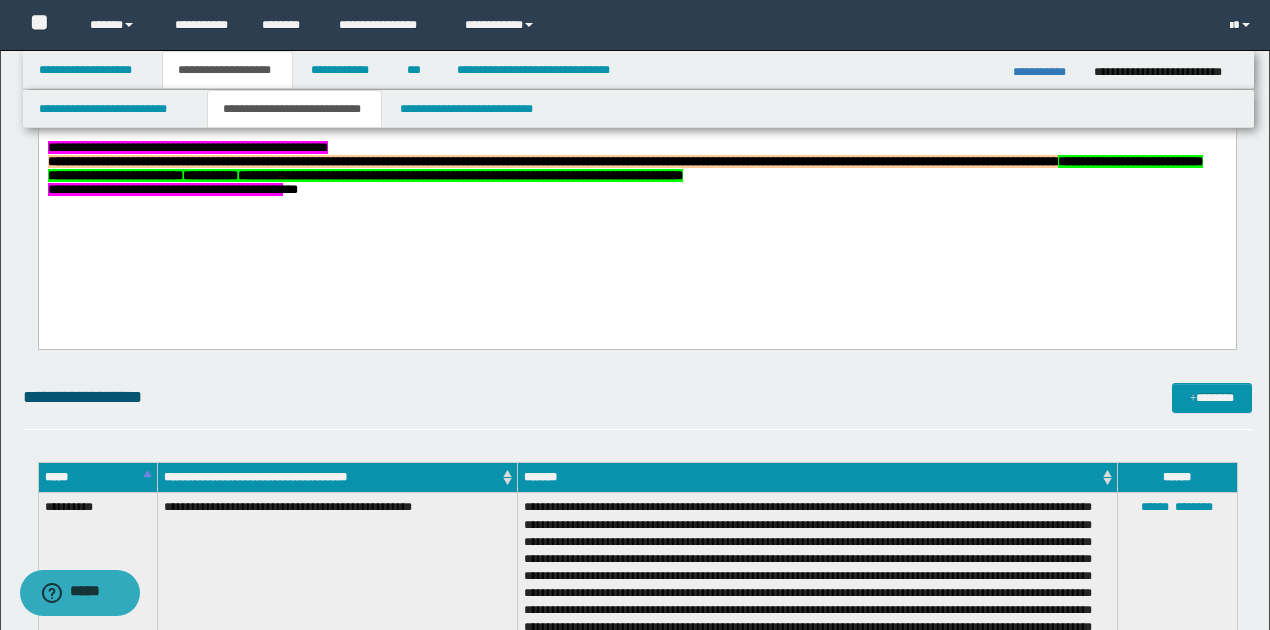 click on "**********" at bounding box center (635, 599) 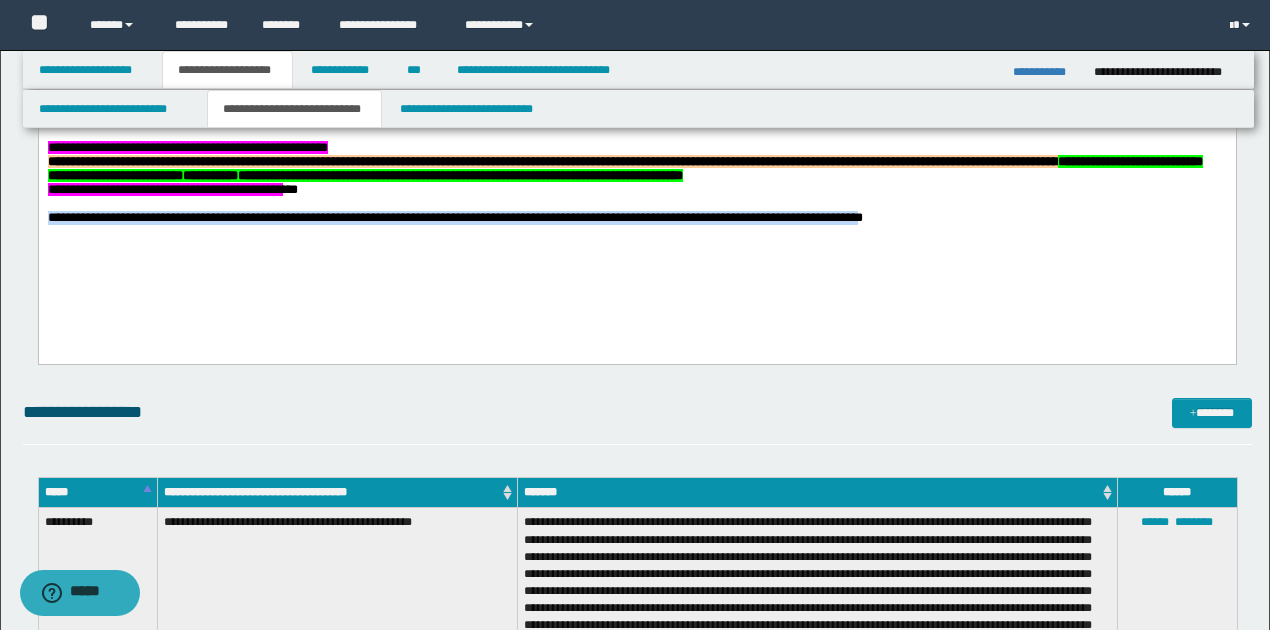 drag, startPoint x: 46, startPoint y: 231, endPoint x: 124, endPoint y: 249, distance: 80.04999 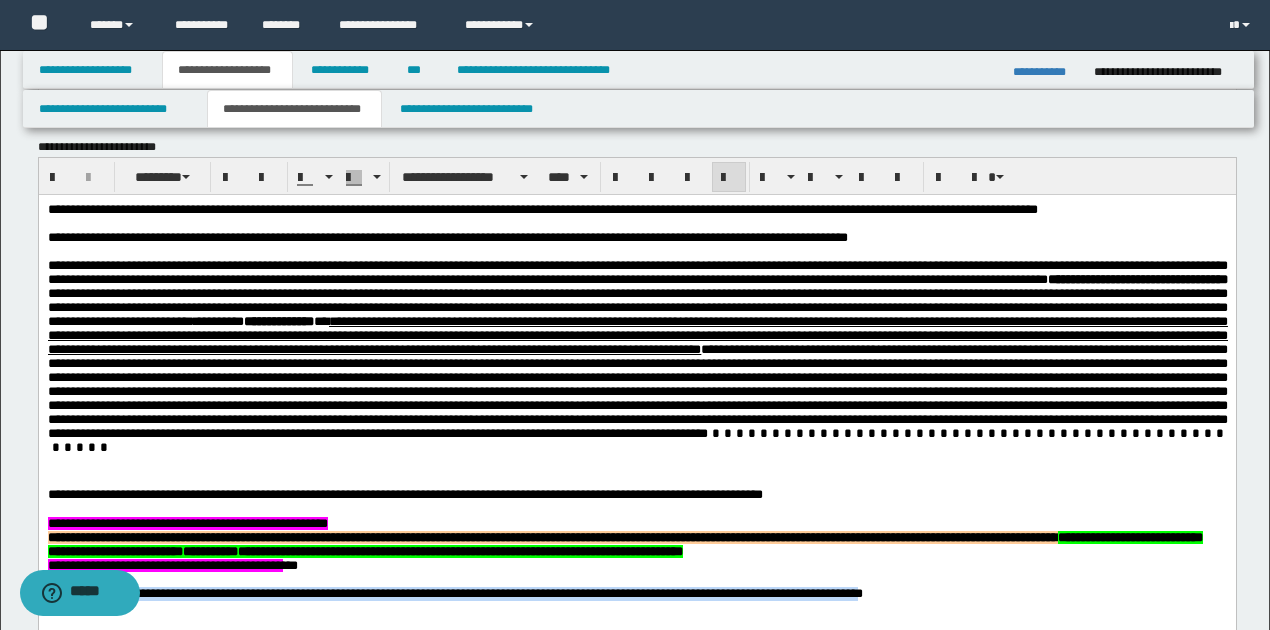 scroll, scrollTop: 1656, scrollLeft: 0, axis: vertical 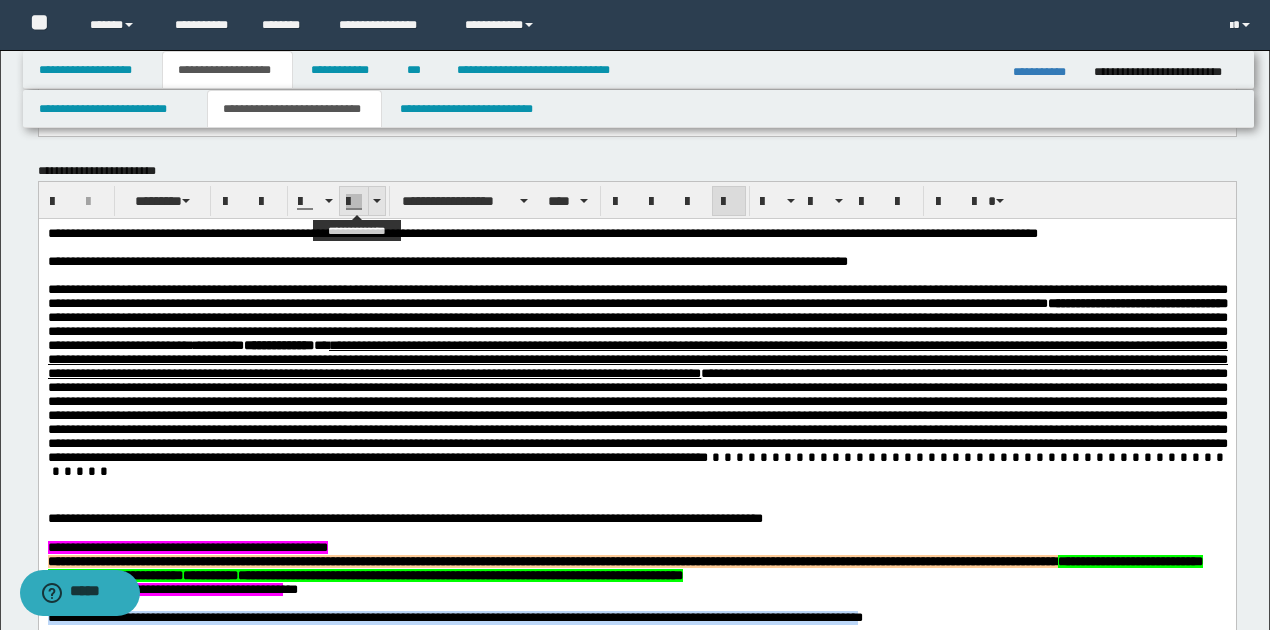 click at bounding box center [377, 201] 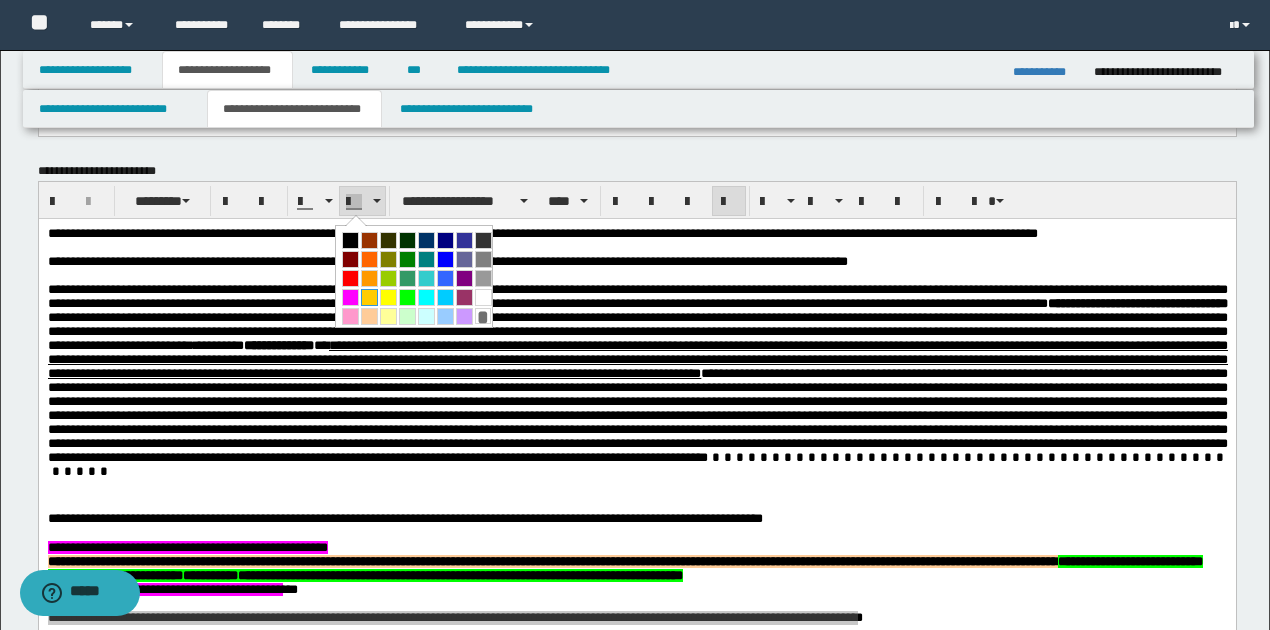 click at bounding box center (369, 297) 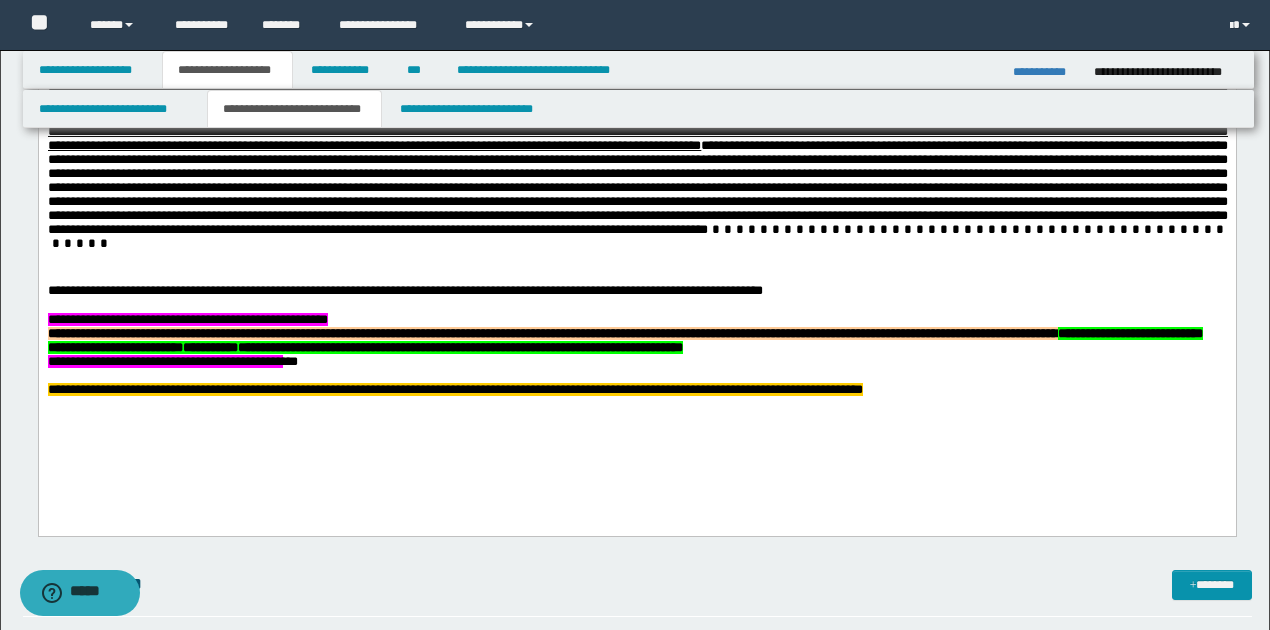 scroll, scrollTop: 1989, scrollLeft: 0, axis: vertical 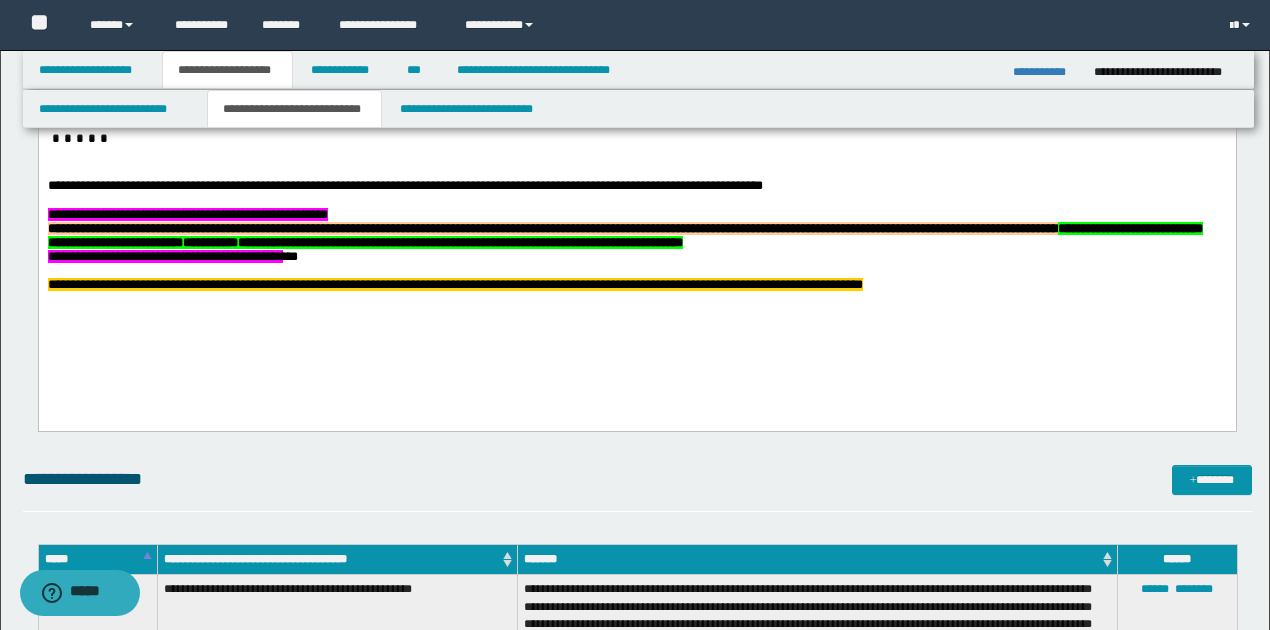 click on "**********" at bounding box center (636, 119) 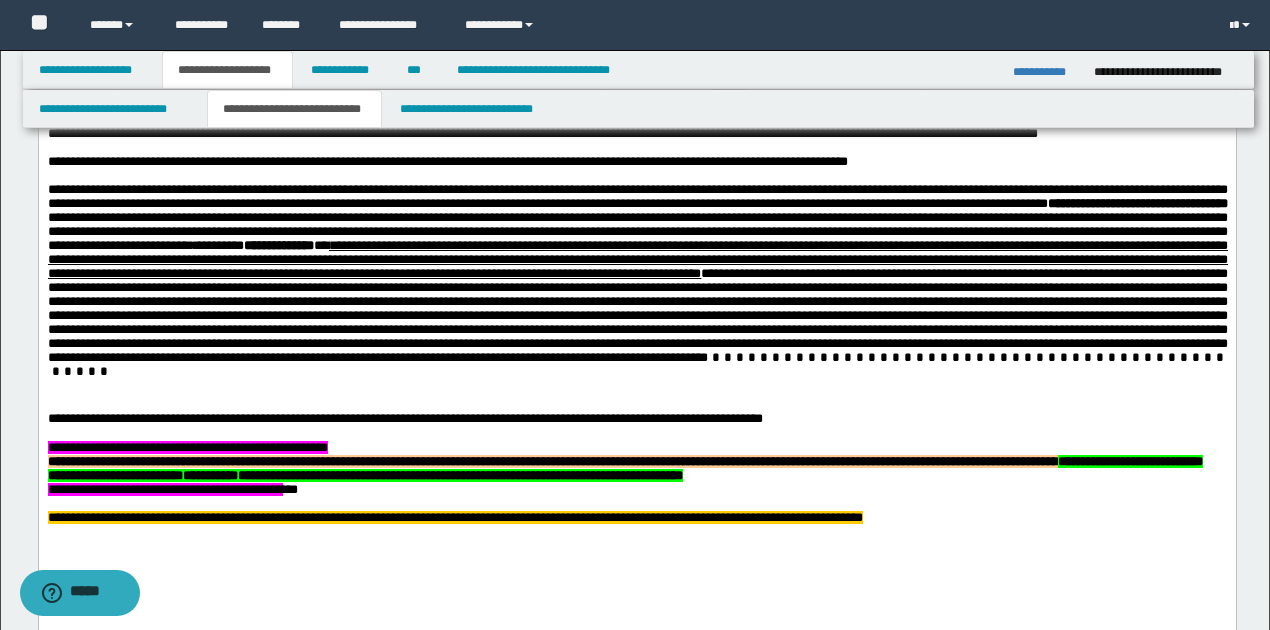 scroll, scrollTop: 1722, scrollLeft: 0, axis: vertical 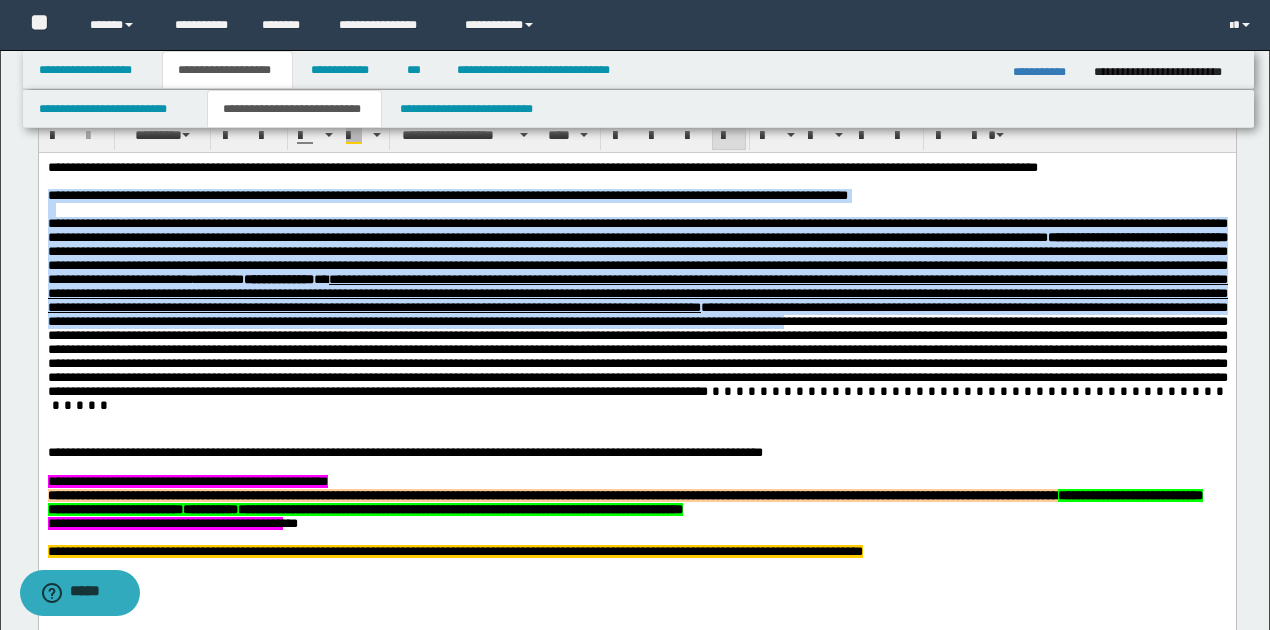 drag, startPoint x: 45, startPoint y: 196, endPoint x: 472, endPoint y: 362, distance: 458.13208 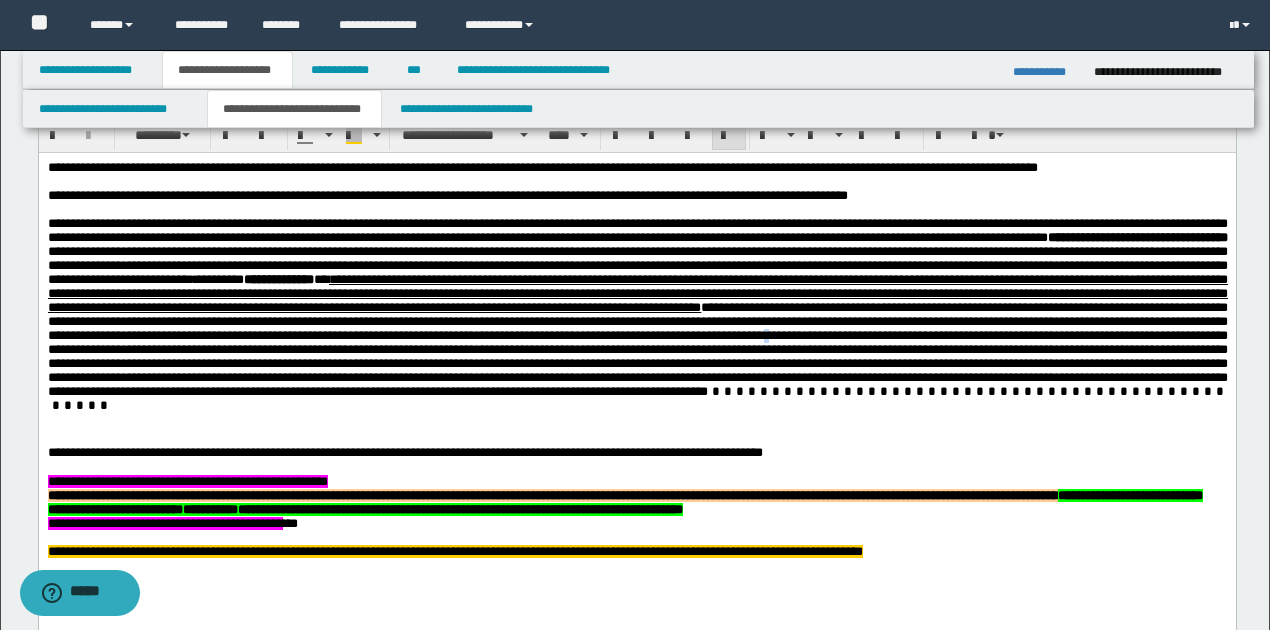 click on "**********" at bounding box center (637, 335) 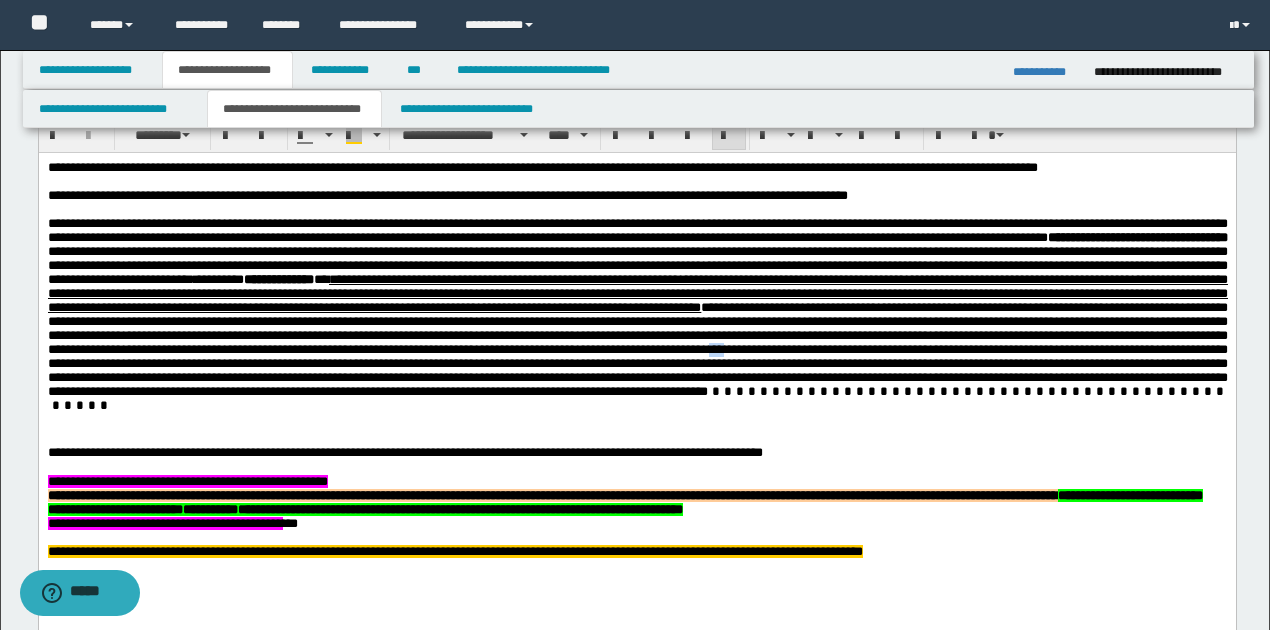 drag, startPoint x: 509, startPoint y: 376, endPoint x: 528, endPoint y: 381, distance: 19.646883 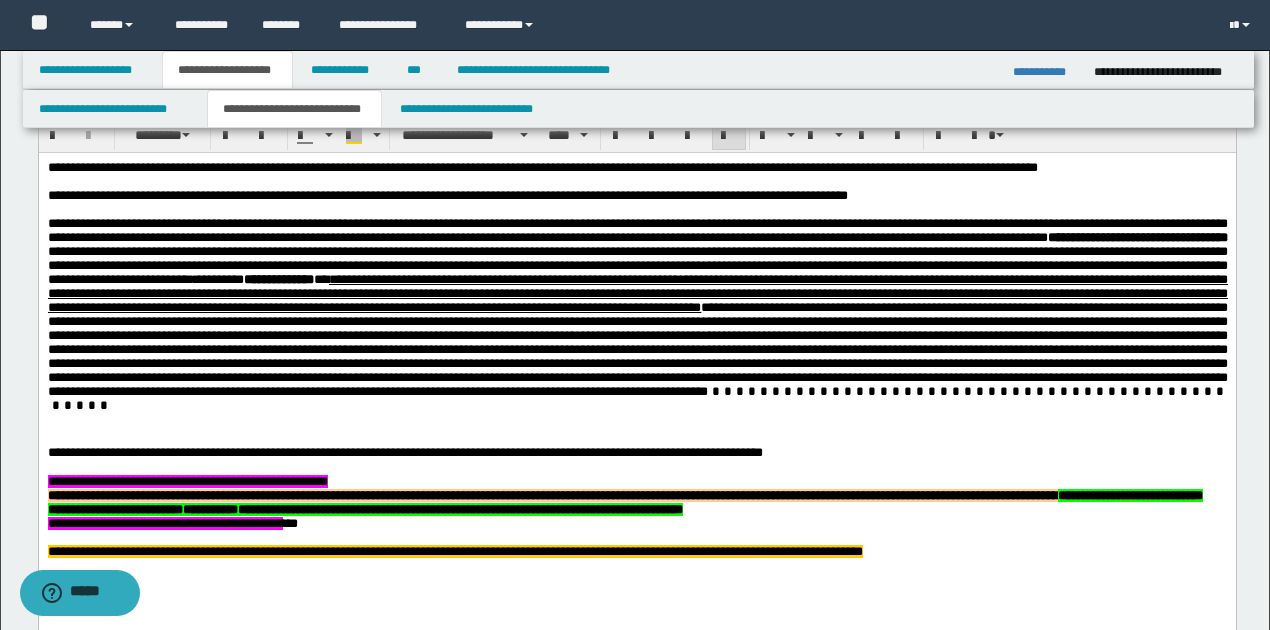 click on "**********" at bounding box center (637, 293) 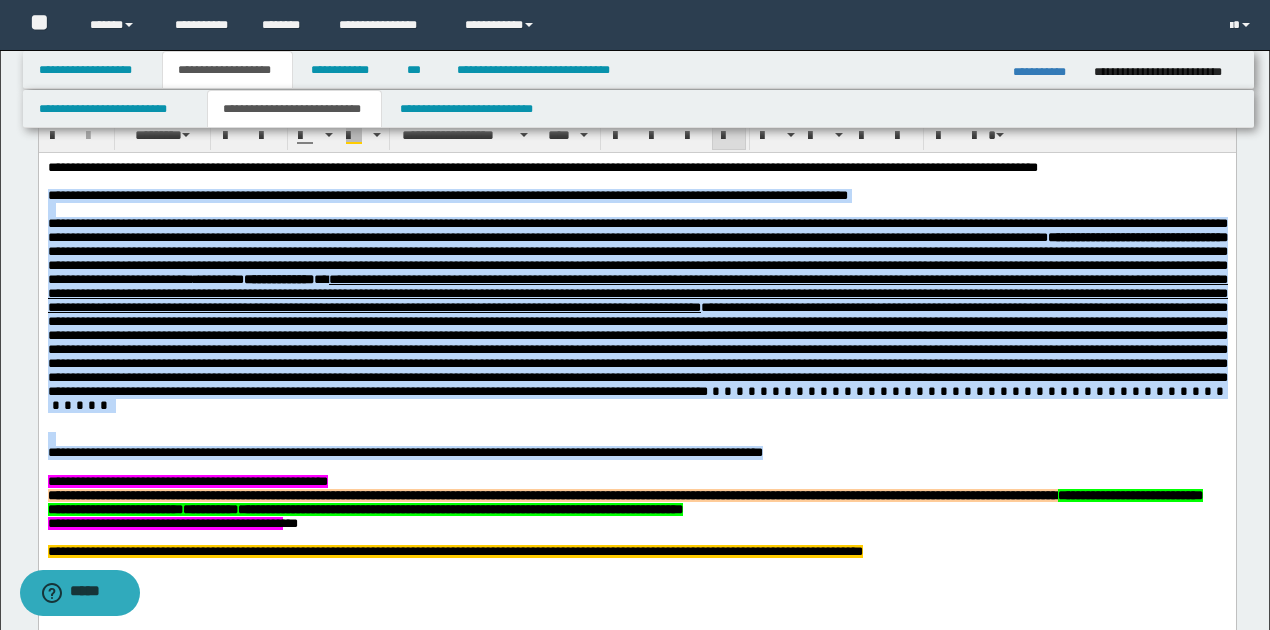 drag, startPoint x: 47, startPoint y: 198, endPoint x: 880, endPoint y: 454, distance: 871.44995 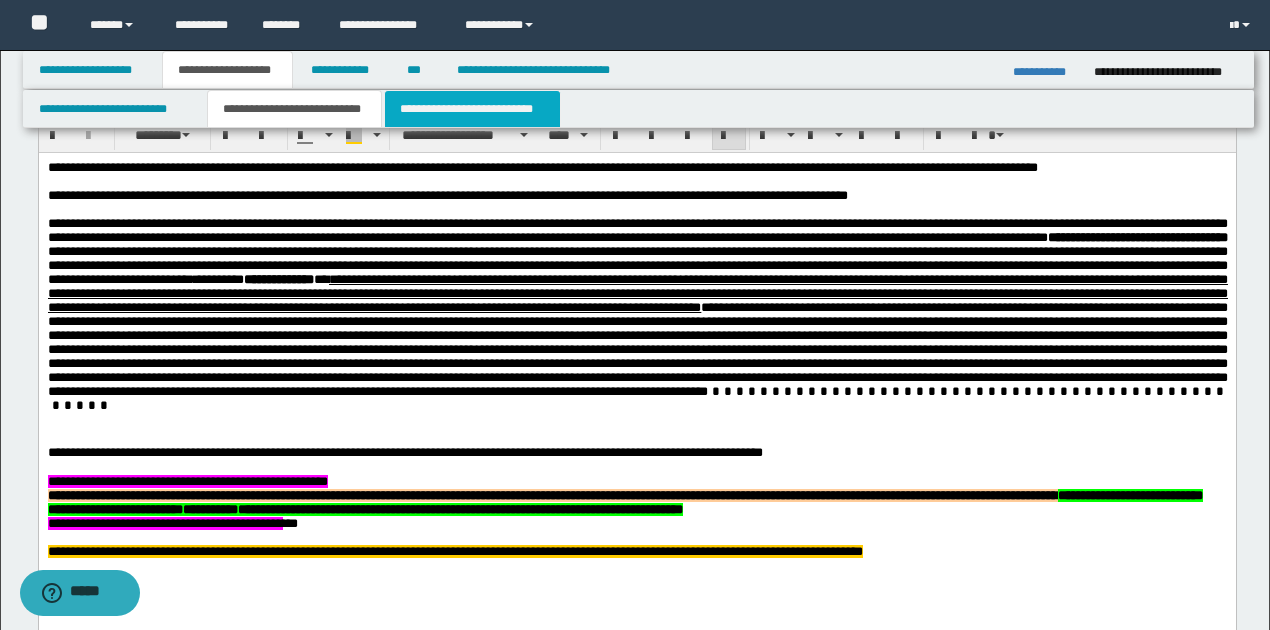 click on "**********" at bounding box center (472, 109) 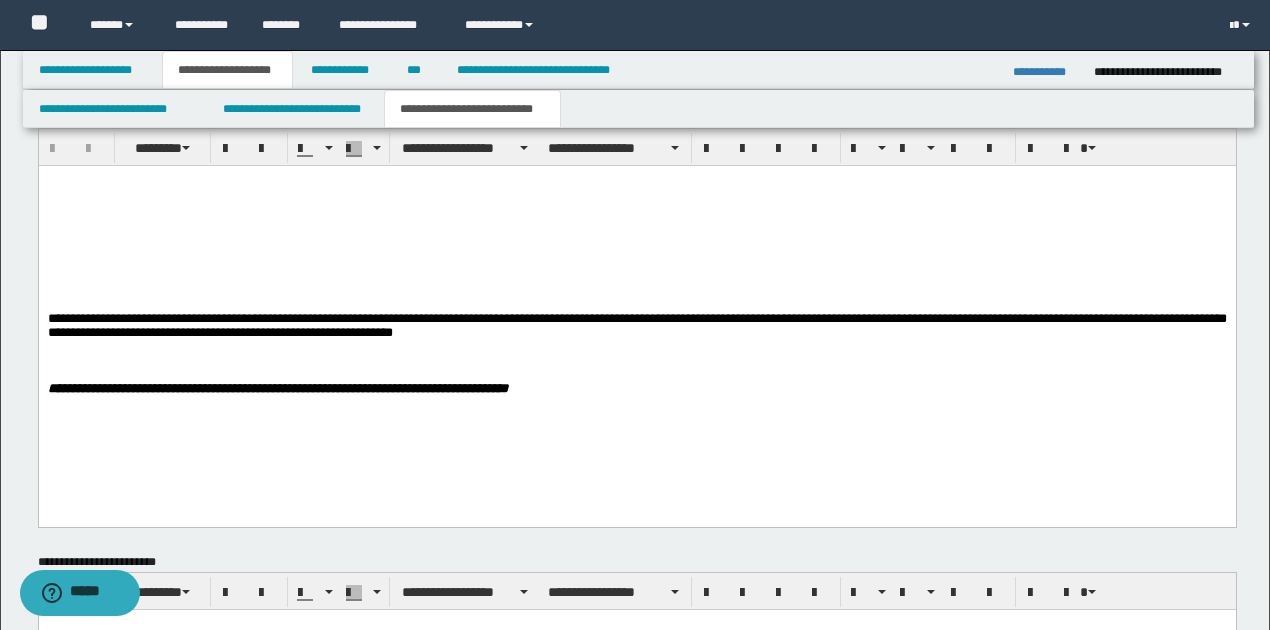 scroll, scrollTop: 1212, scrollLeft: 0, axis: vertical 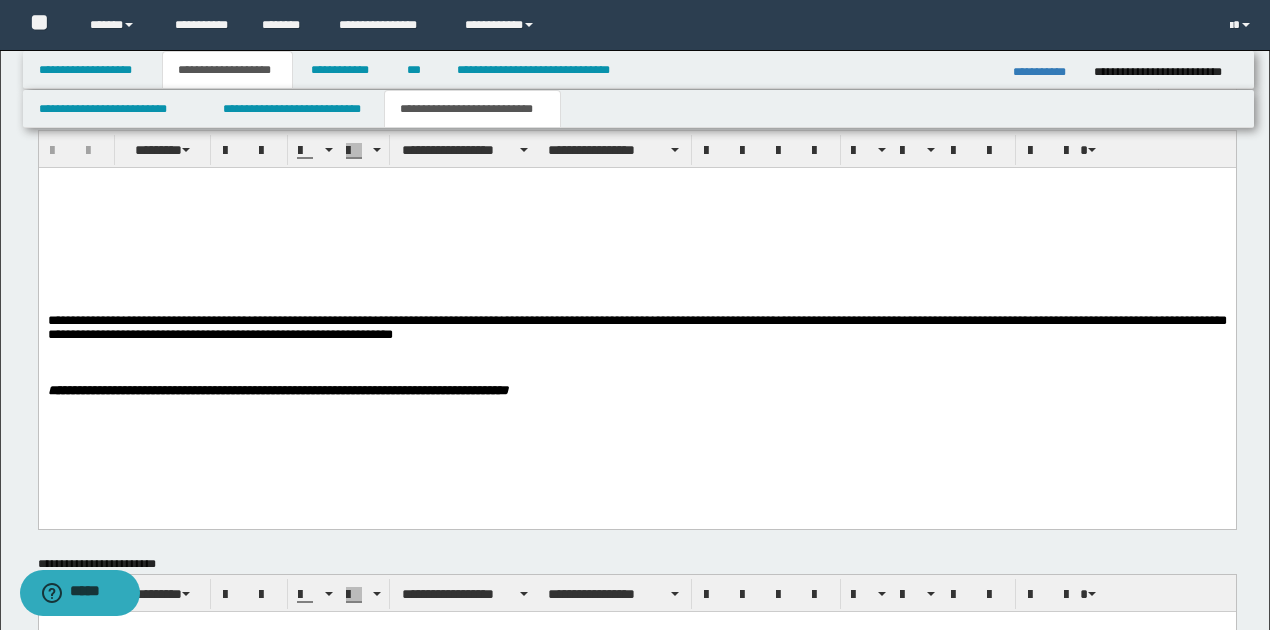 click at bounding box center [637, 197] 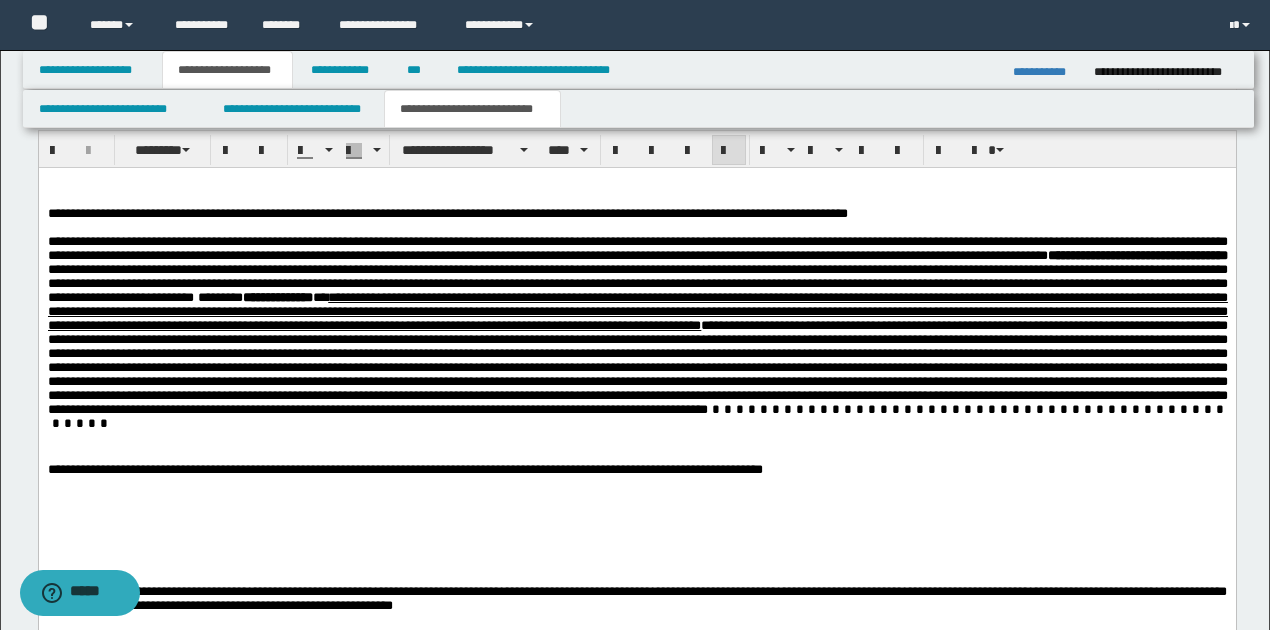 click on "**********" at bounding box center (636, 453) 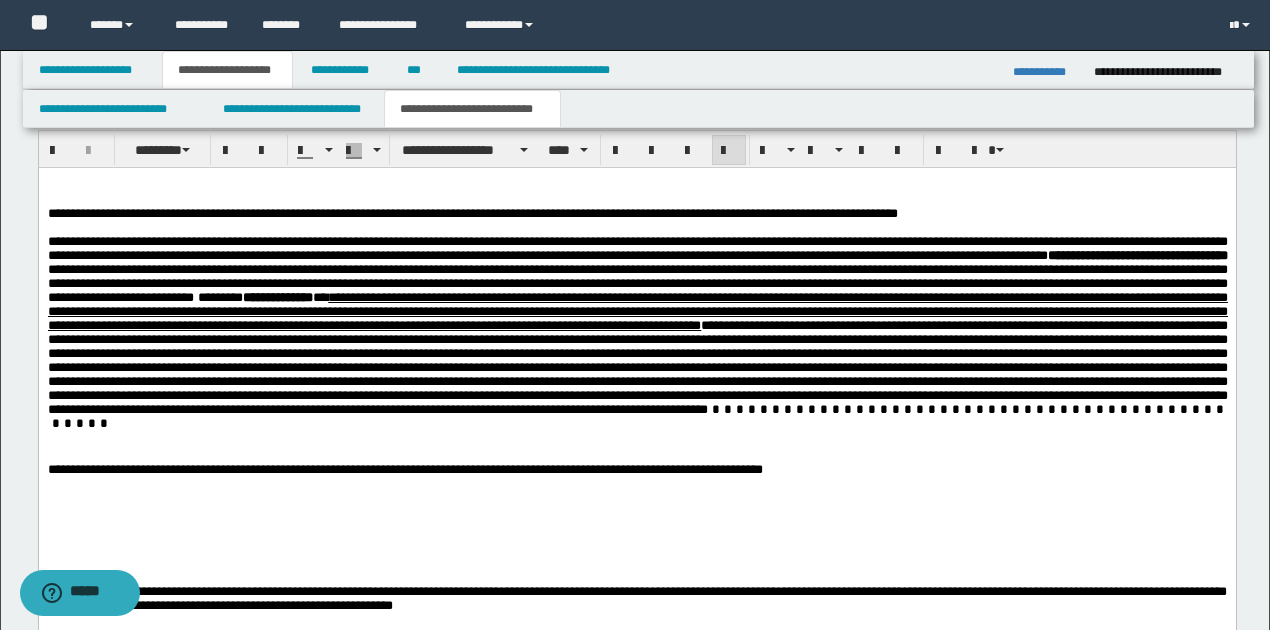 click on "**********" at bounding box center (660, 213) 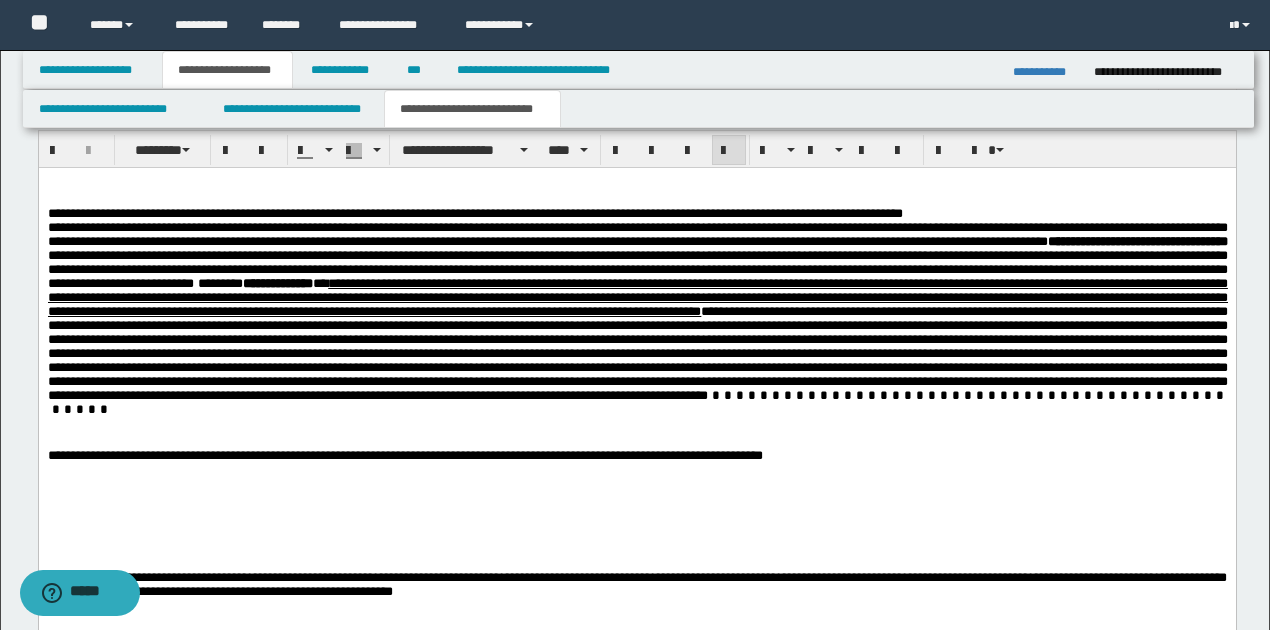 click at bounding box center [637, 401] 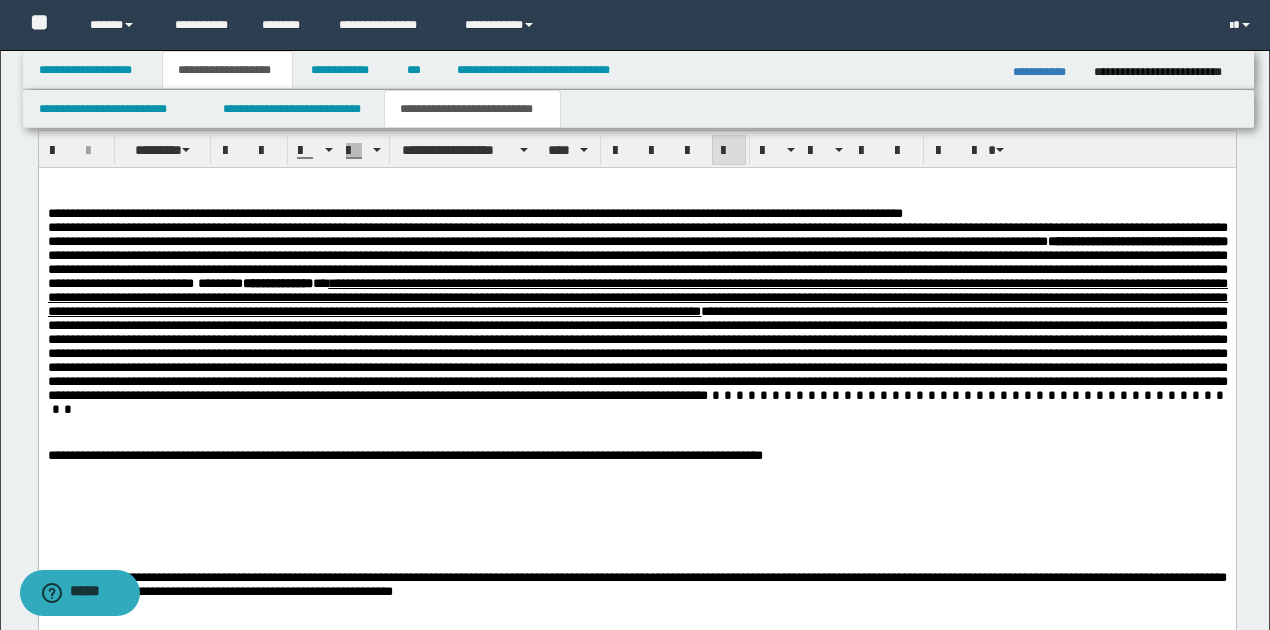 click on "**********" at bounding box center (637, 338) 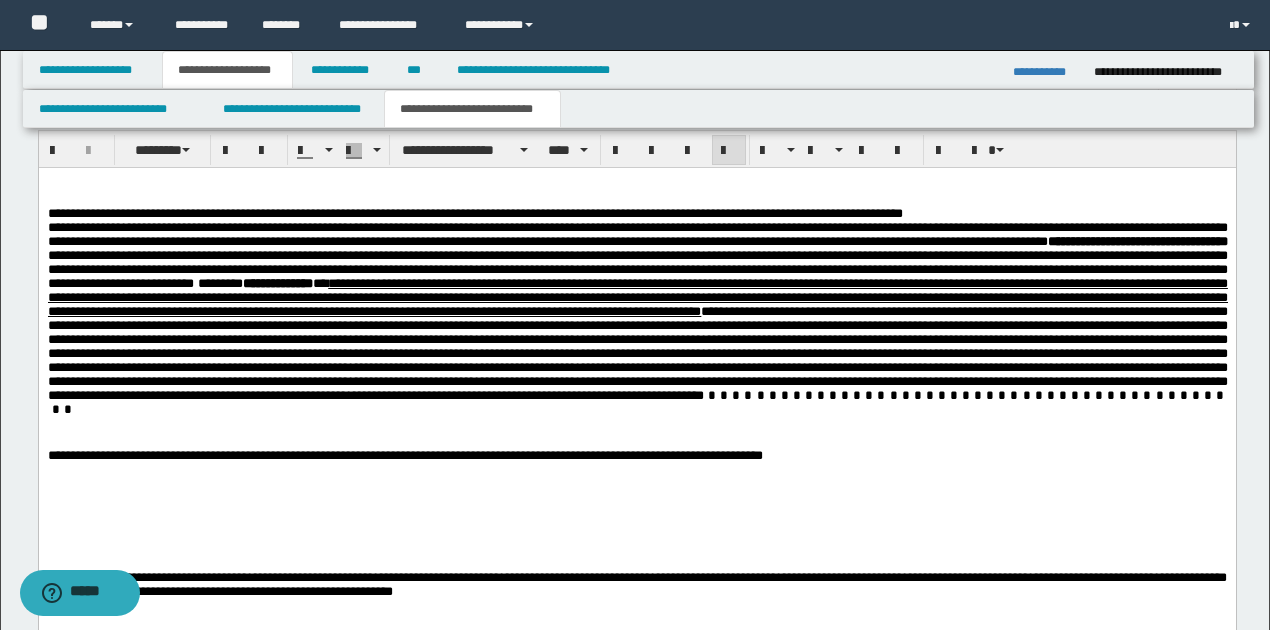 click at bounding box center (636, 441) 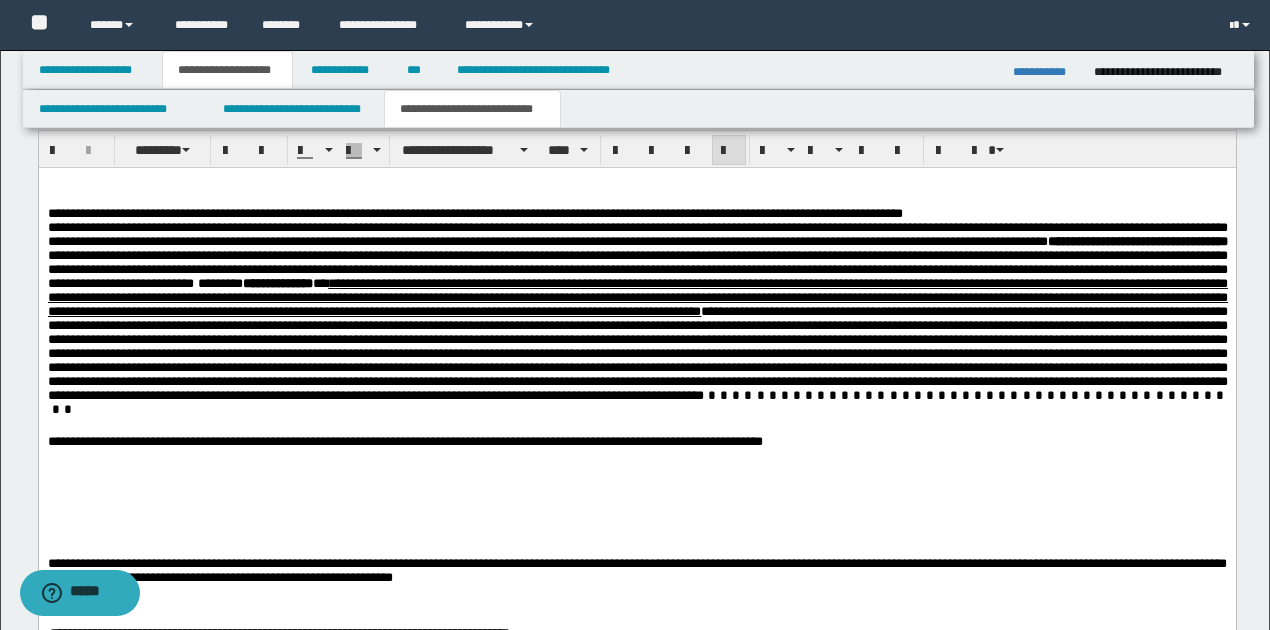 click on "**********" at bounding box center (636, 441) 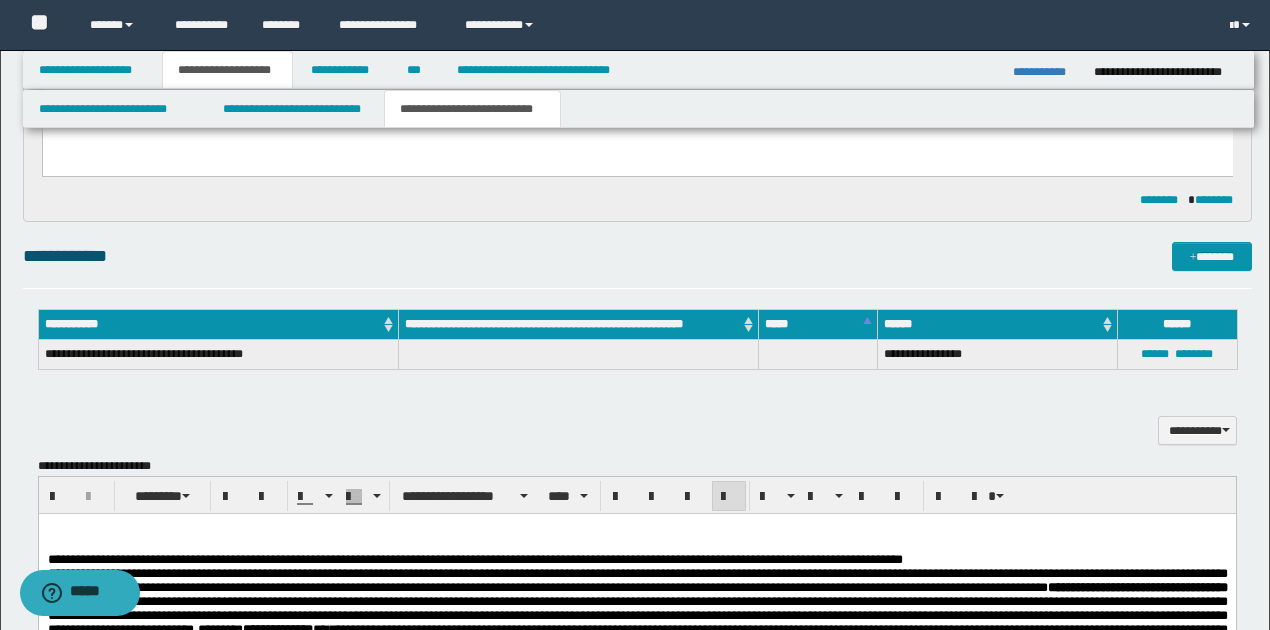 scroll, scrollTop: 812, scrollLeft: 0, axis: vertical 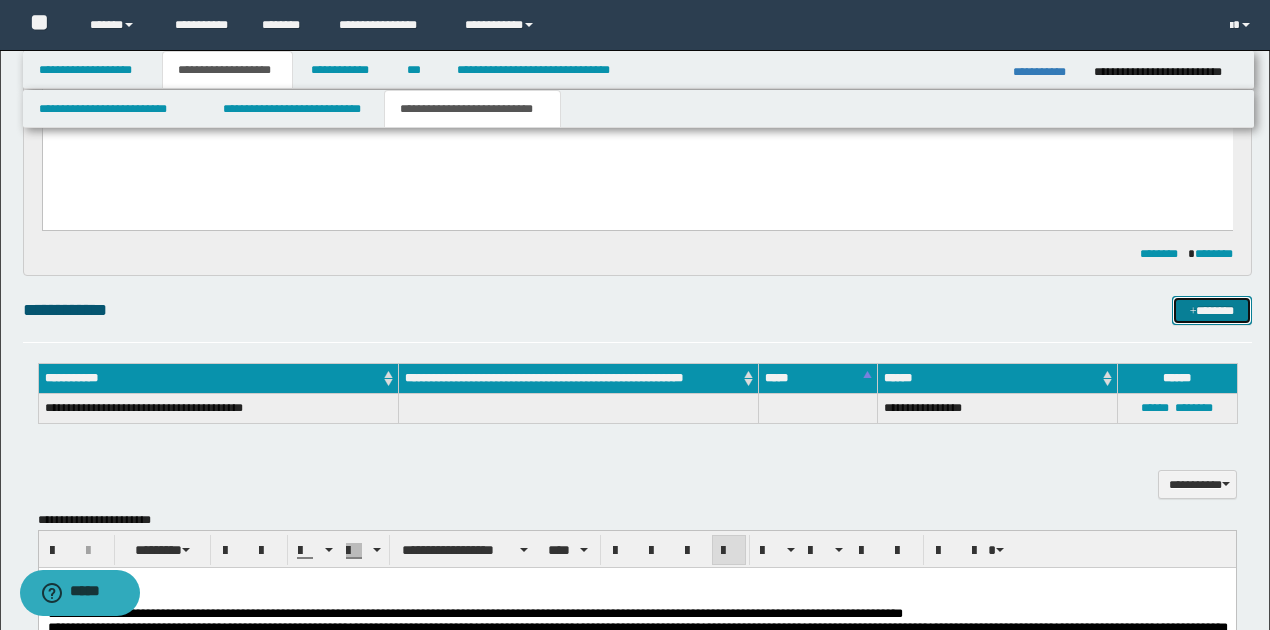 click on "*******" at bounding box center (1211, 310) 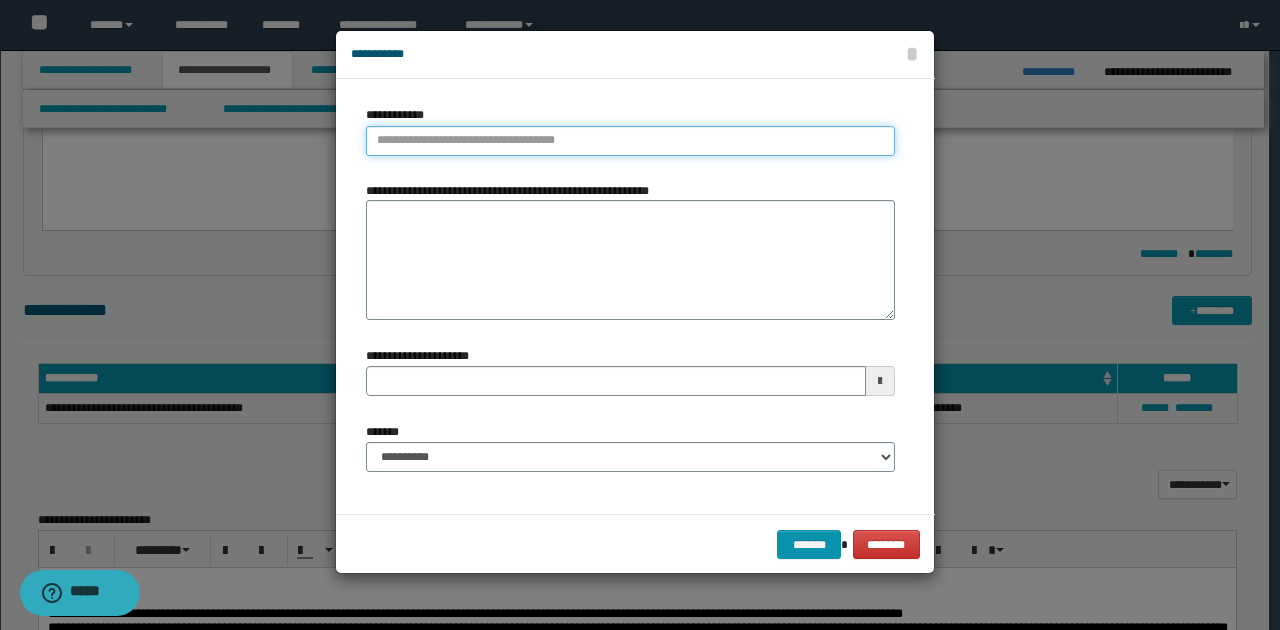 click on "**********" at bounding box center (630, 141) 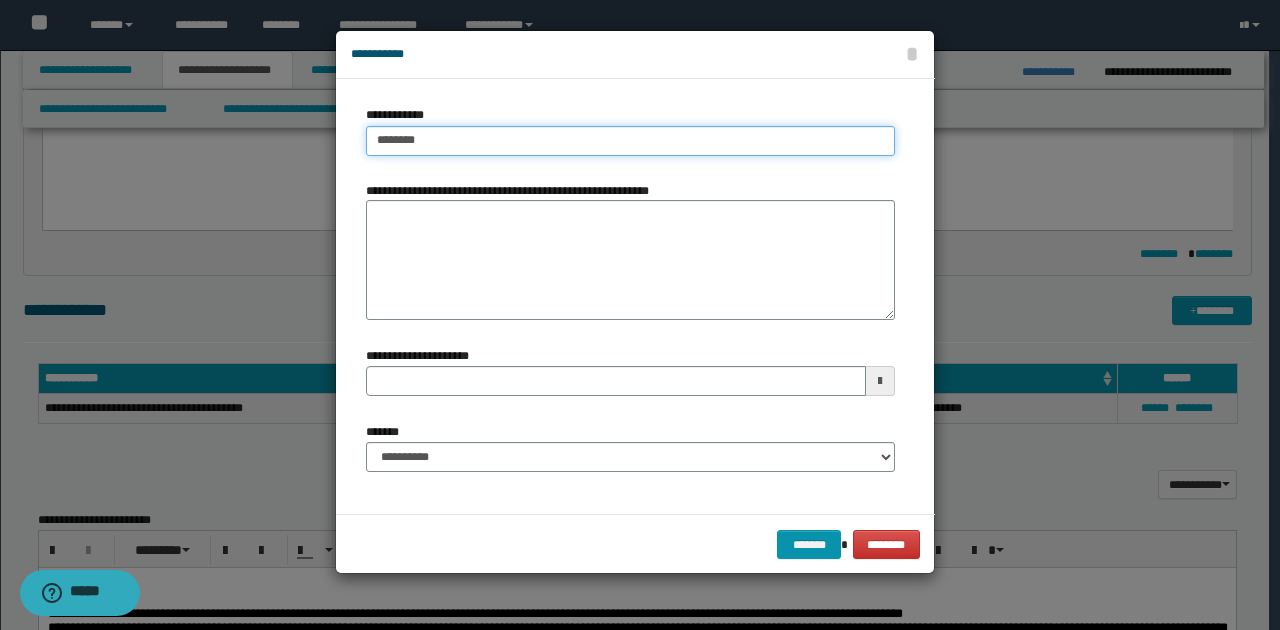 type on "*********" 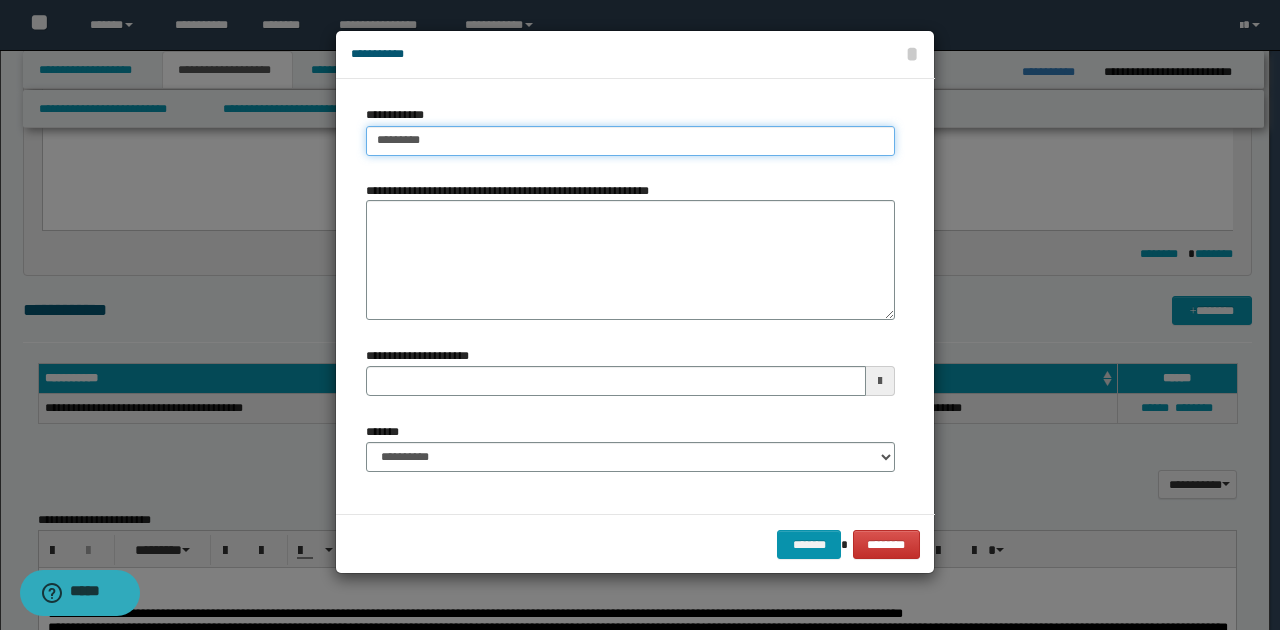 type on "*********" 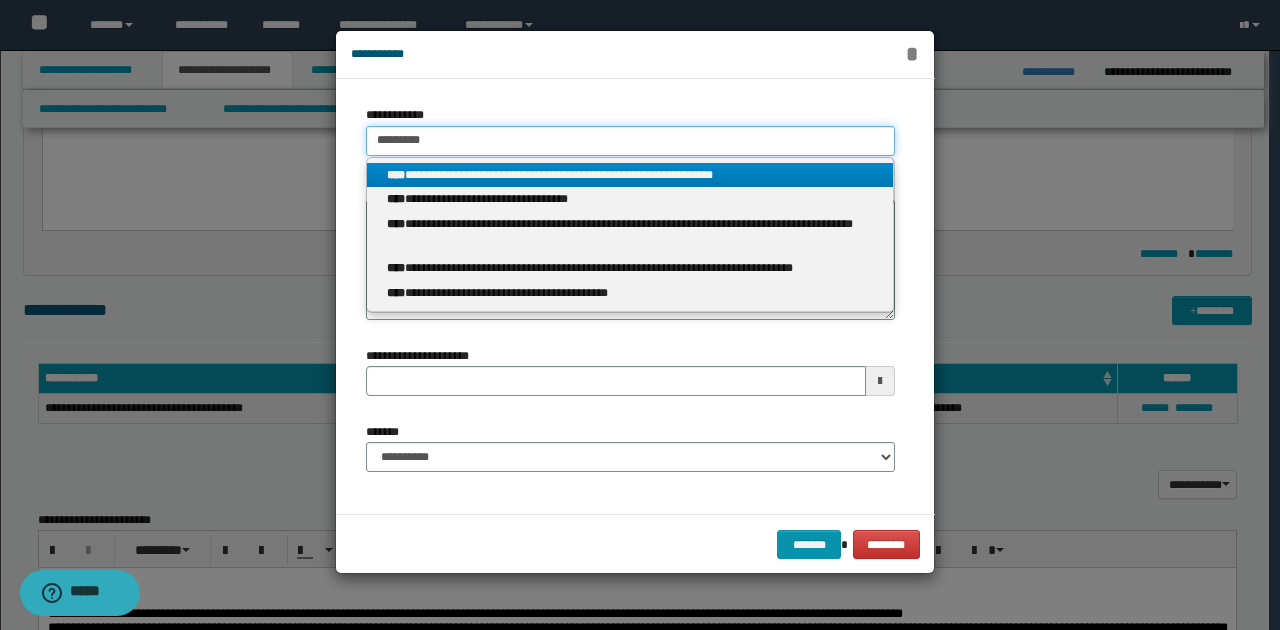 type on "*********" 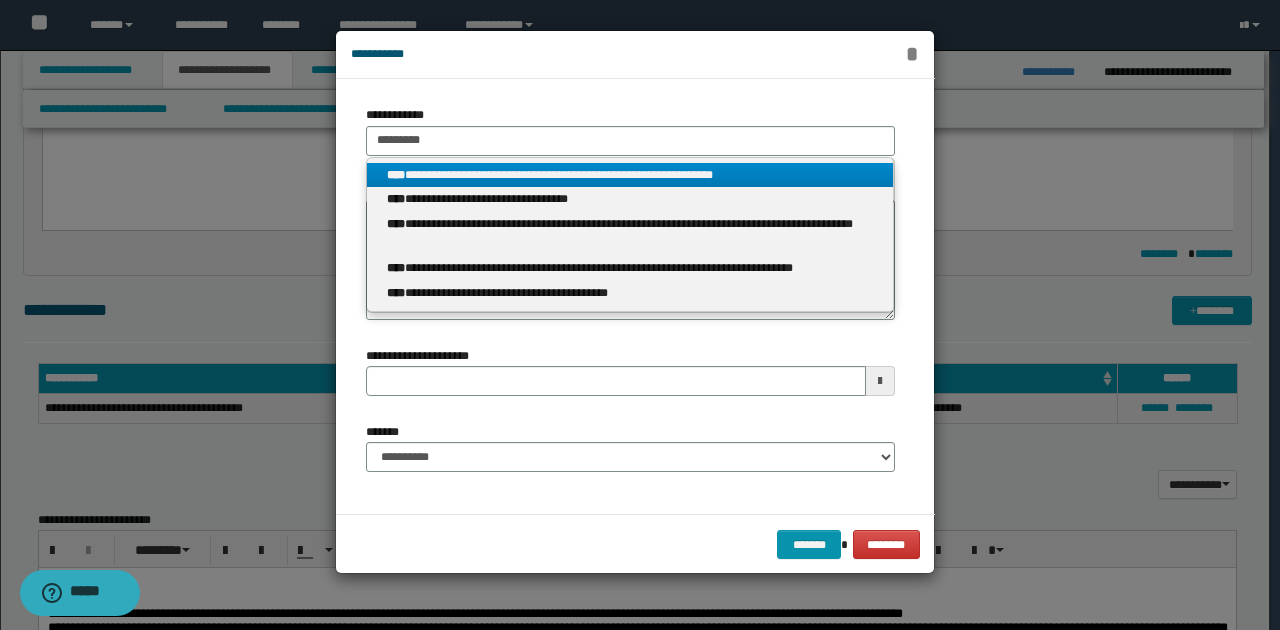 type 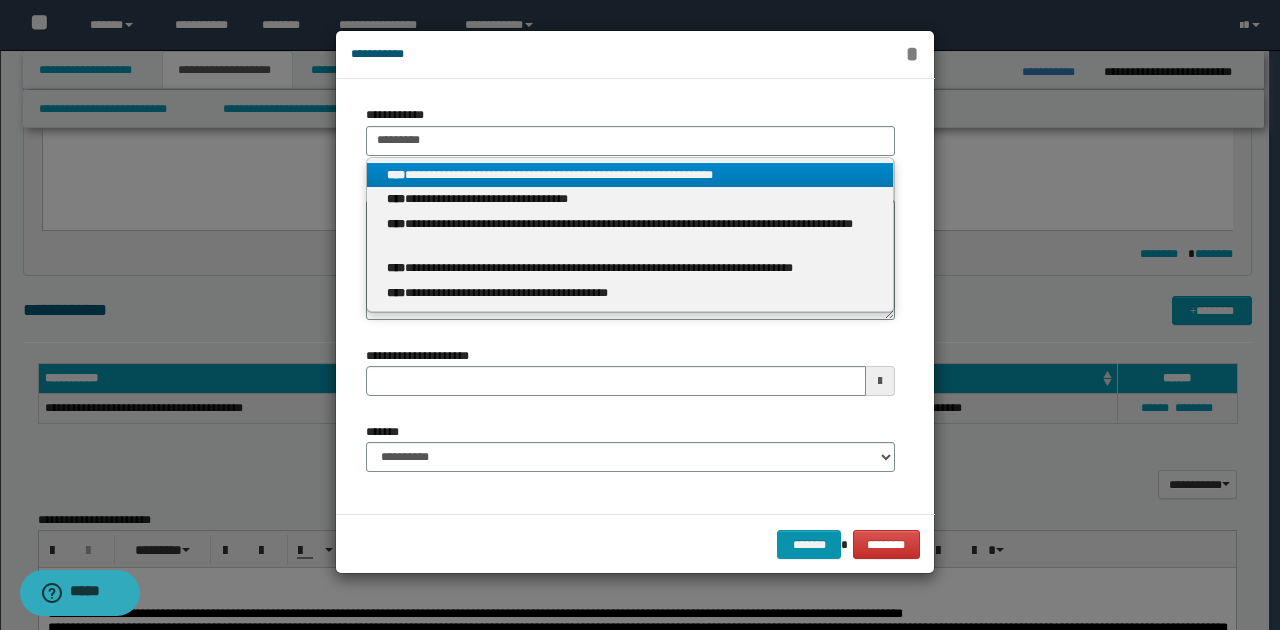 click on "*" at bounding box center (912, 54) 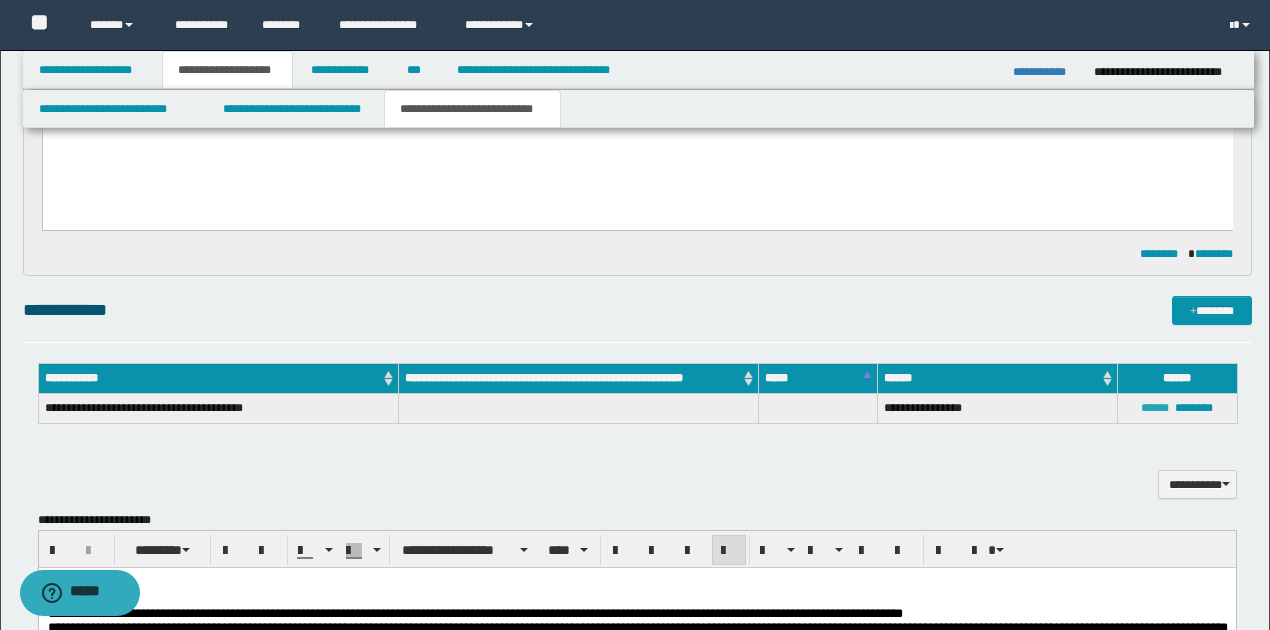 click on "******" at bounding box center (1155, 408) 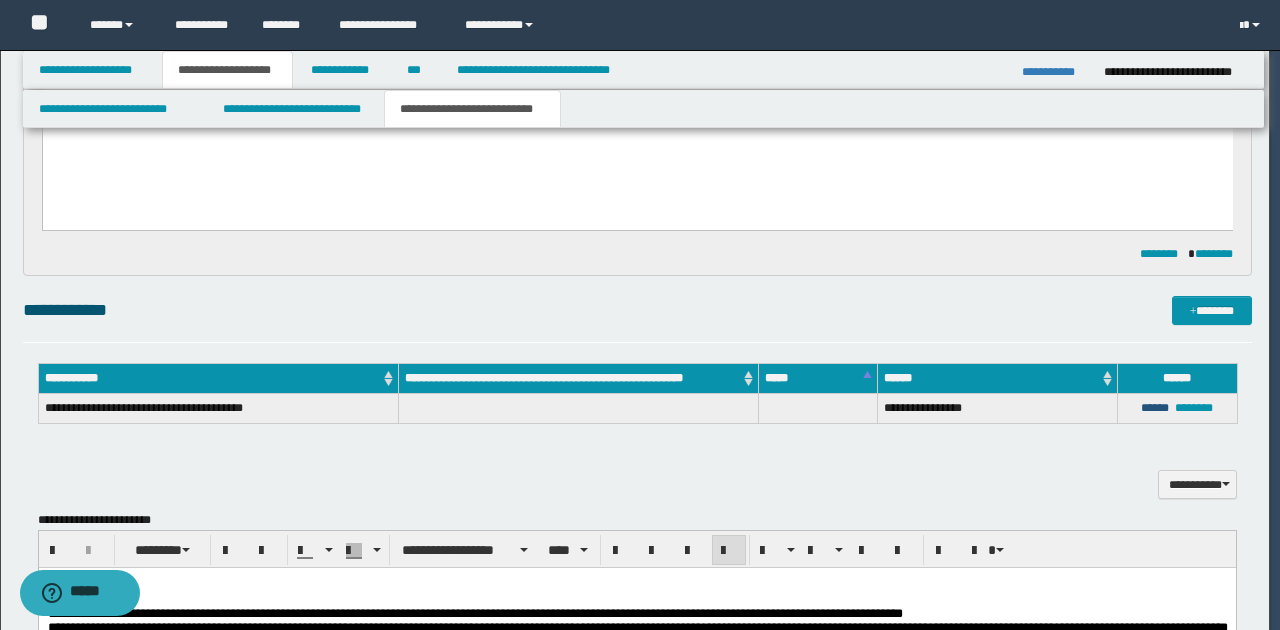 type 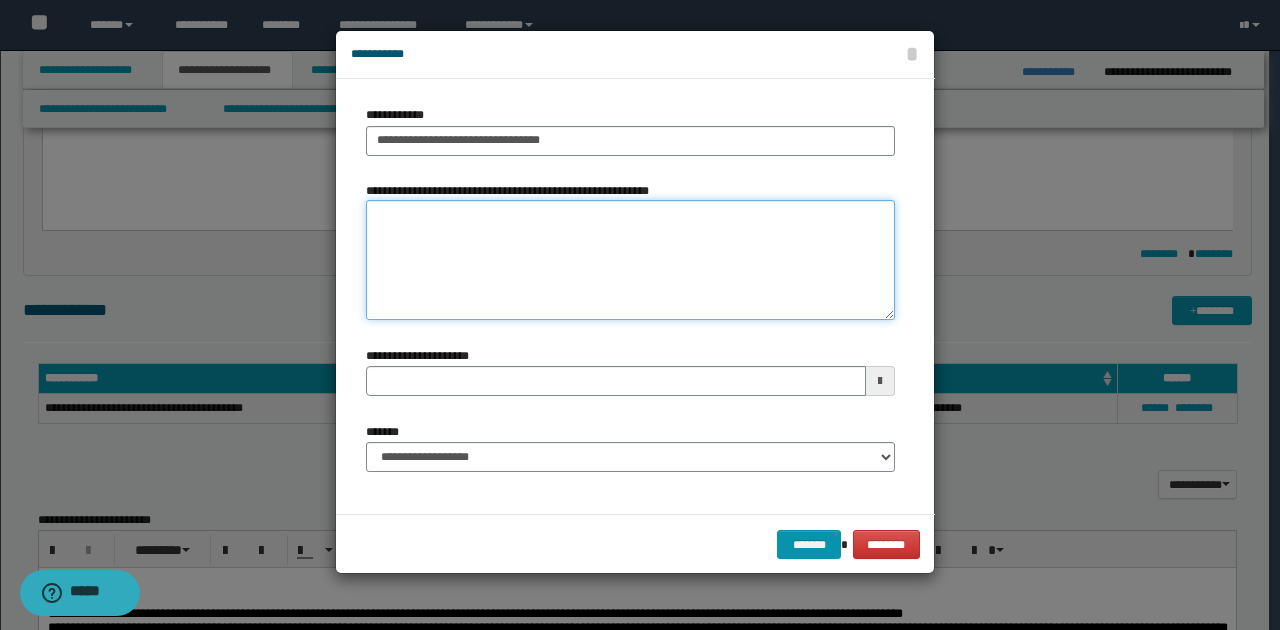 click on "**********" at bounding box center (630, 260) 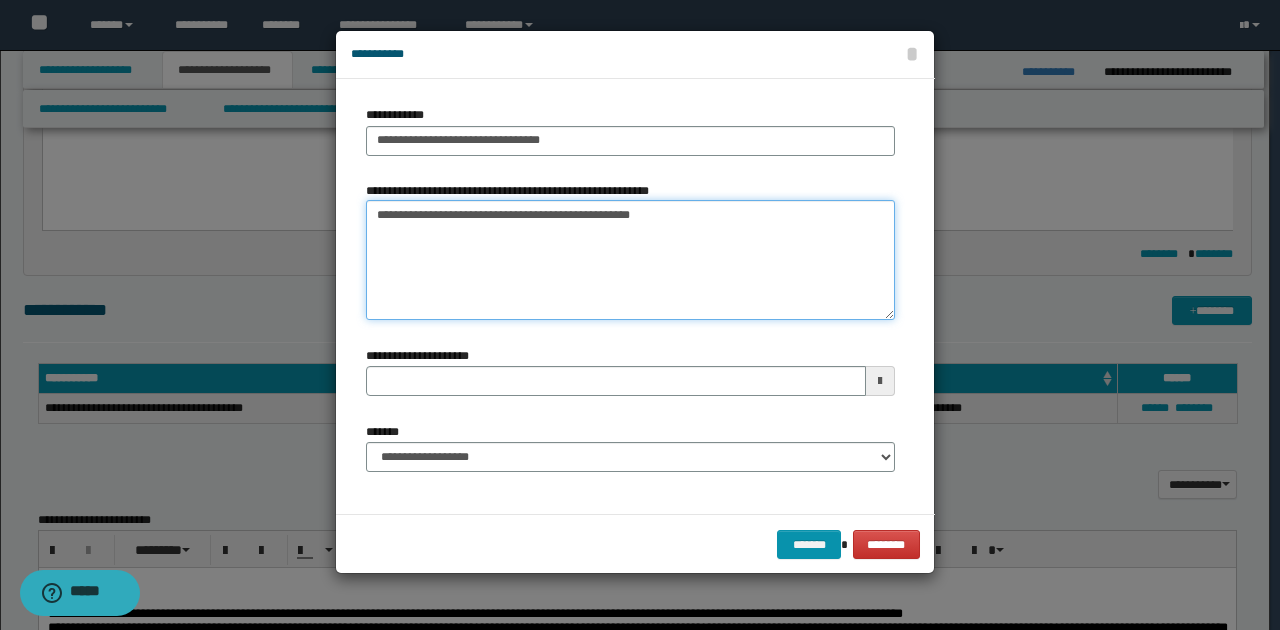 drag, startPoint x: 492, startPoint y: 216, endPoint x: 648, endPoint y: 226, distance: 156.32019 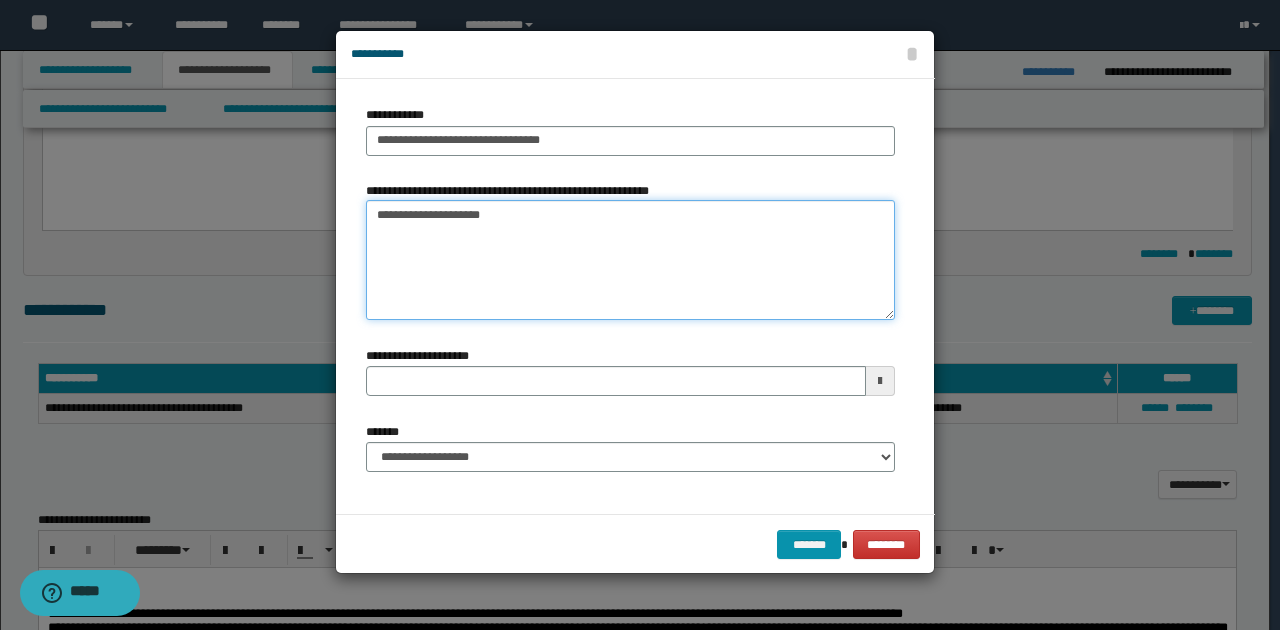 type 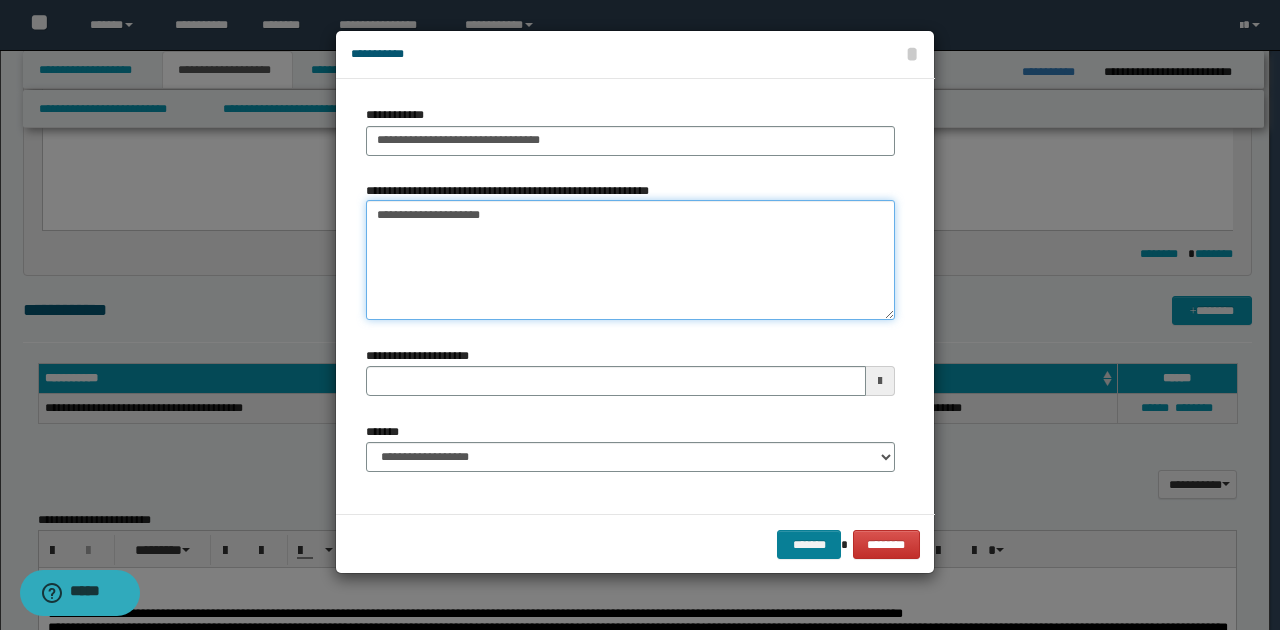type on "**********" 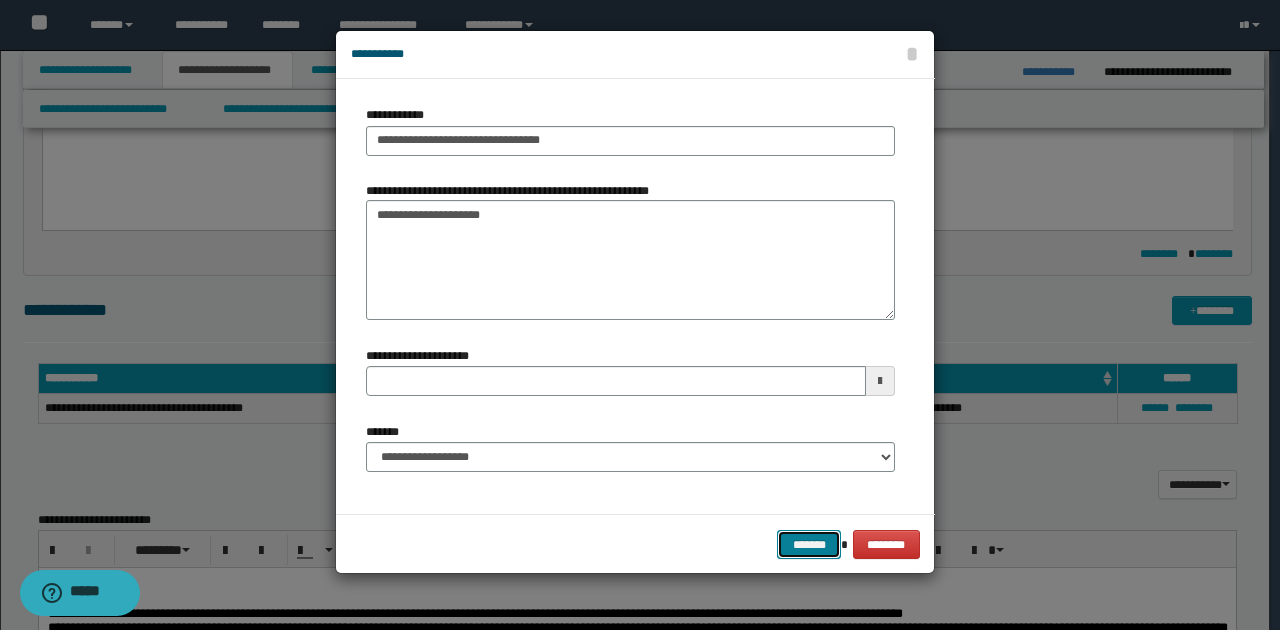 click on "*******" at bounding box center [809, 544] 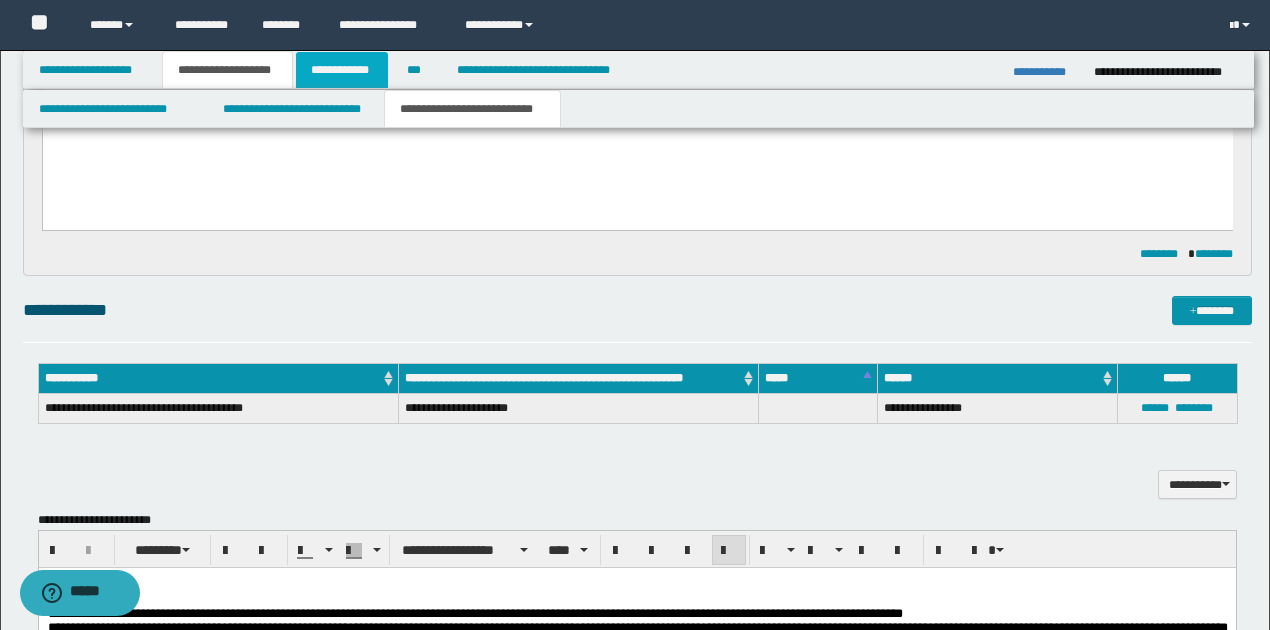 click on "**********" at bounding box center (342, 70) 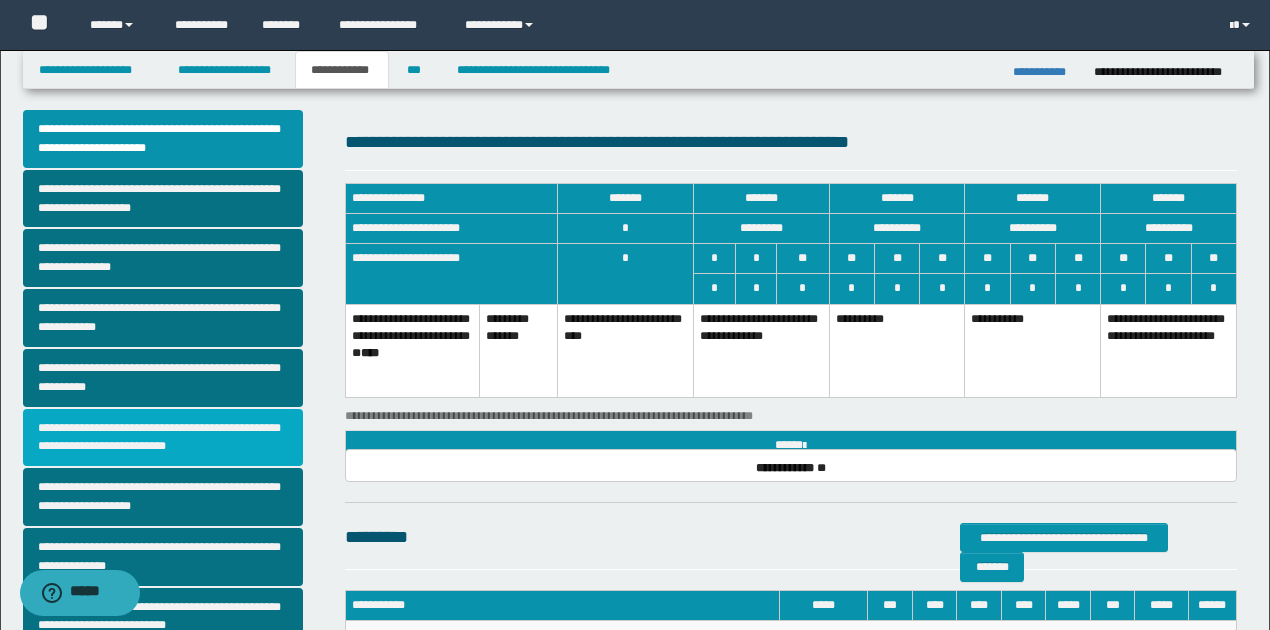 scroll, scrollTop: 0, scrollLeft: 0, axis: both 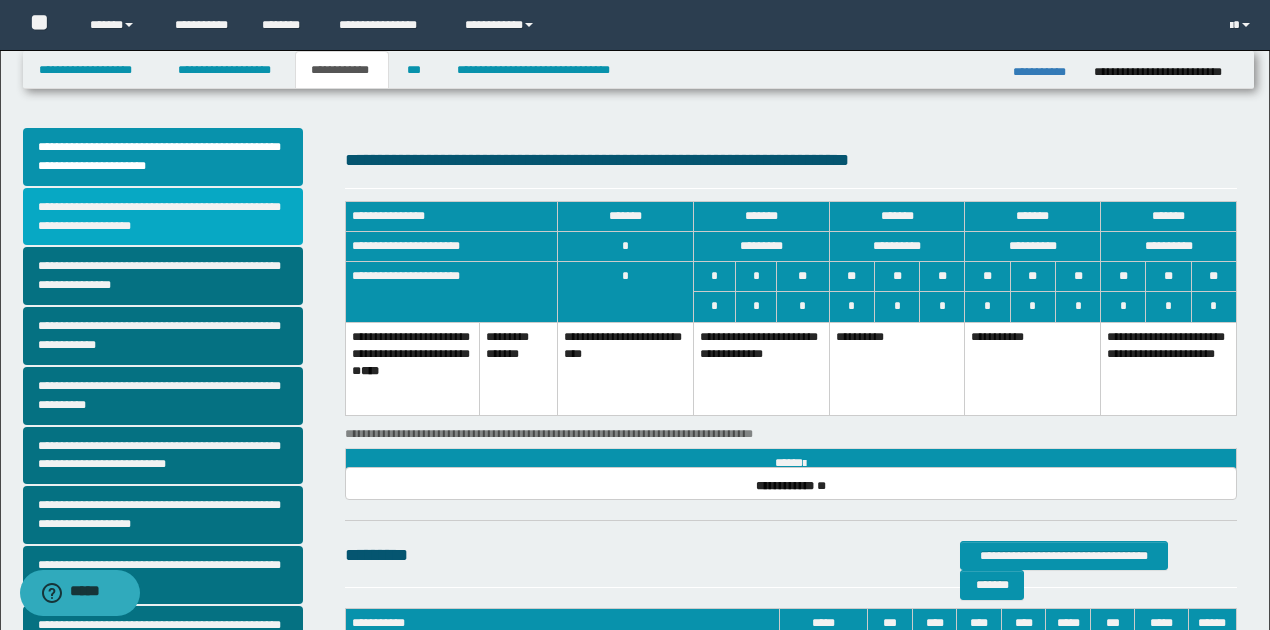 click on "**********" at bounding box center (163, 217) 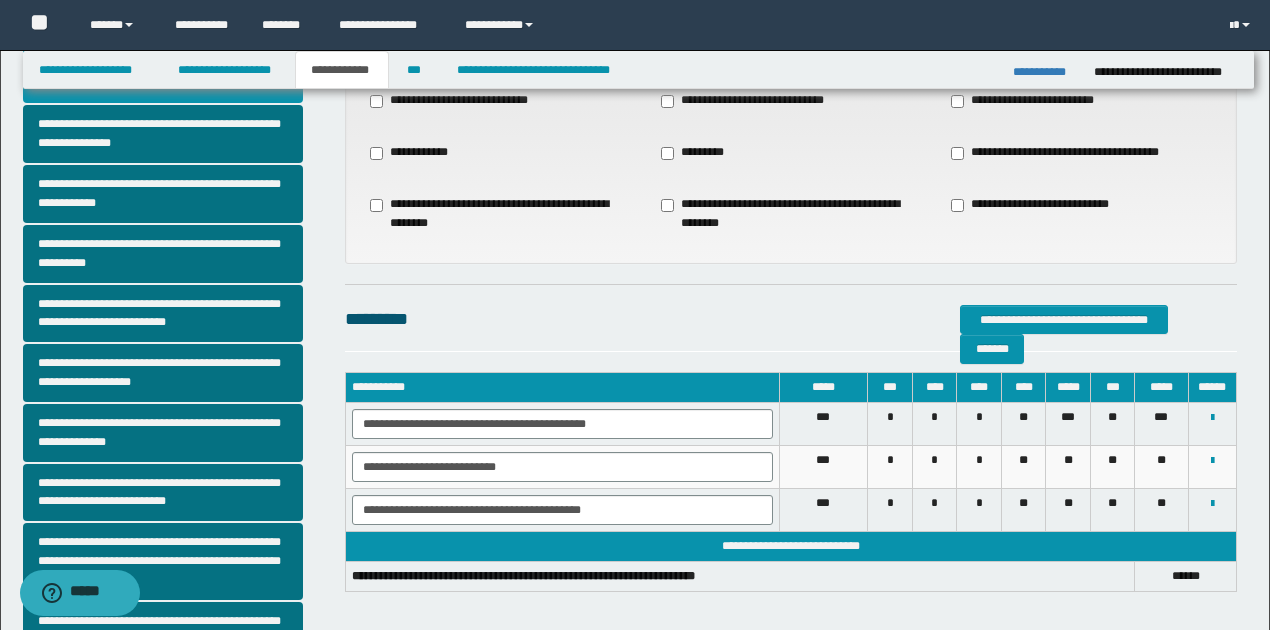 scroll, scrollTop: 200, scrollLeft: 0, axis: vertical 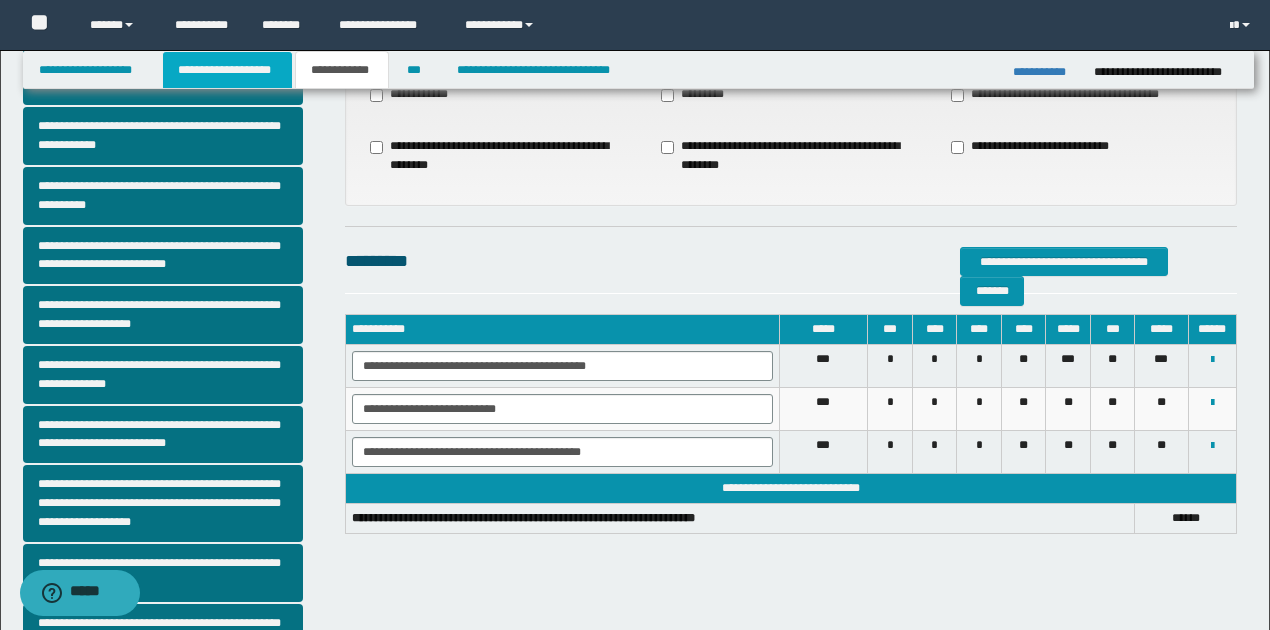 click on "**********" at bounding box center (227, 70) 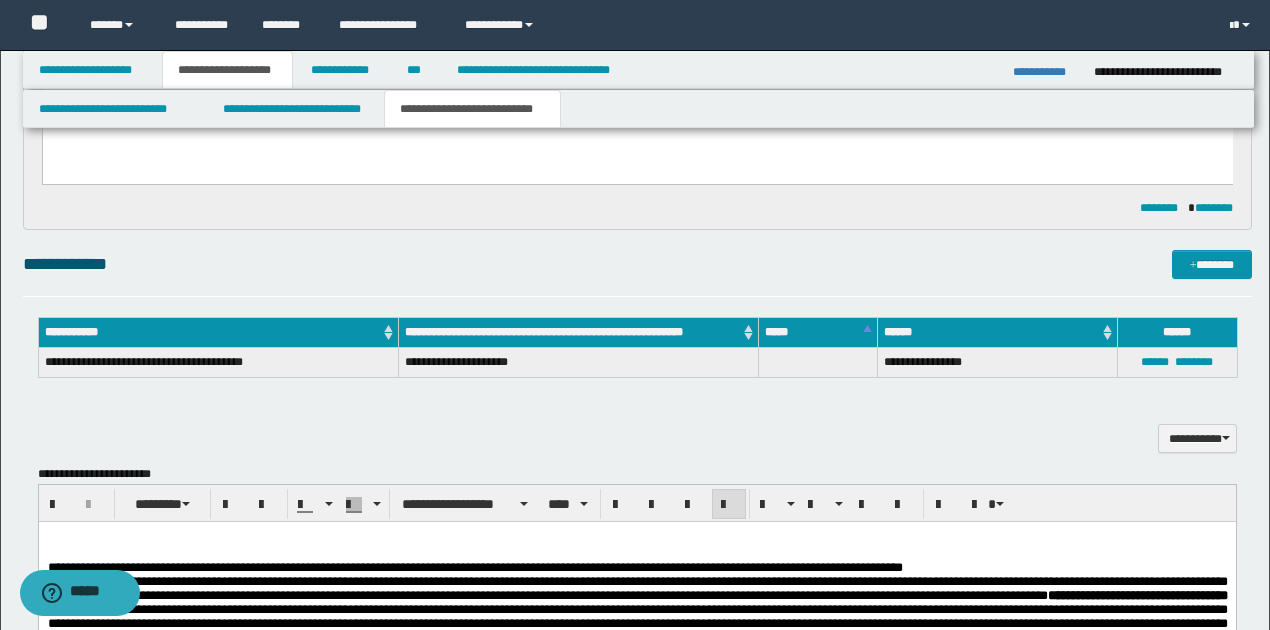 scroll, scrollTop: 830, scrollLeft: 0, axis: vertical 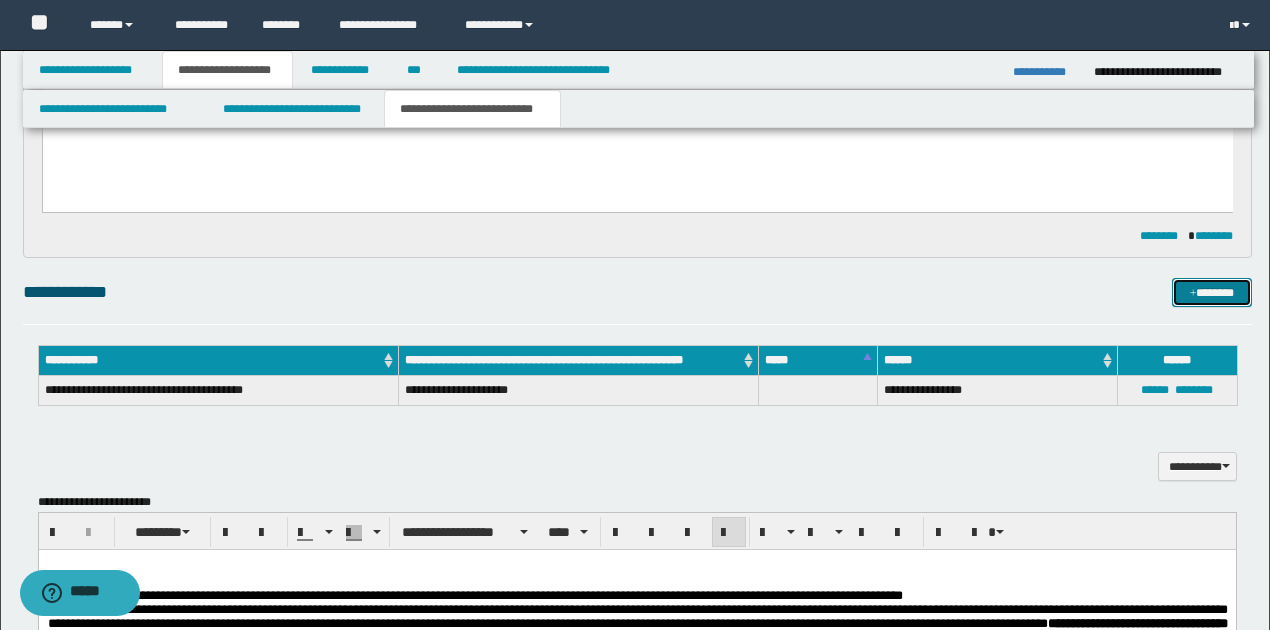 click on "*******" at bounding box center (1211, 292) 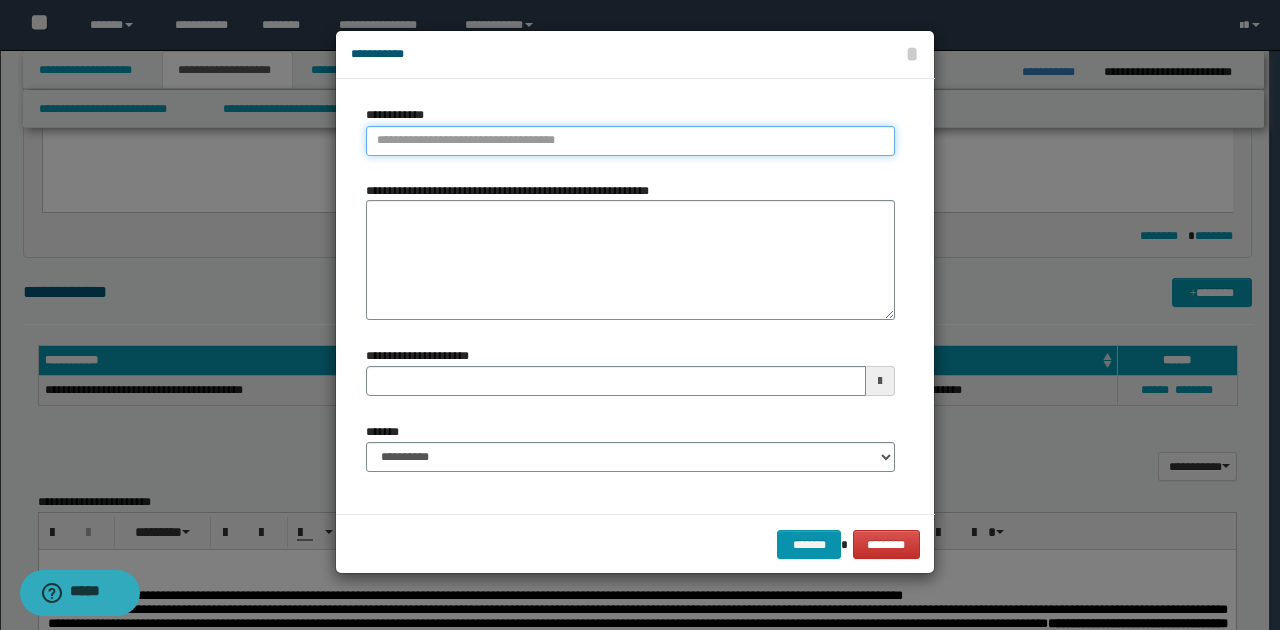 type on "**********" 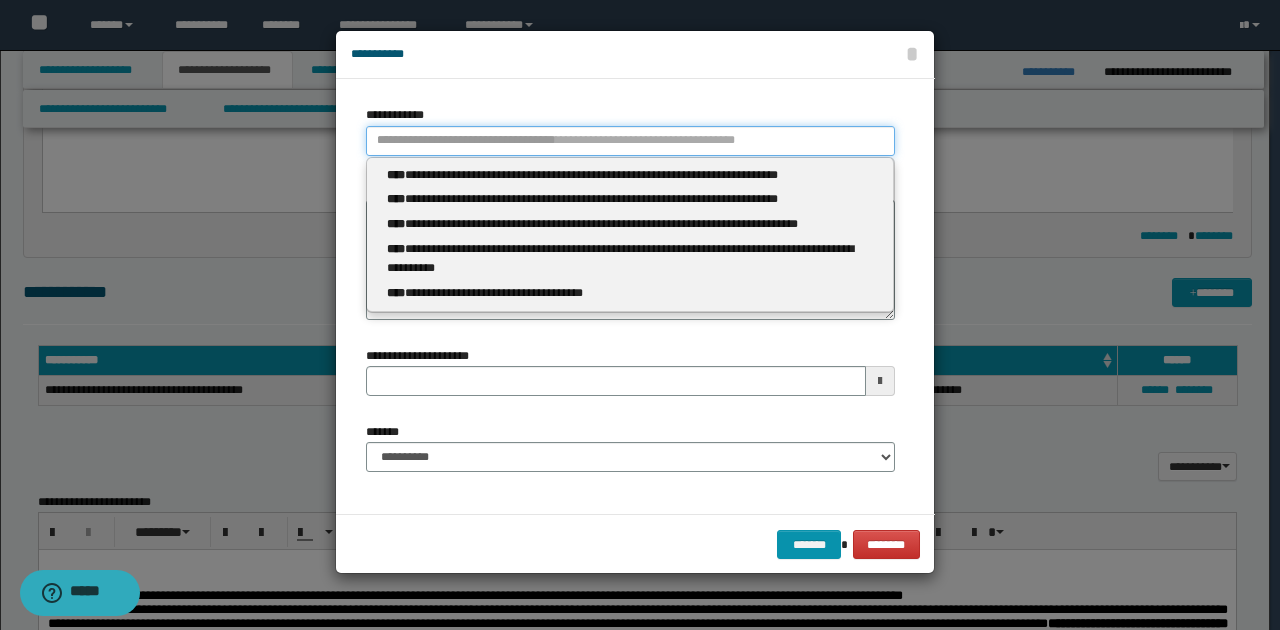 click on "**********" at bounding box center (630, 141) 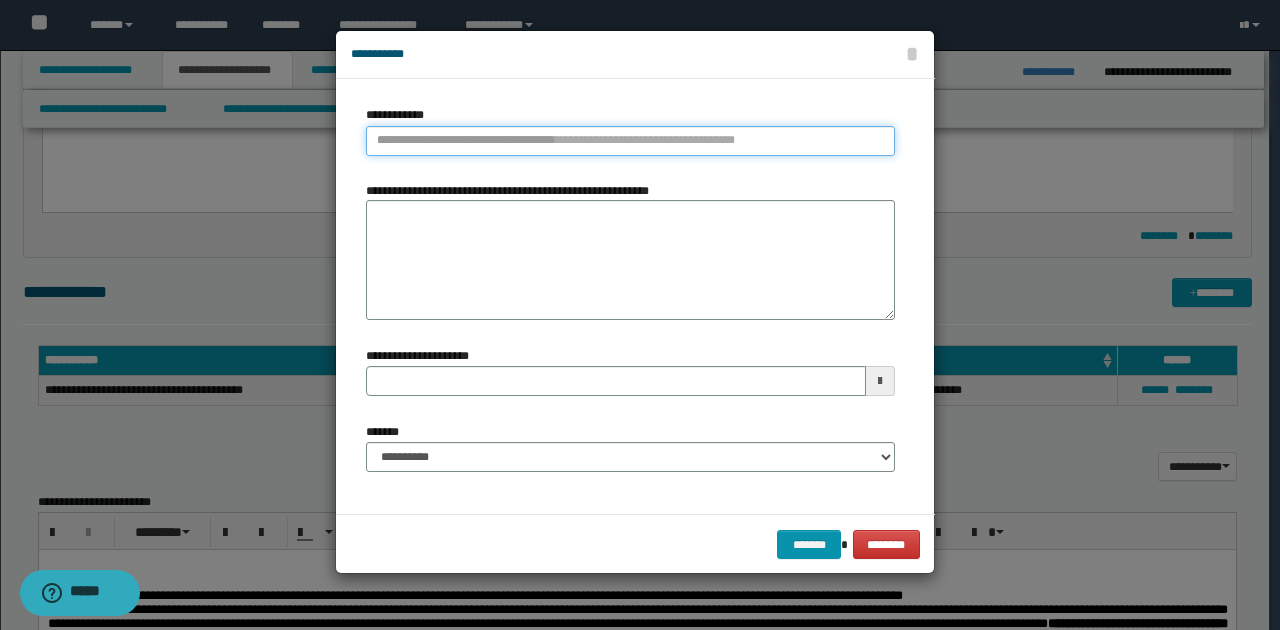 type 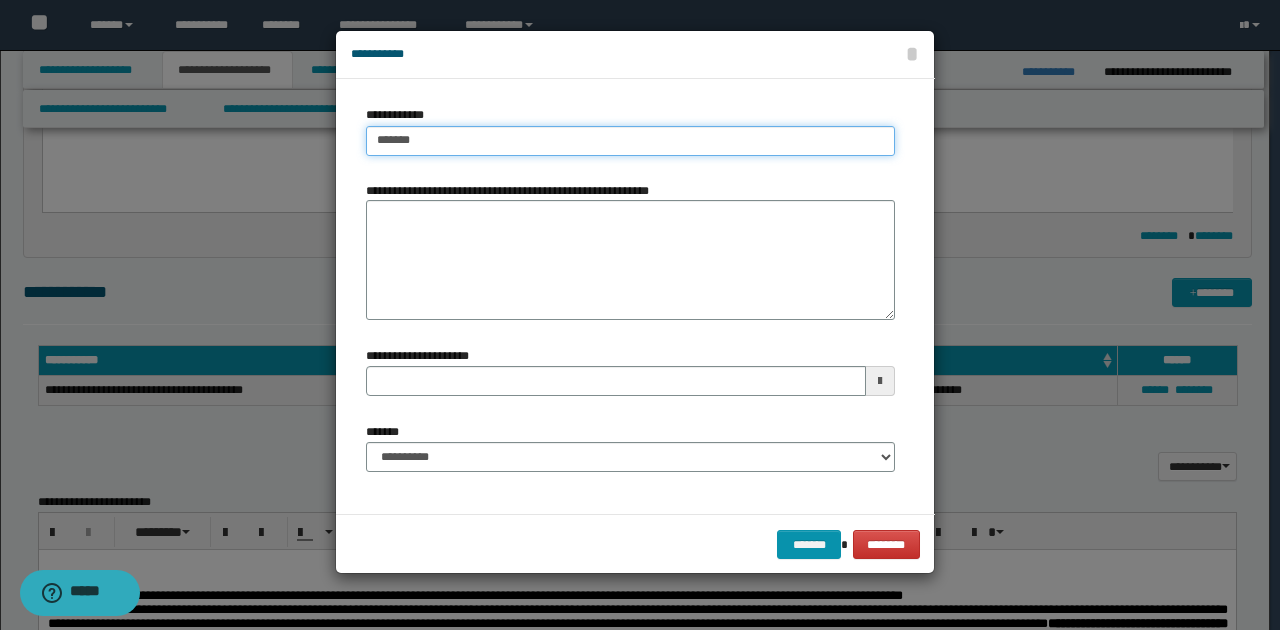 type on "********" 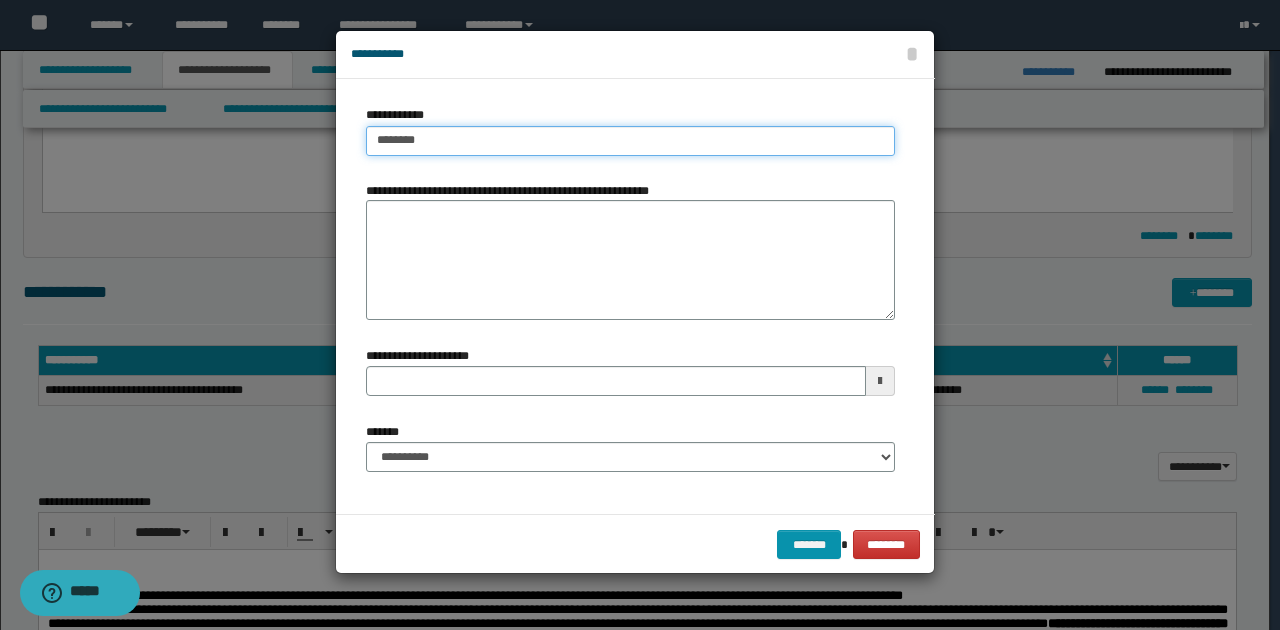 type on "**********" 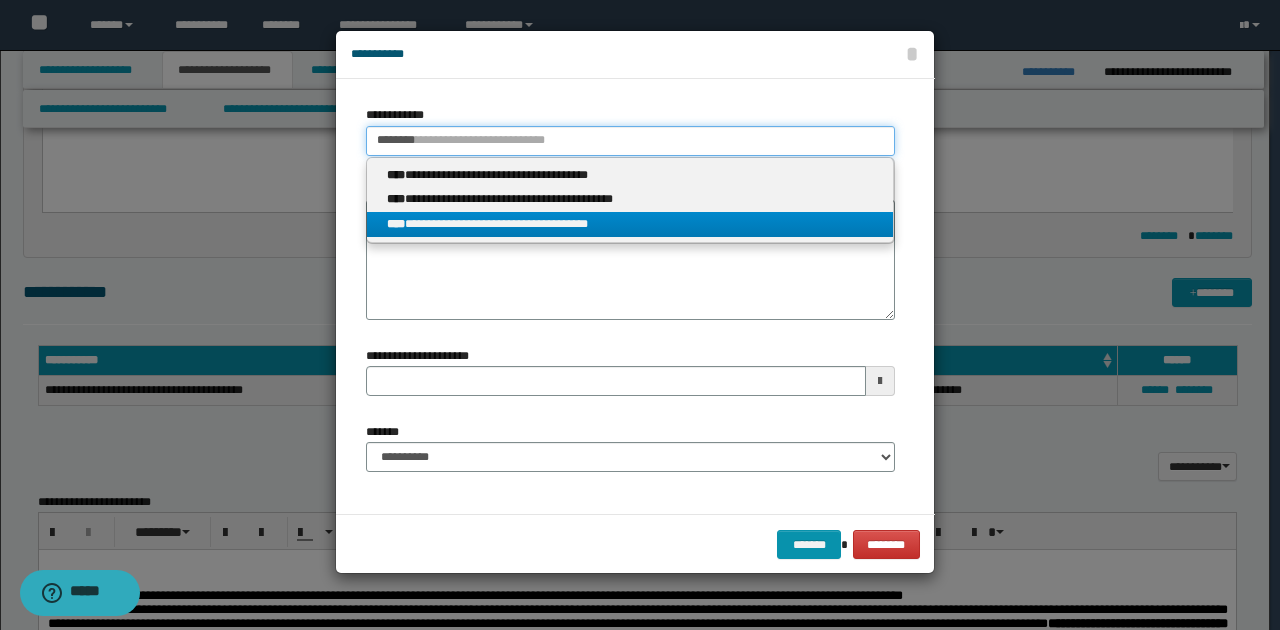 type on "********" 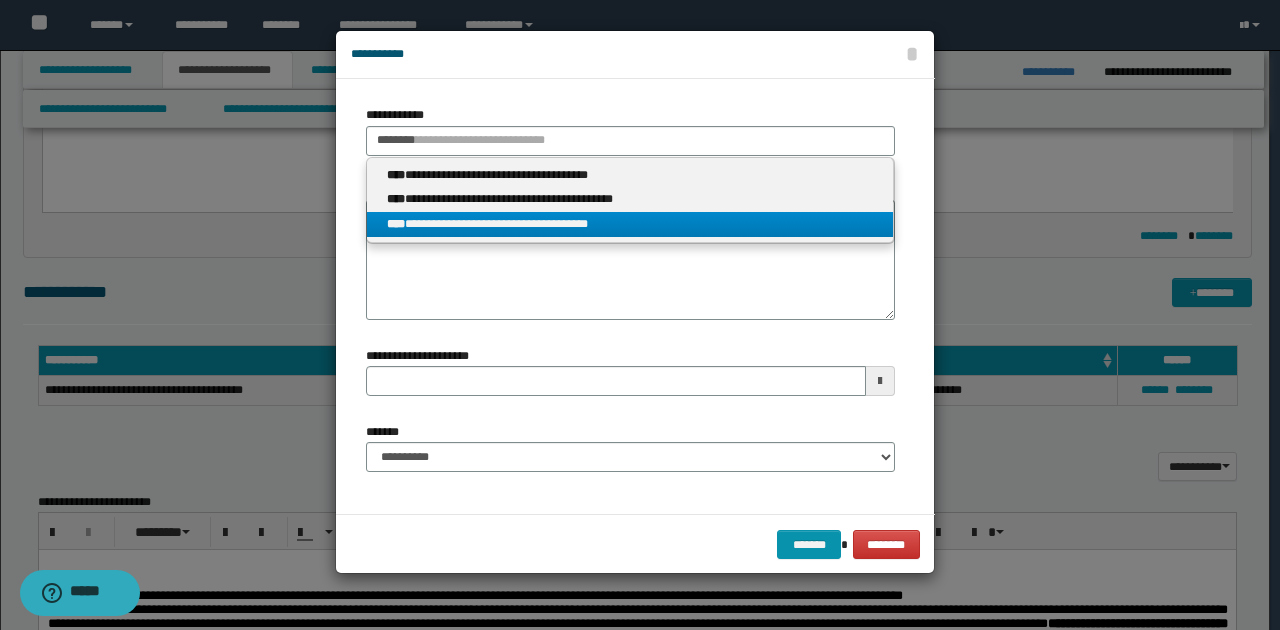 click on "**********" at bounding box center [630, 224] 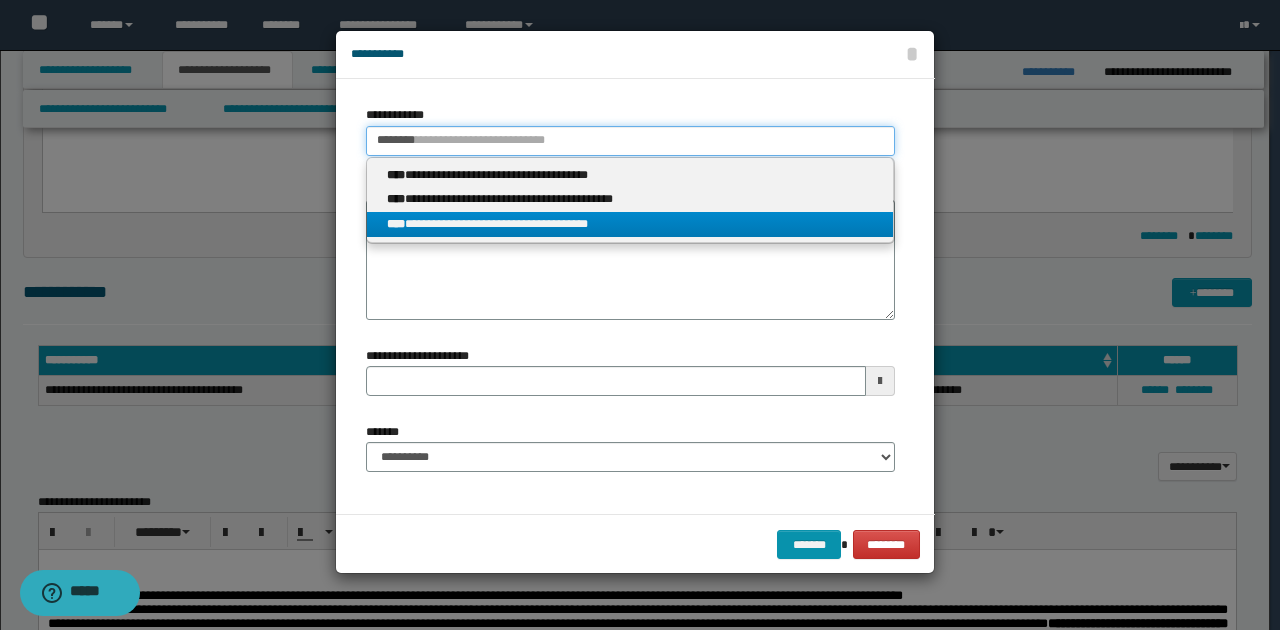 type 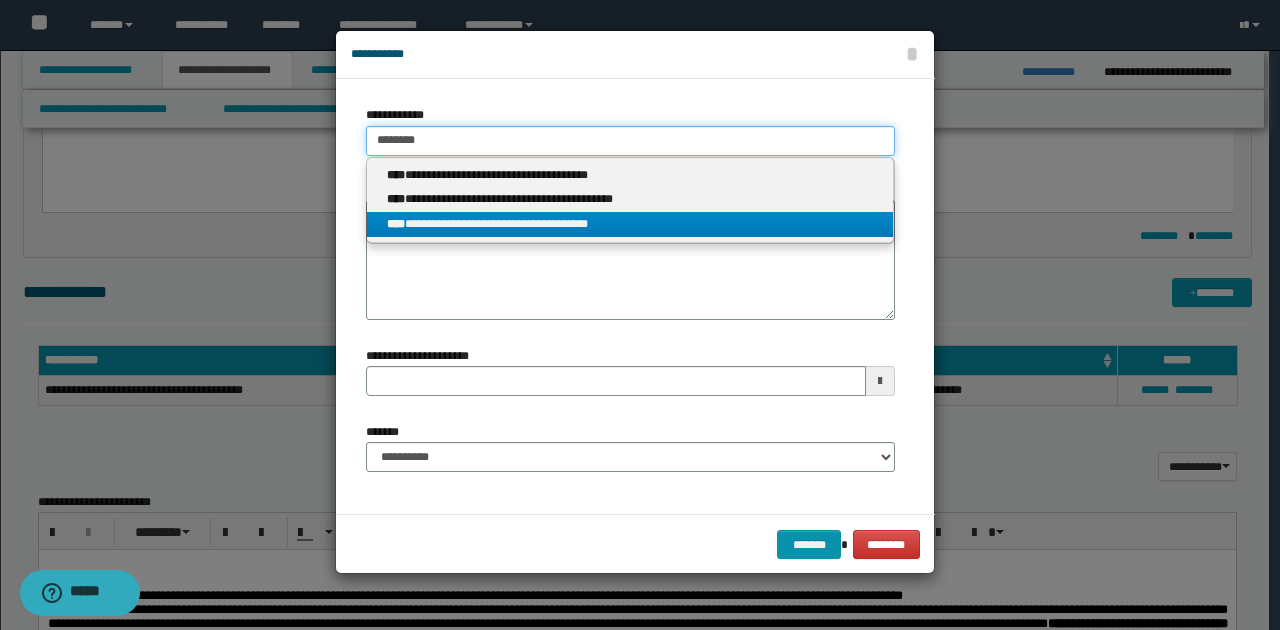 type on "**********" 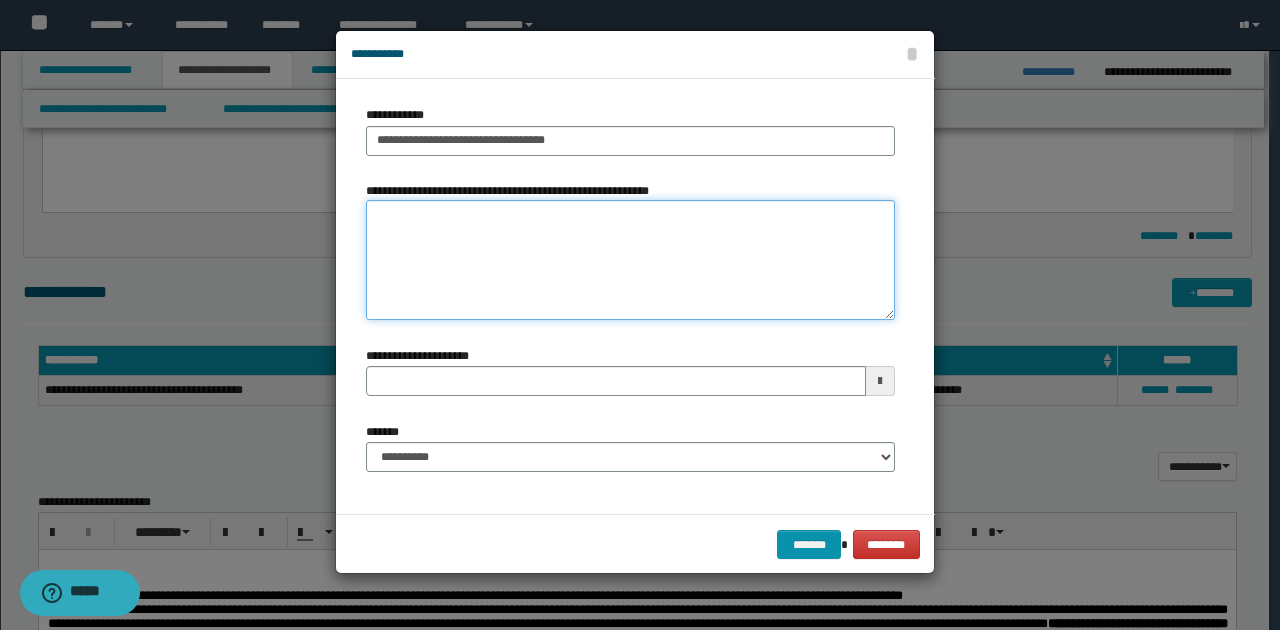 click on "**********" at bounding box center (630, 260) 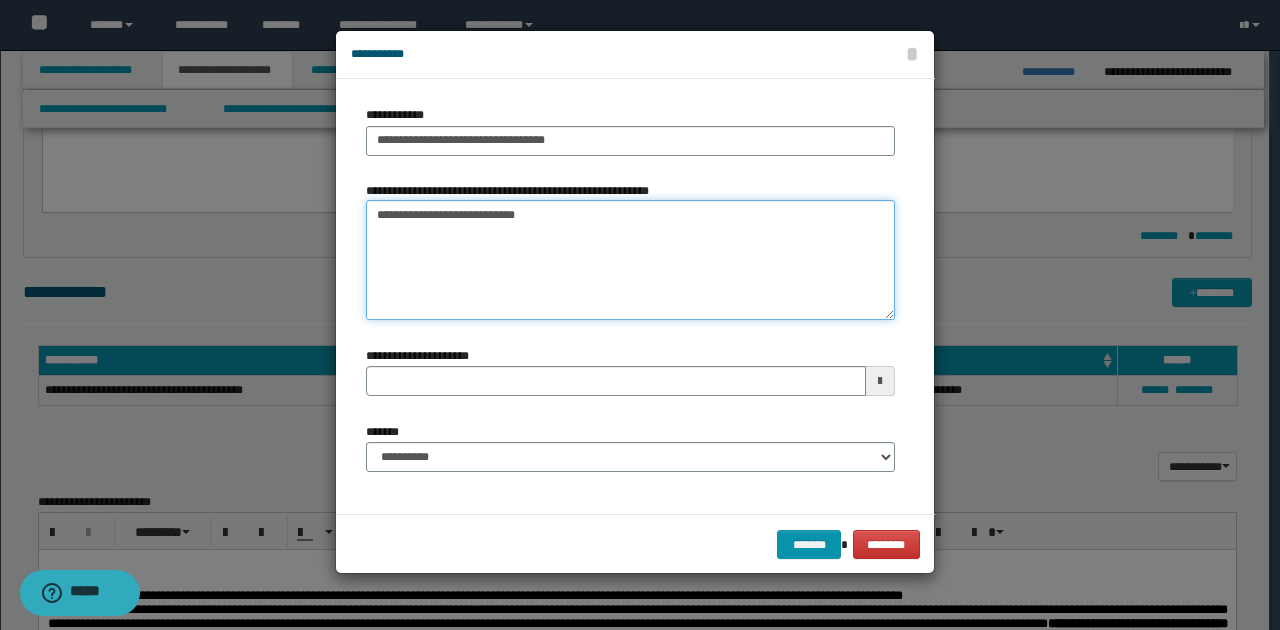 type on "**********" 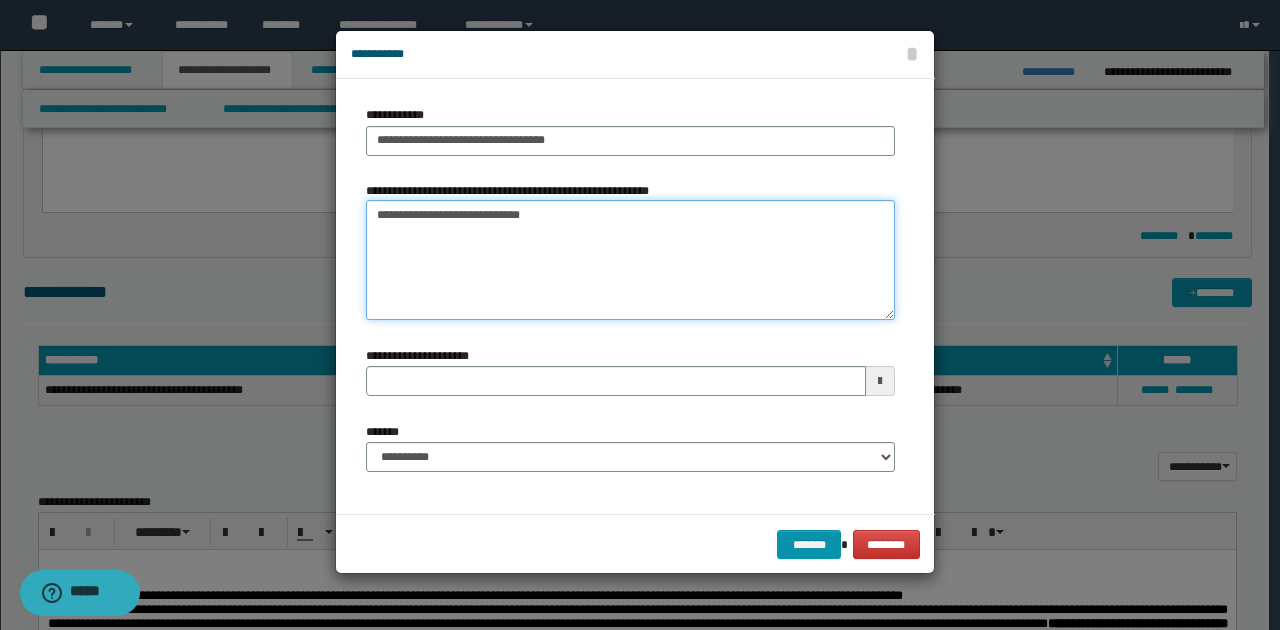 type 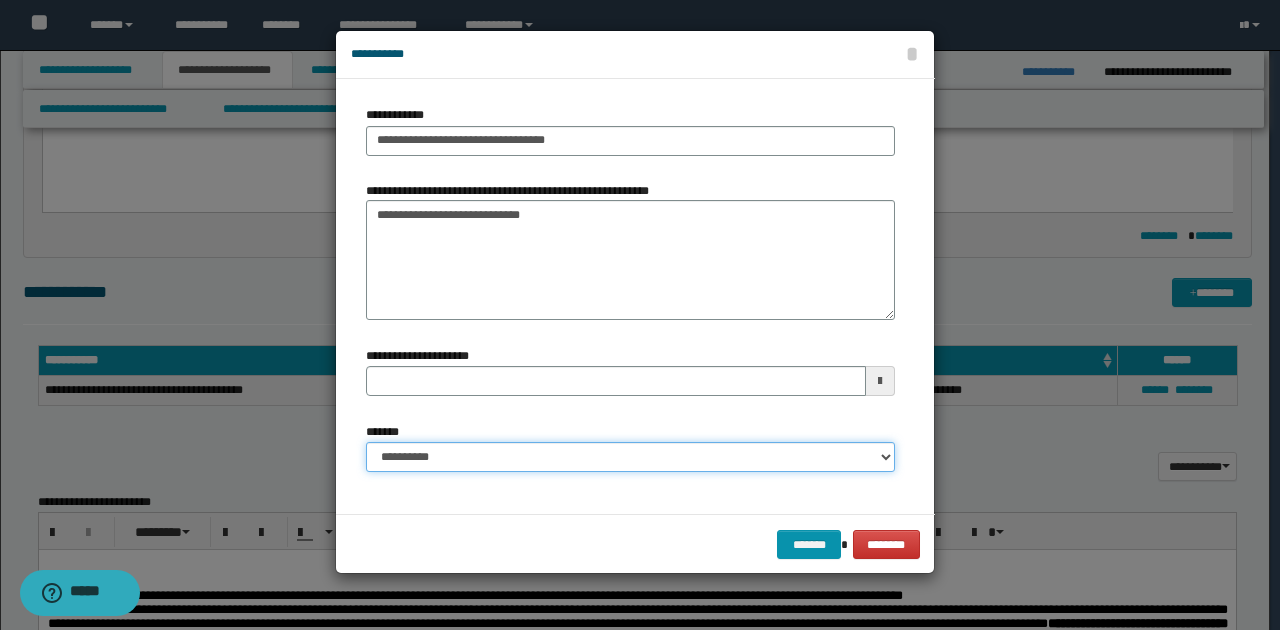 click on "**********" at bounding box center (630, 457) 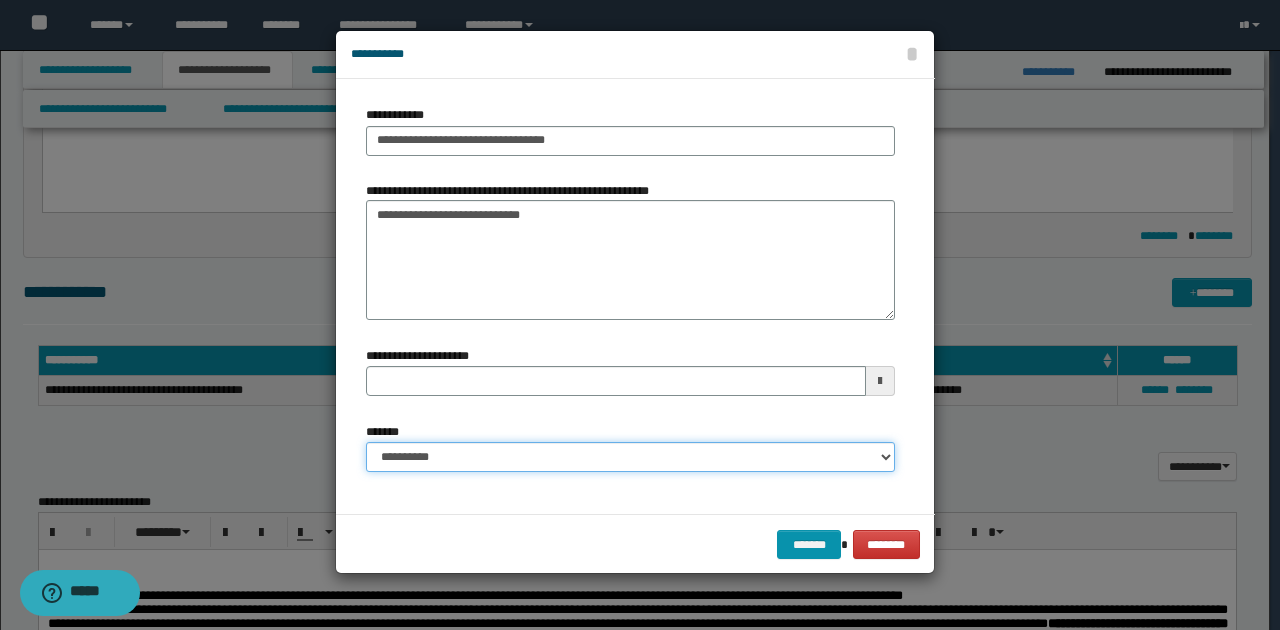 select on "*" 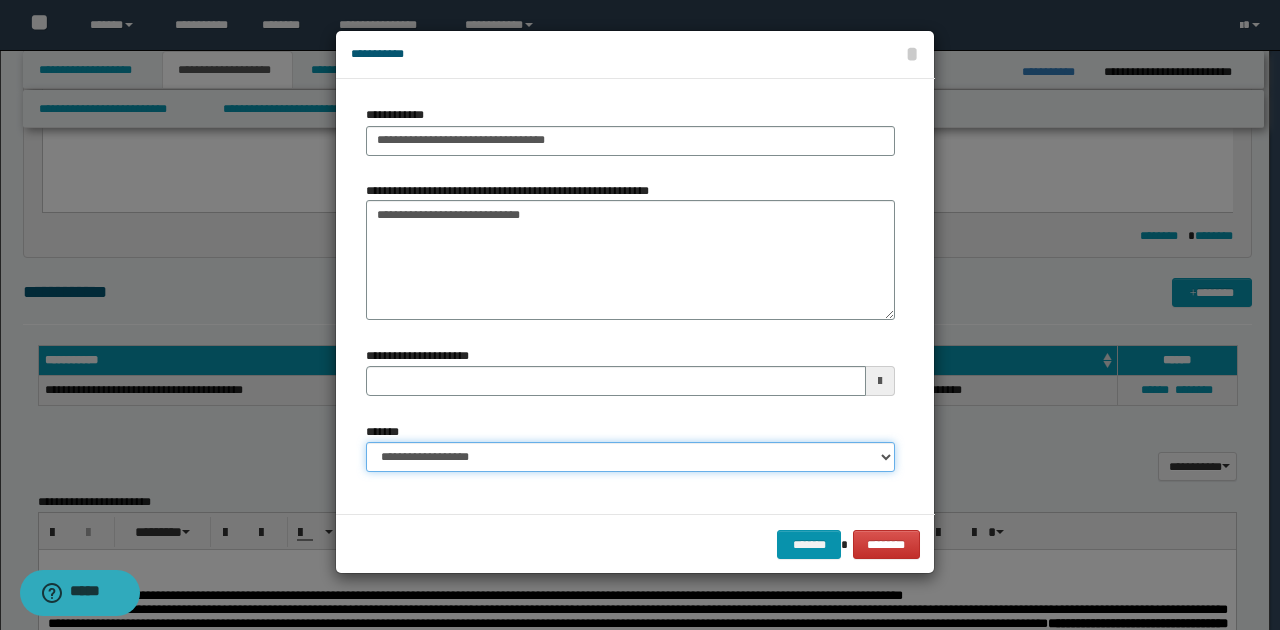 type 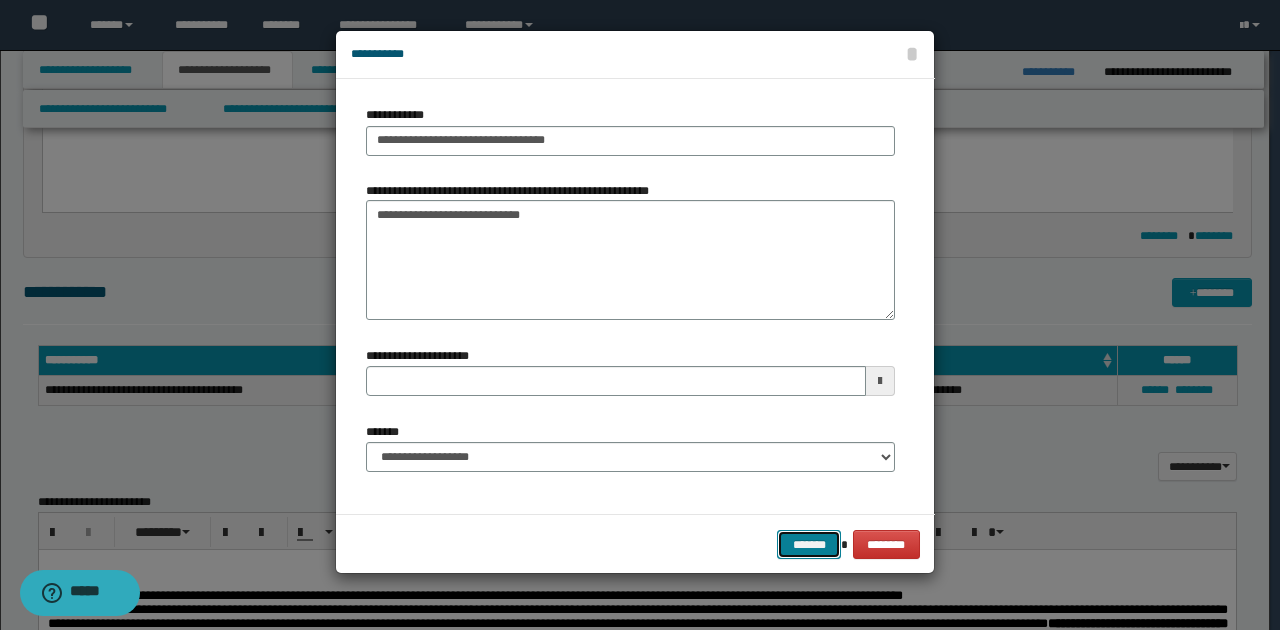 drag, startPoint x: 800, startPoint y: 545, endPoint x: 810, endPoint y: 541, distance: 10.770329 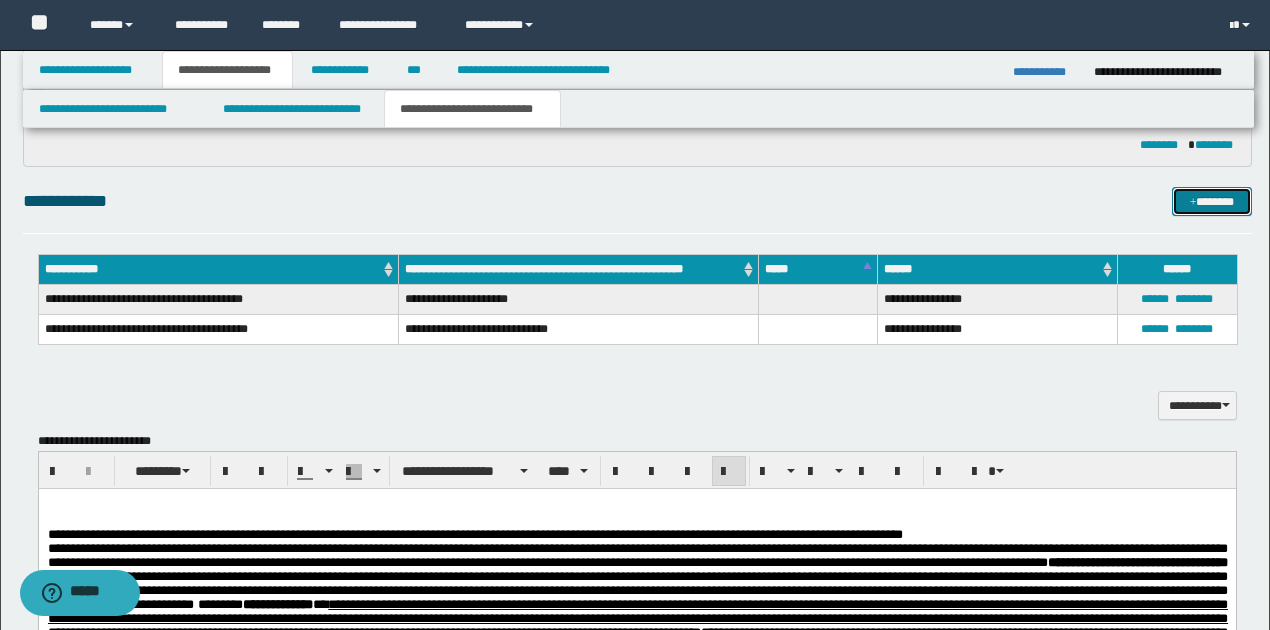 scroll, scrollTop: 897, scrollLeft: 0, axis: vertical 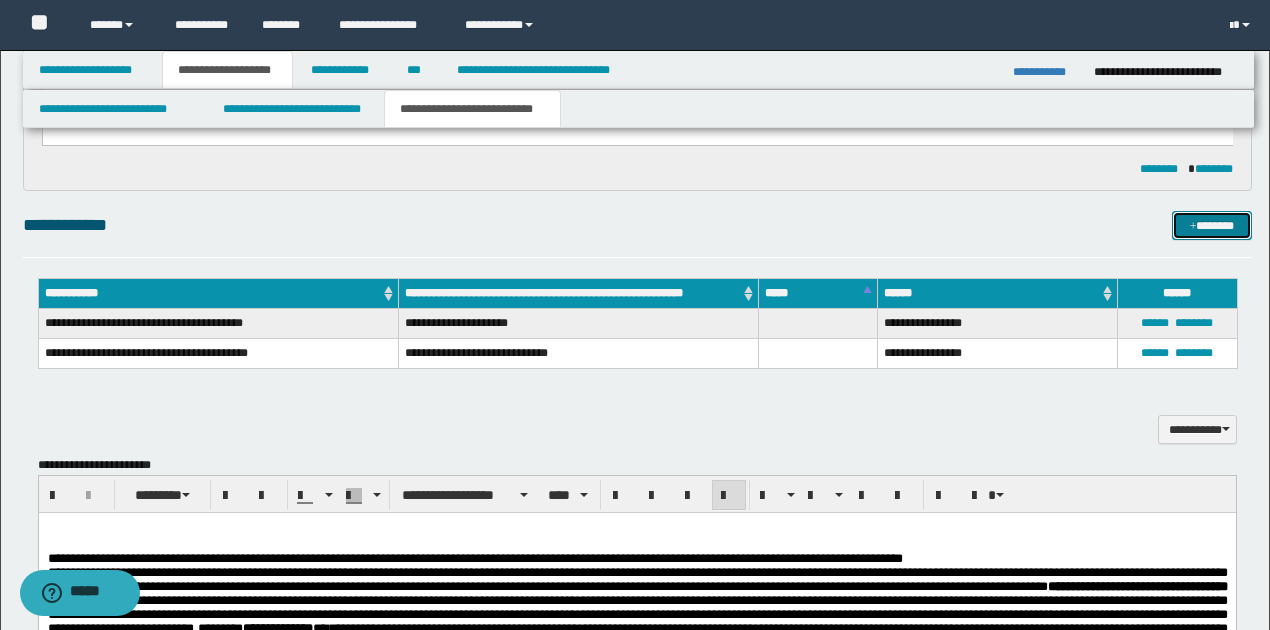 click on "*******" at bounding box center (1211, 225) 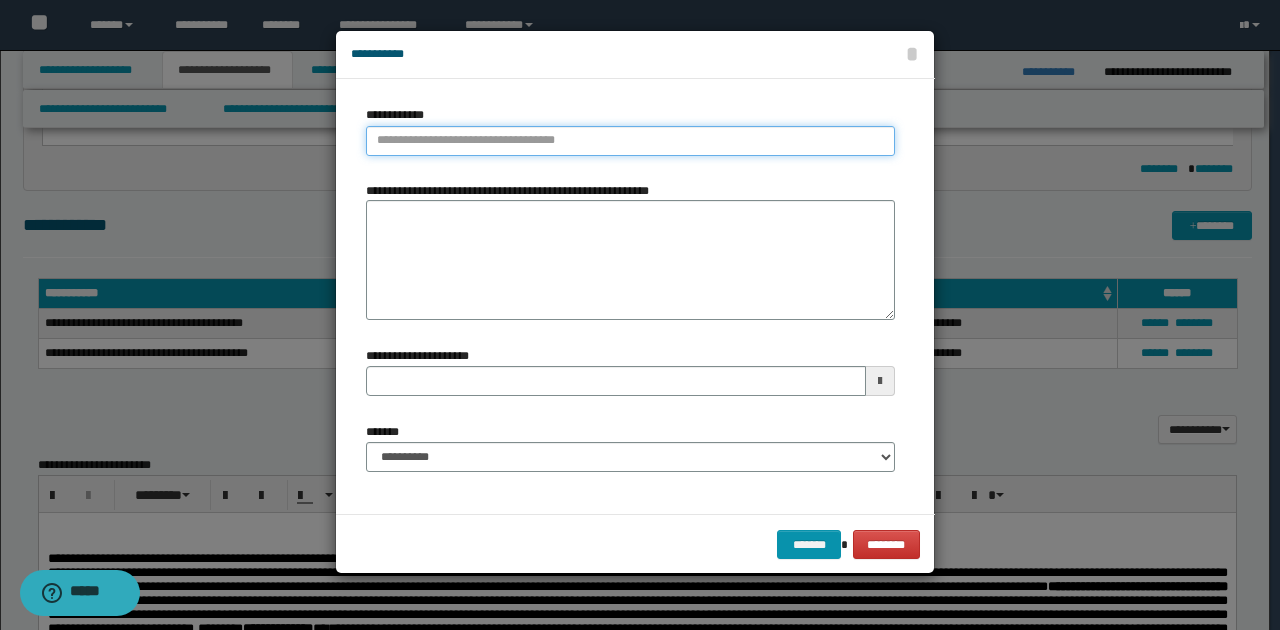 type on "**********" 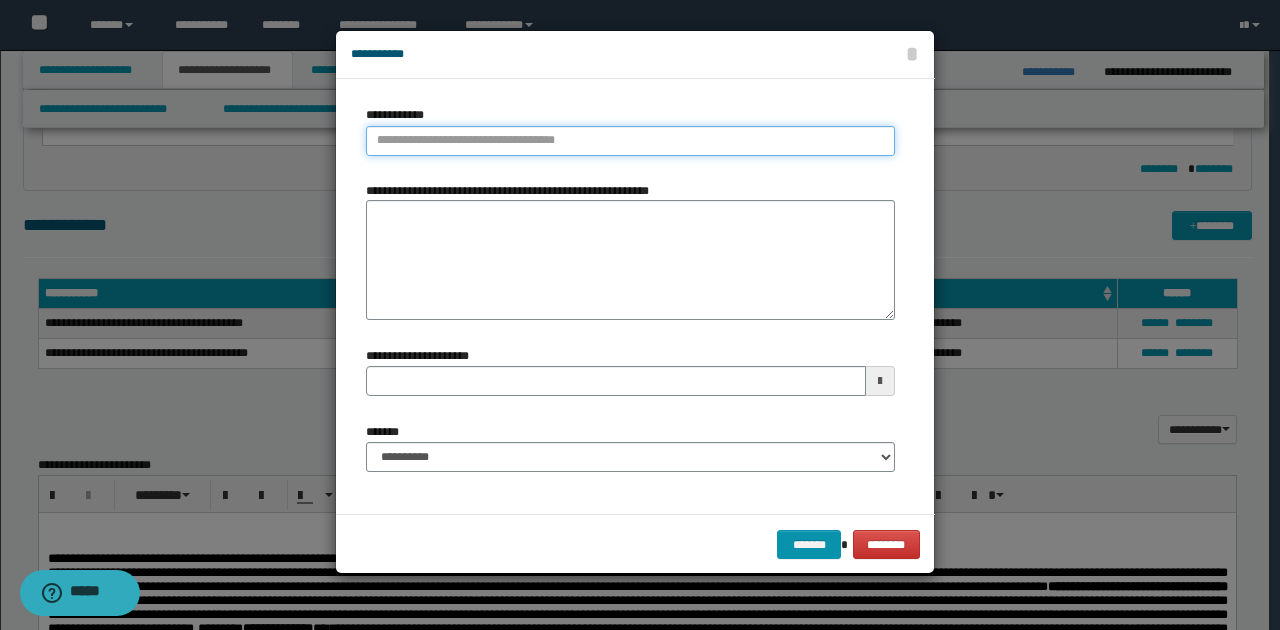 click on "**********" at bounding box center (630, 141) 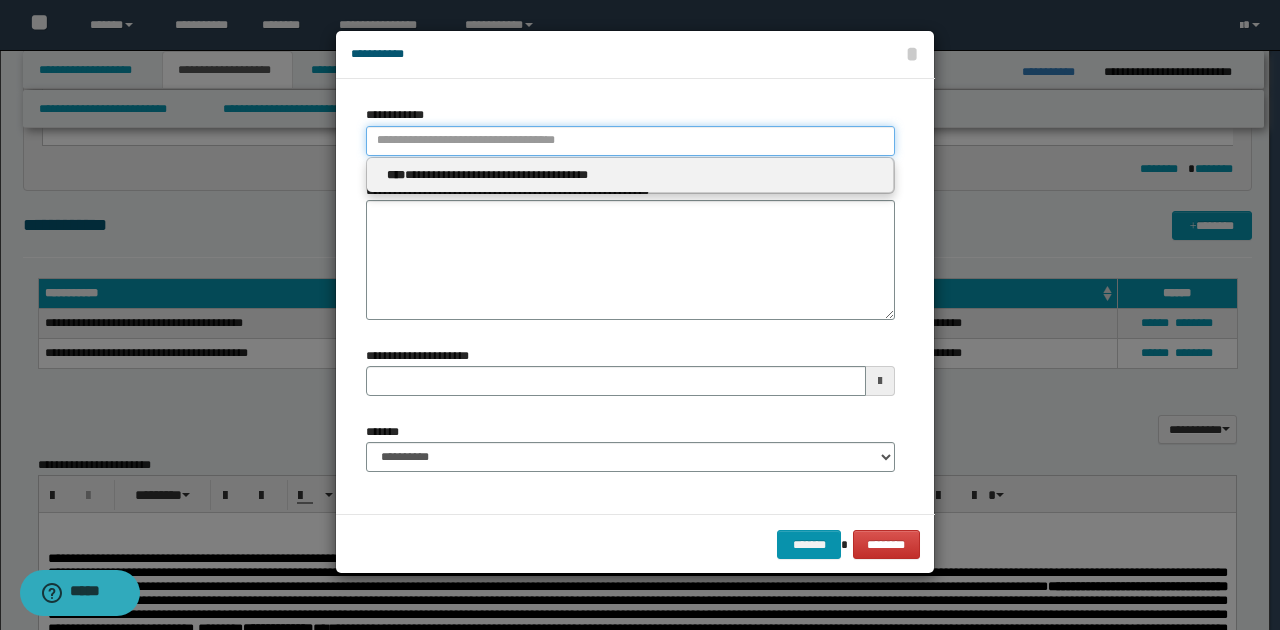 type 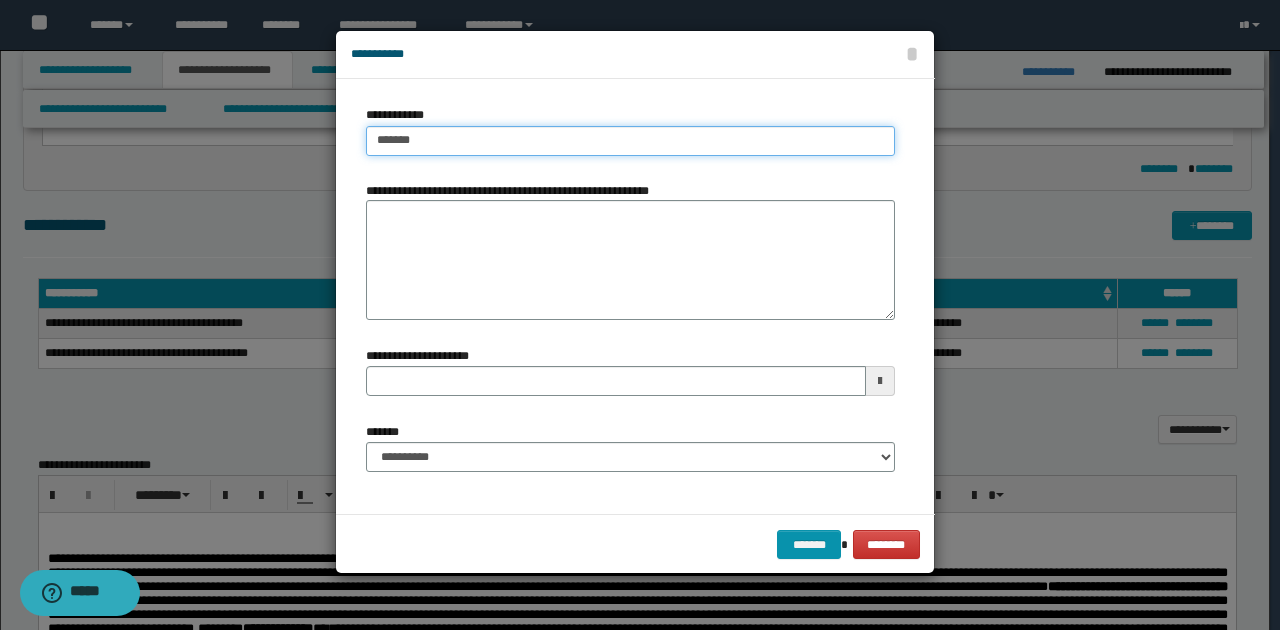 type on "********" 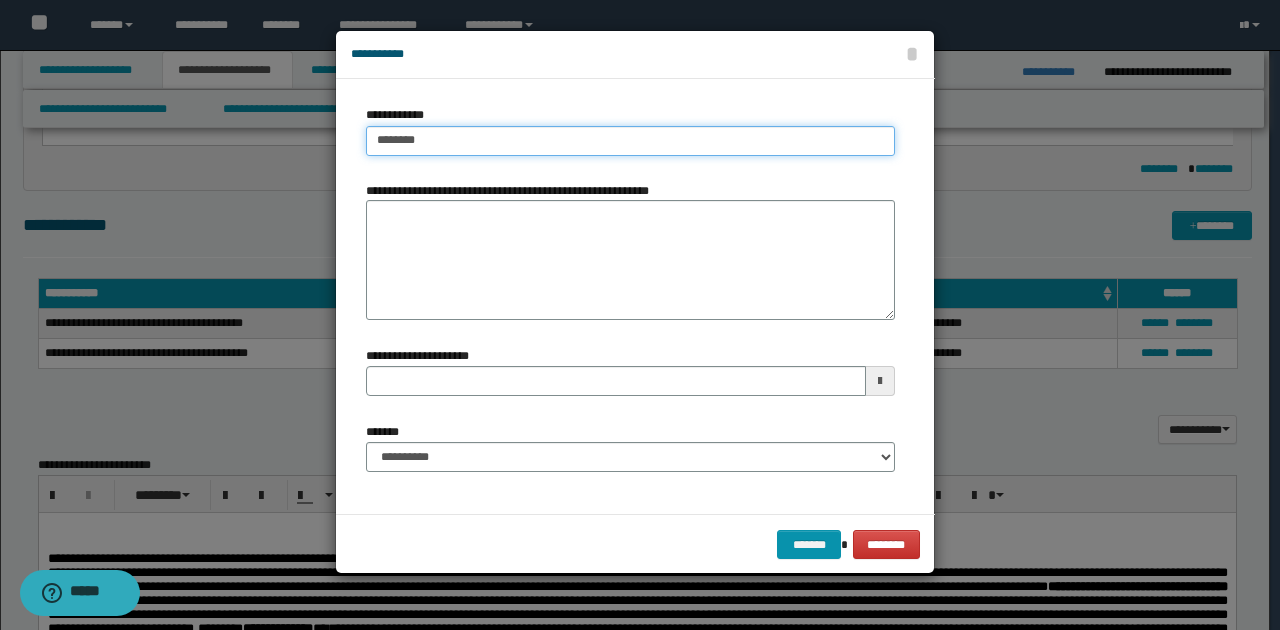 type on "********" 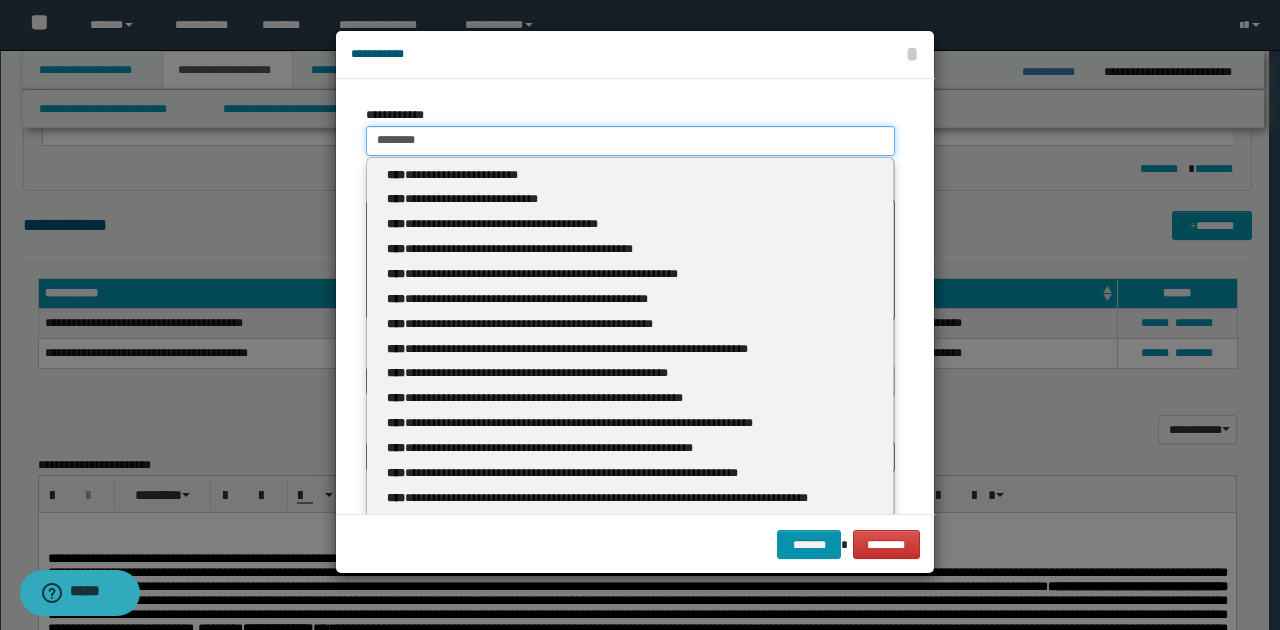 type 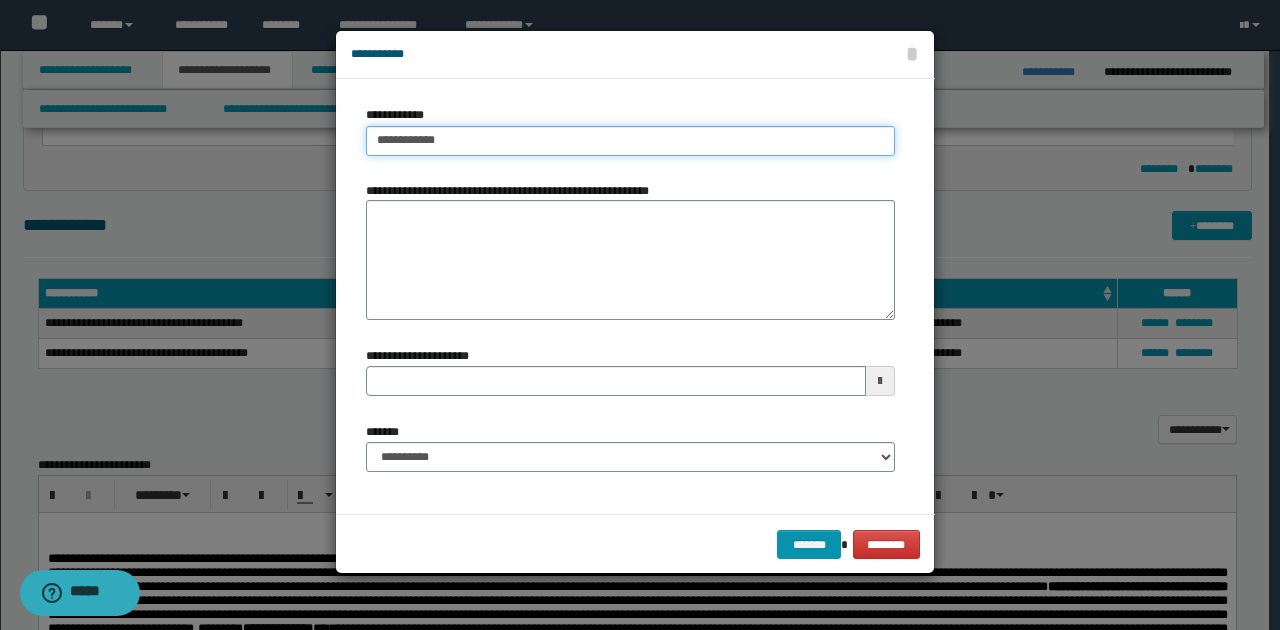 click on "**********" at bounding box center (630, 141) 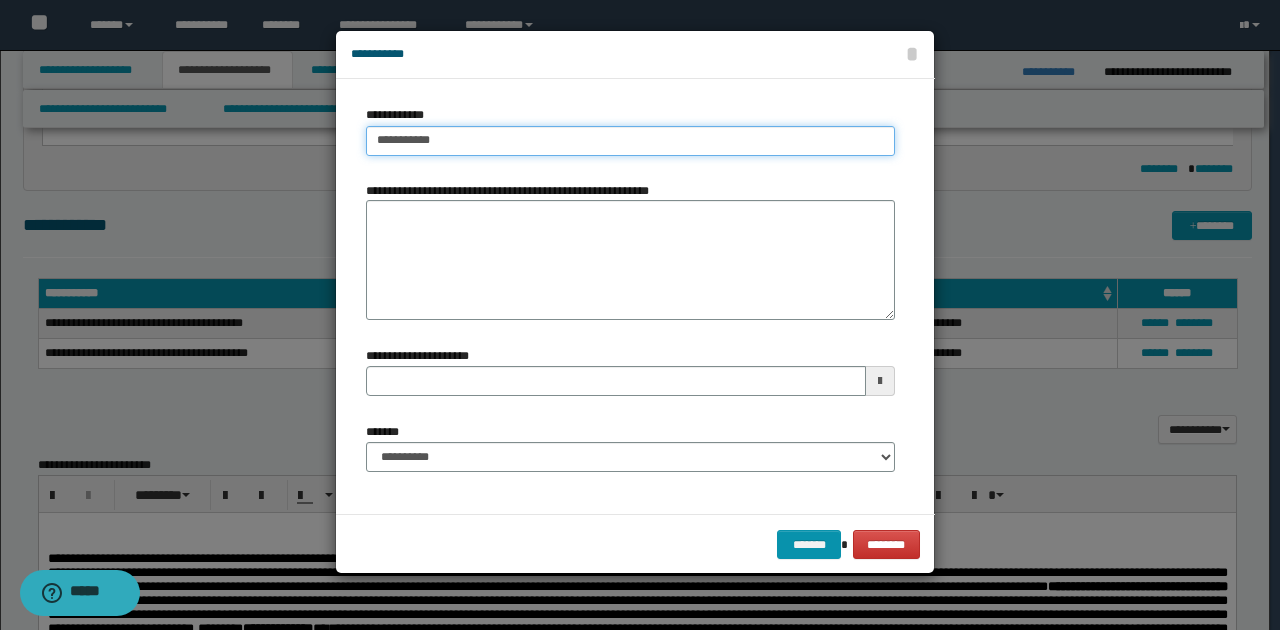 click on "**********" at bounding box center [630, 141] 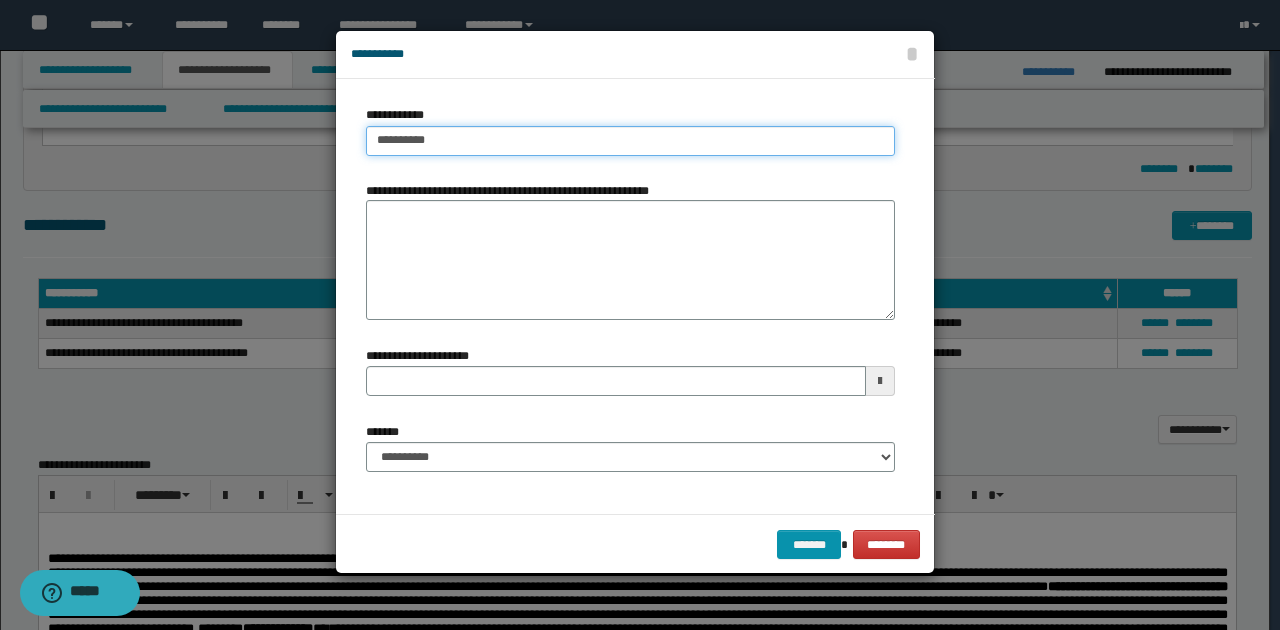 type on "**********" 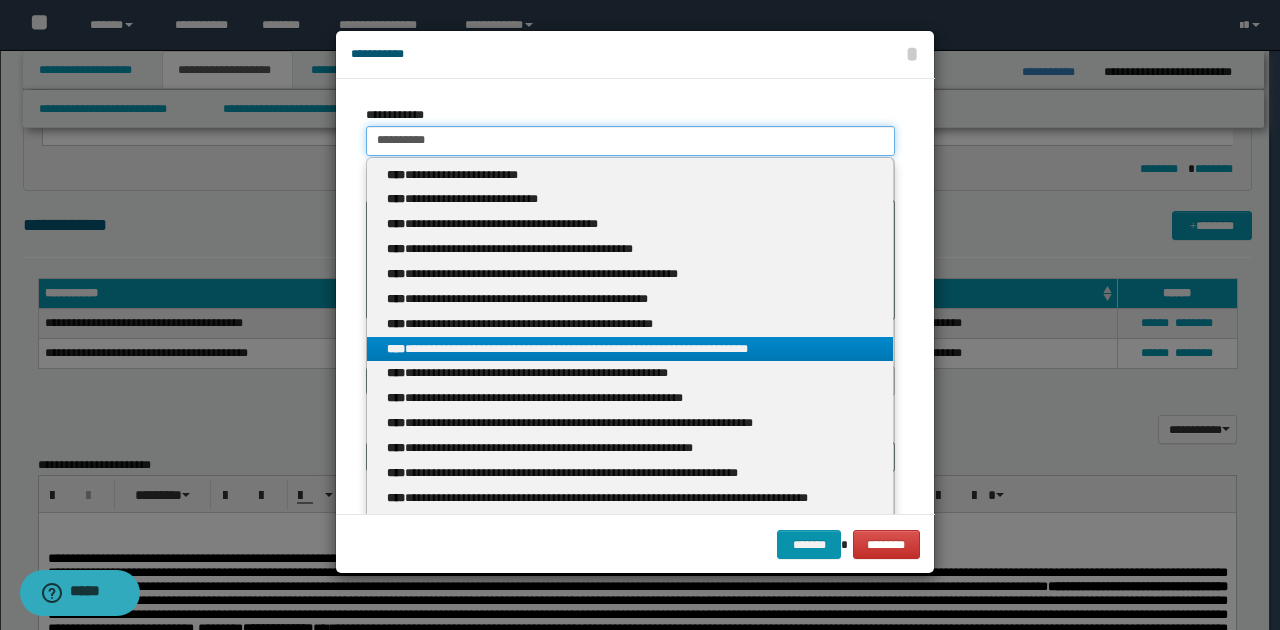 type on "**********" 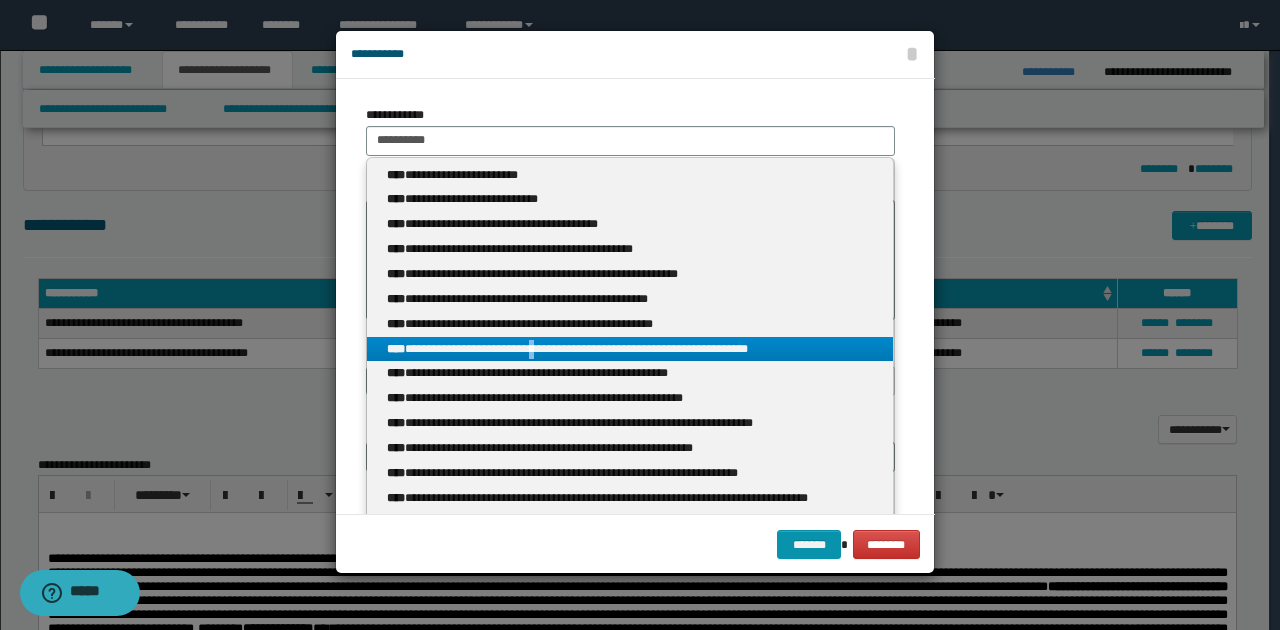 click on "**********" at bounding box center (630, 349) 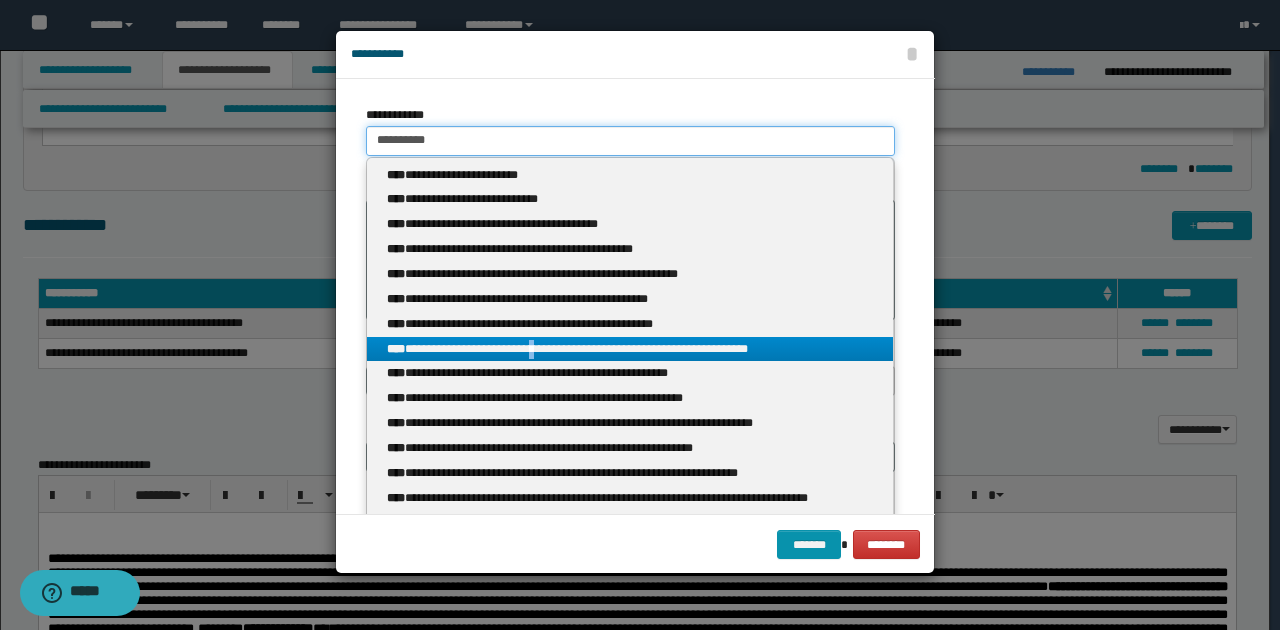 type 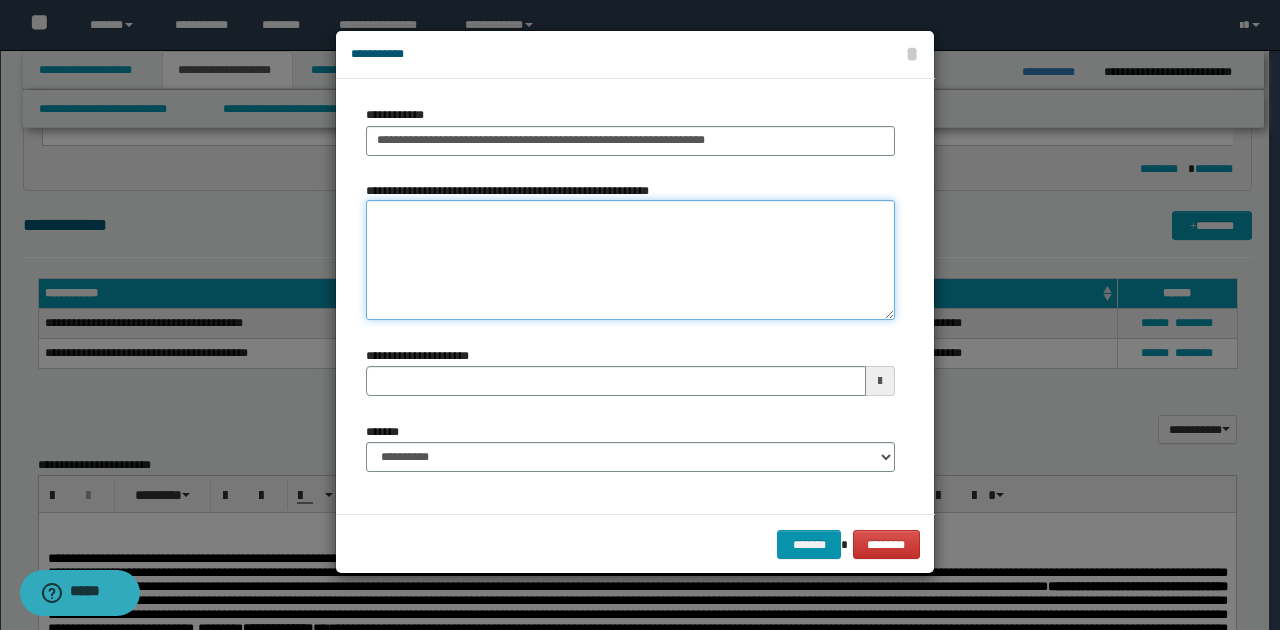 click on "**********" at bounding box center (630, 260) 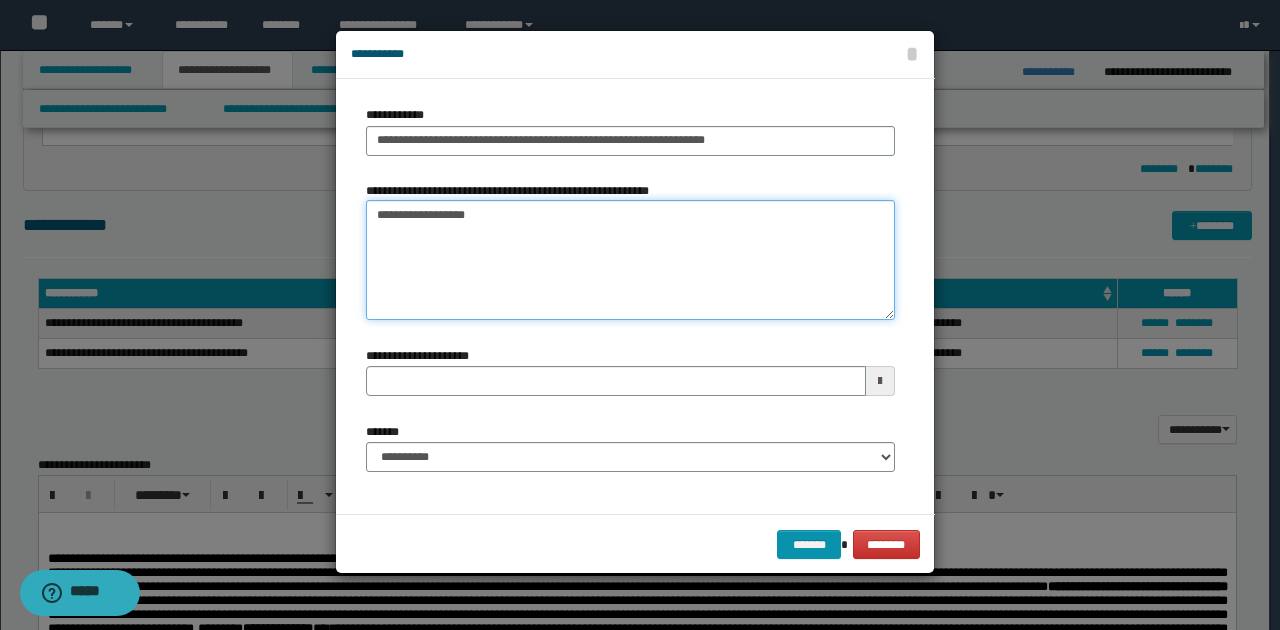 type on "**********" 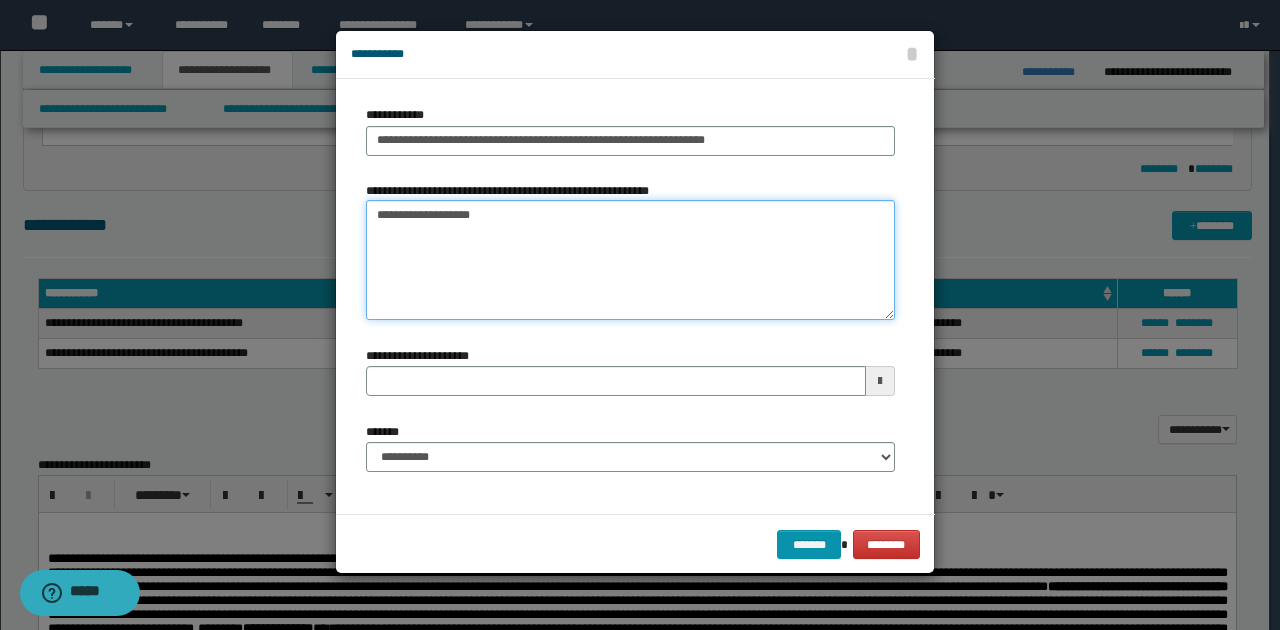 type 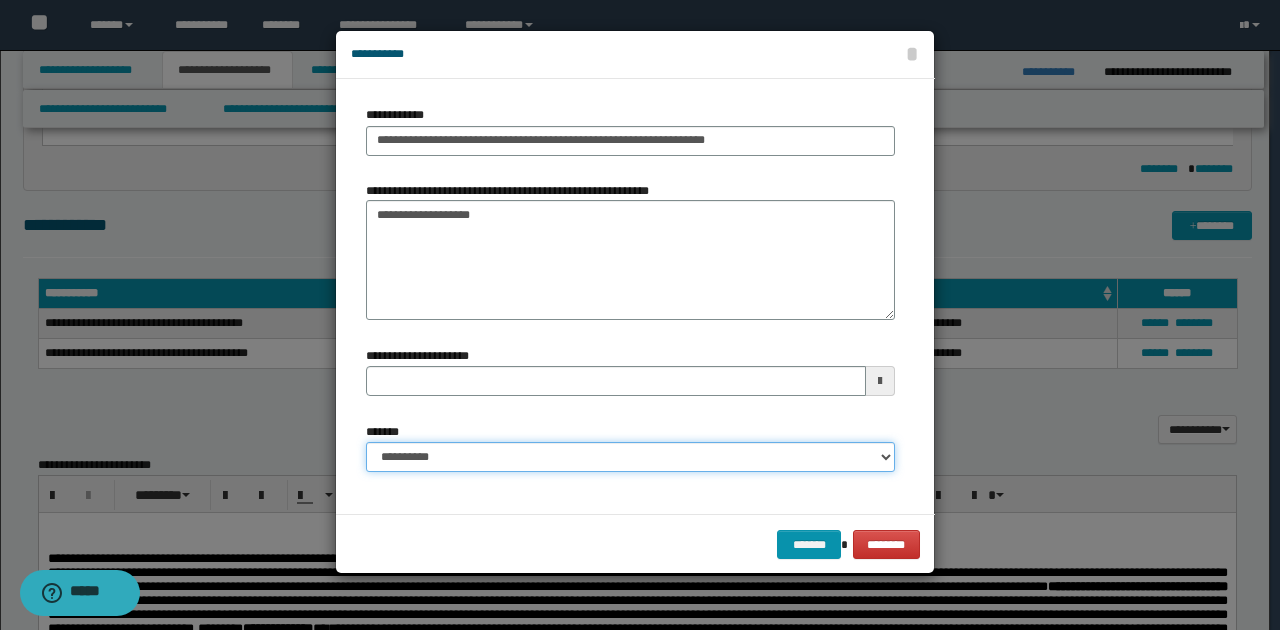 click on "**********" at bounding box center (630, 457) 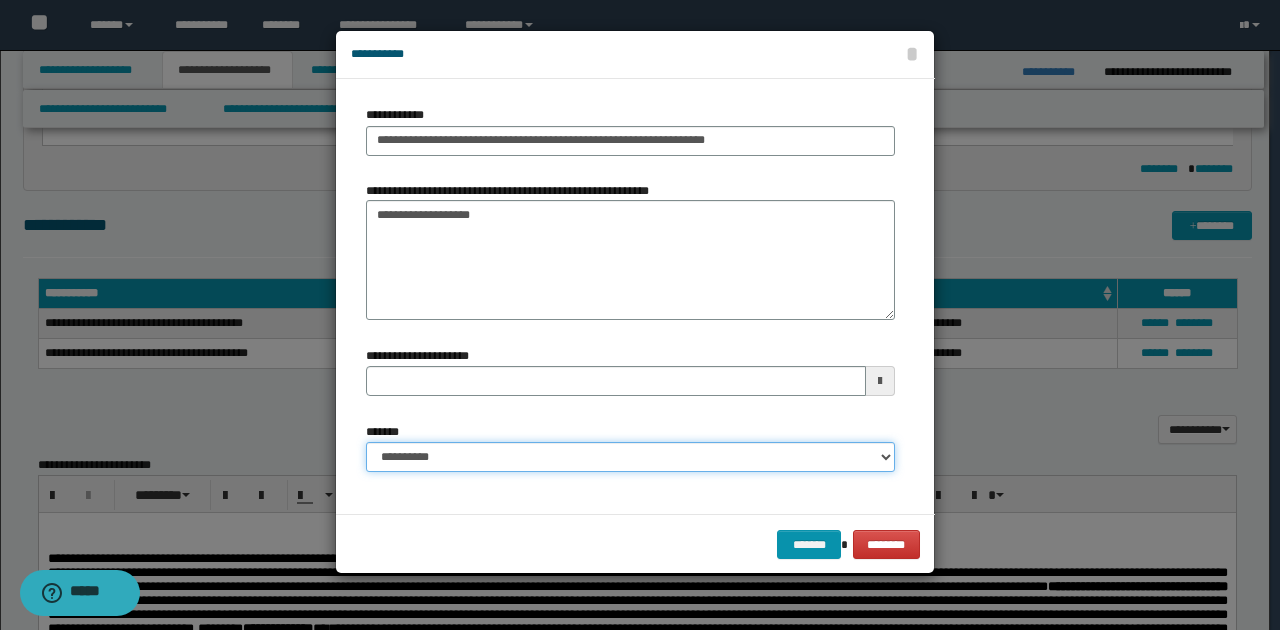 select on "*" 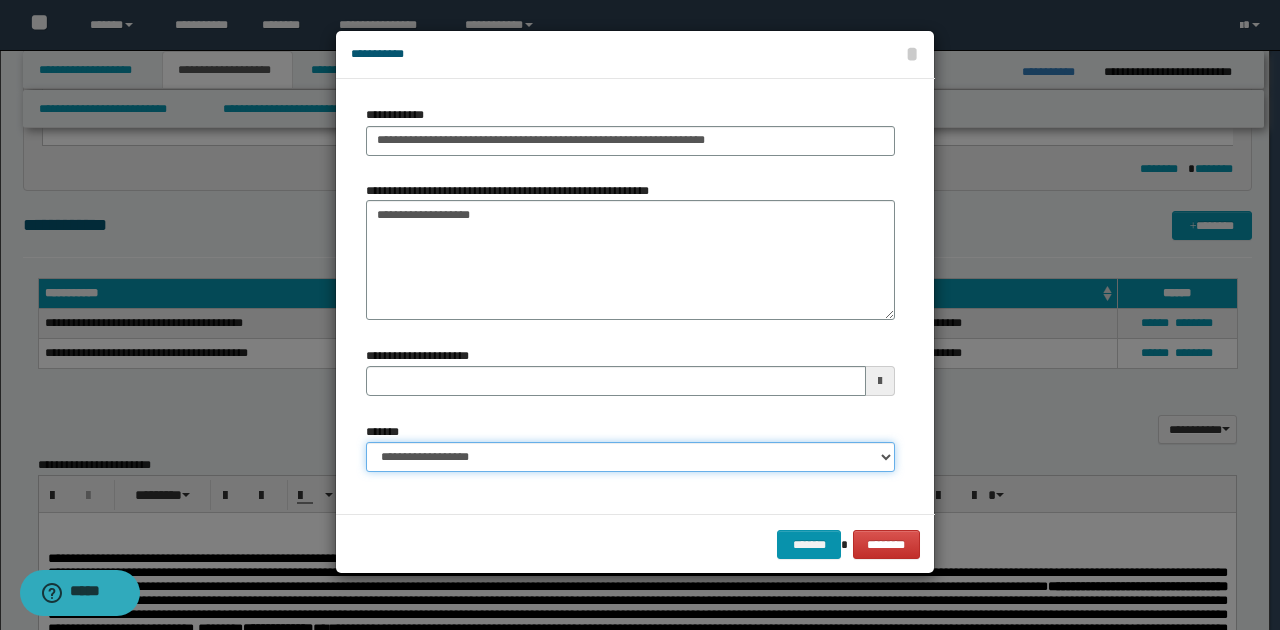 click on "**********" at bounding box center (630, 457) 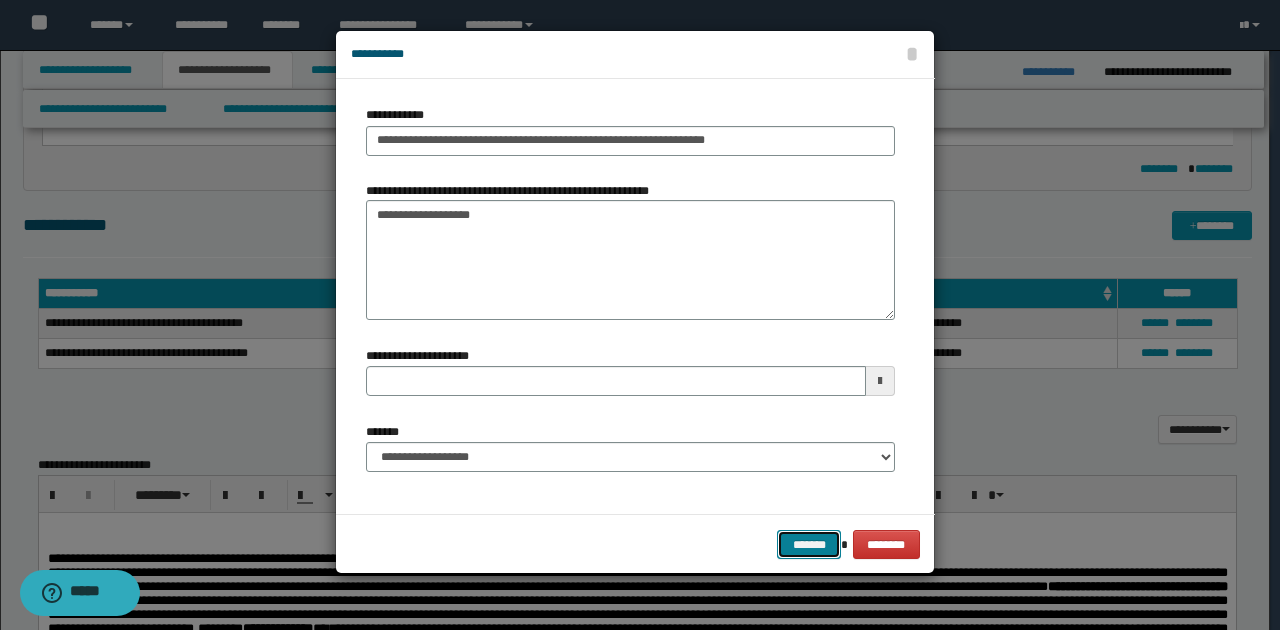 click on "*******" at bounding box center (809, 544) 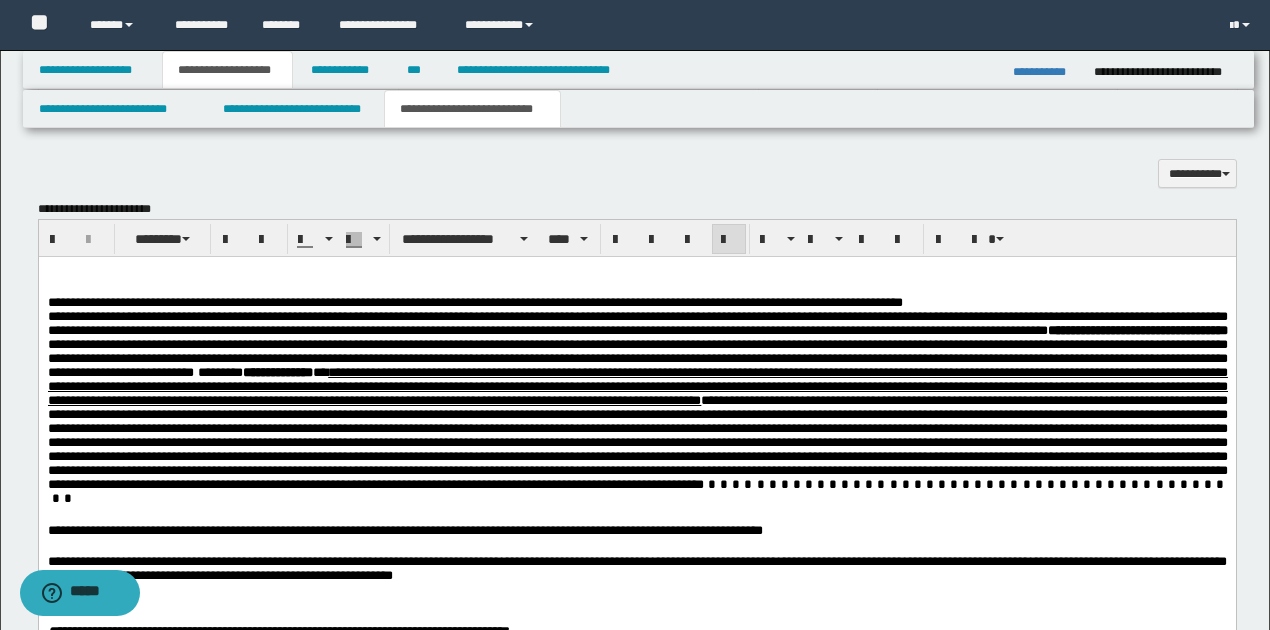 scroll, scrollTop: 1230, scrollLeft: 0, axis: vertical 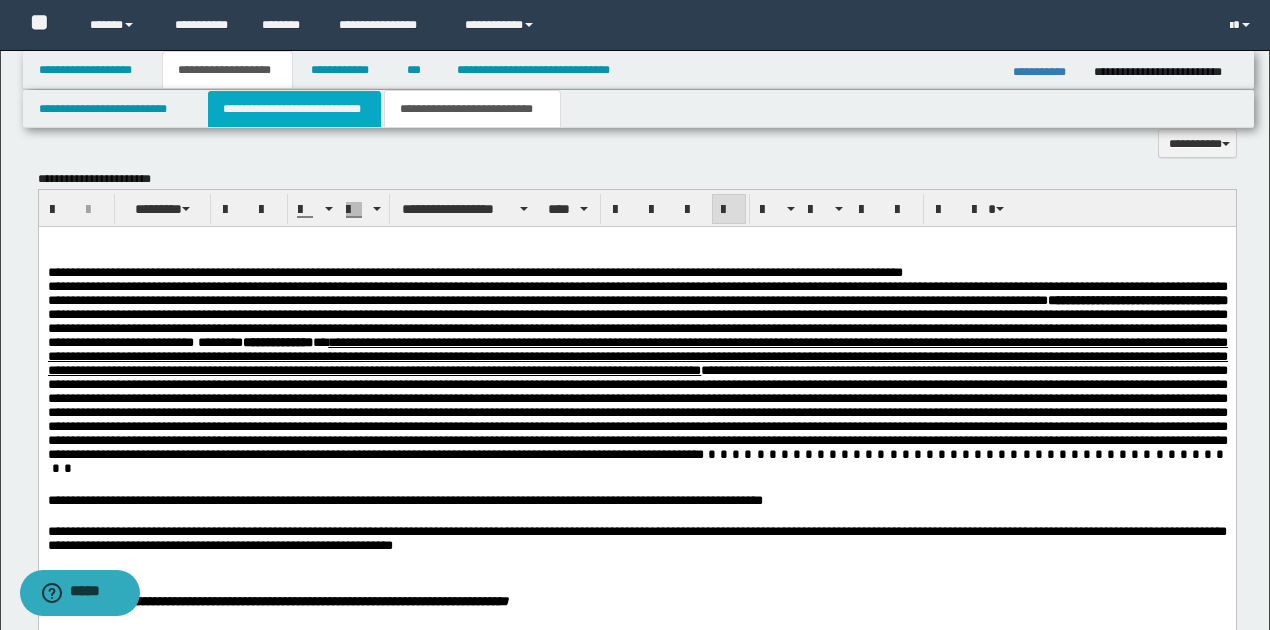 click on "**********" at bounding box center [294, 109] 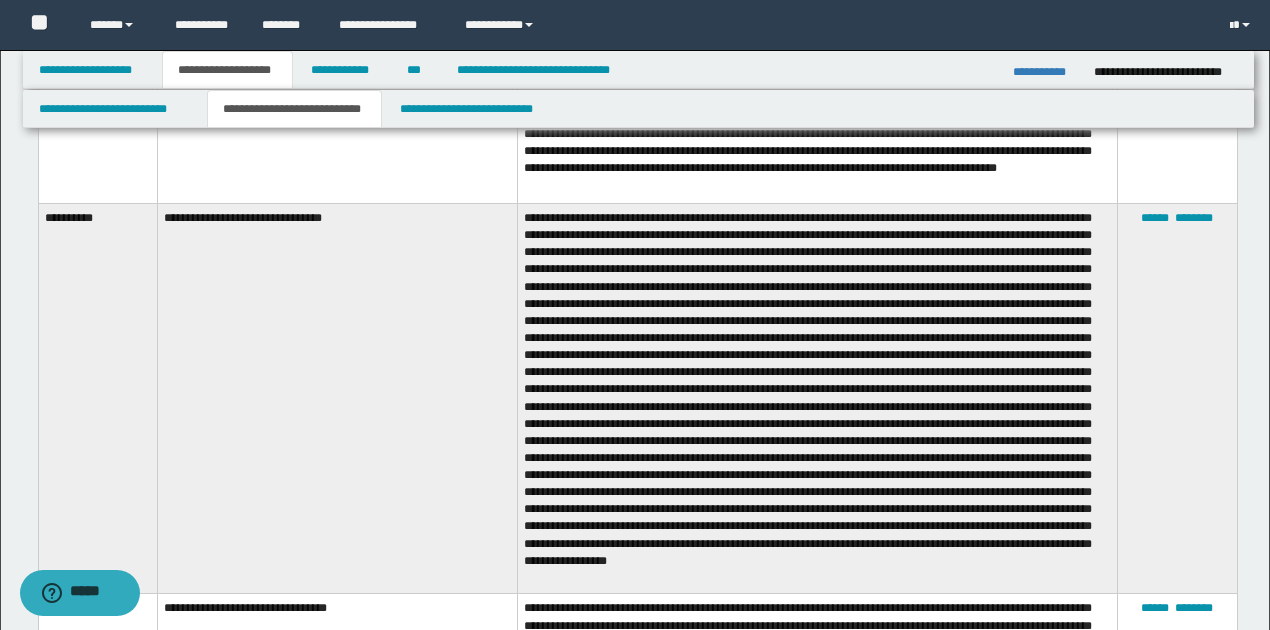 scroll, scrollTop: 3297, scrollLeft: 0, axis: vertical 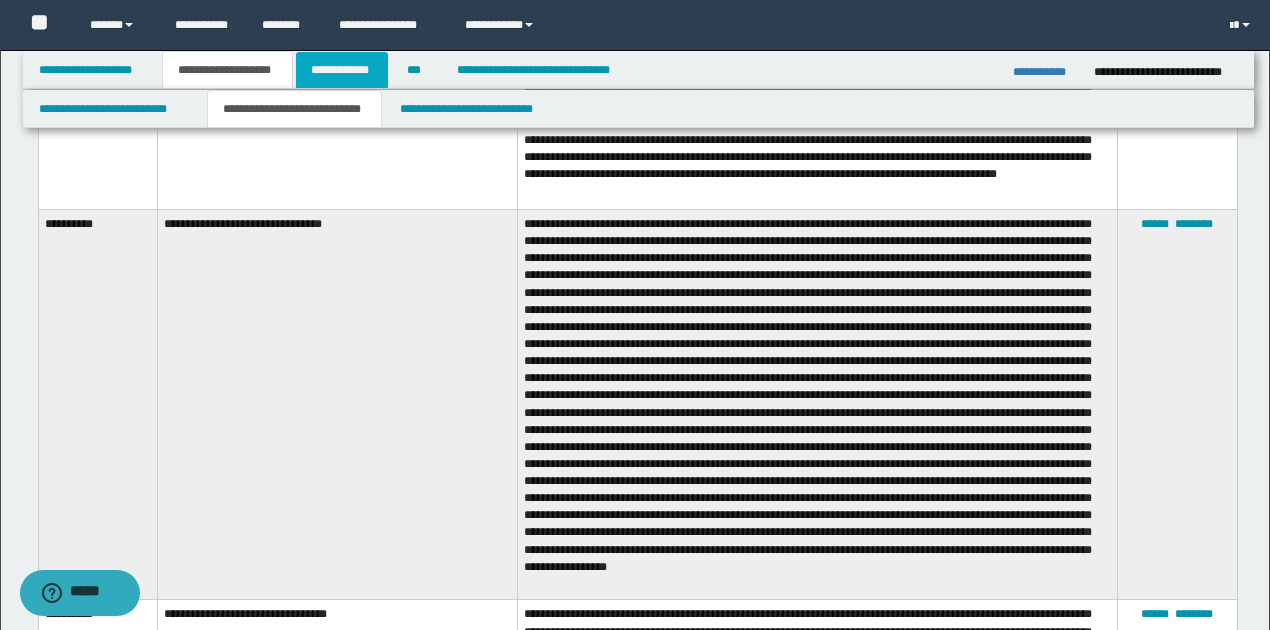 click on "**********" at bounding box center [342, 70] 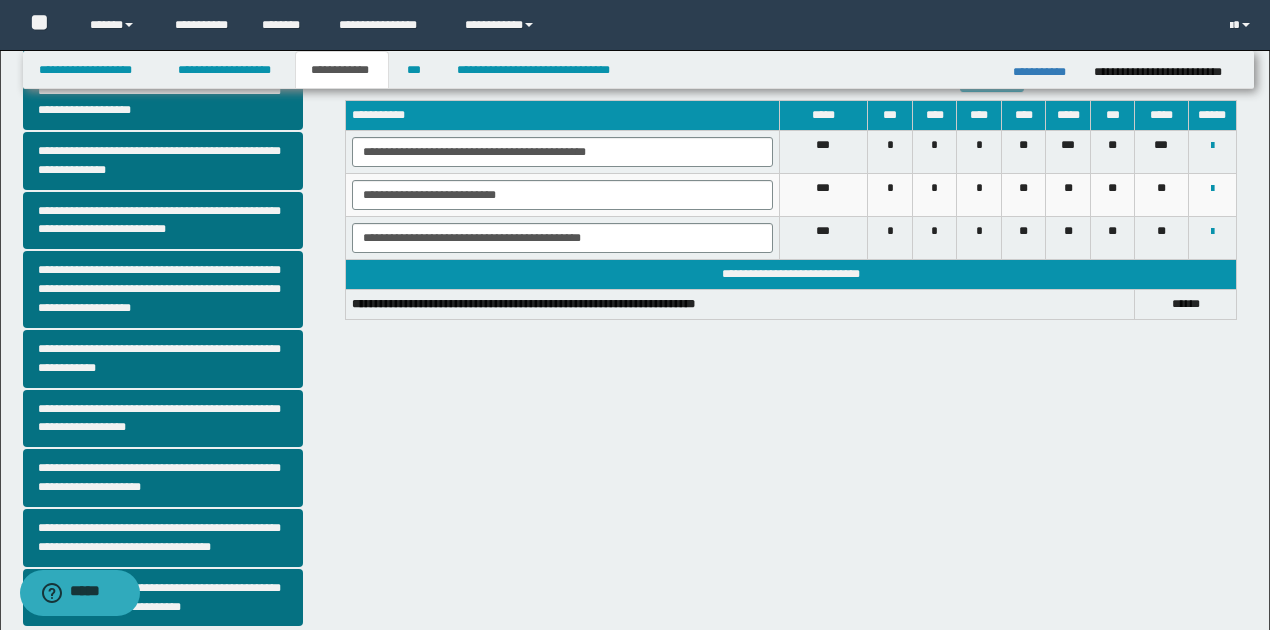 scroll, scrollTop: 318, scrollLeft: 0, axis: vertical 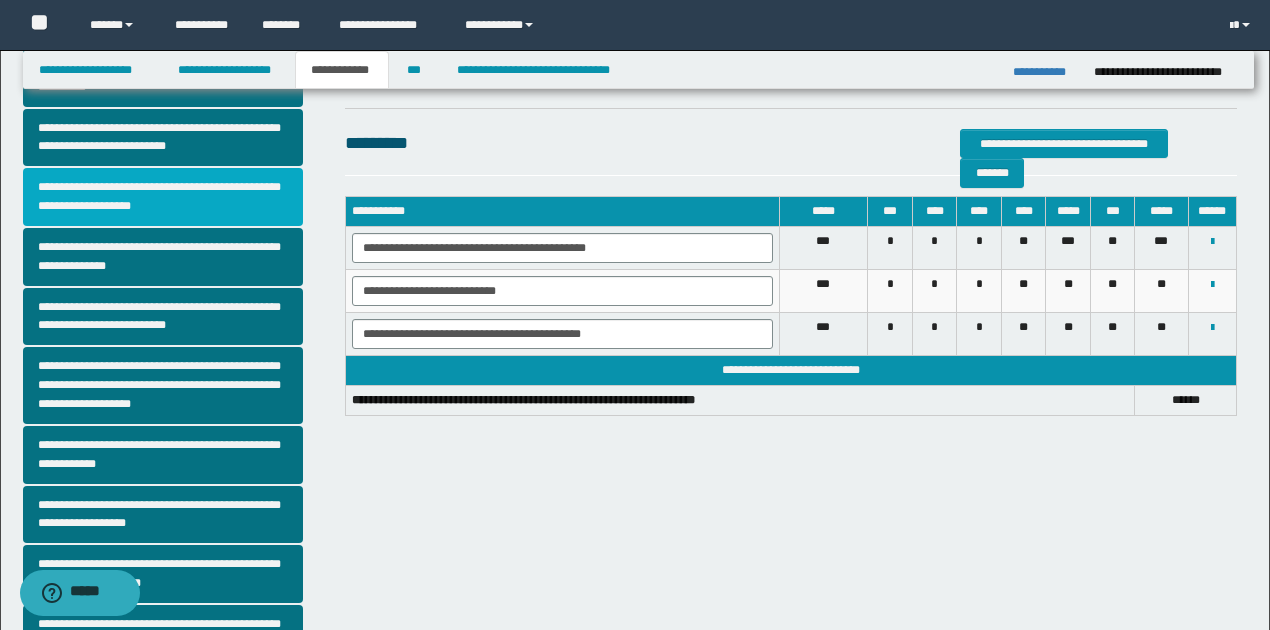 click on "**********" at bounding box center [163, 197] 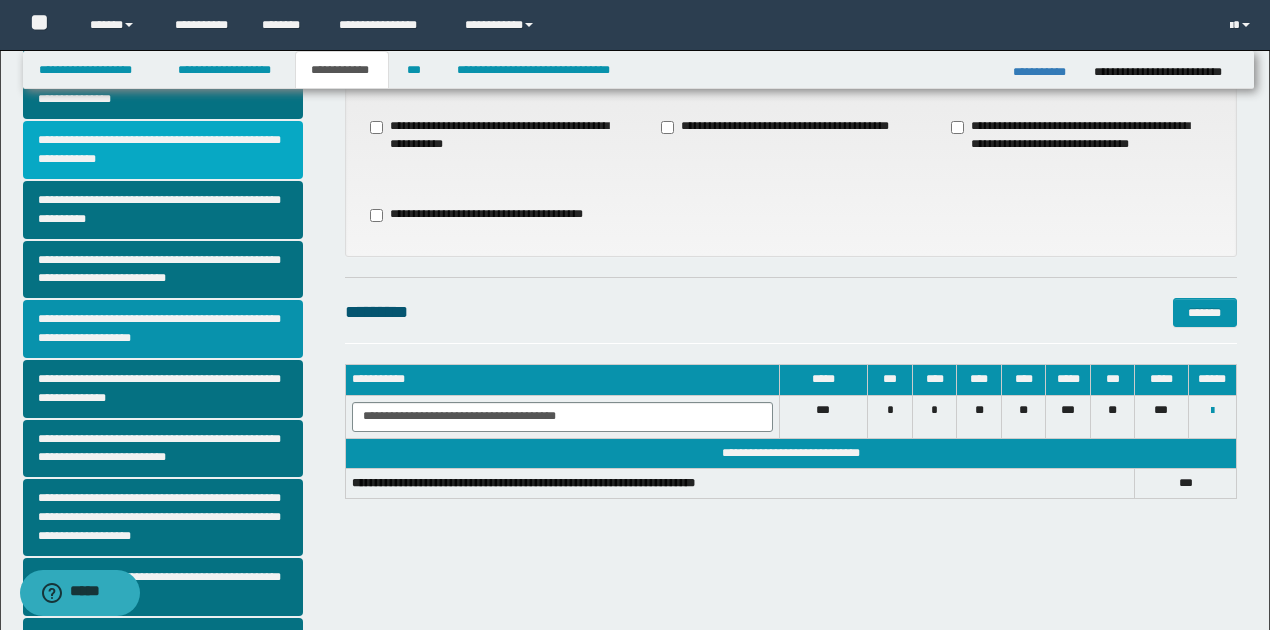 scroll, scrollTop: 200, scrollLeft: 0, axis: vertical 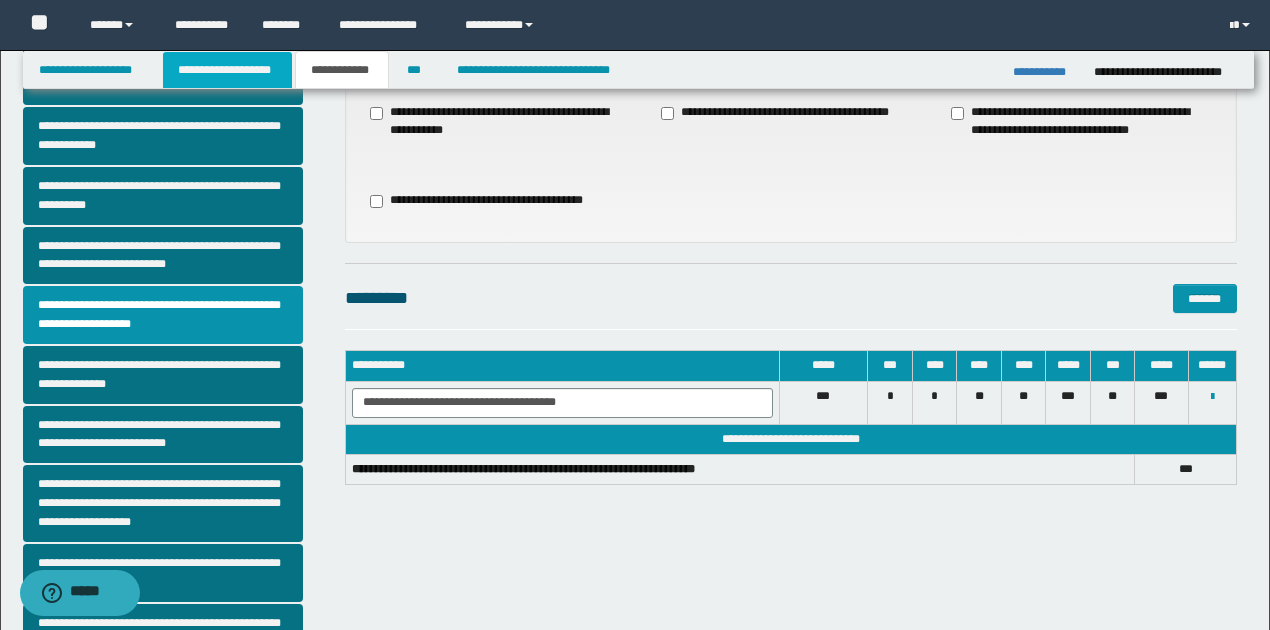 click on "**********" at bounding box center [227, 70] 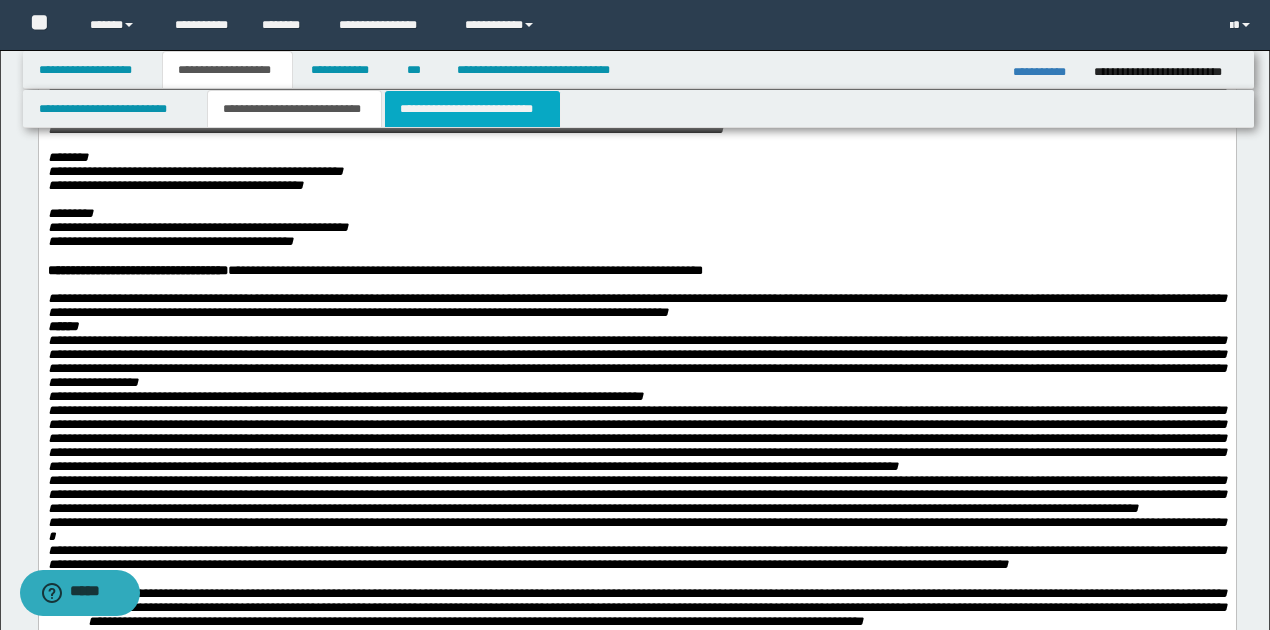 click on "**********" at bounding box center [472, 109] 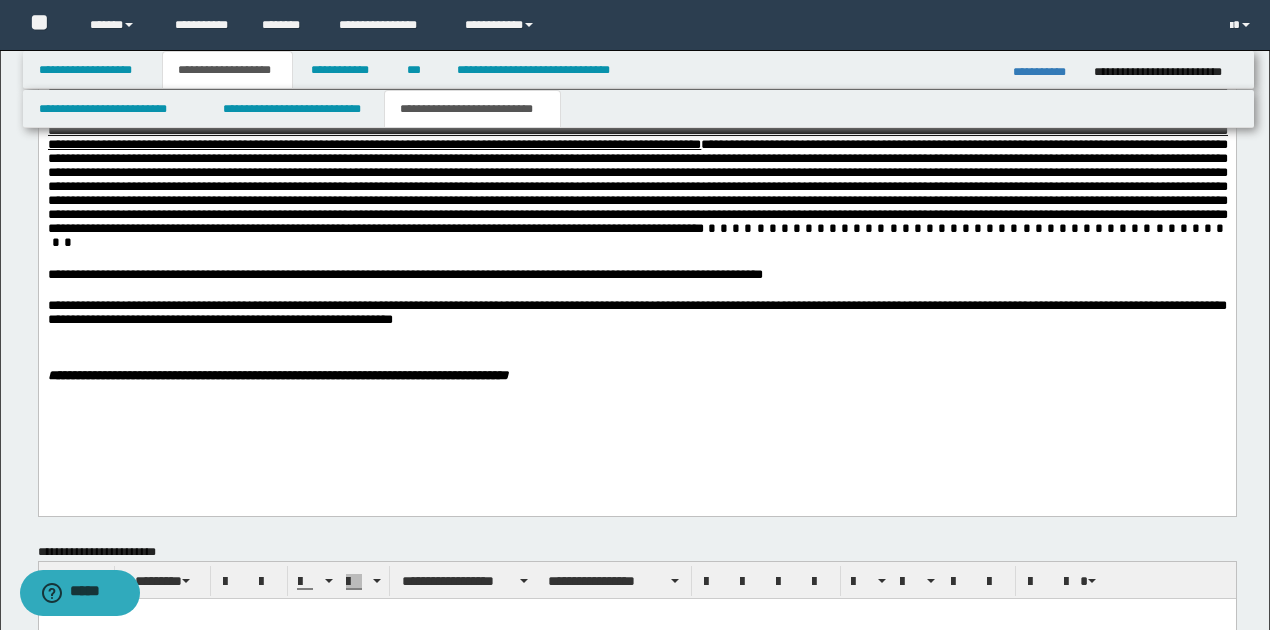 scroll, scrollTop: 1430, scrollLeft: 0, axis: vertical 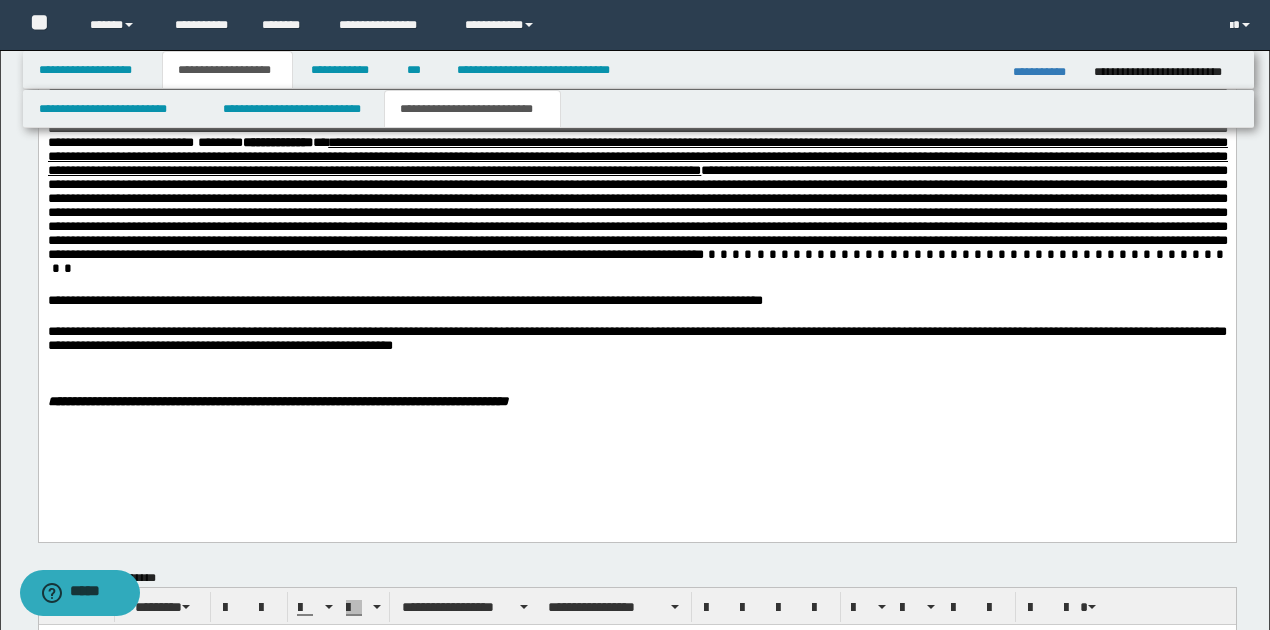 click on "**********" at bounding box center (636, 338) 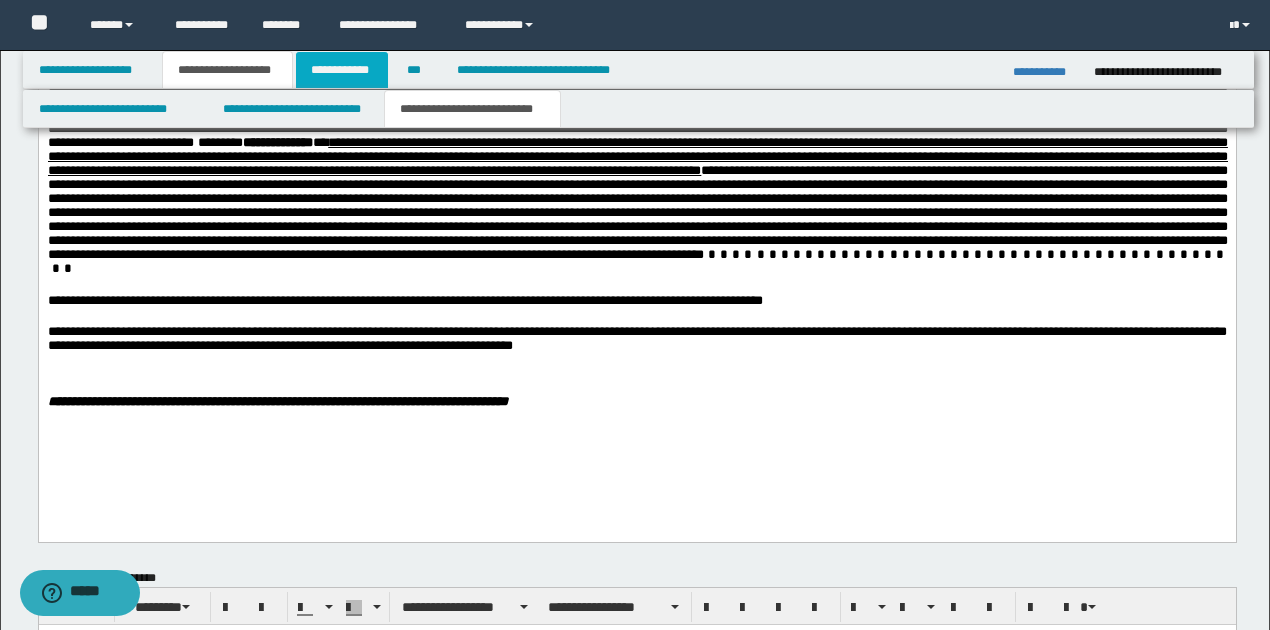 click on "**********" at bounding box center [342, 70] 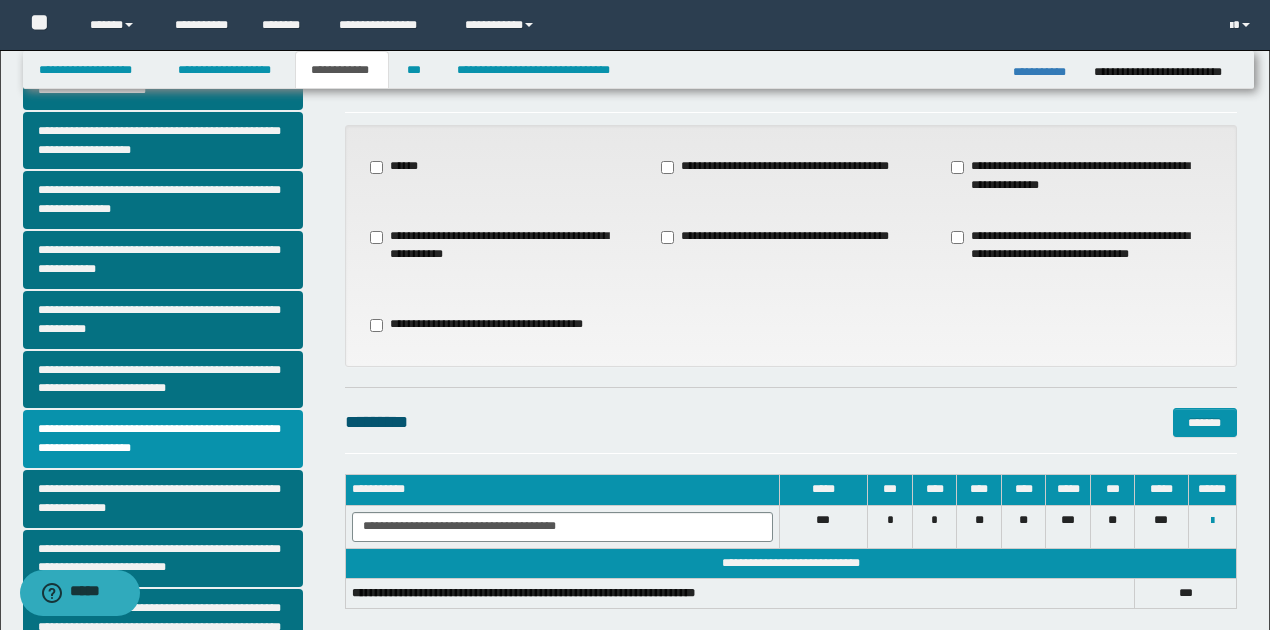 scroll, scrollTop: 52, scrollLeft: 0, axis: vertical 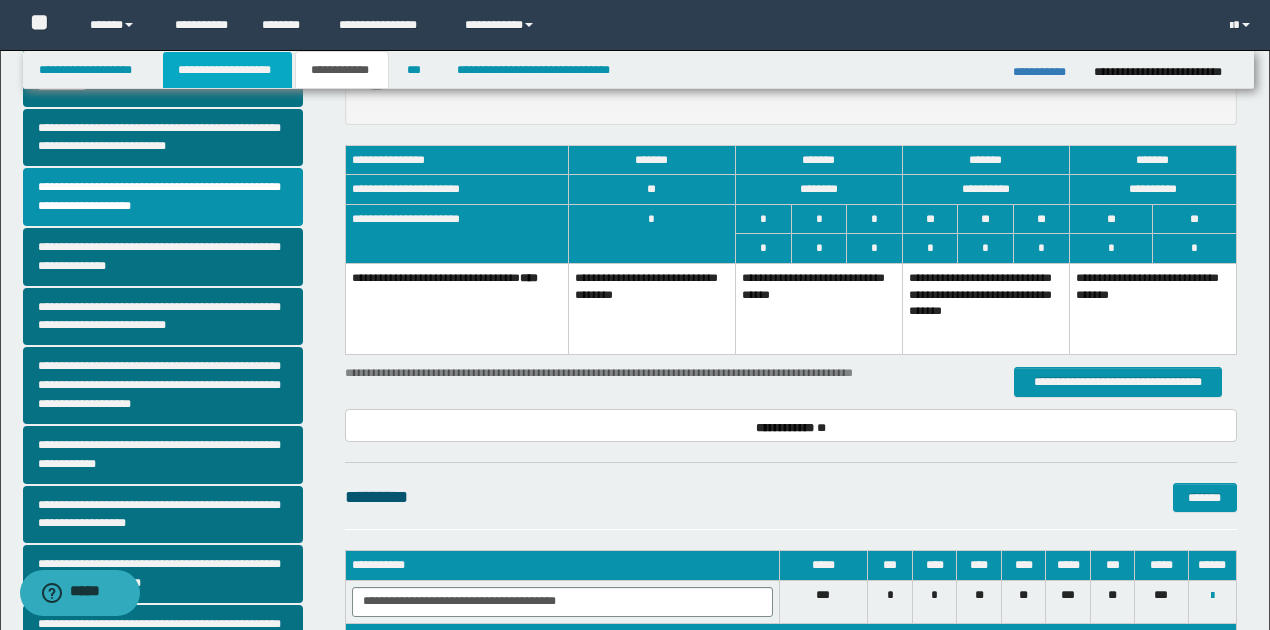 click on "**********" at bounding box center (227, 70) 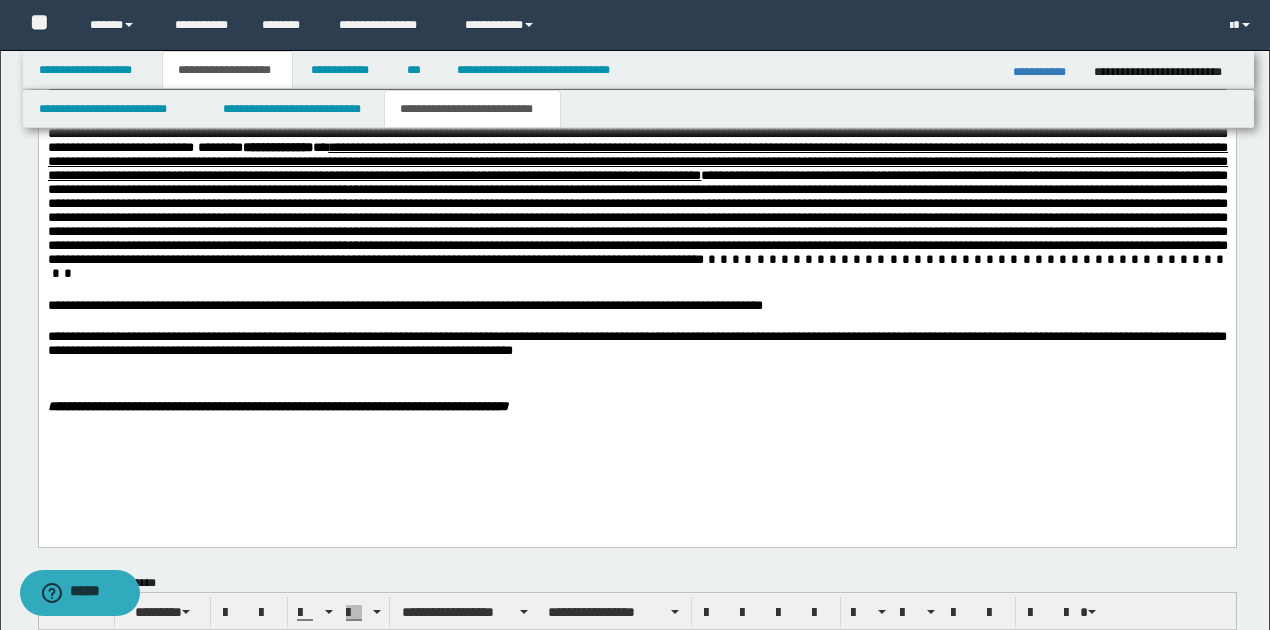scroll, scrollTop: 1416, scrollLeft: 0, axis: vertical 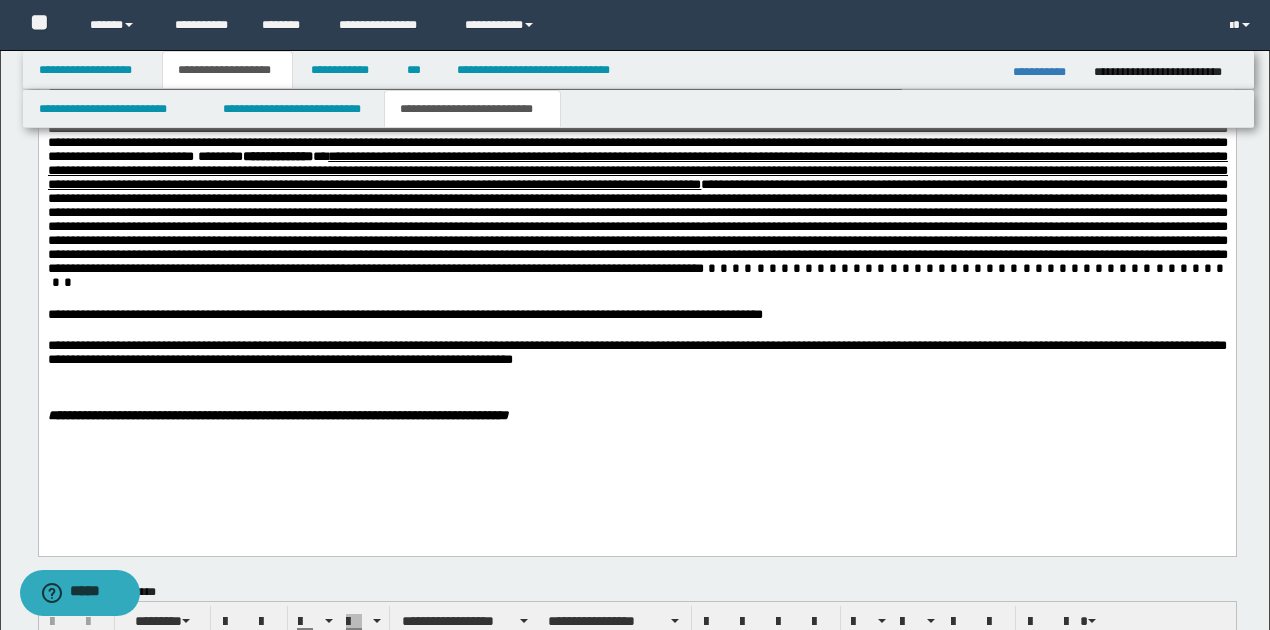 click on "**********" at bounding box center [636, 352] 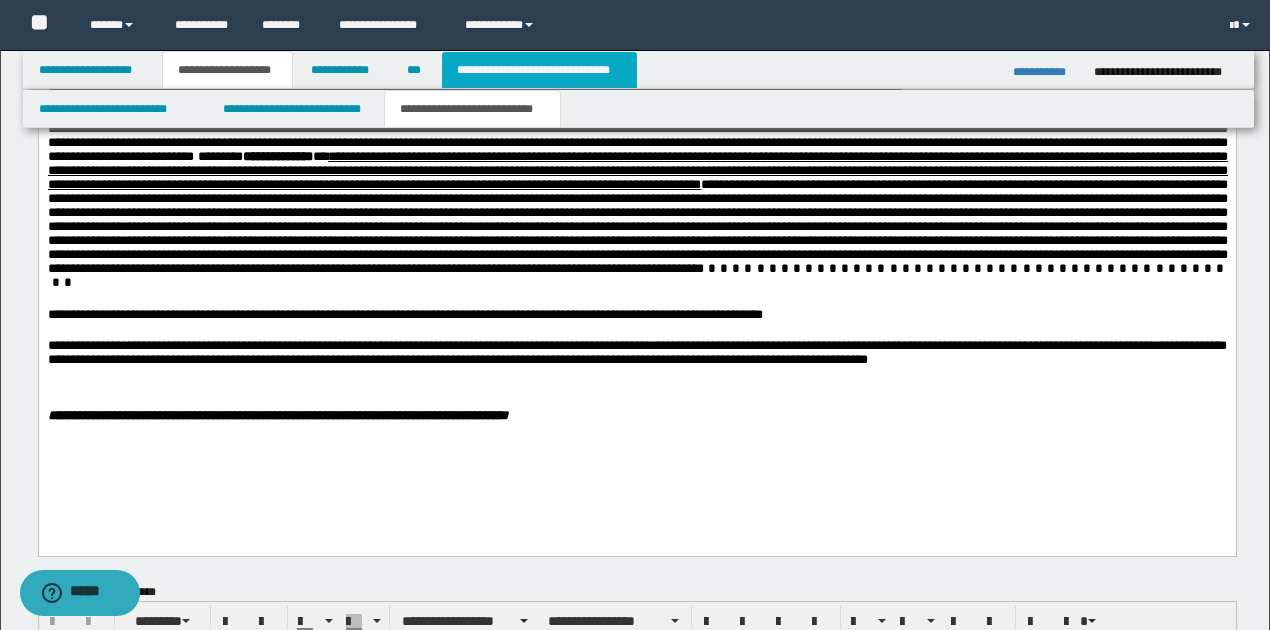 click on "**********" at bounding box center (539, 70) 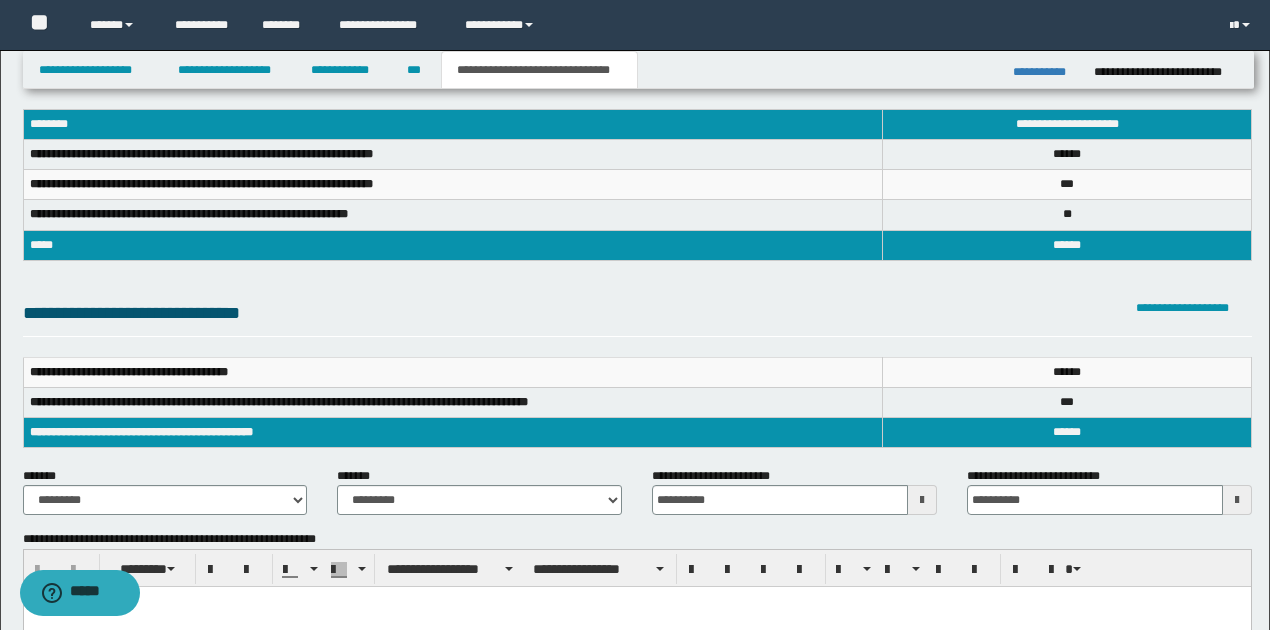 scroll, scrollTop: 0, scrollLeft: 0, axis: both 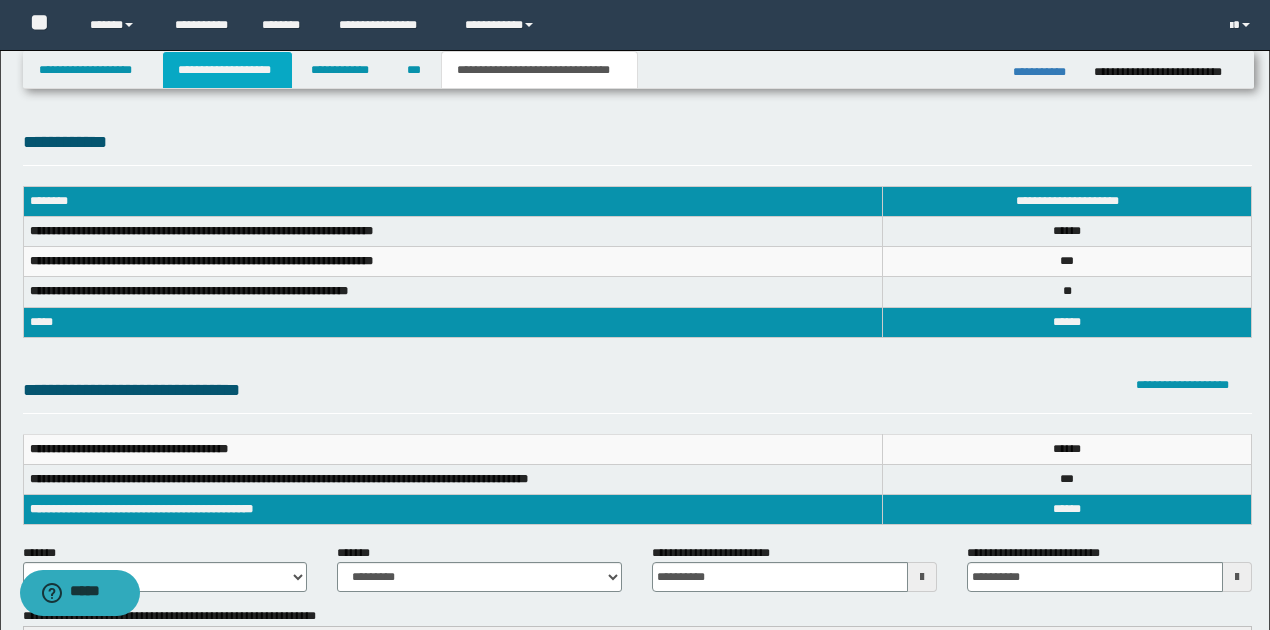 click on "**********" at bounding box center (227, 70) 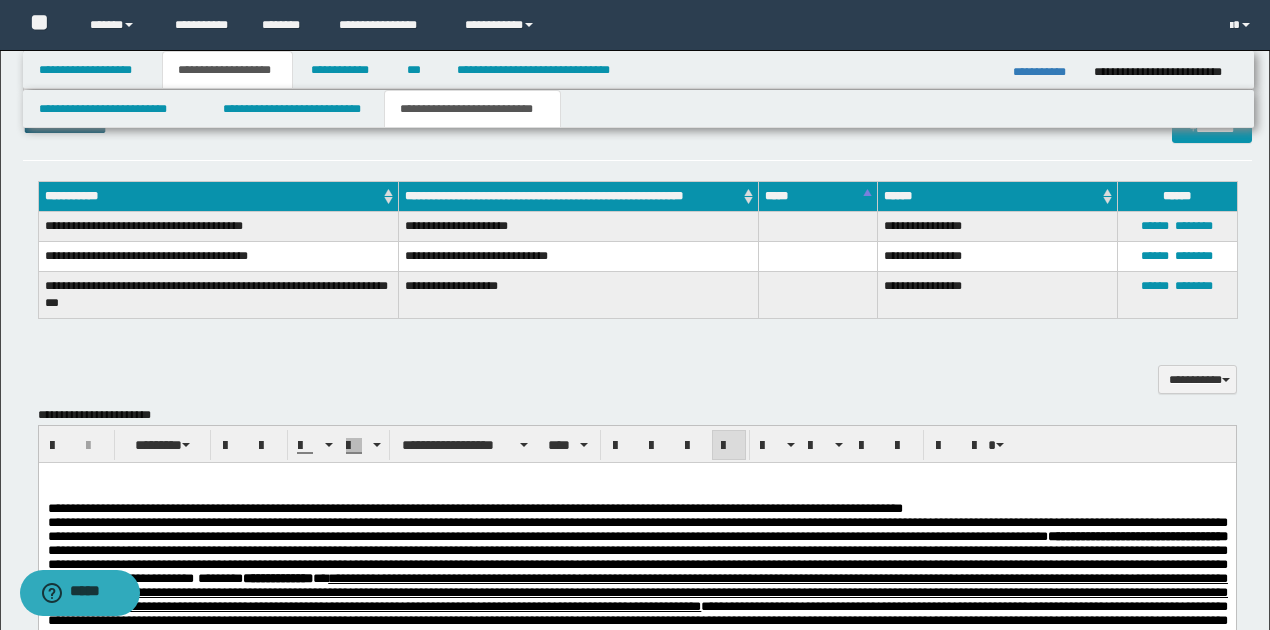 scroll, scrollTop: 800, scrollLeft: 0, axis: vertical 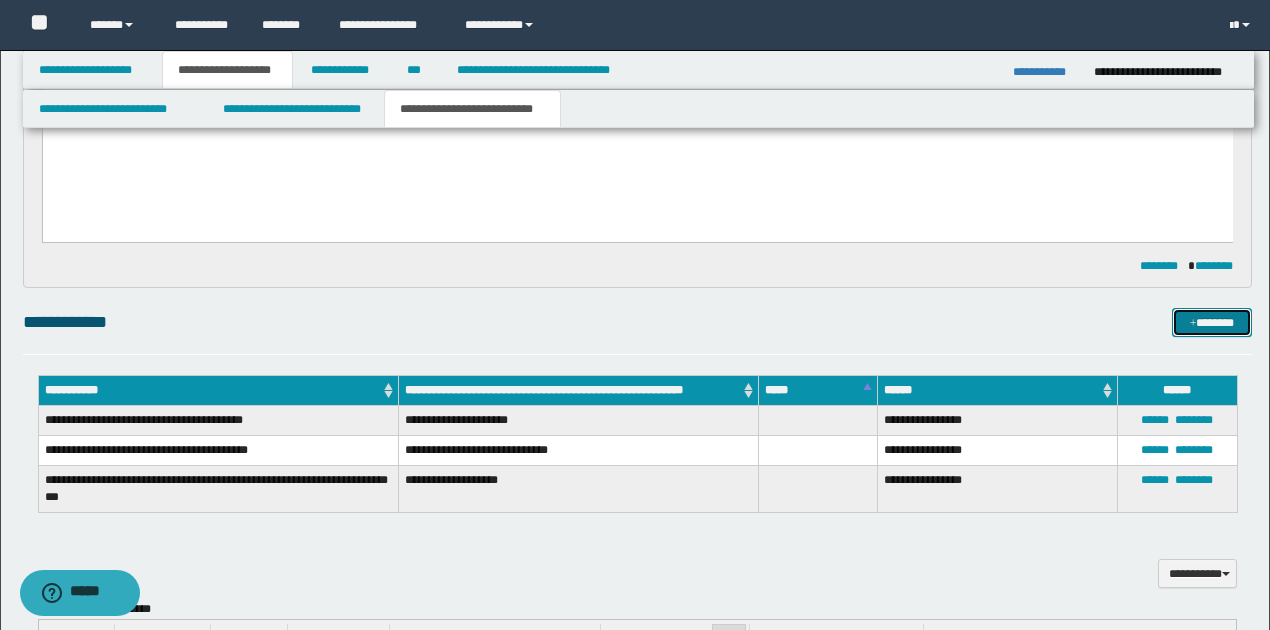 click at bounding box center [1193, 324] 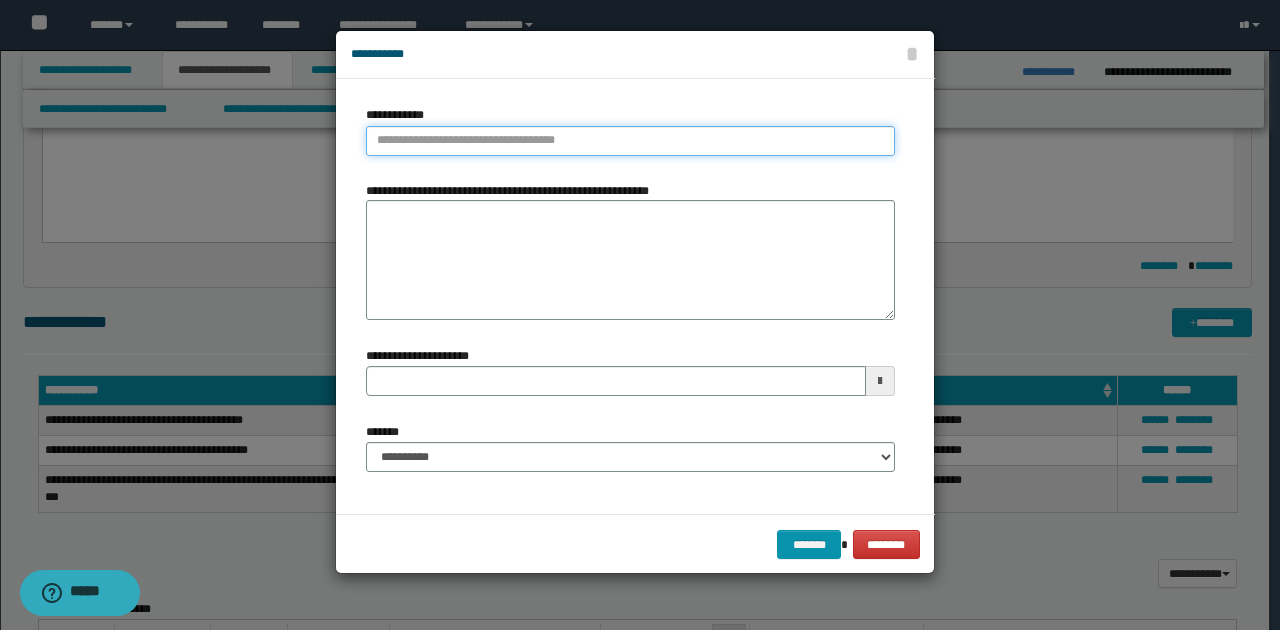 type on "**********" 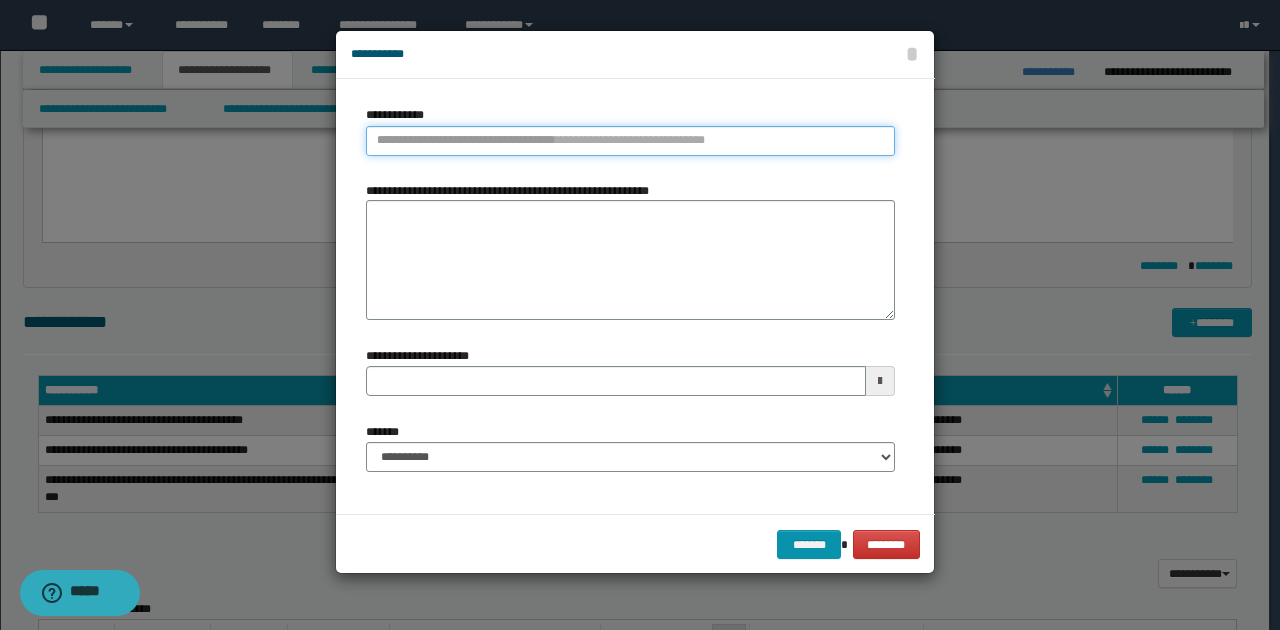 click on "**********" at bounding box center [630, 141] 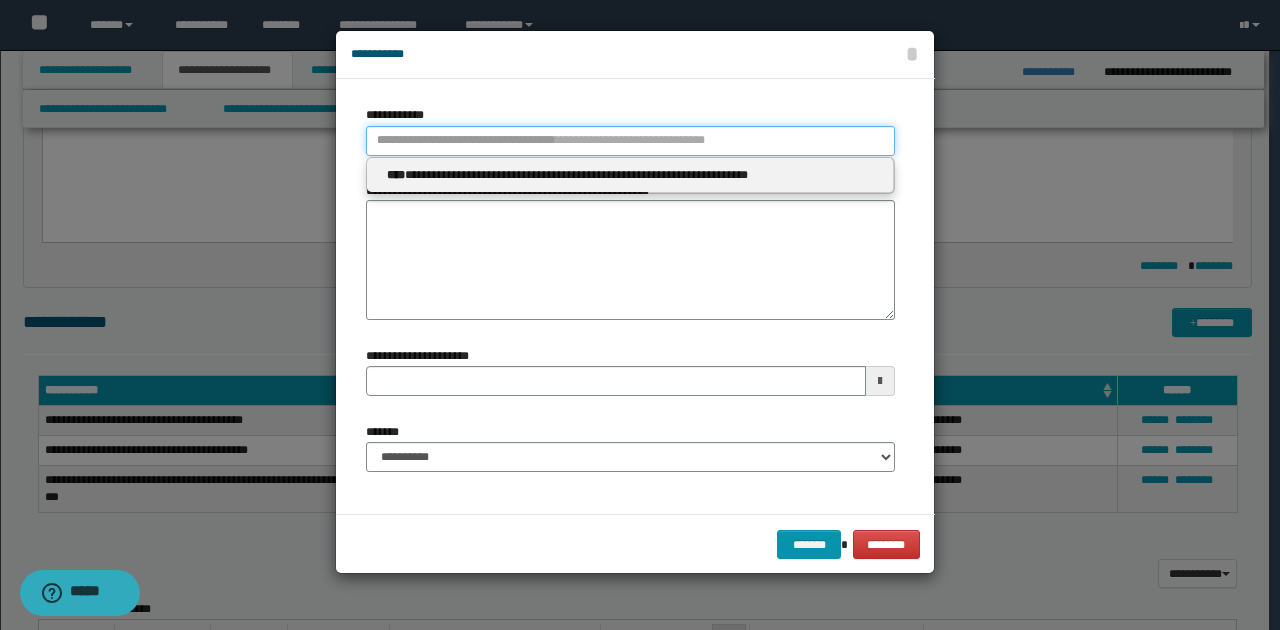 type 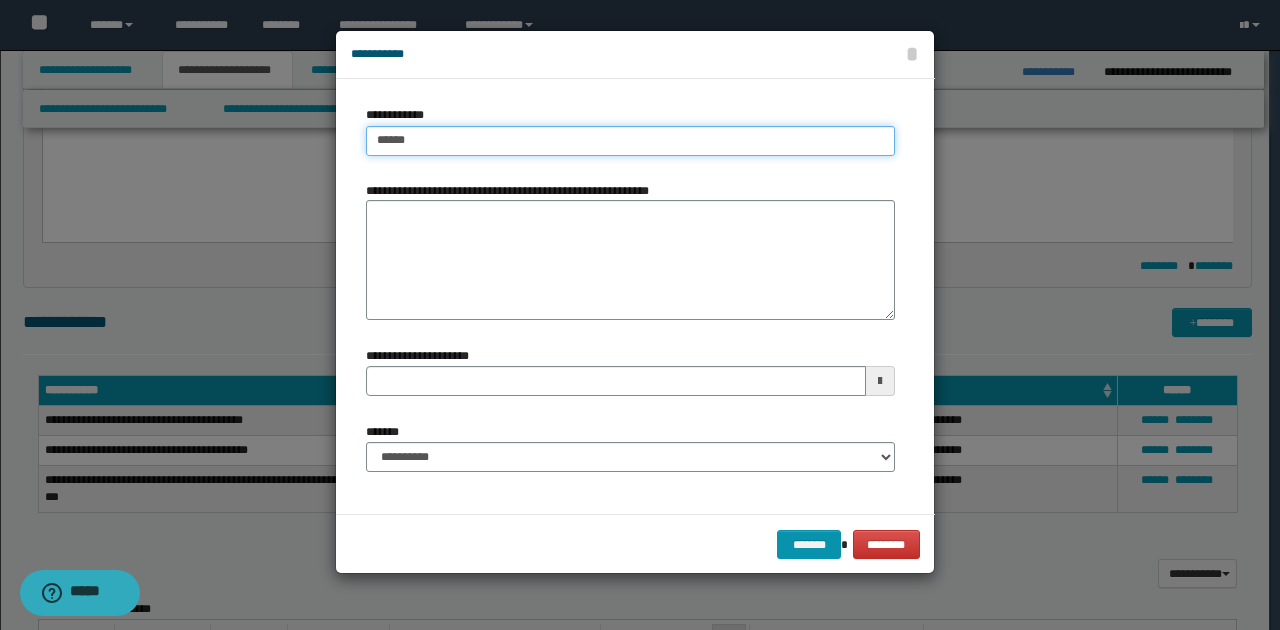 type on "*******" 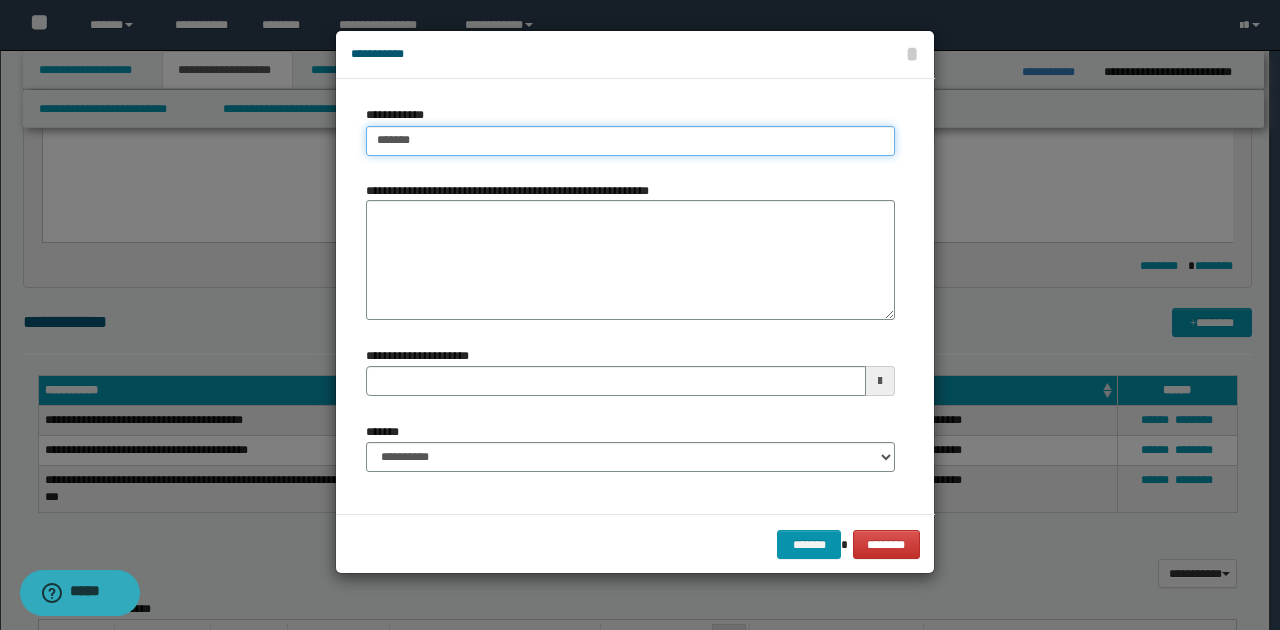 type on "*******" 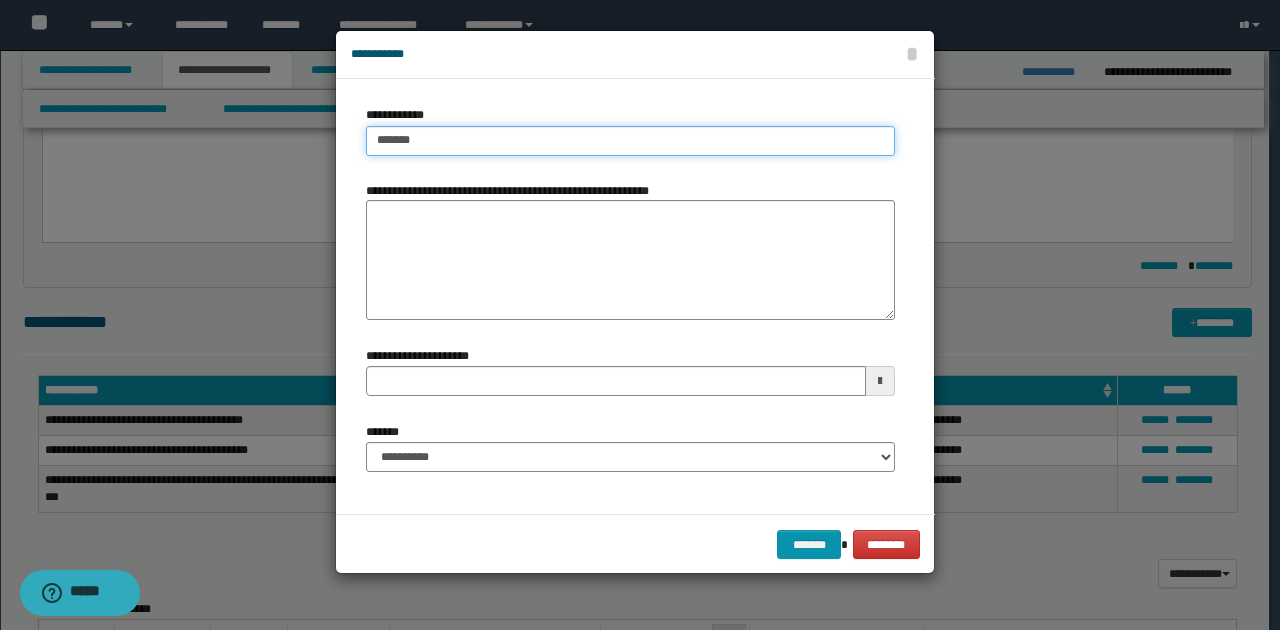type 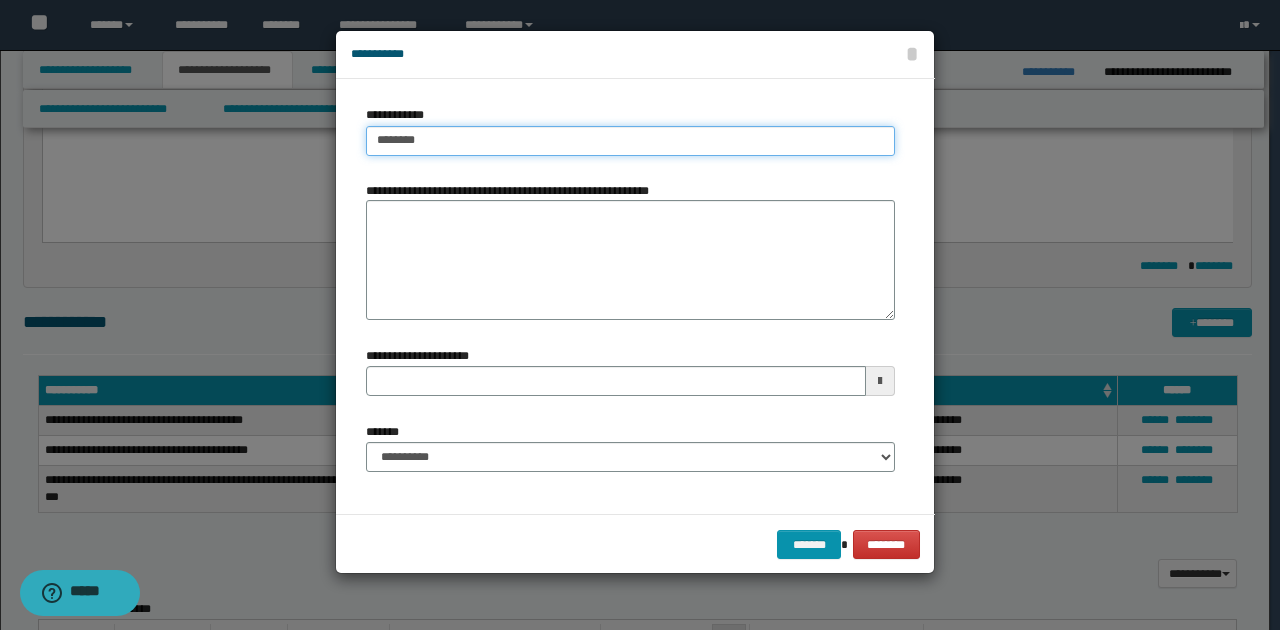 type on "*********" 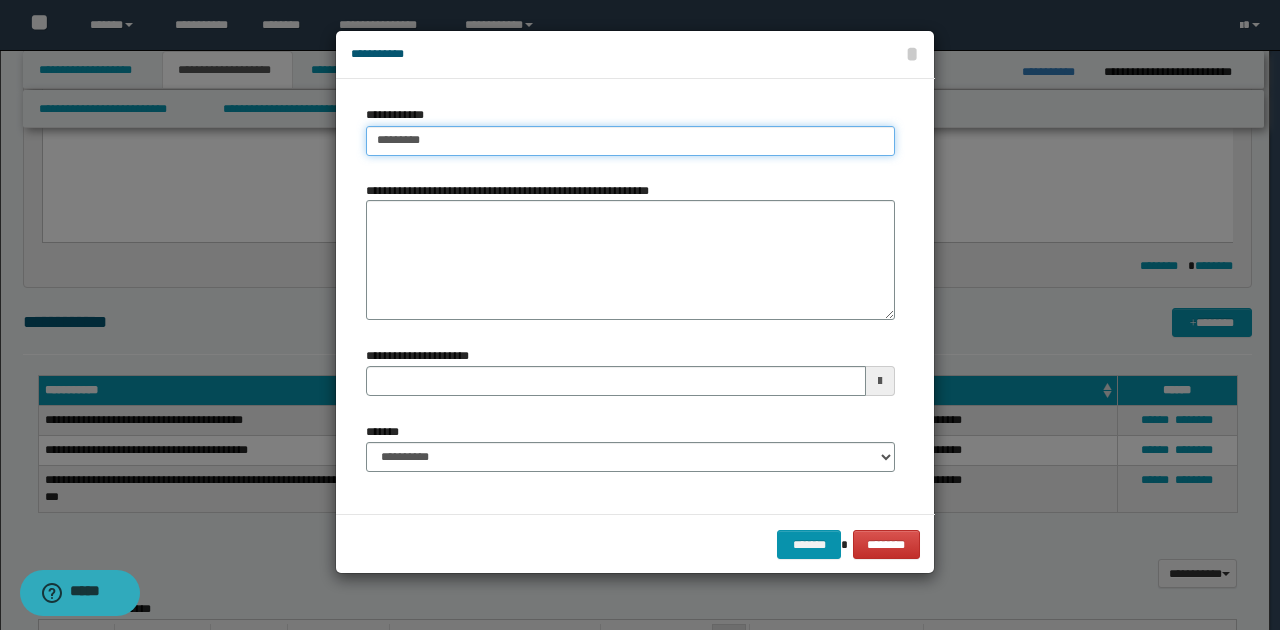 type on "*********" 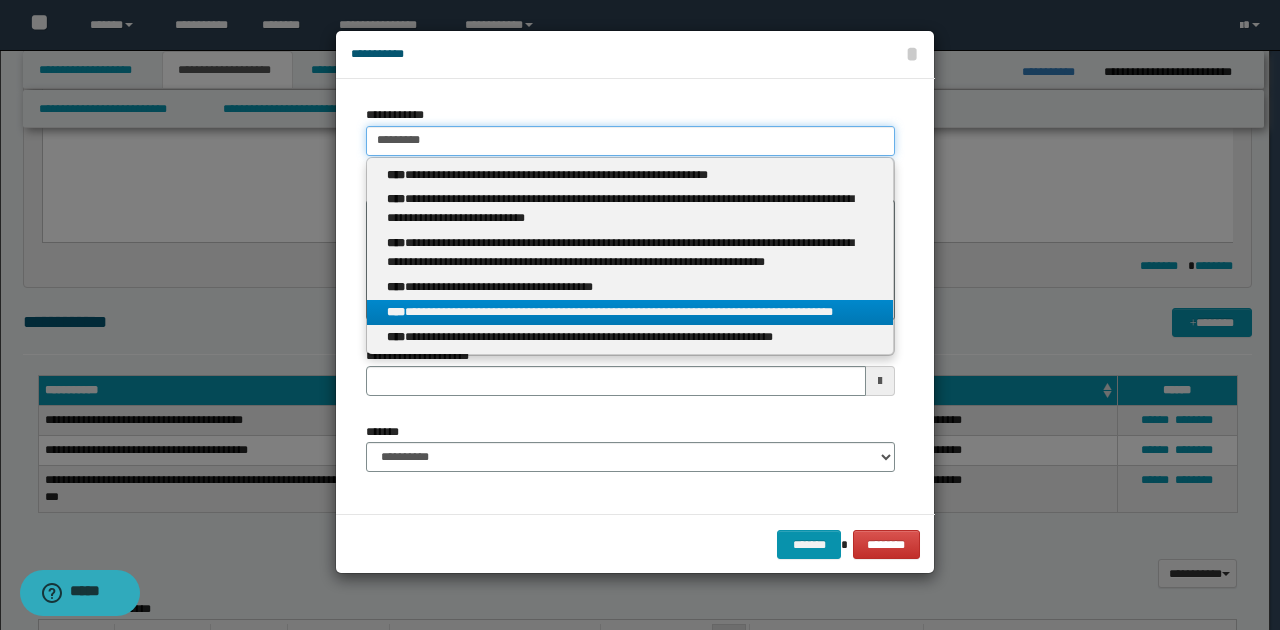 type 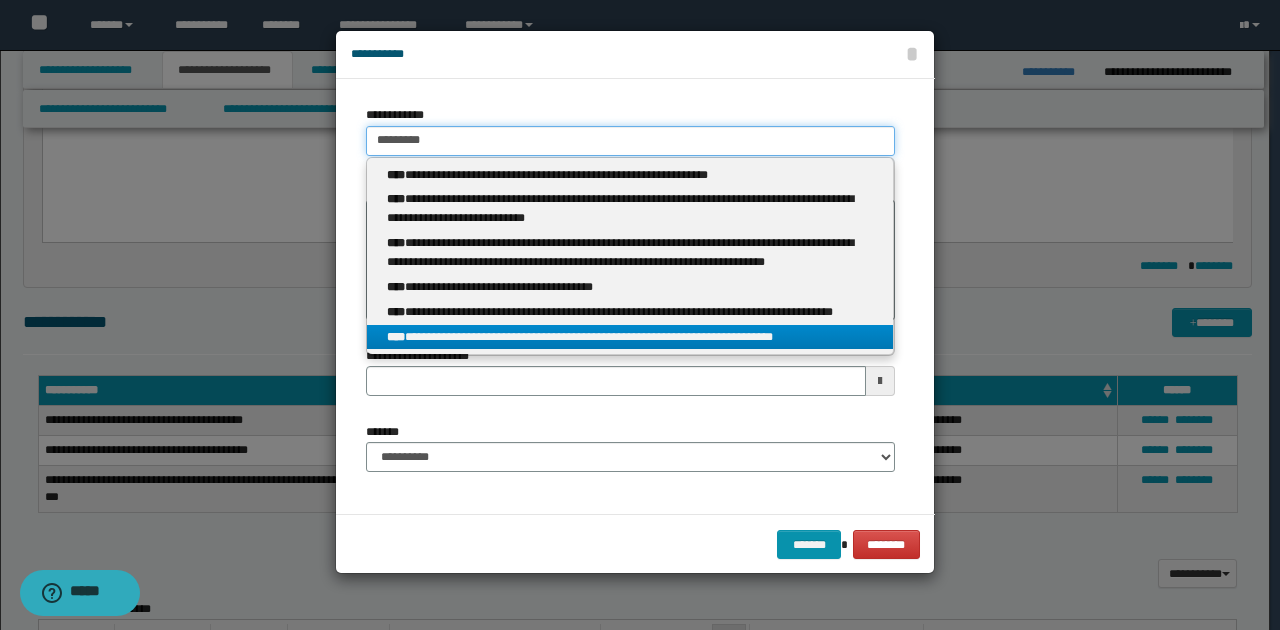 type on "*********" 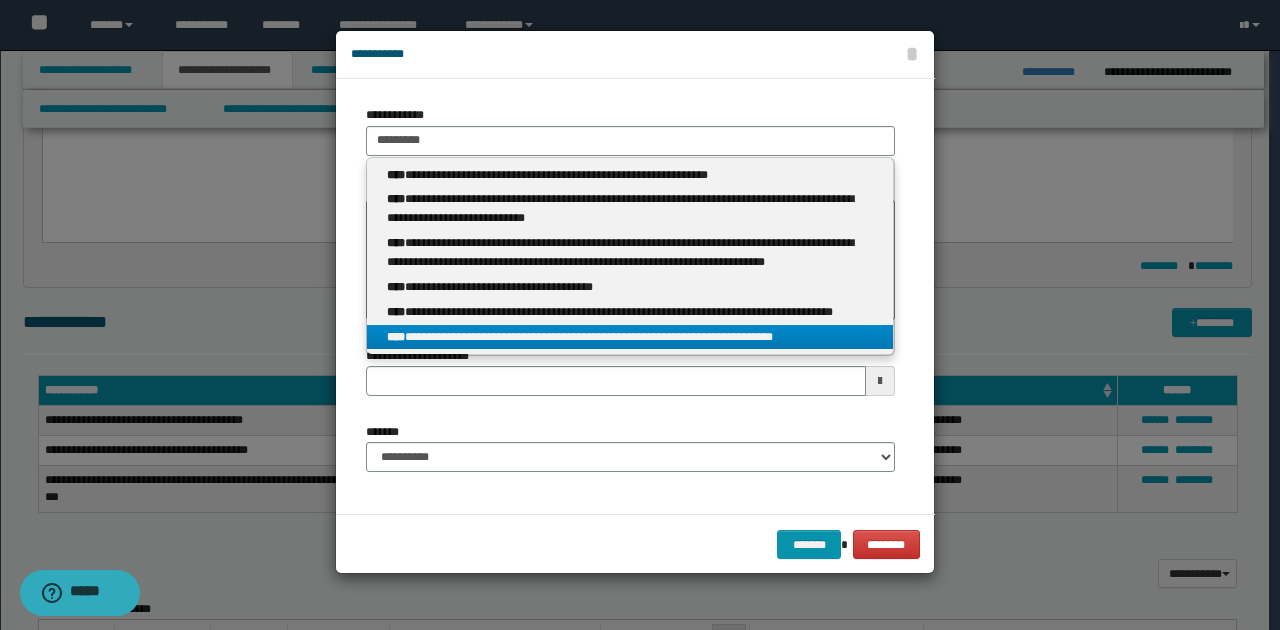 click on "**********" at bounding box center (630, 337) 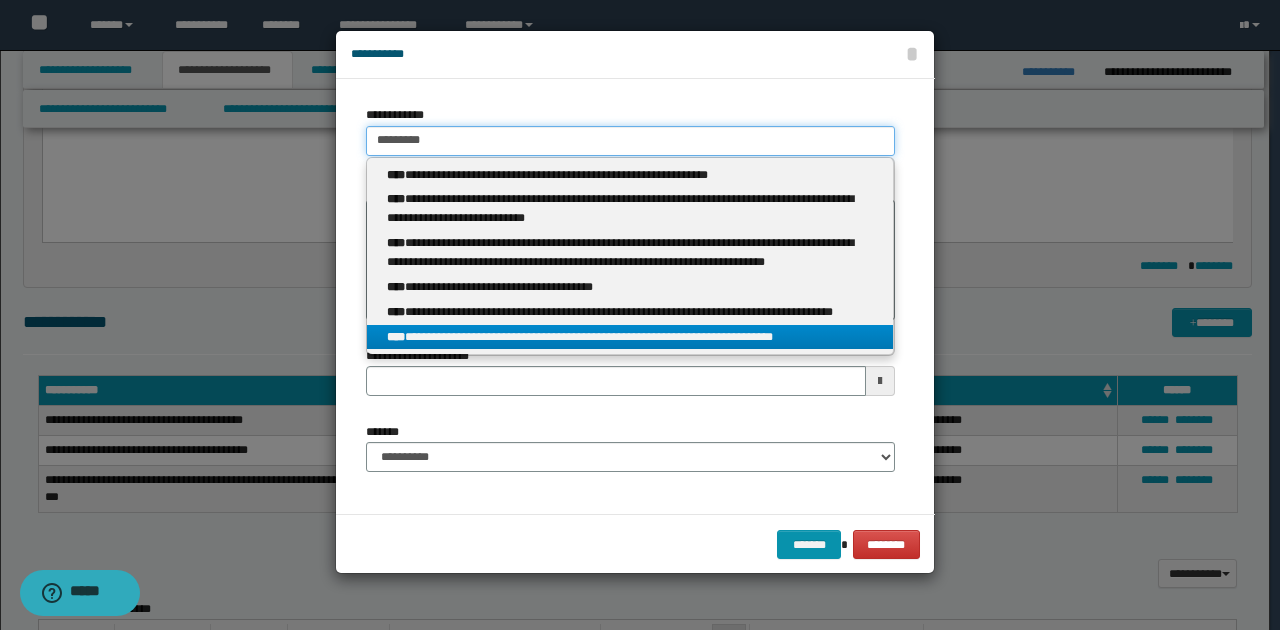 type 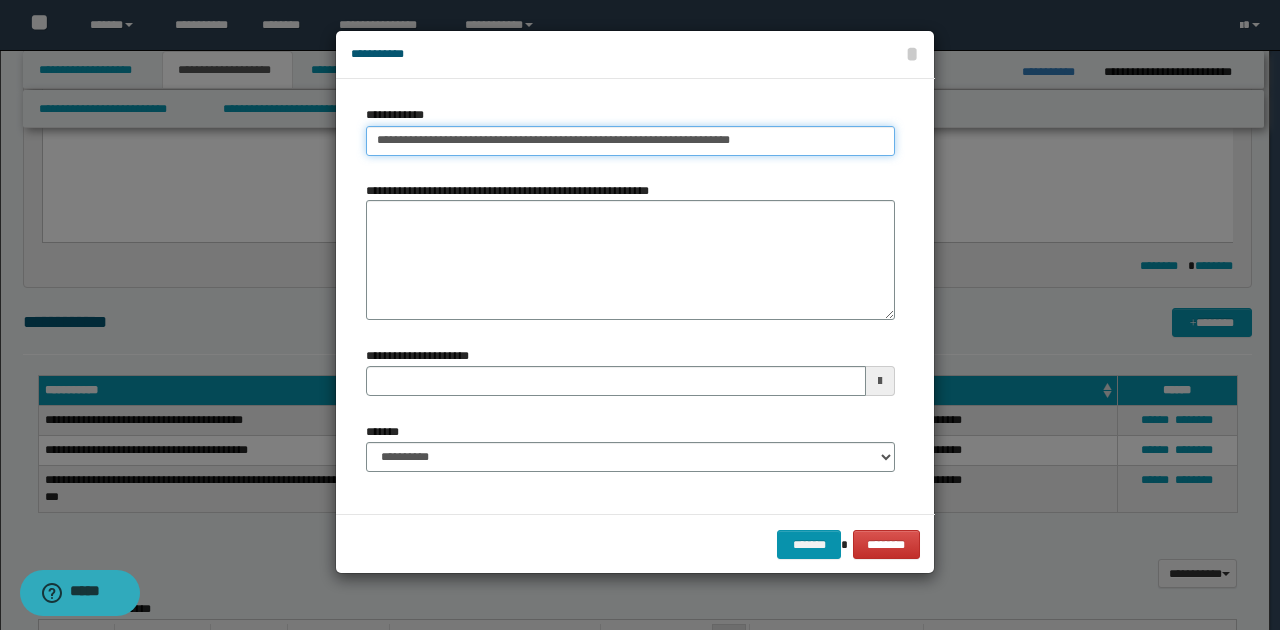 type 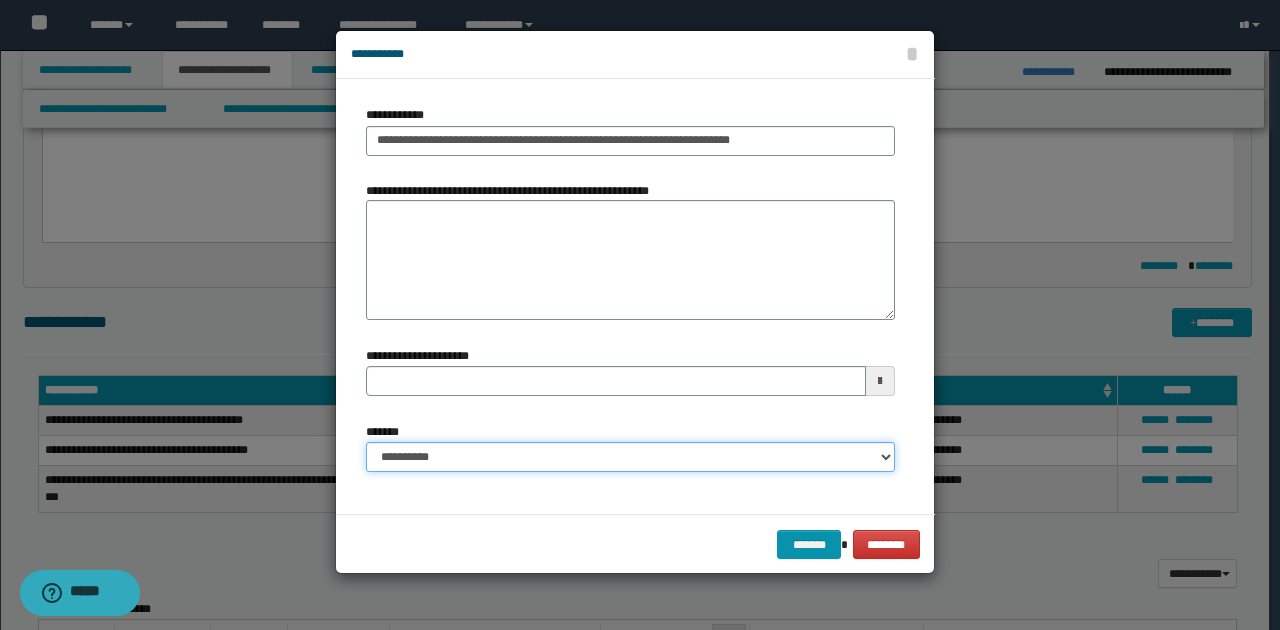 click on "**********" at bounding box center [630, 457] 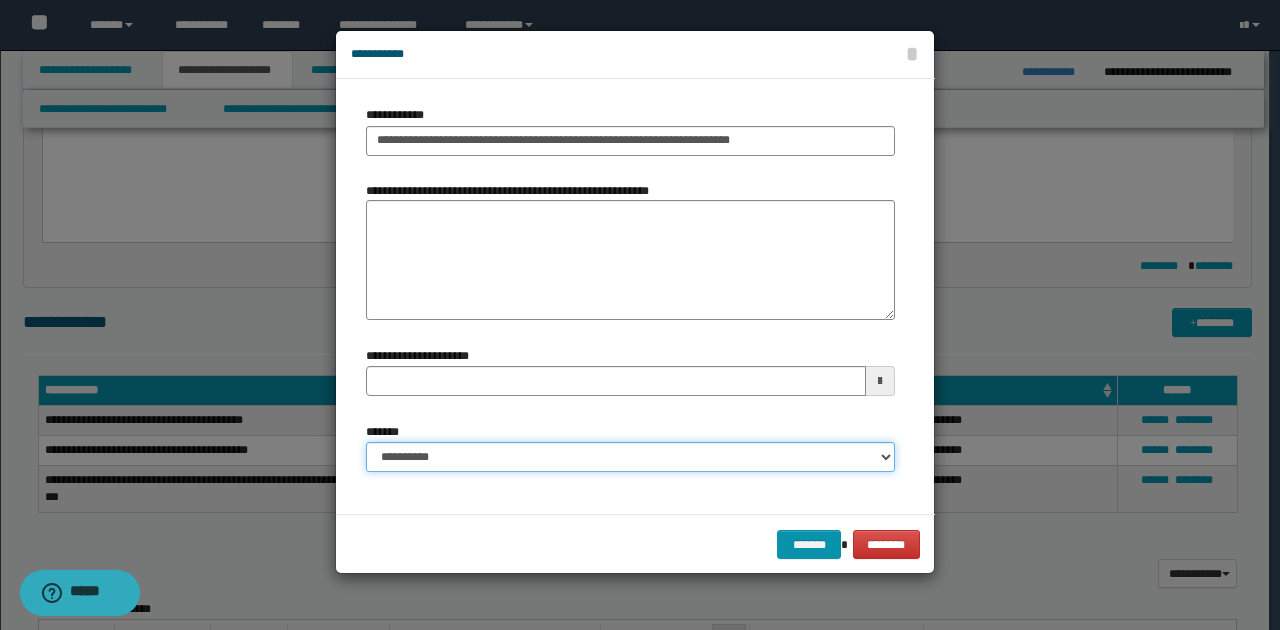 select on "*" 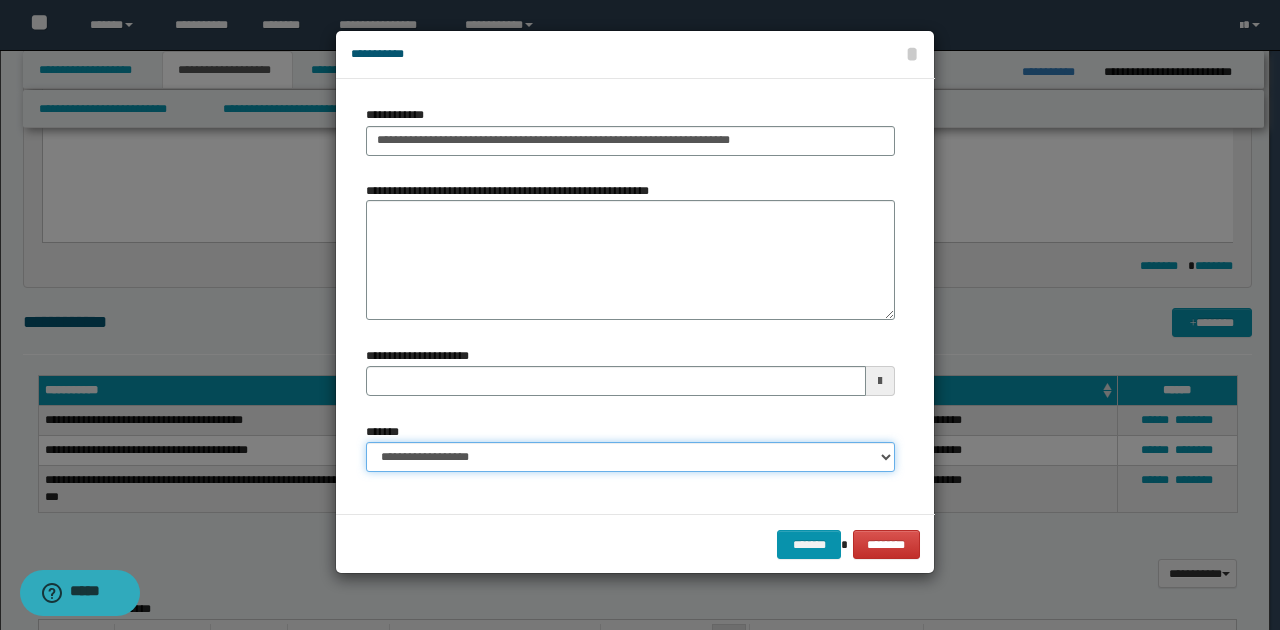 click on "**********" at bounding box center (630, 457) 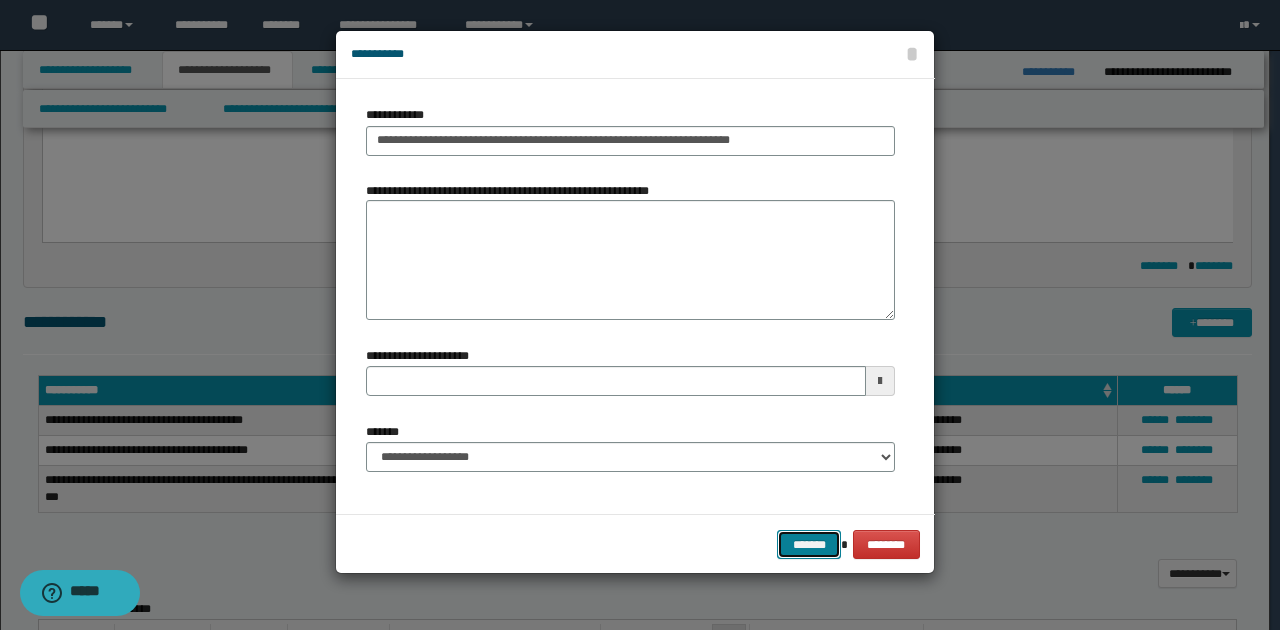 click on "*******" at bounding box center (809, 544) 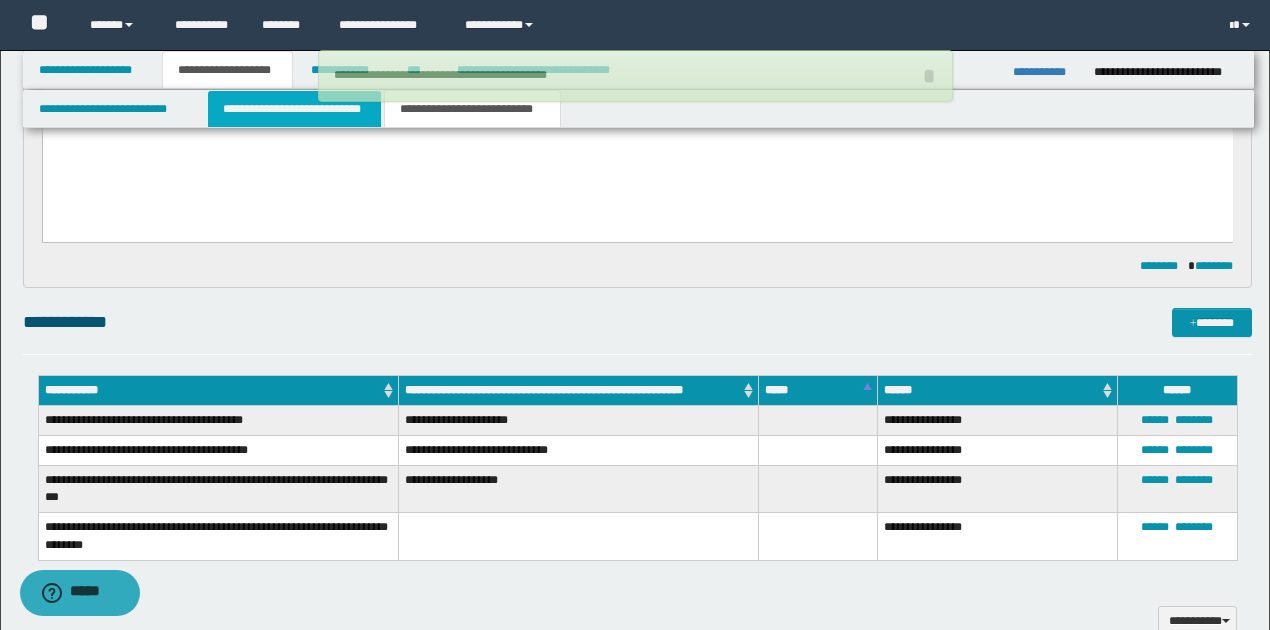 click on "**********" at bounding box center (294, 109) 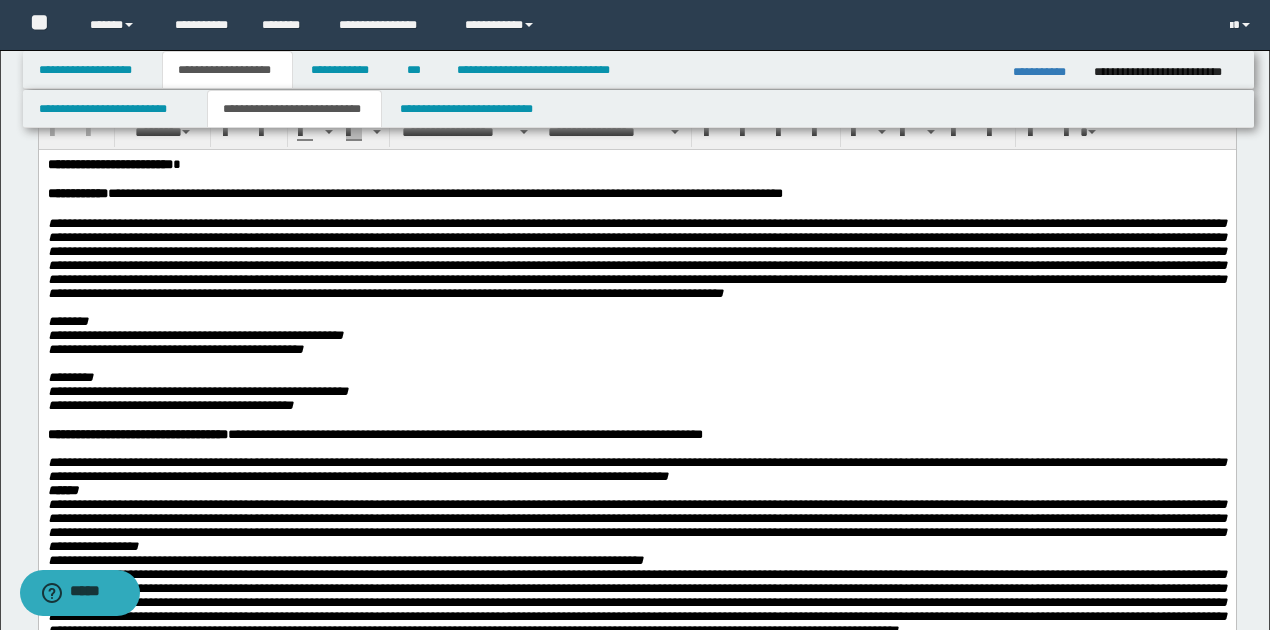 scroll, scrollTop: 133, scrollLeft: 0, axis: vertical 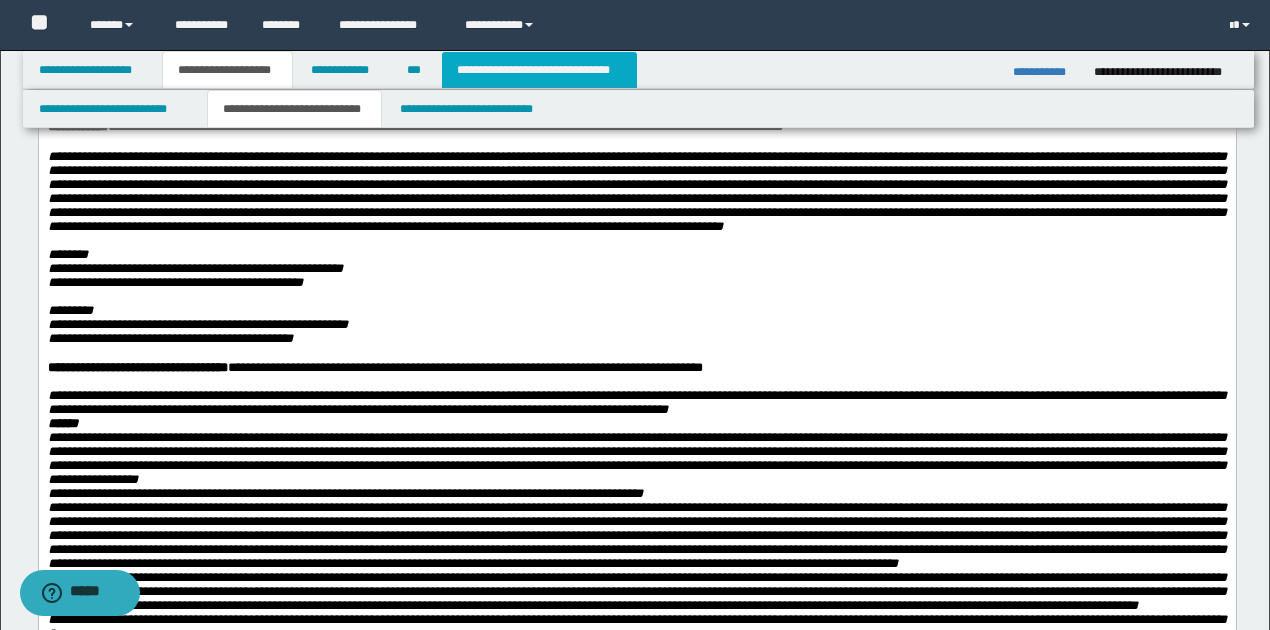 click on "**********" at bounding box center (539, 70) 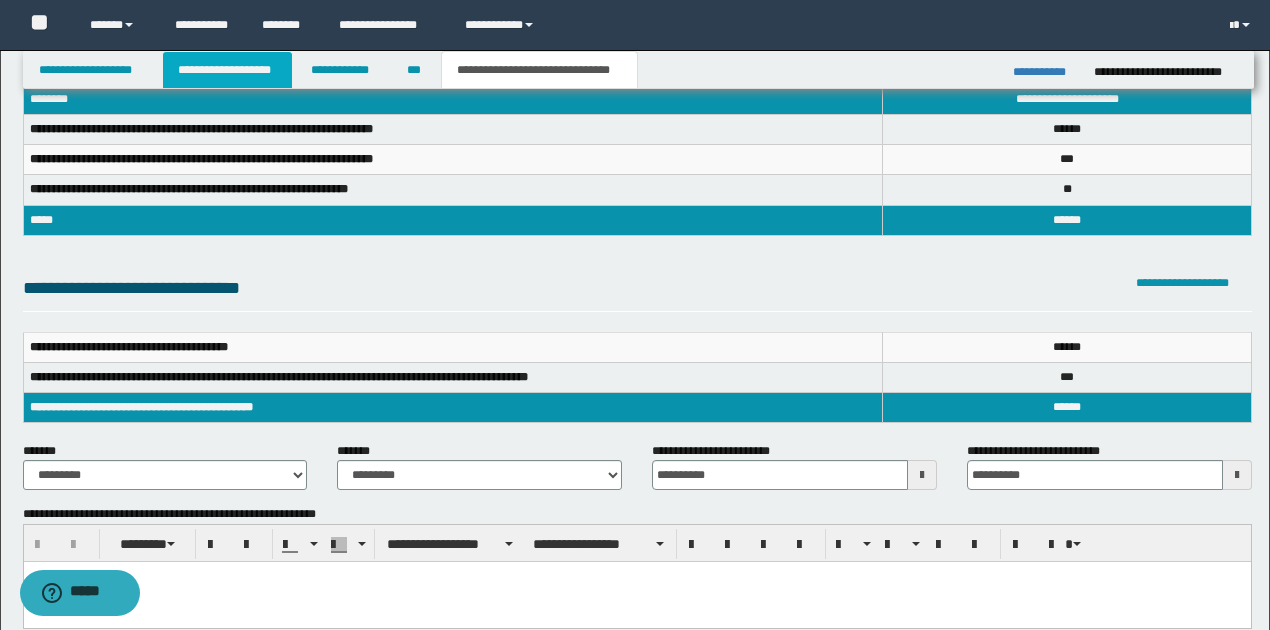 click on "**********" at bounding box center [227, 70] 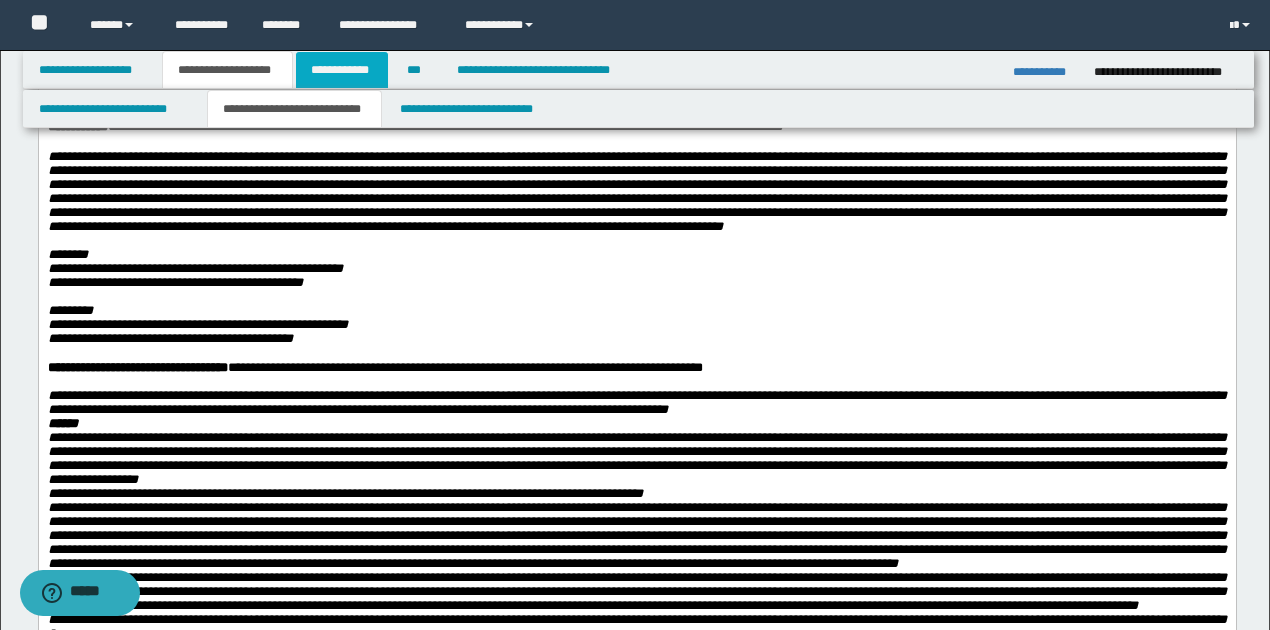 click on "**********" at bounding box center [342, 70] 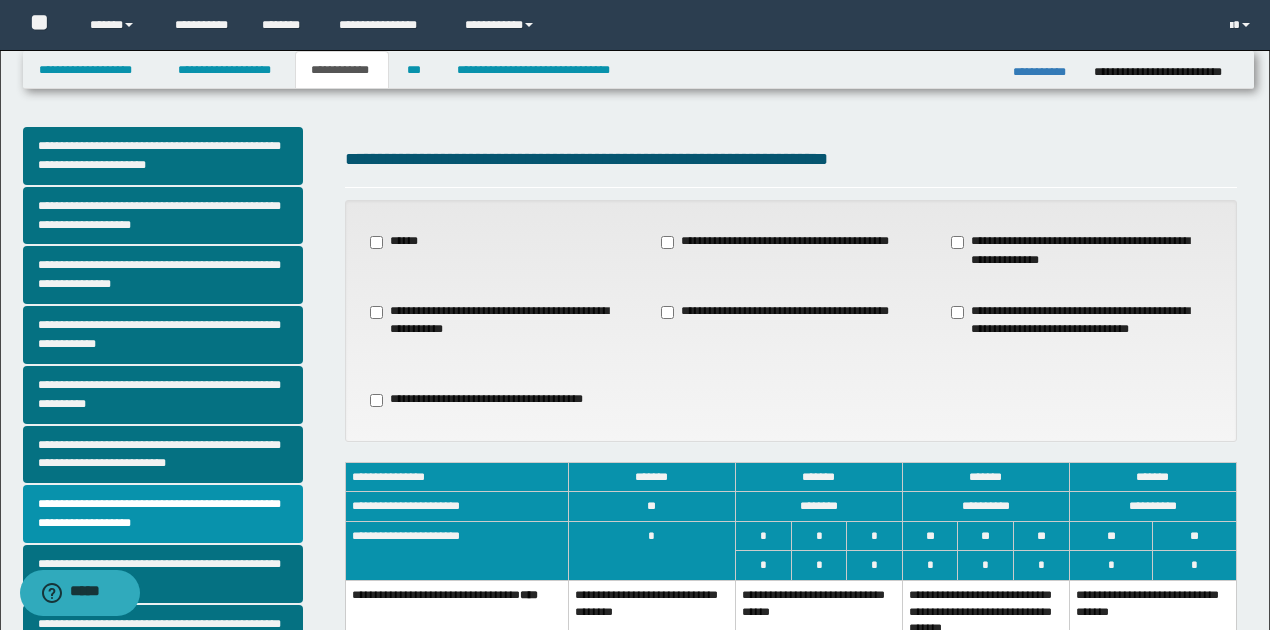scroll, scrollTop: 0, scrollLeft: 0, axis: both 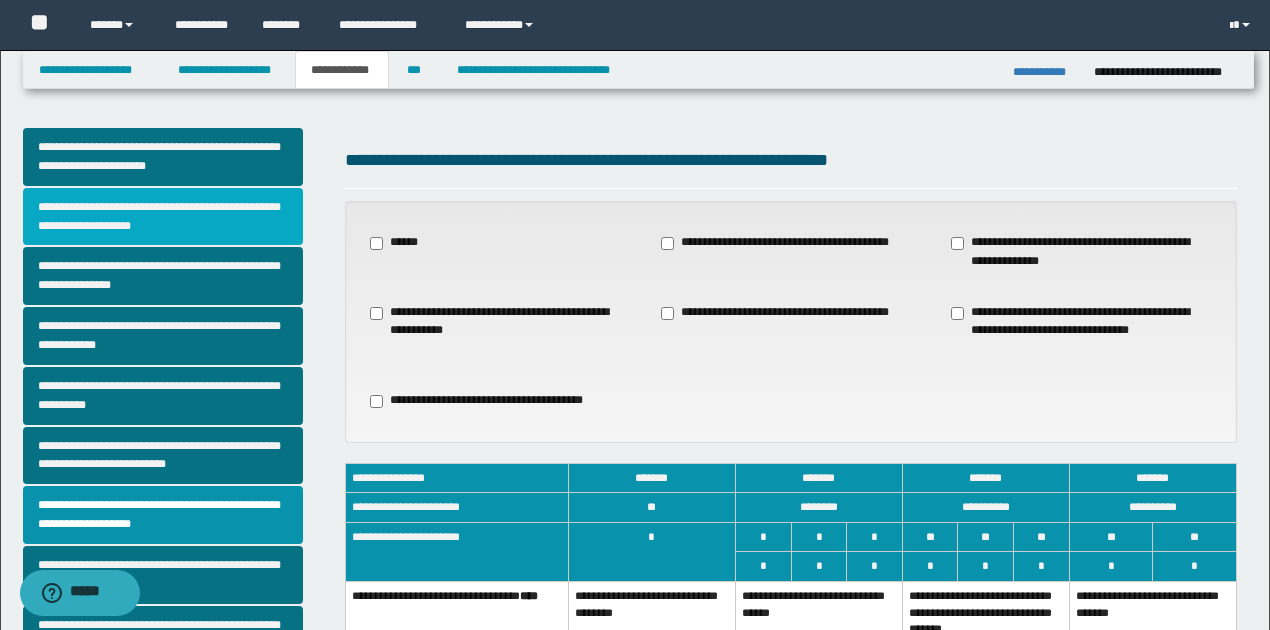 click on "**********" at bounding box center (163, 217) 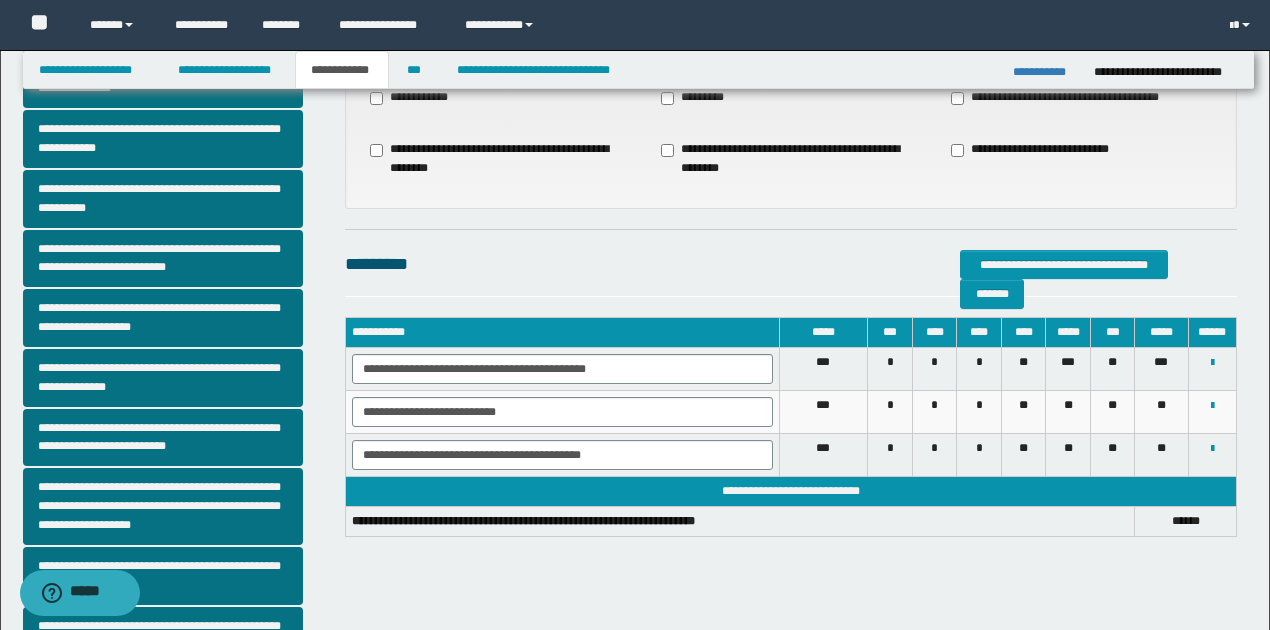 scroll, scrollTop: 200, scrollLeft: 0, axis: vertical 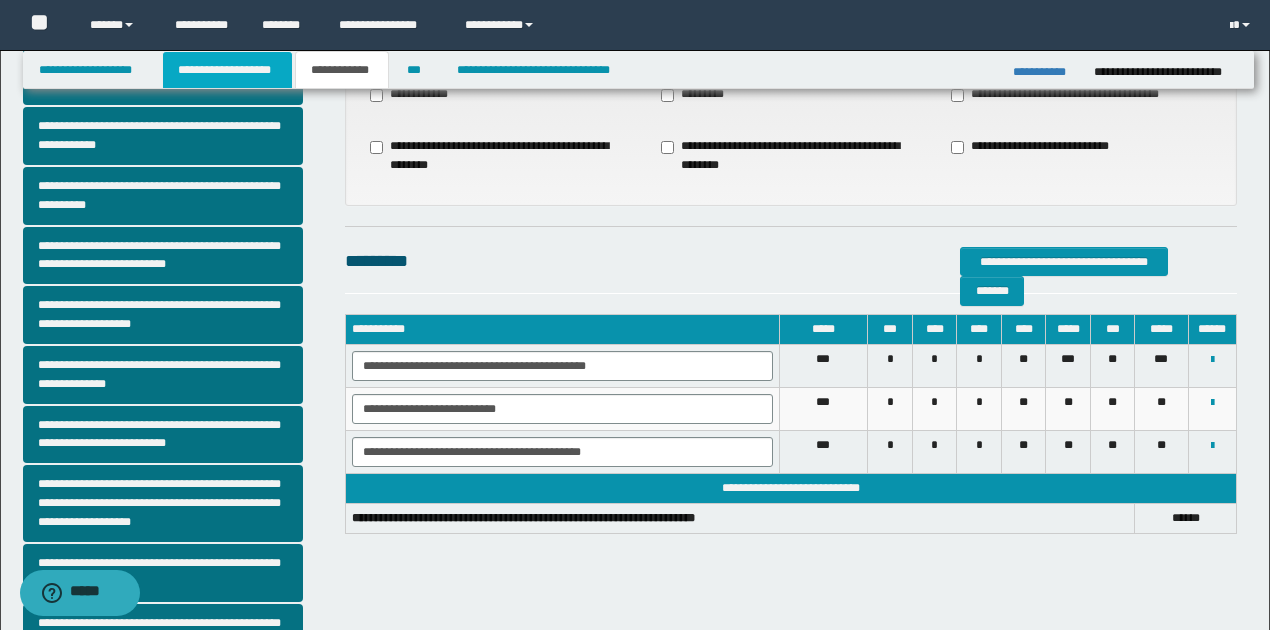 click on "**********" at bounding box center (227, 70) 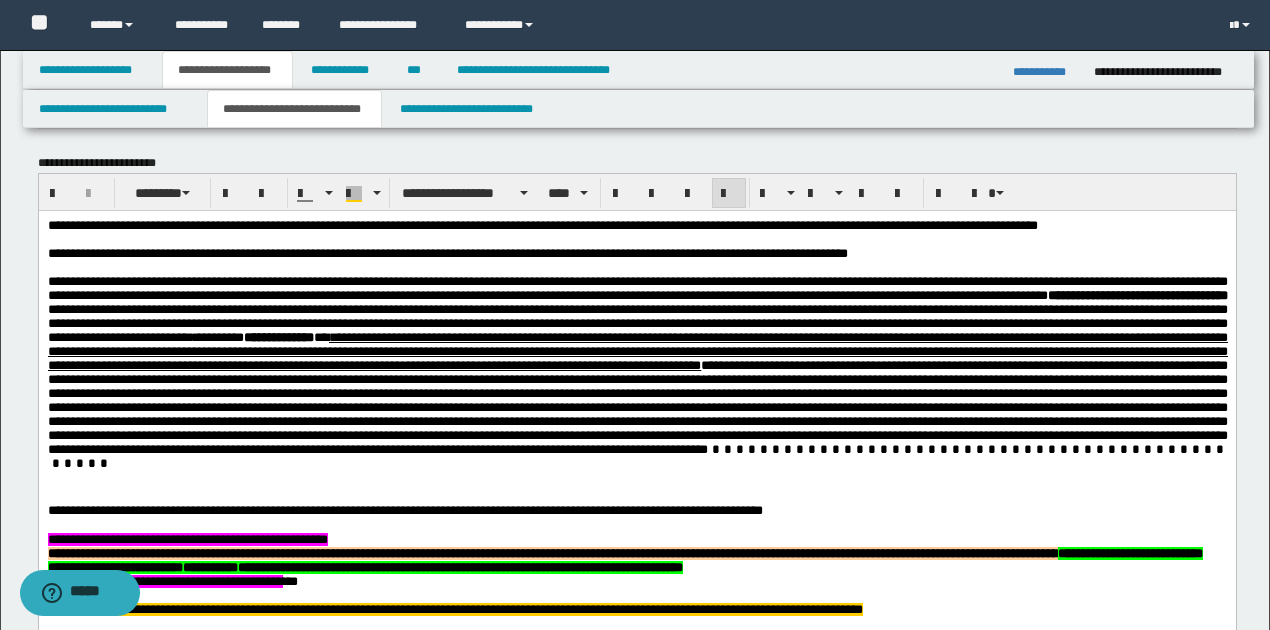 scroll, scrollTop: 1697, scrollLeft: 0, axis: vertical 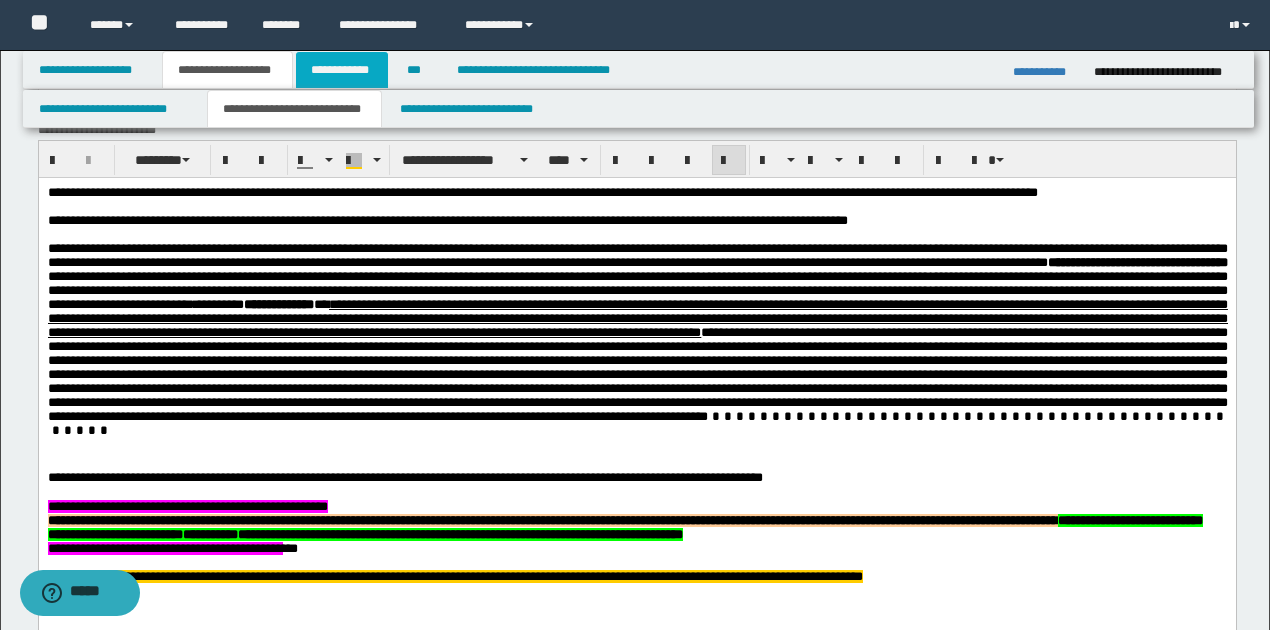 click on "**********" at bounding box center (342, 70) 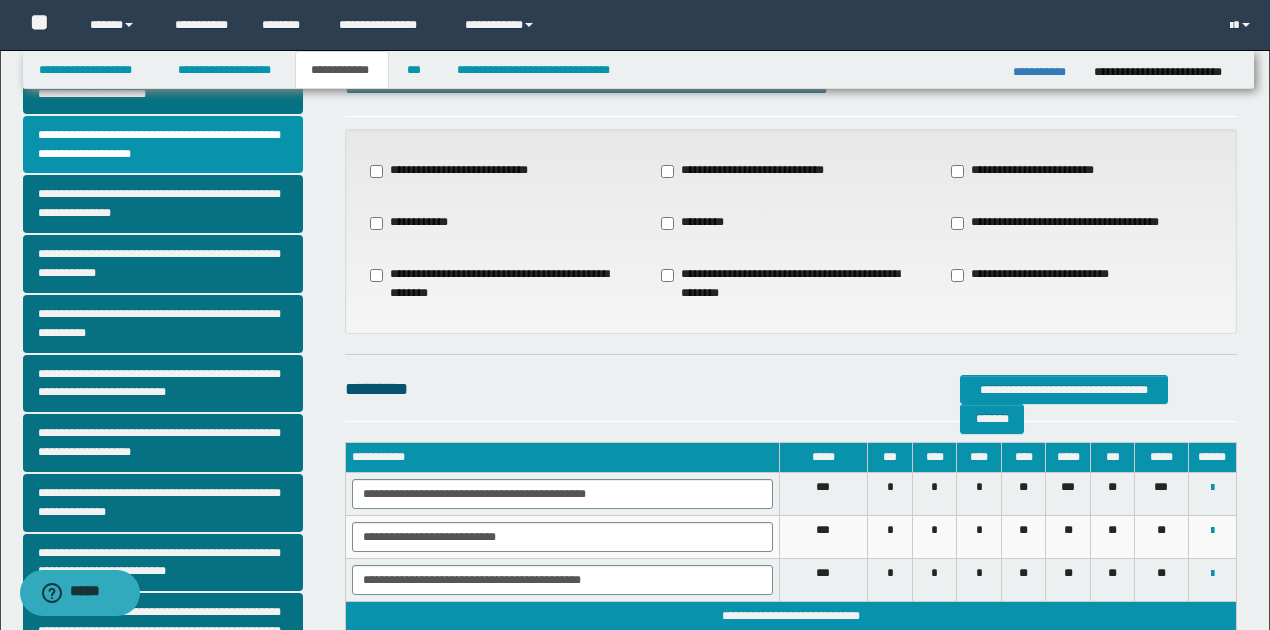 scroll, scrollTop: 52, scrollLeft: 0, axis: vertical 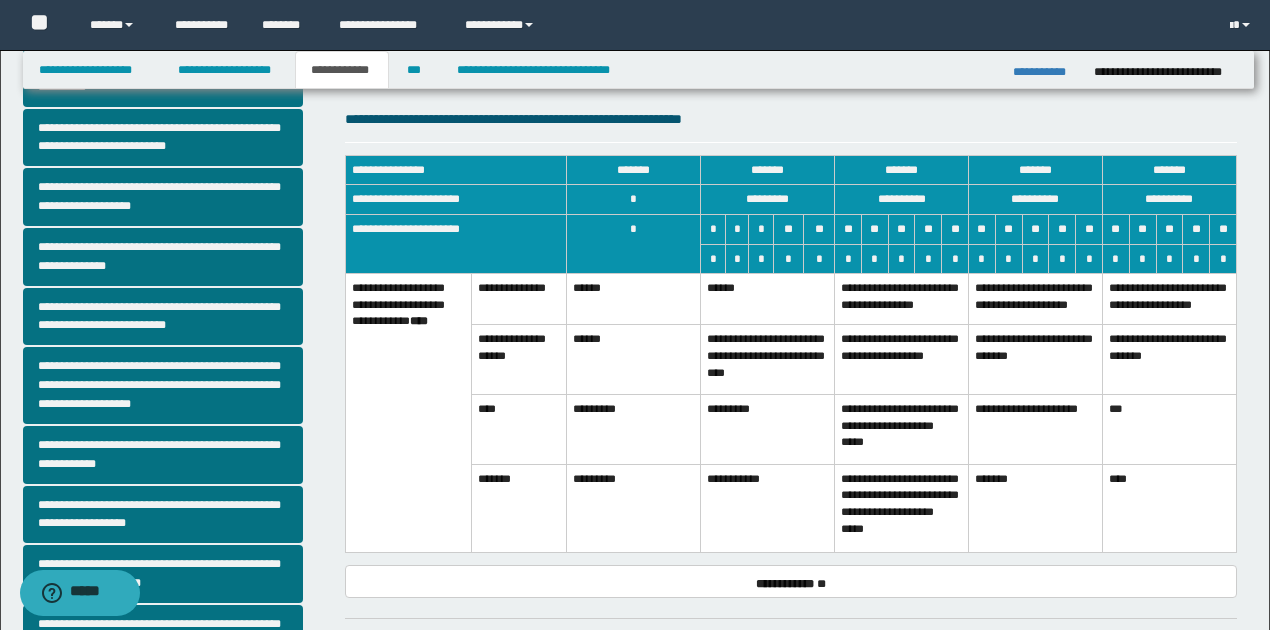 click on "**********" at bounding box center (902, 360) 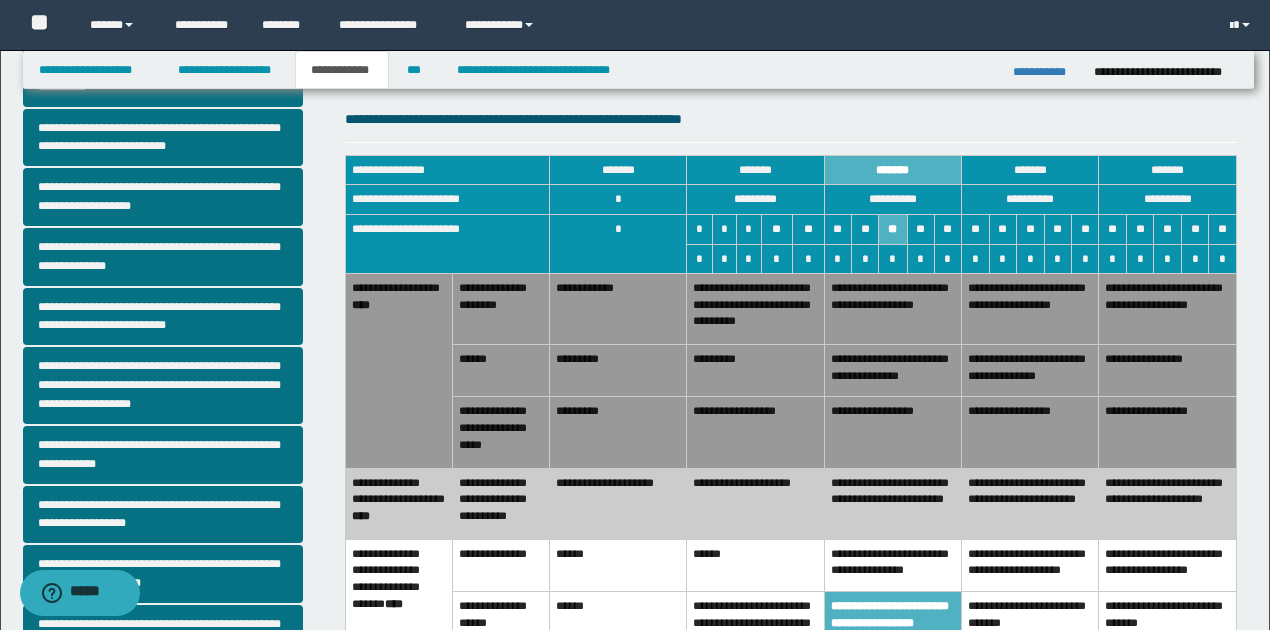 click on "**********" at bounding box center (892, 432) 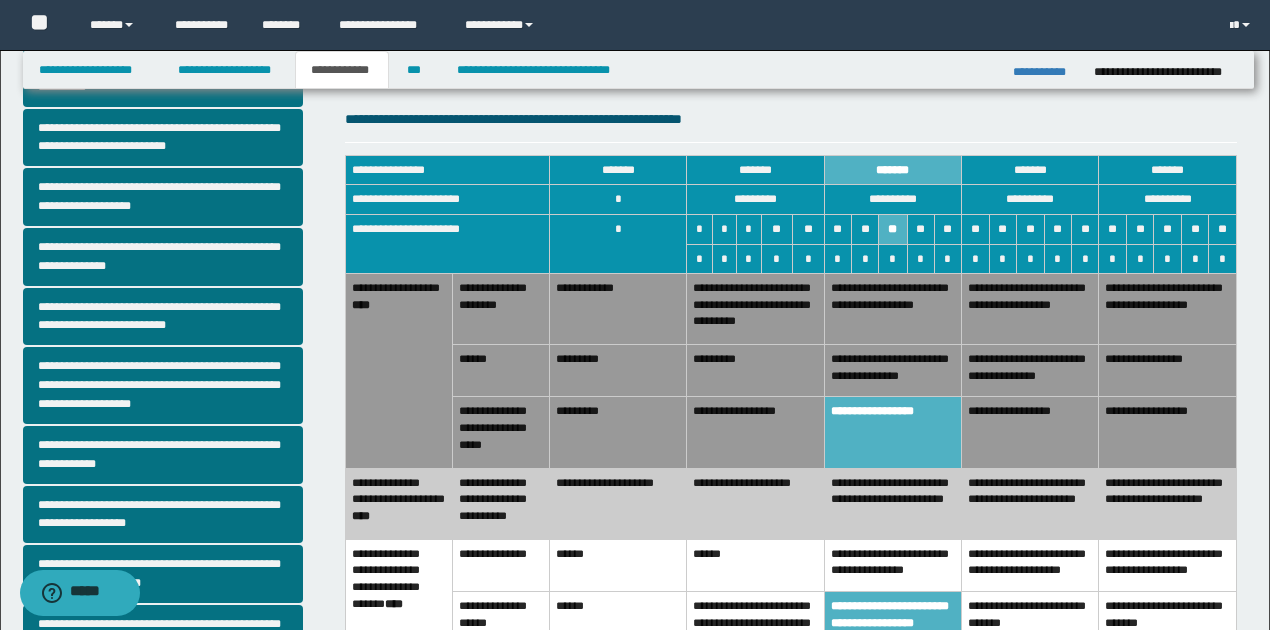 click on "**********" at bounding box center [1030, 371] 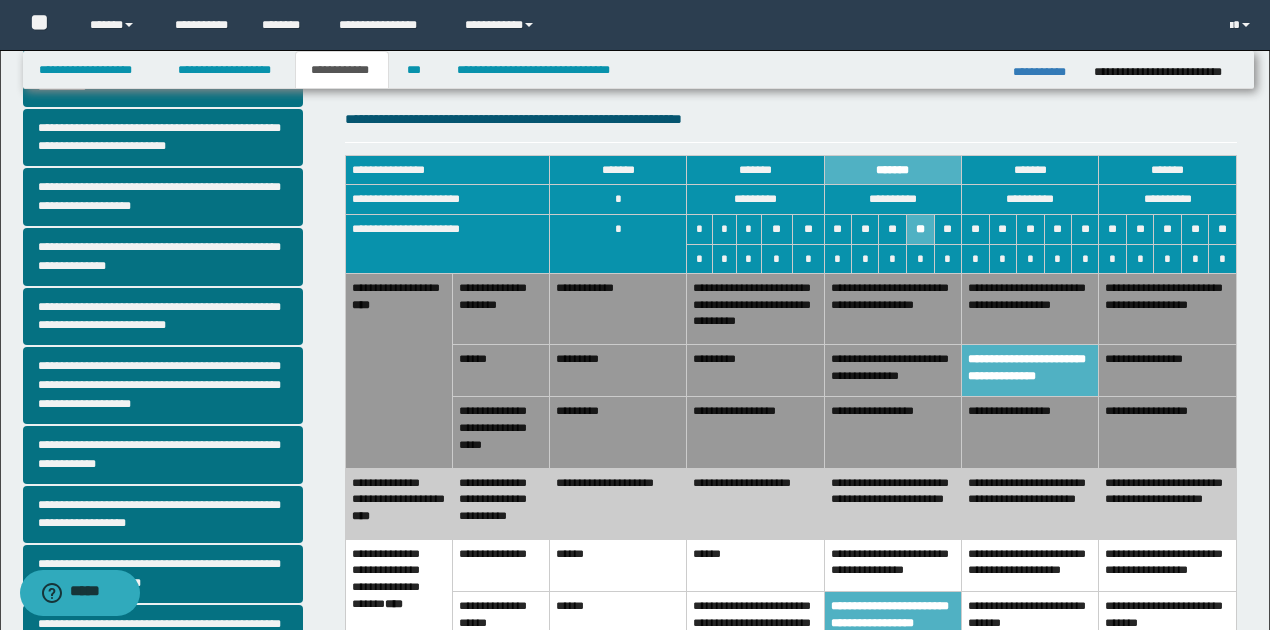 click on "**********" at bounding box center (892, 371) 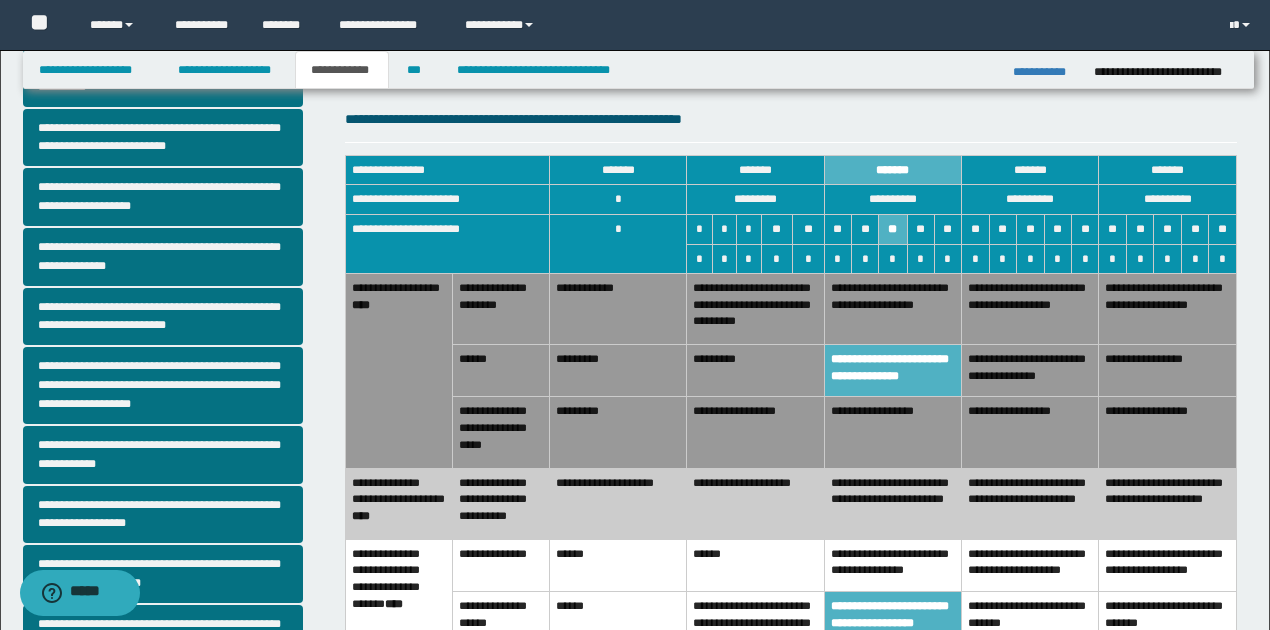 click on "**********" at bounding box center (1030, 309) 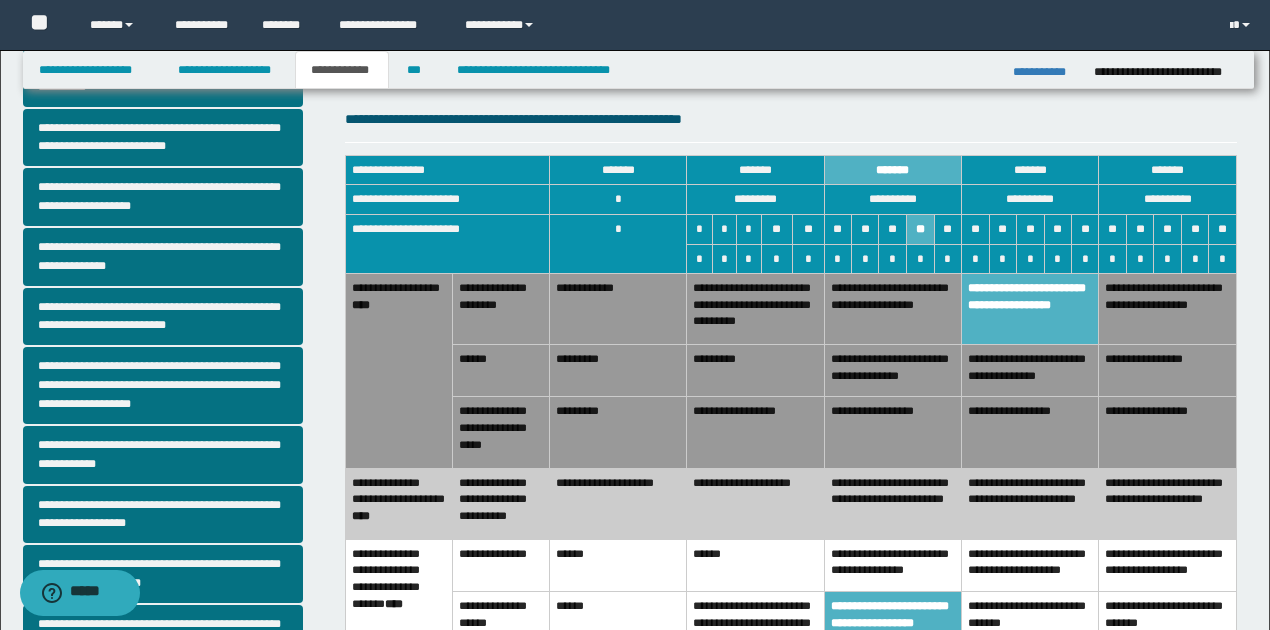 click on "**********" at bounding box center [892, 371] 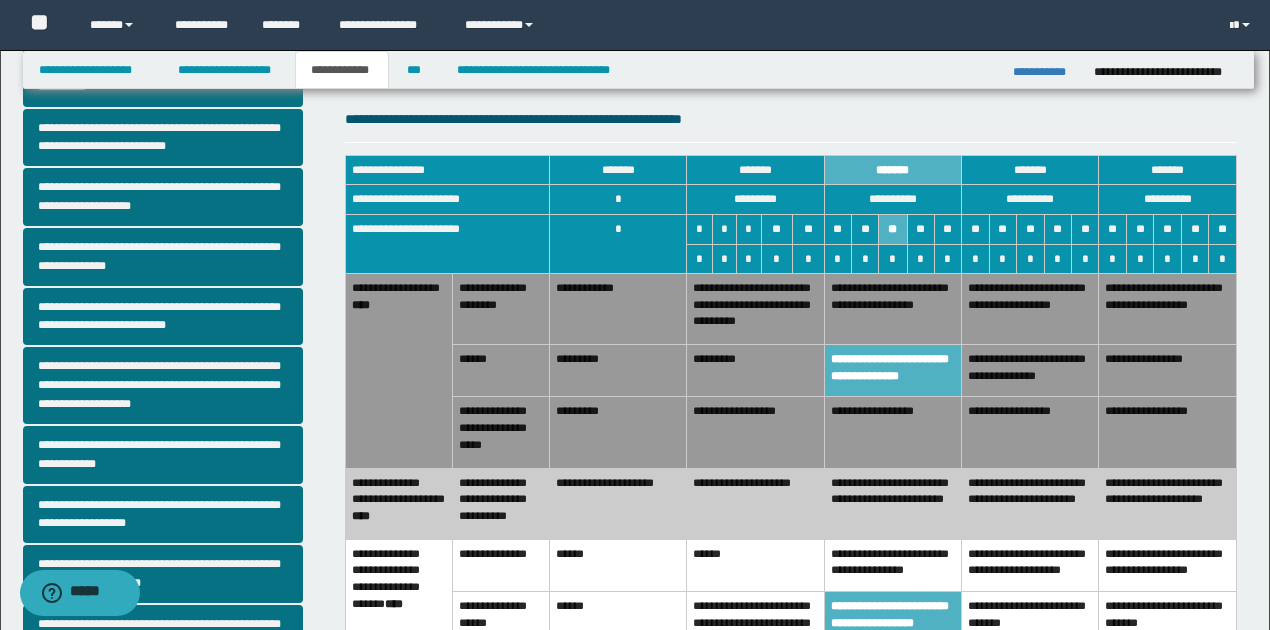 click on "**********" at bounding box center (1030, 371) 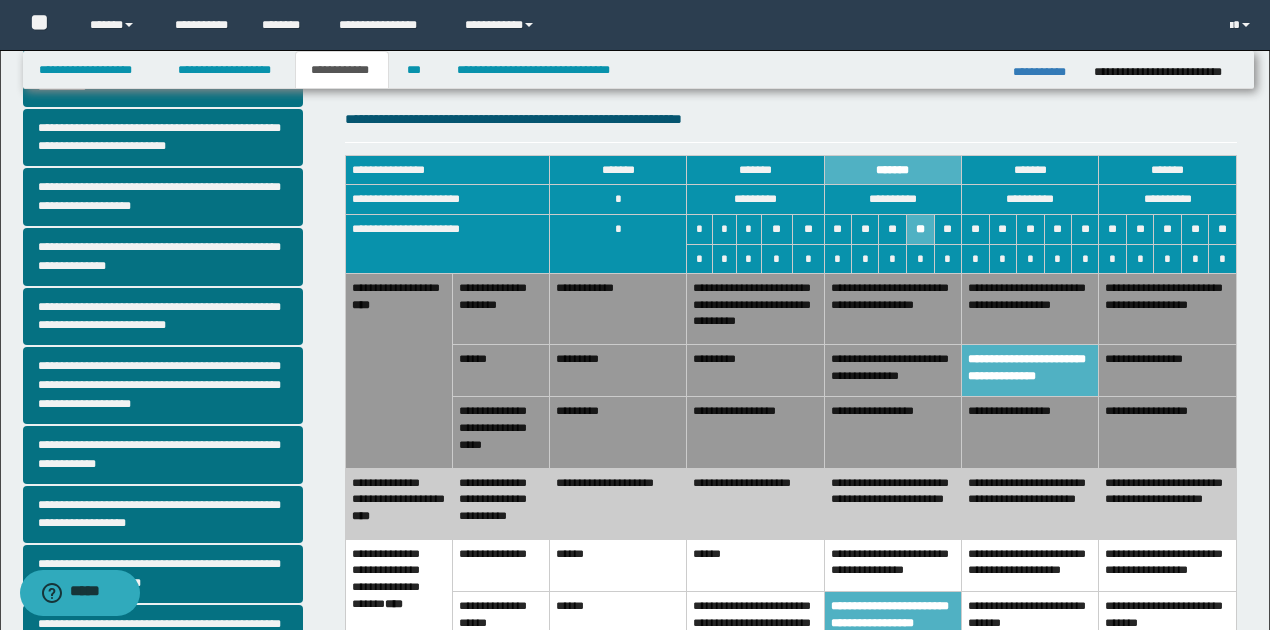 click on "**********" at bounding box center [1030, 309] 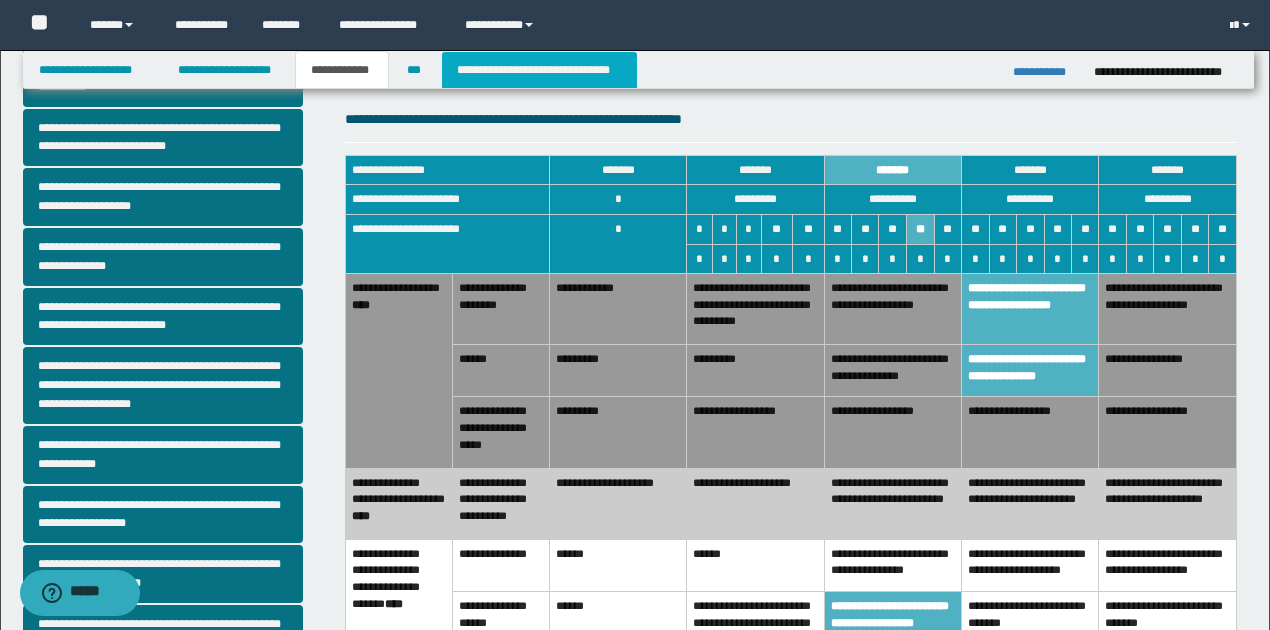 click on "**********" at bounding box center [539, 70] 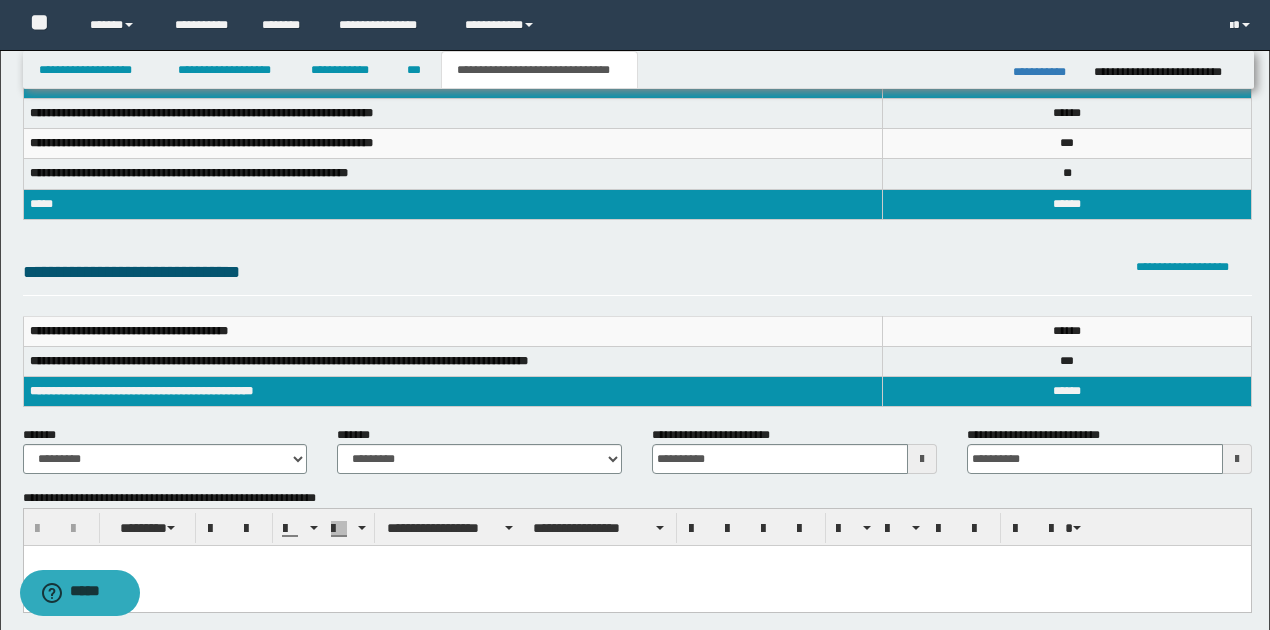 scroll, scrollTop: 52, scrollLeft: 0, axis: vertical 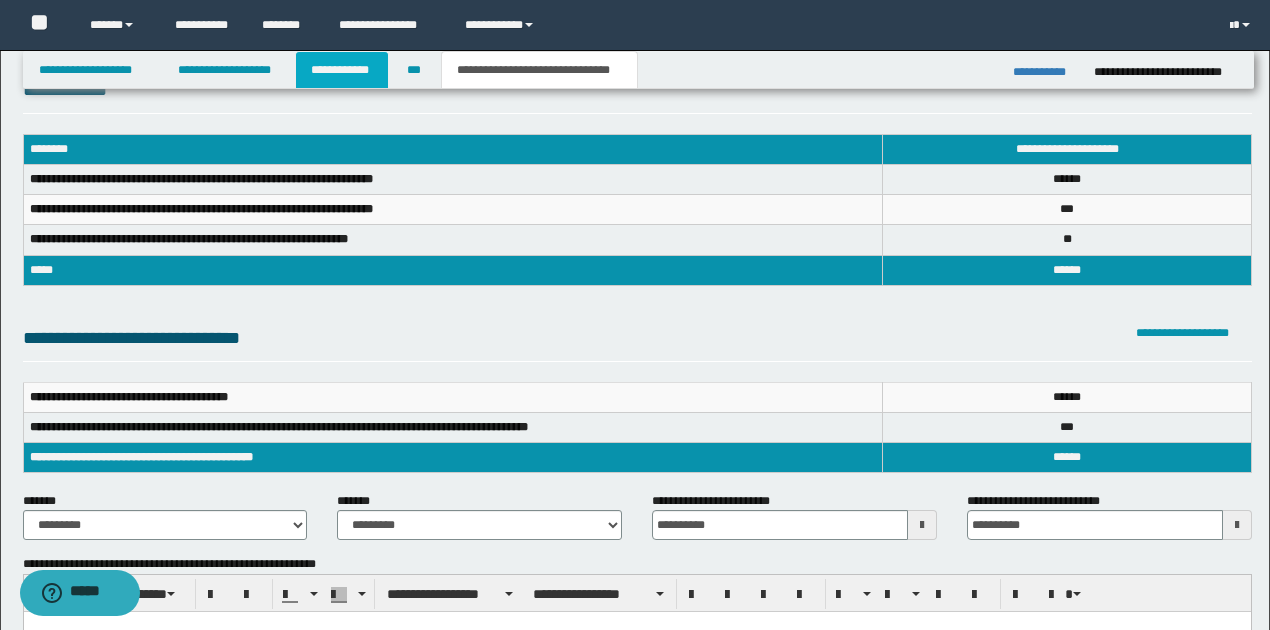 click on "**********" at bounding box center [342, 70] 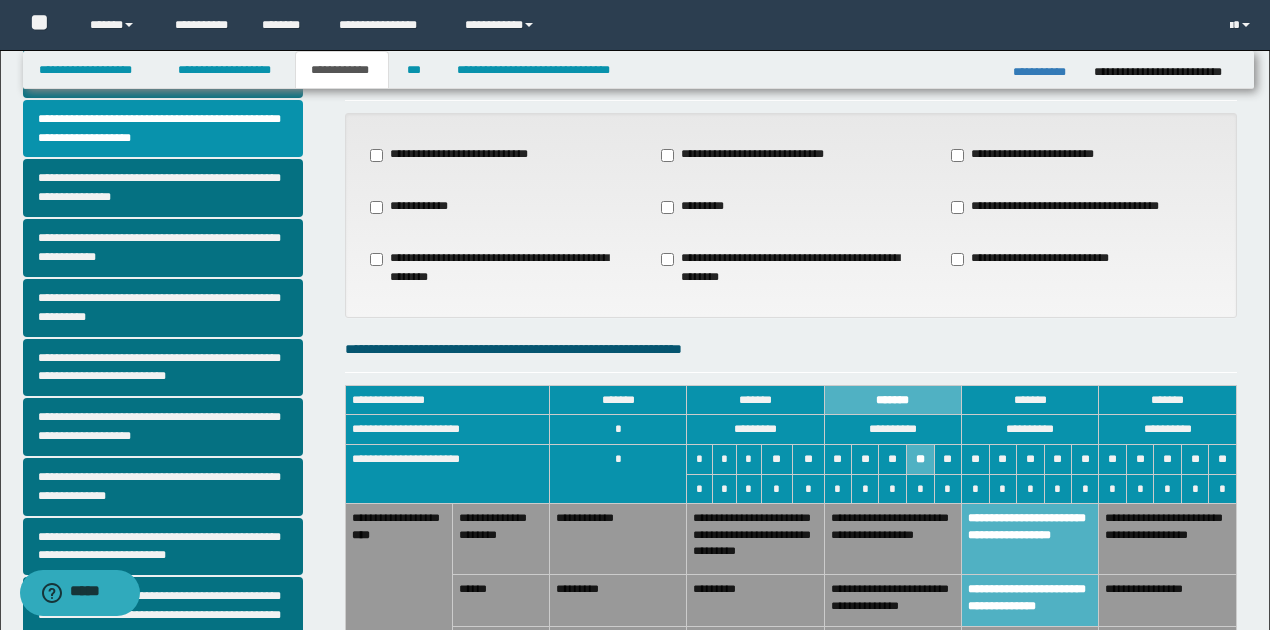 scroll, scrollTop: 118, scrollLeft: 0, axis: vertical 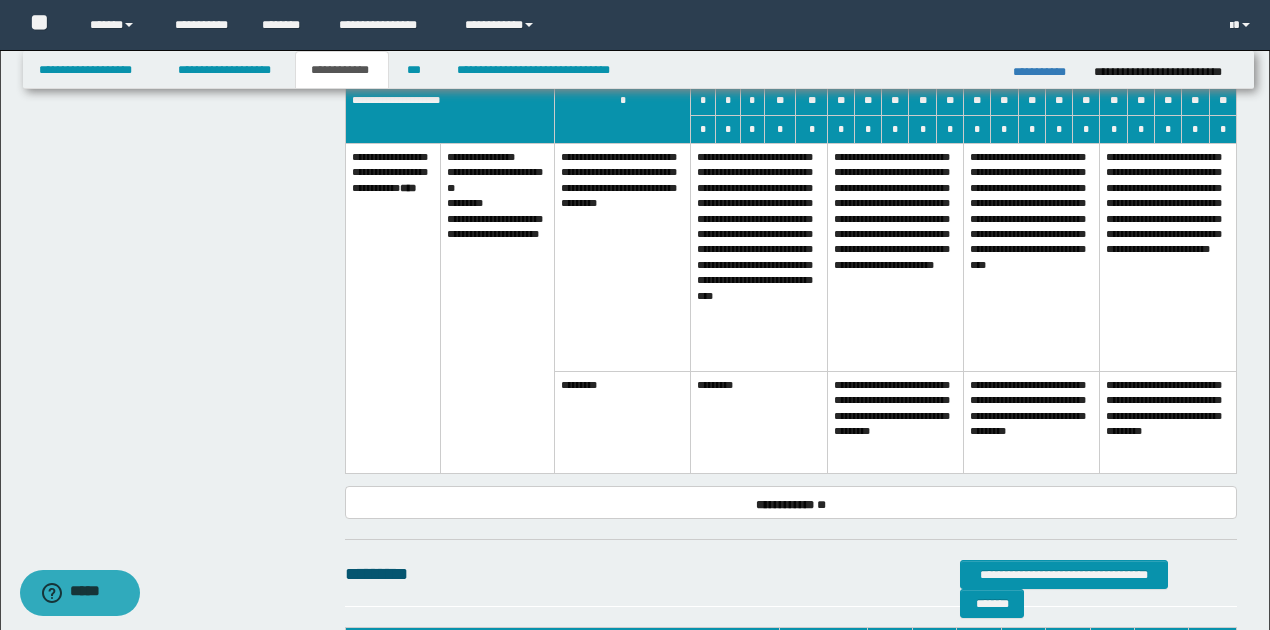 click on "**********" at bounding box center [895, 257] 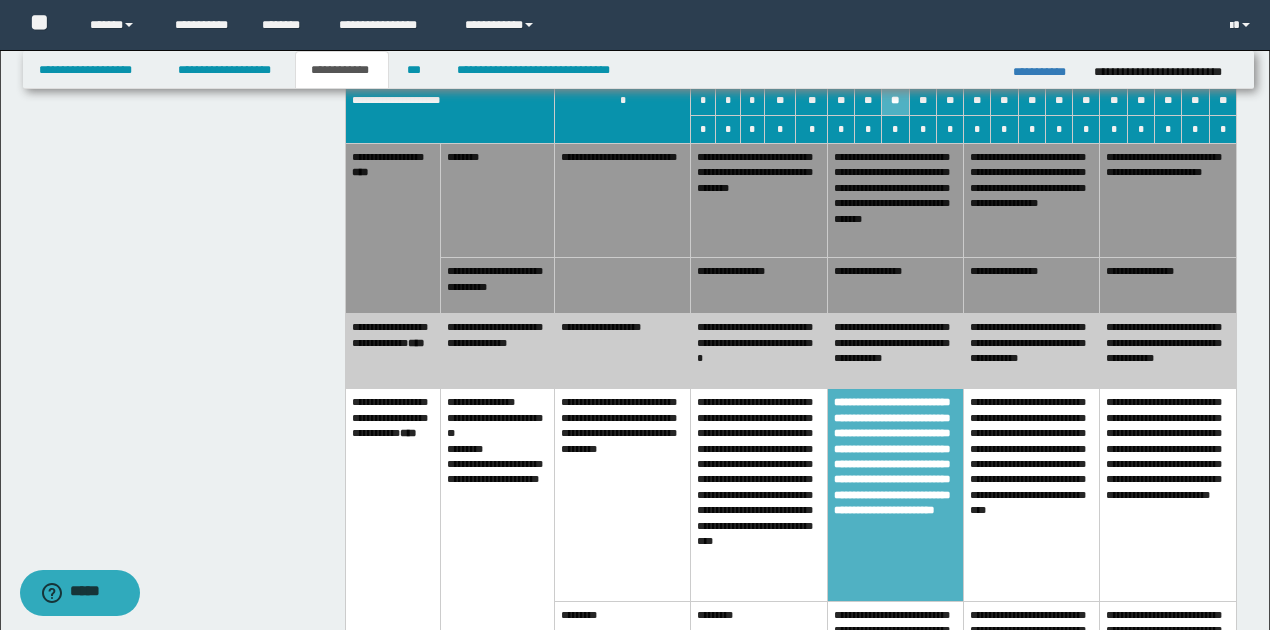 click on "**********" at bounding box center (759, 351) 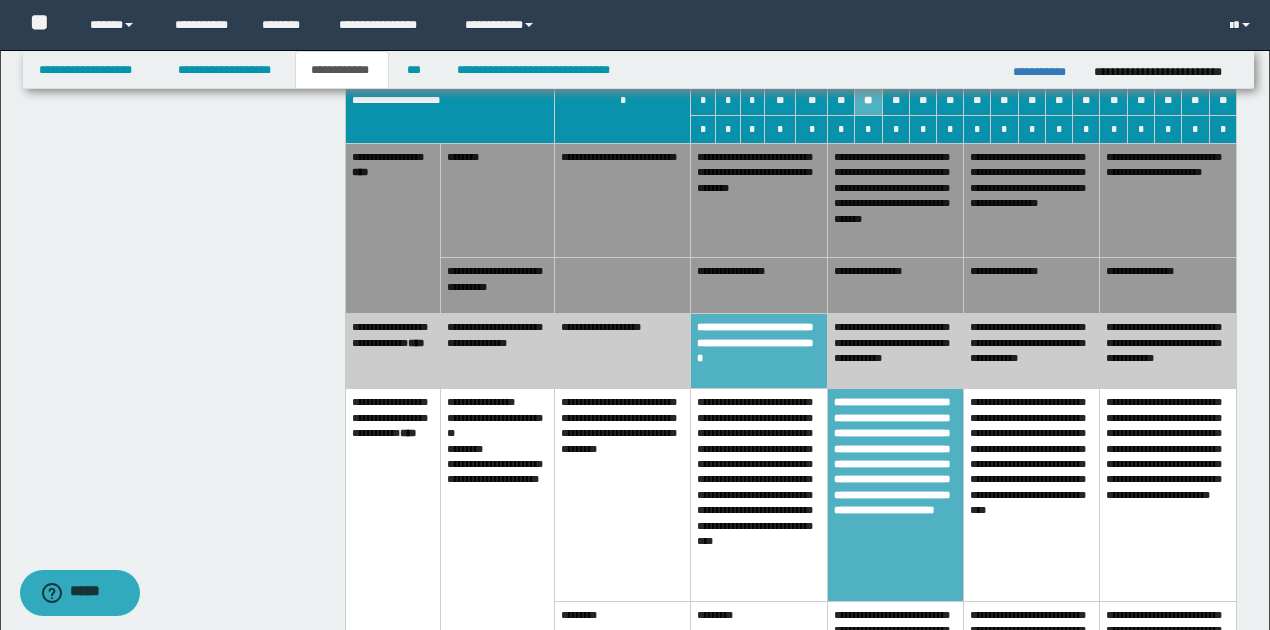 click on "**********" at bounding box center [759, 286] 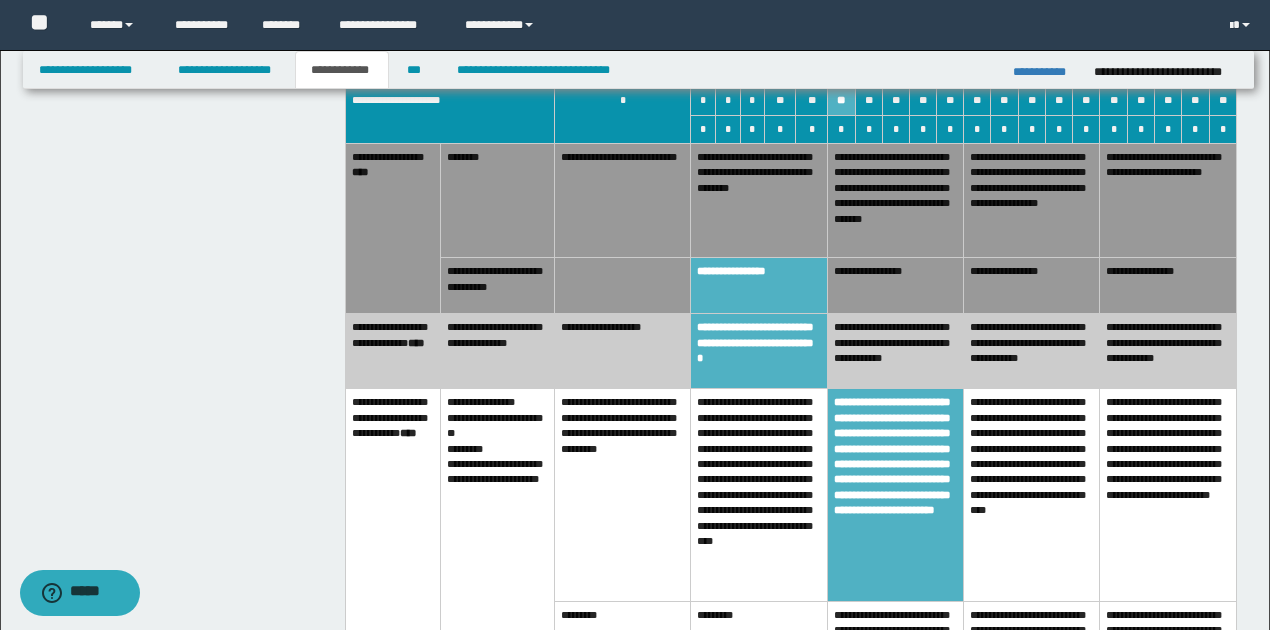 click on "**********" at bounding box center [895, 200] 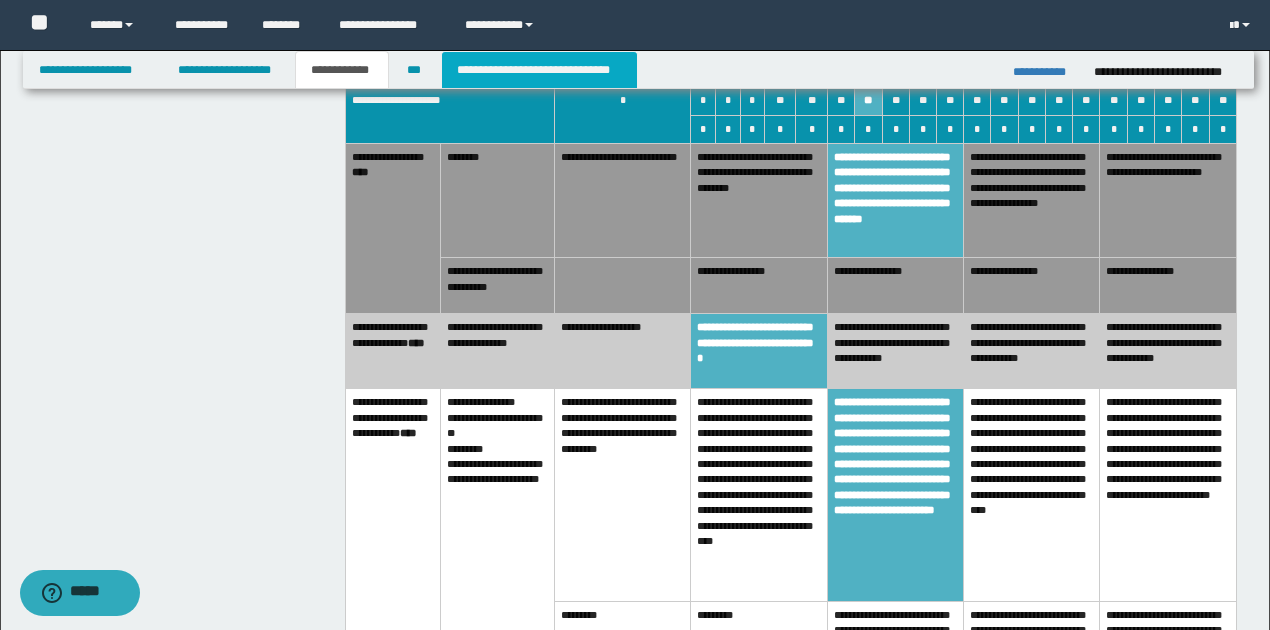 click on "**********" at bounding box center [539, 70] 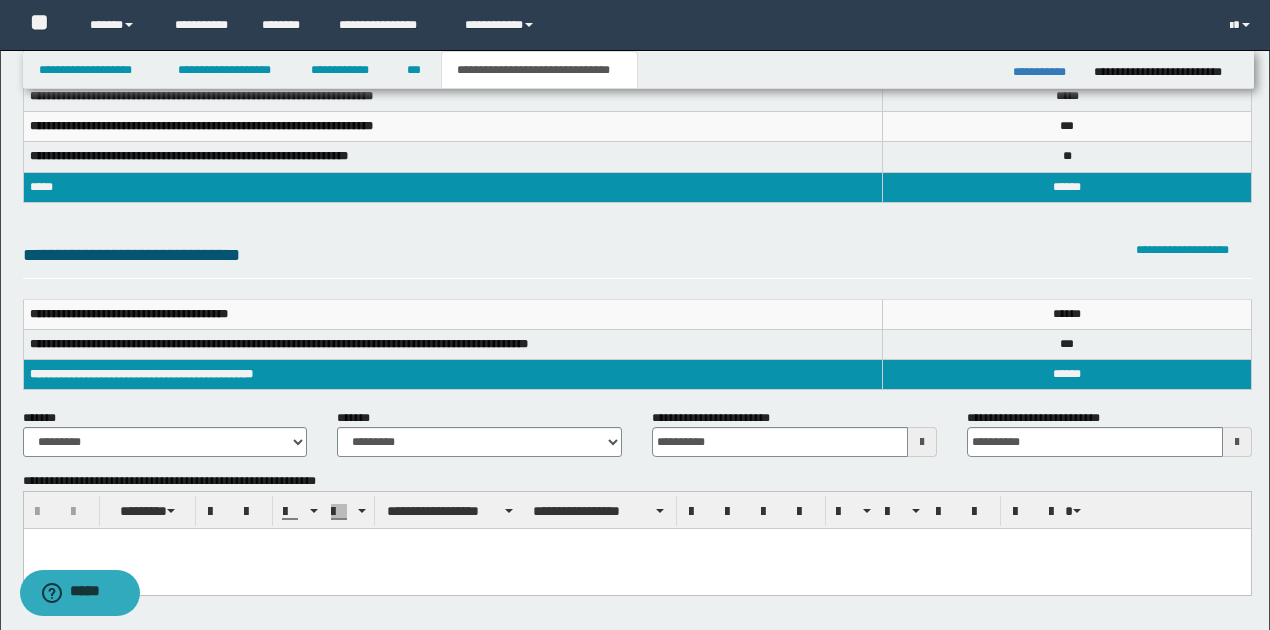 scroll, scrollTop: 158, scrollLeft: 0, axis: vertical 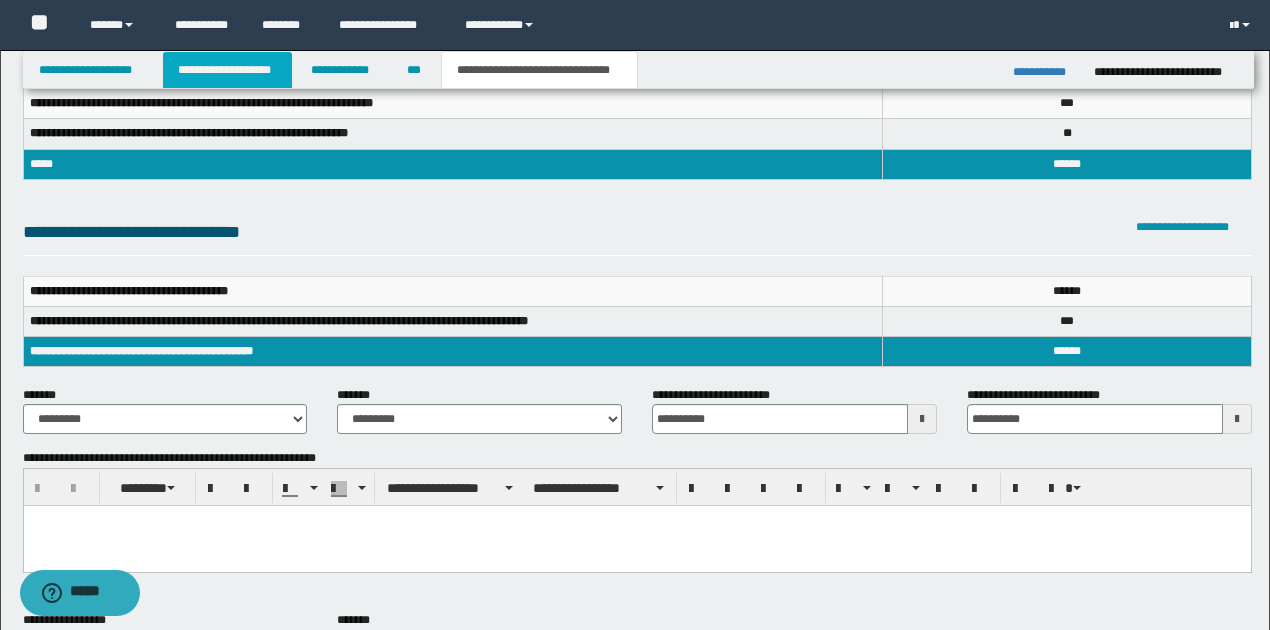 click on "**********" at bounding box center [227, 70] 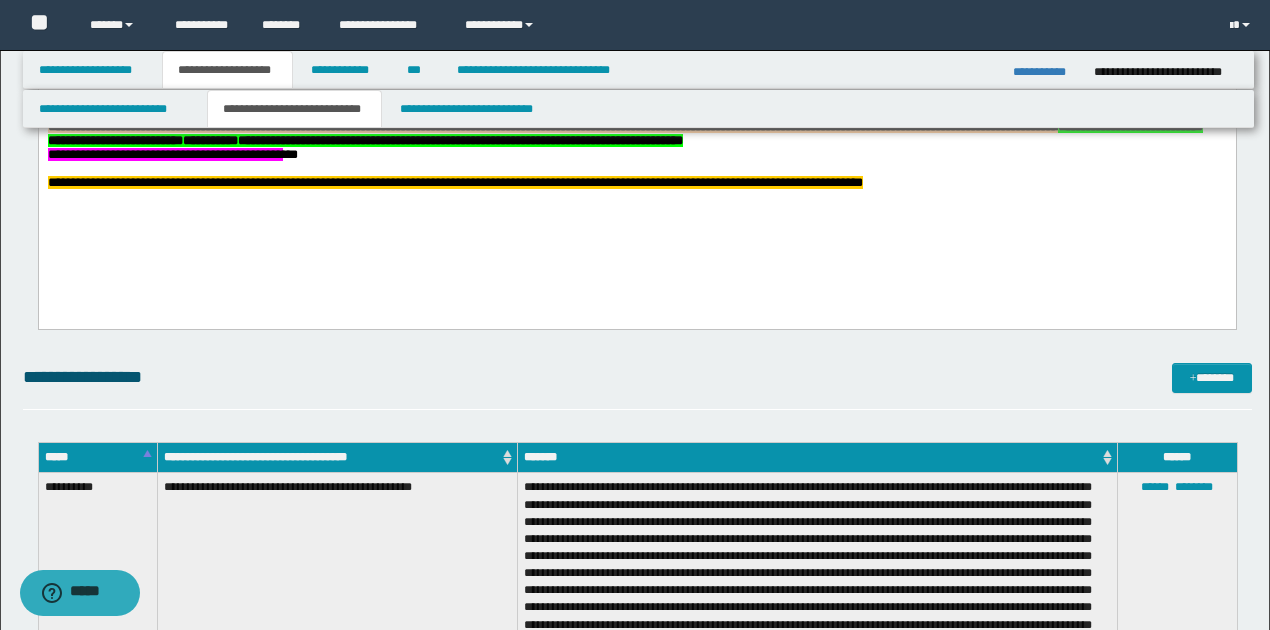 scroll, scrollTop: 2055, scrollLeft: 0, axis: vertical 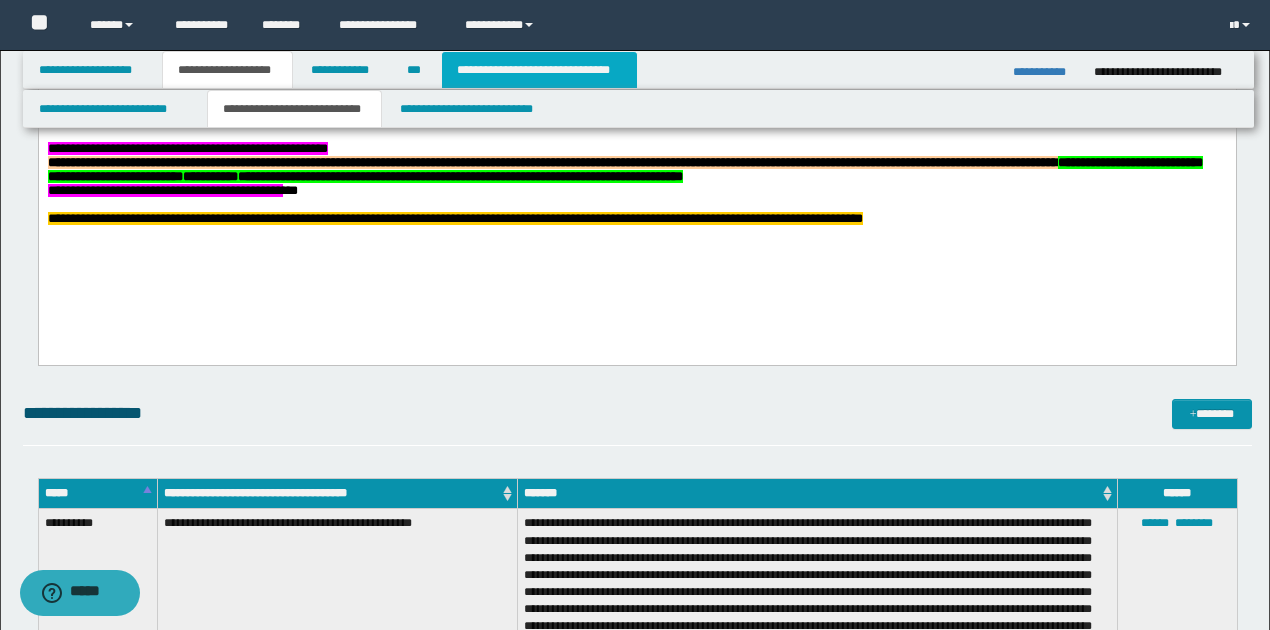 click on "**********" at bounding box center (539, 70) 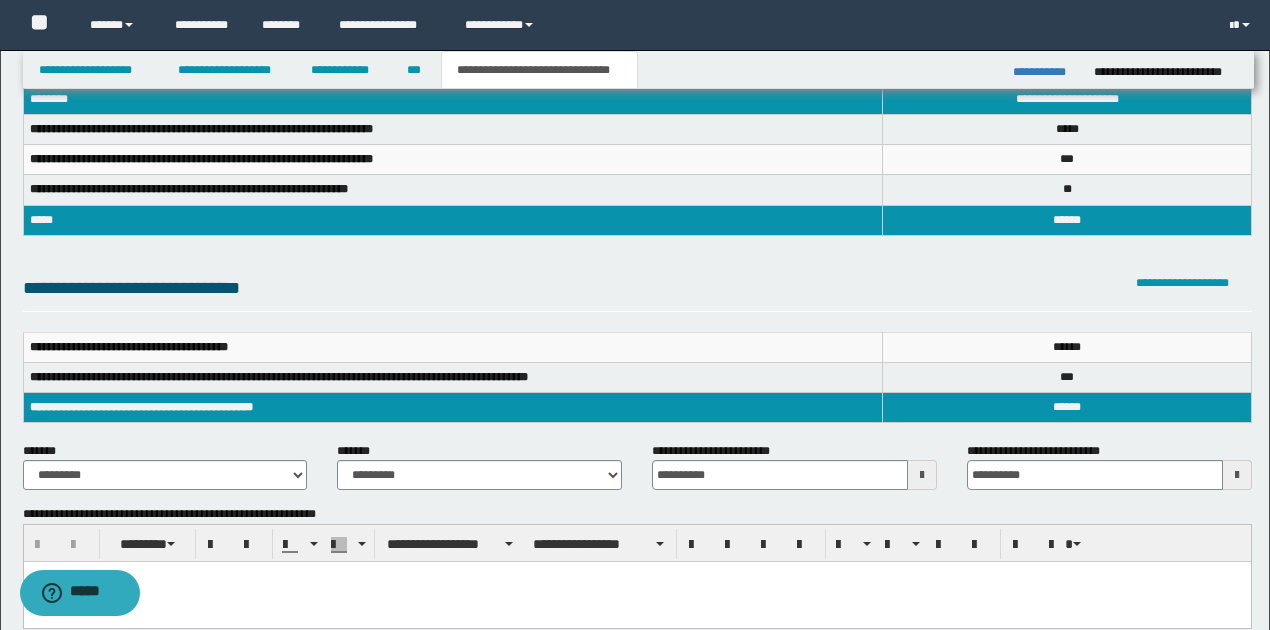scroll, scrollTop: 91, scrollLeft: 0, axis: vertical 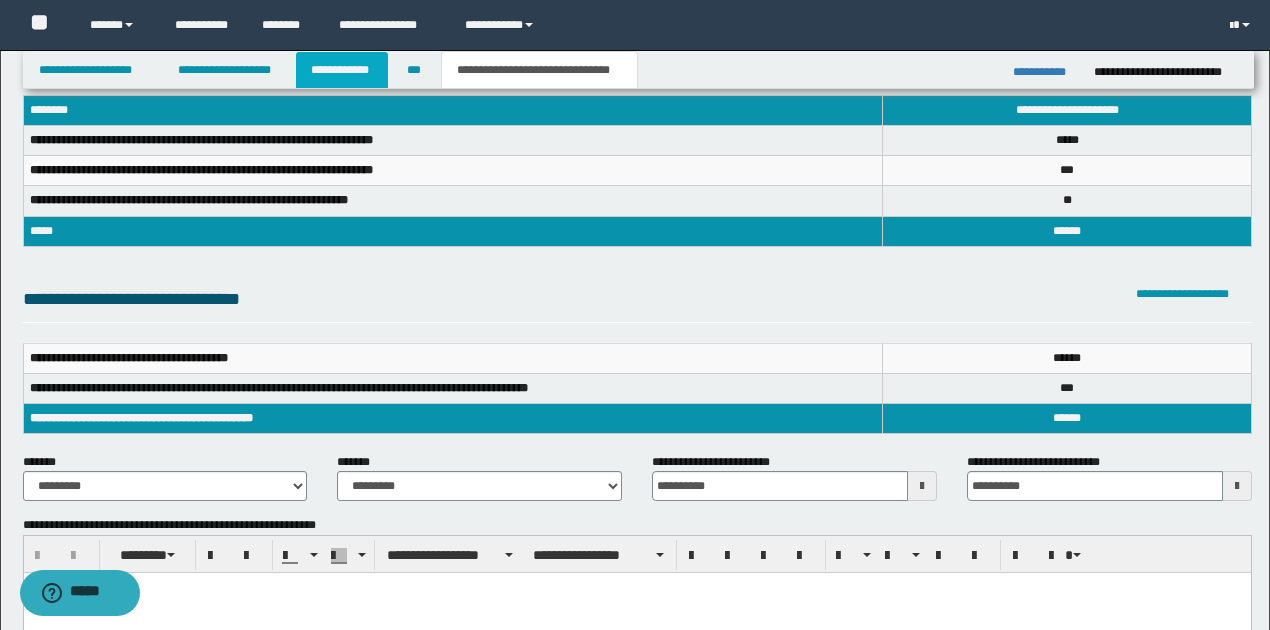 click on "**********" at bounding box center (342, 70) 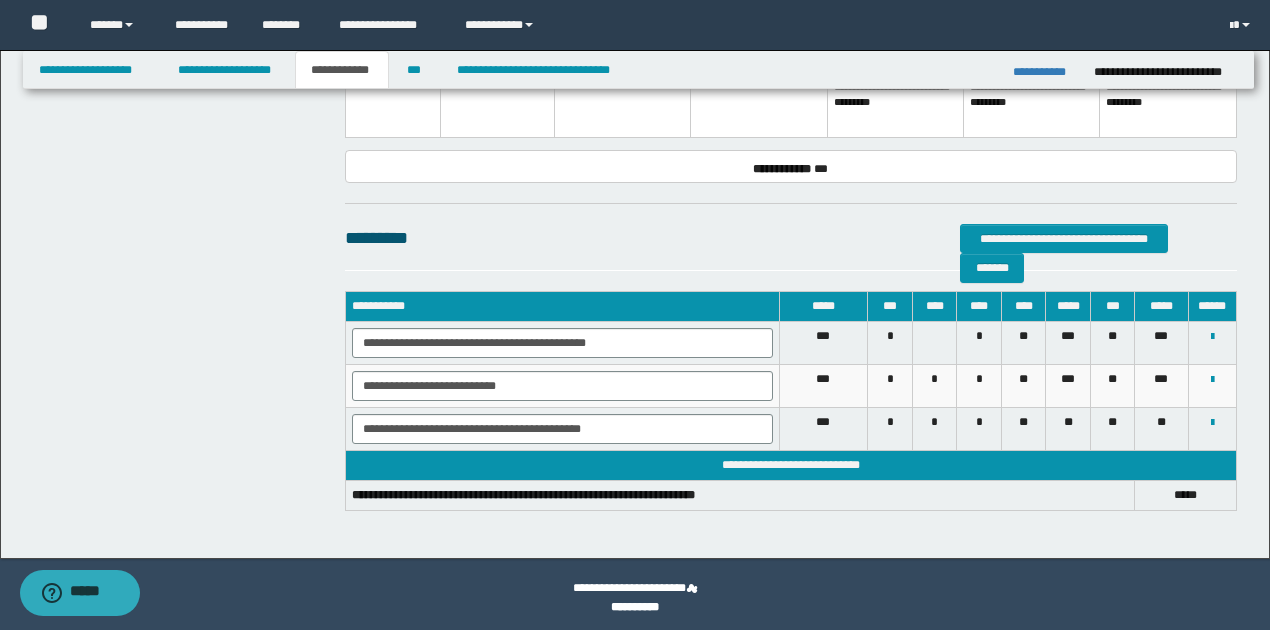 scroll, scrollTop: 1750, scrollLeft: 0, axis: vertical 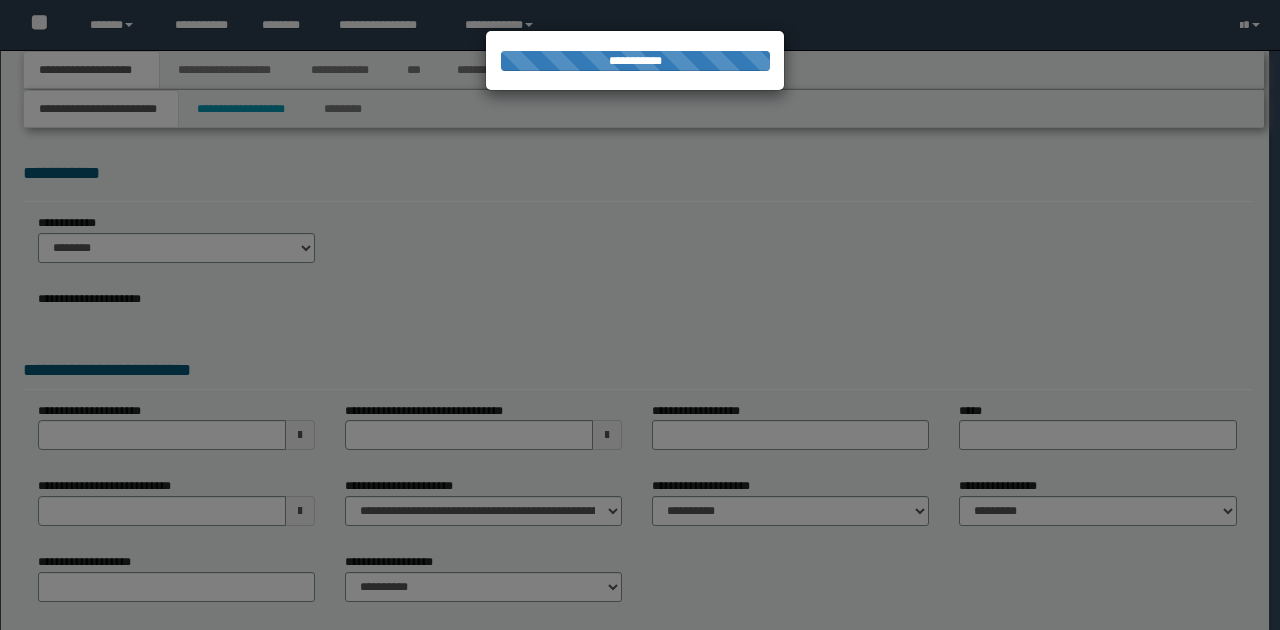 type on "**********" 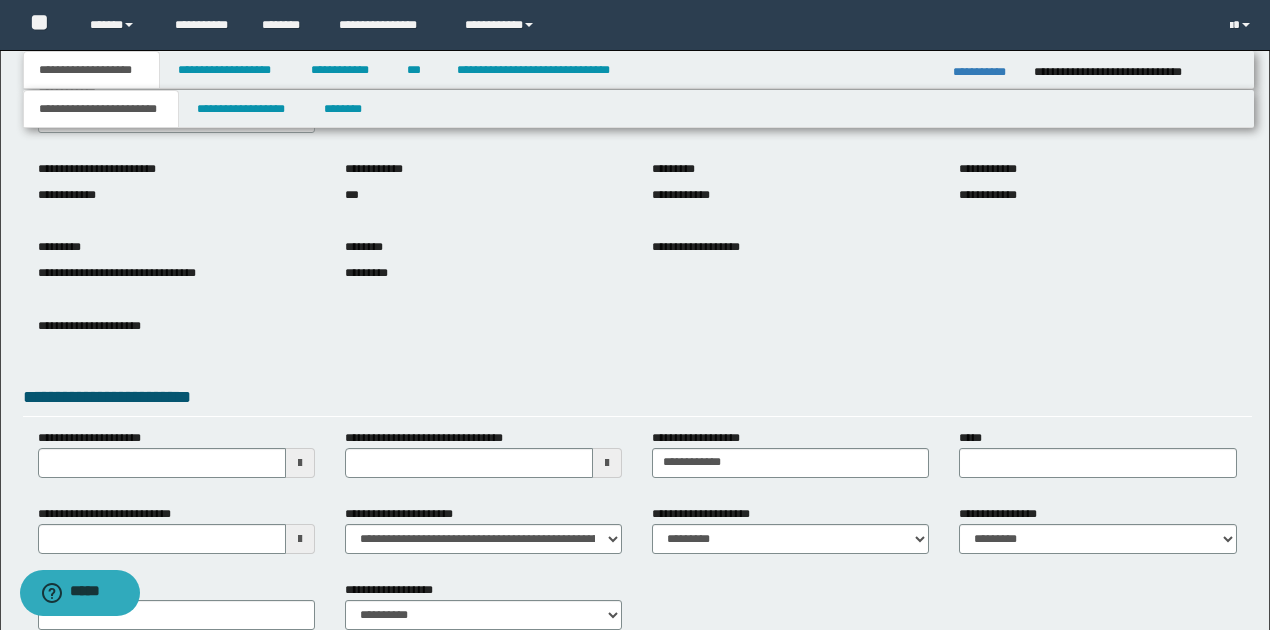 scroll, scrollTop: 133, scrollLeft: 0, axis: vertical 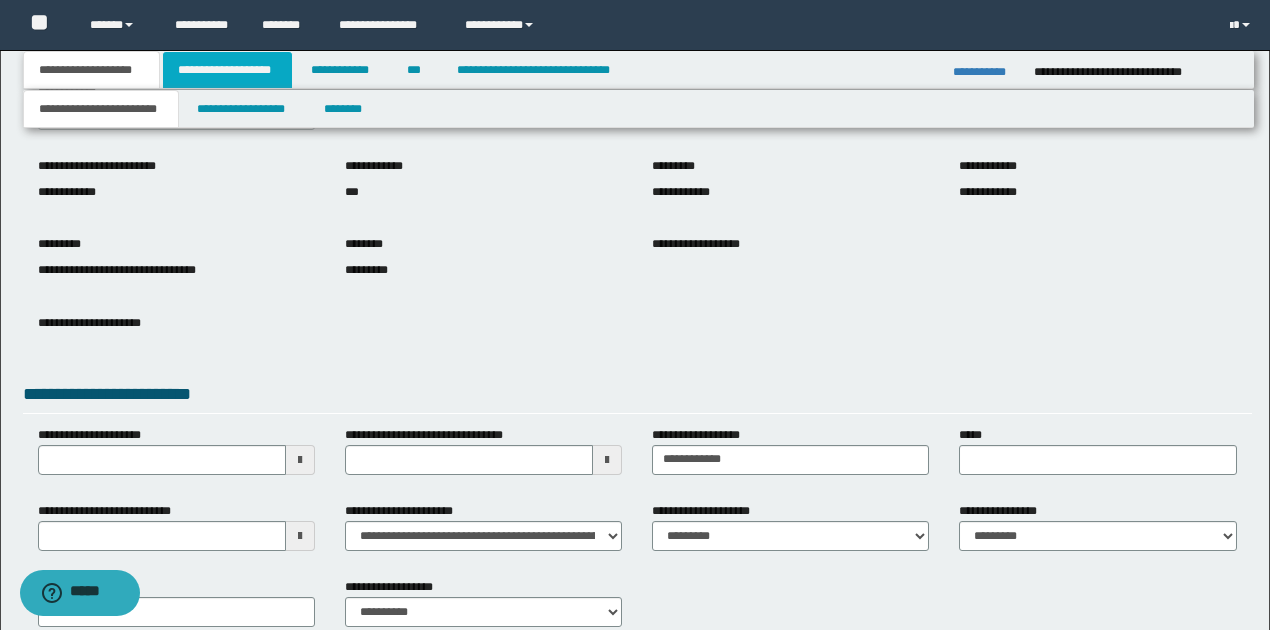 click on "**********" at bounding box center (227, 70) 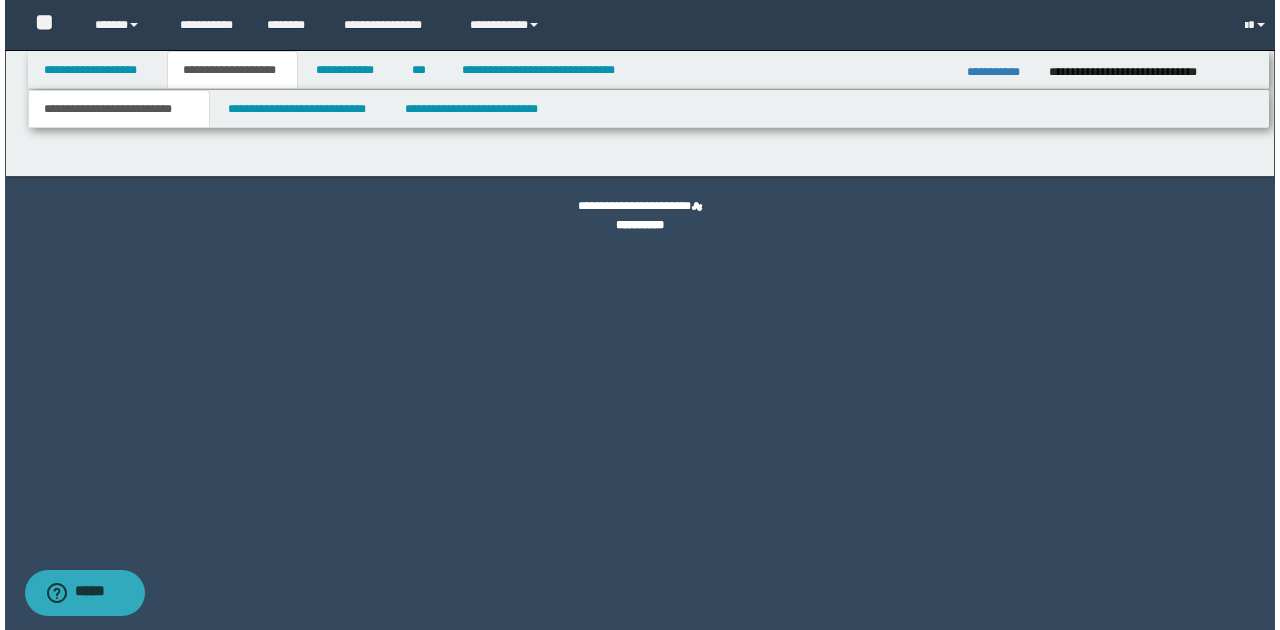 scroll, scrollTop: 0, scrollLeft: 0, axis: both 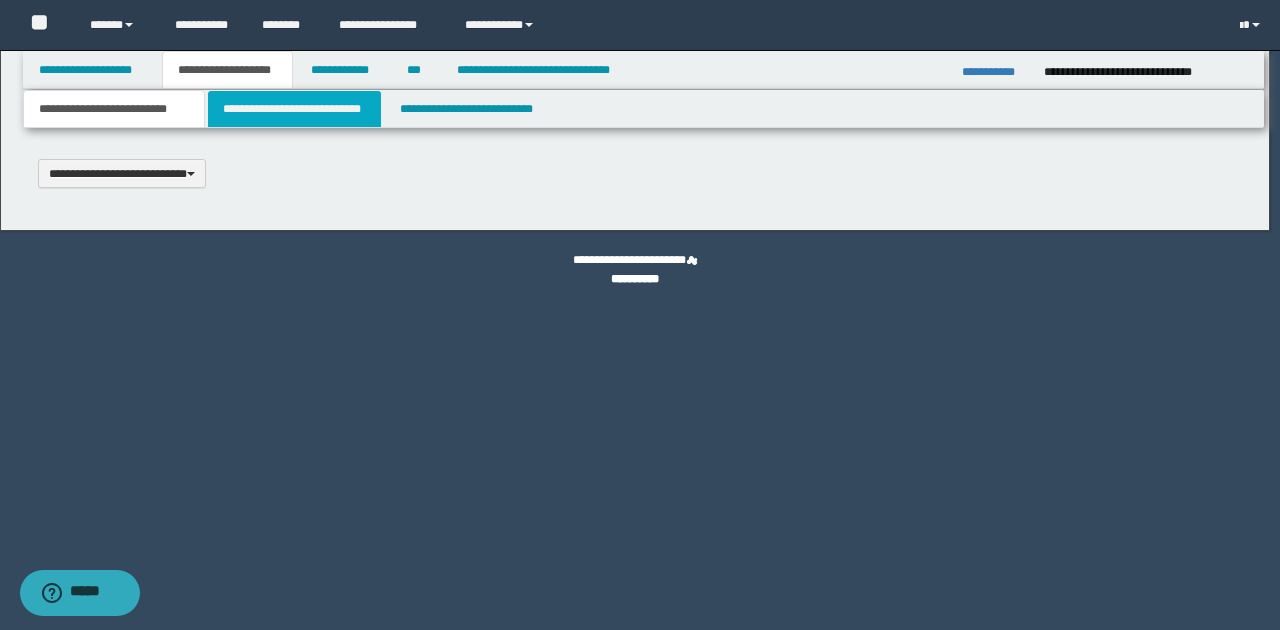 type 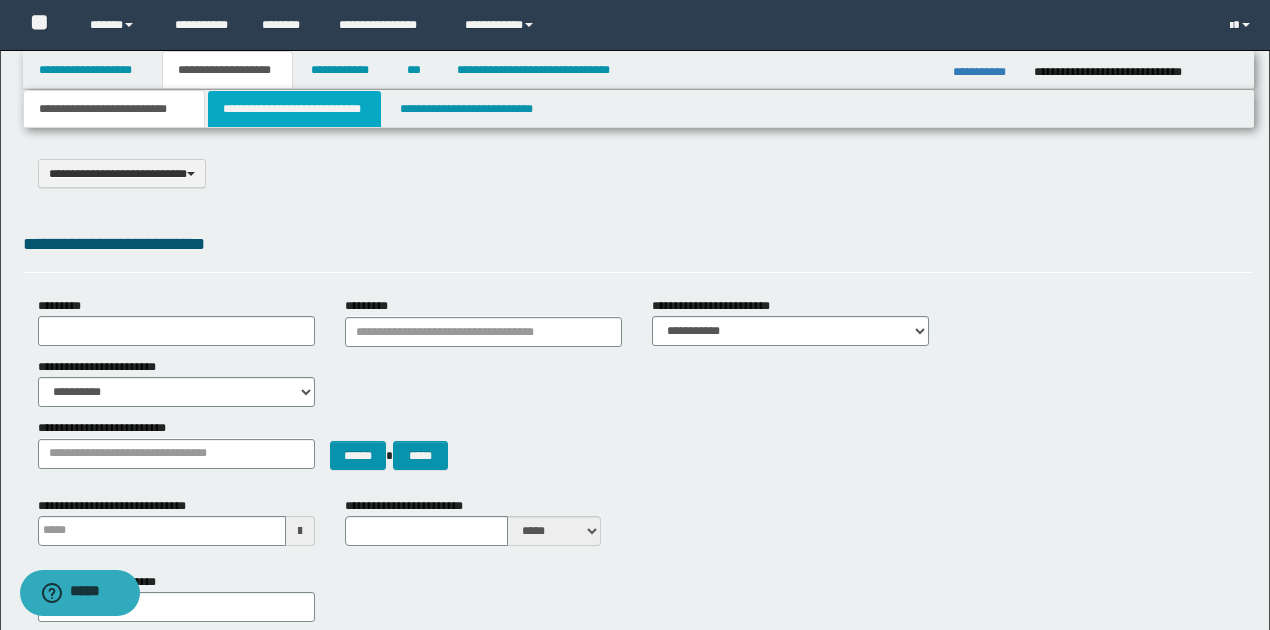 click on "**********" at bounding box center (294, 109) 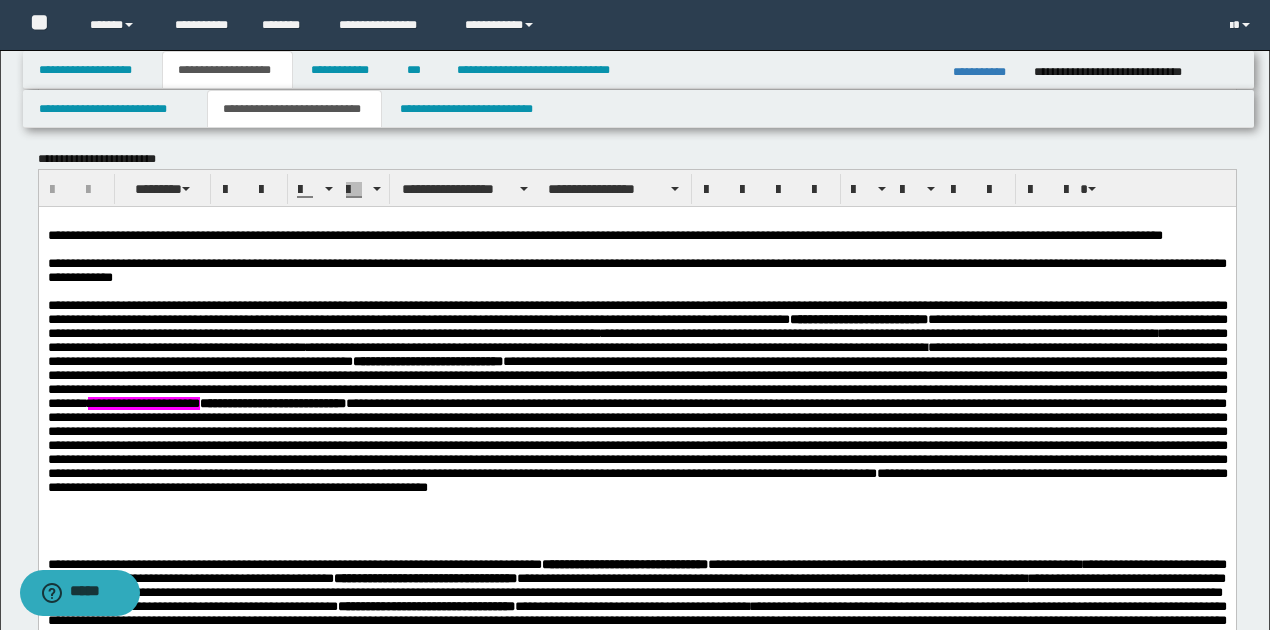 scroll, scrollTop: 1400, scrollLeft: 0, axis: vertical 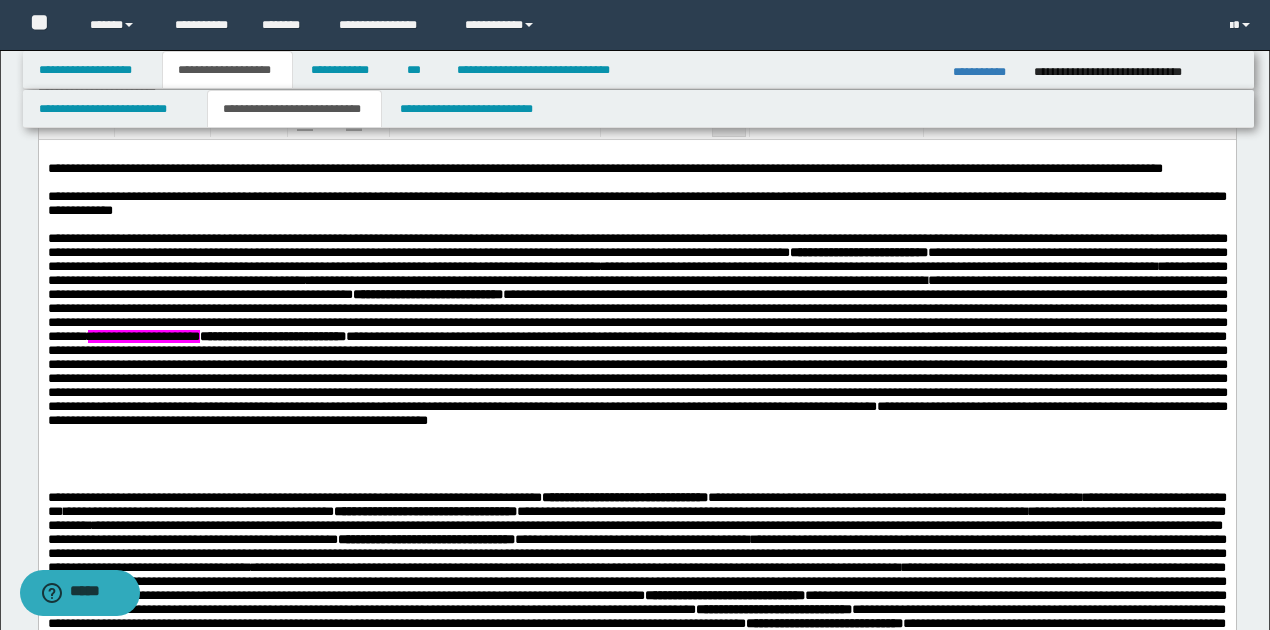 click on "**********" at bounding box center [142, 336] 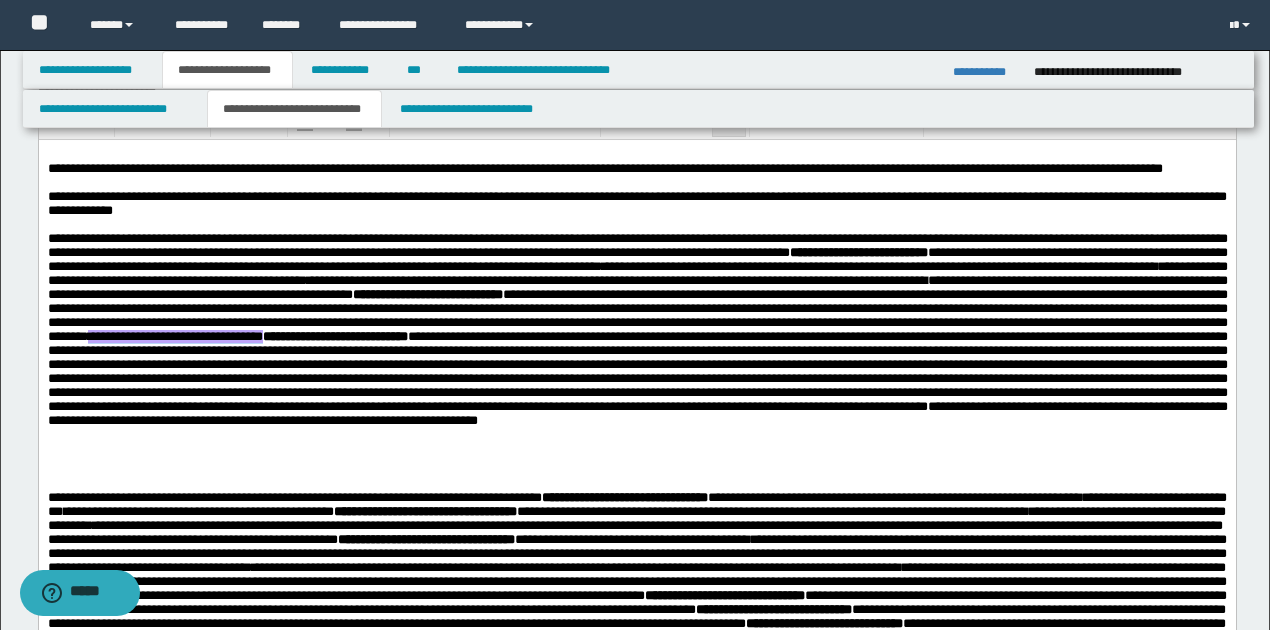drag, startPoint x: 865, startPoint y: 372, endPoint x: 1067, endPoint y: 372, distance: 202 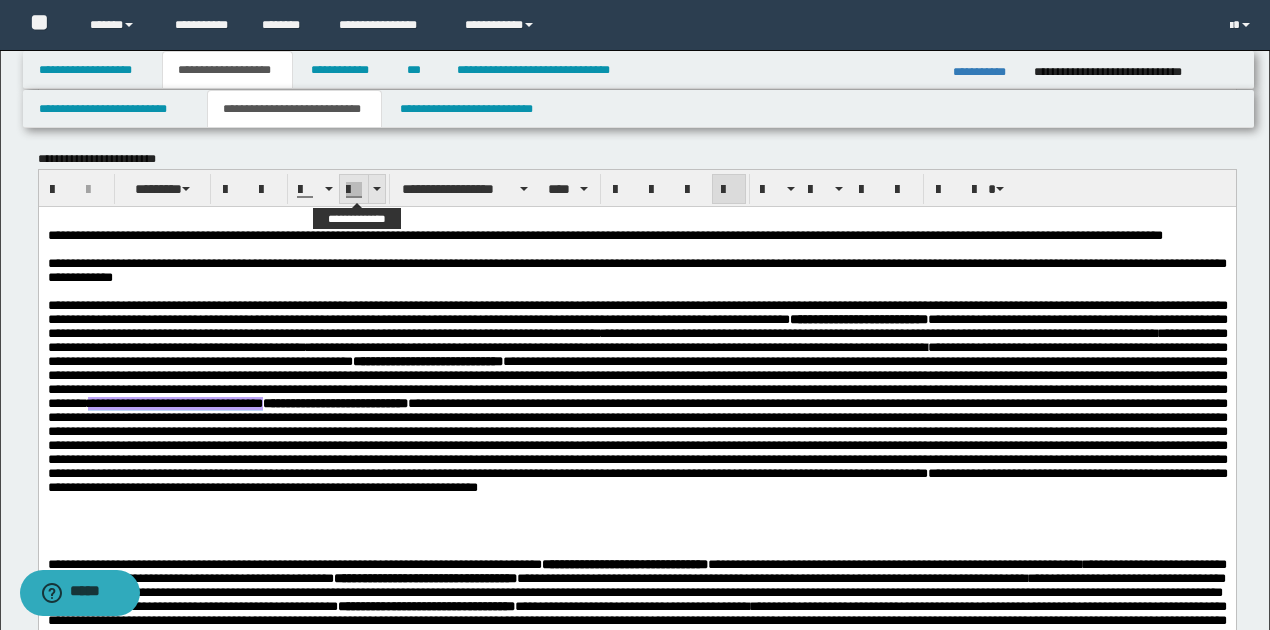click at bounding box center (376, 189) 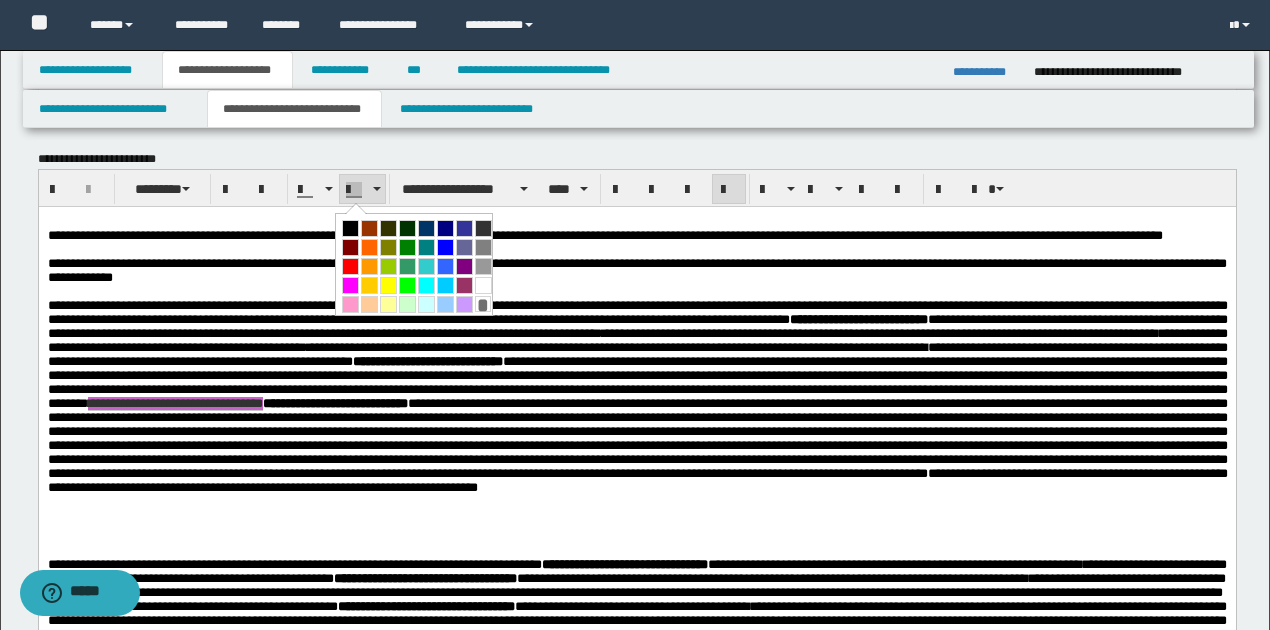 click on "*" at bounding box center [483, 304] 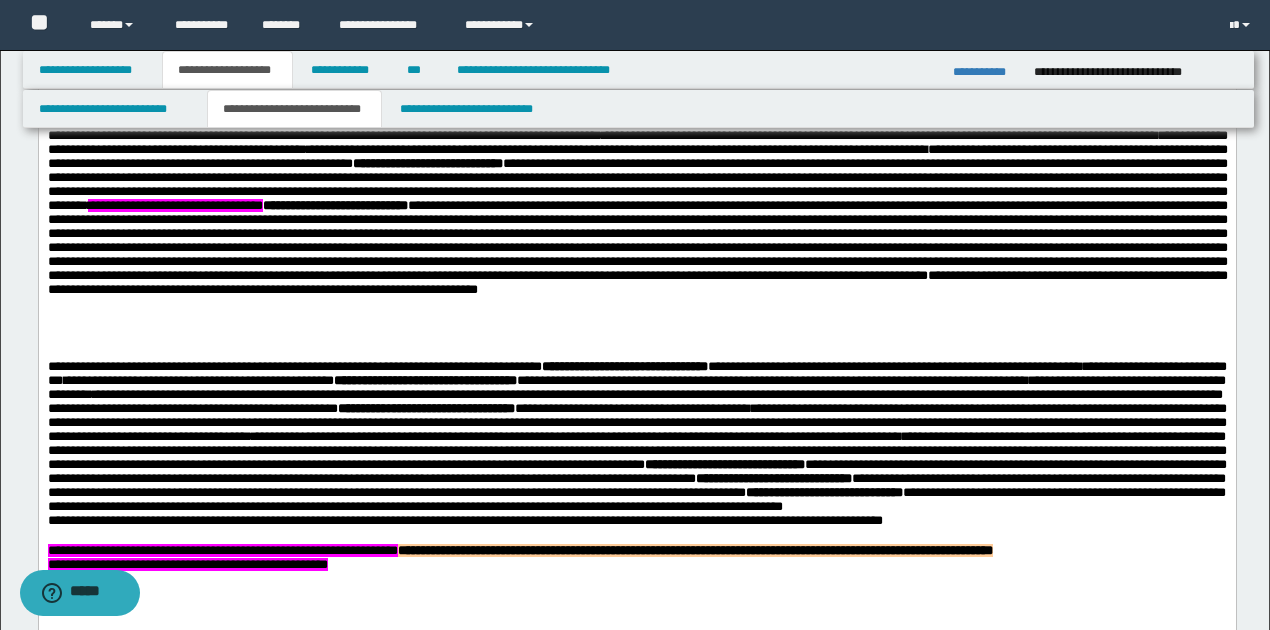 scroll, scrollTop: 1533, scrollLeft: 0, axis: vertical 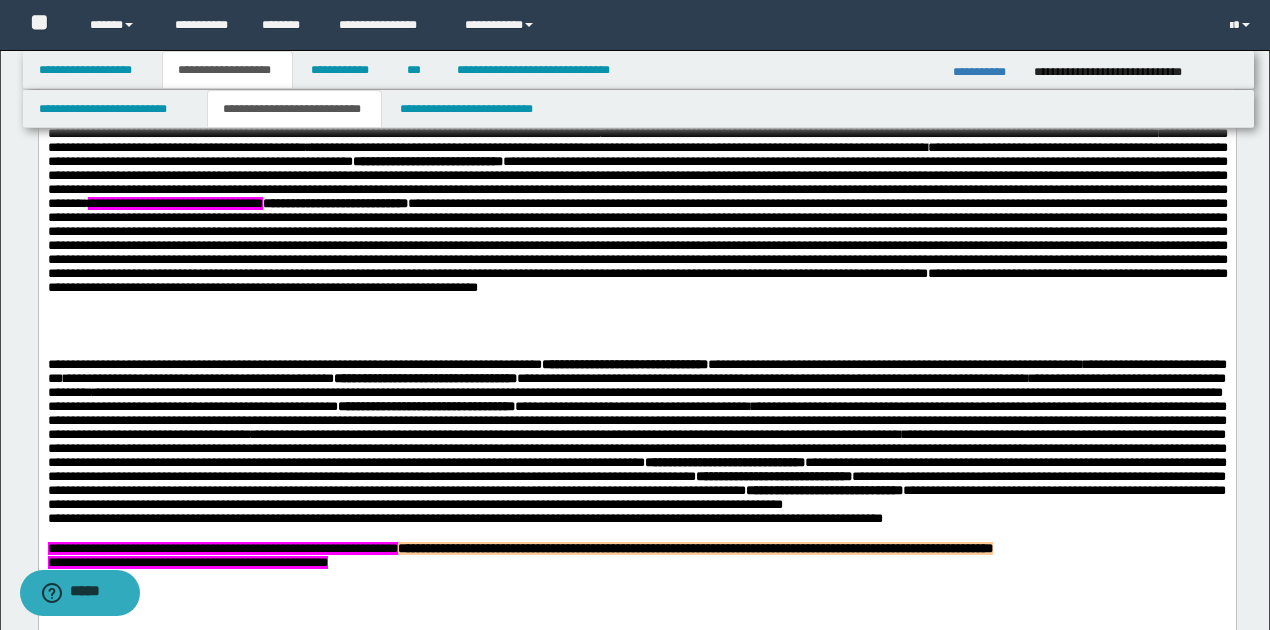 click on "**********" at bounding box center [637, 214] 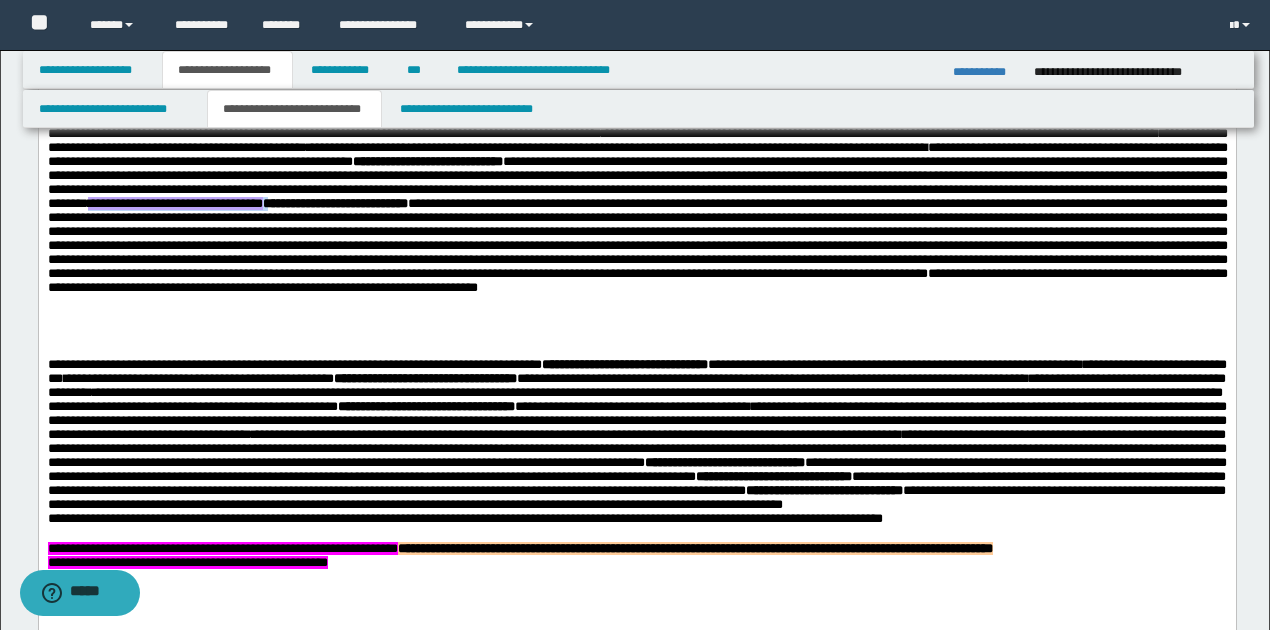 drag, startPoint x: 866, startPoint y: 236, endPoint x: 1076, endPoint y: 235, distance: 210.00238 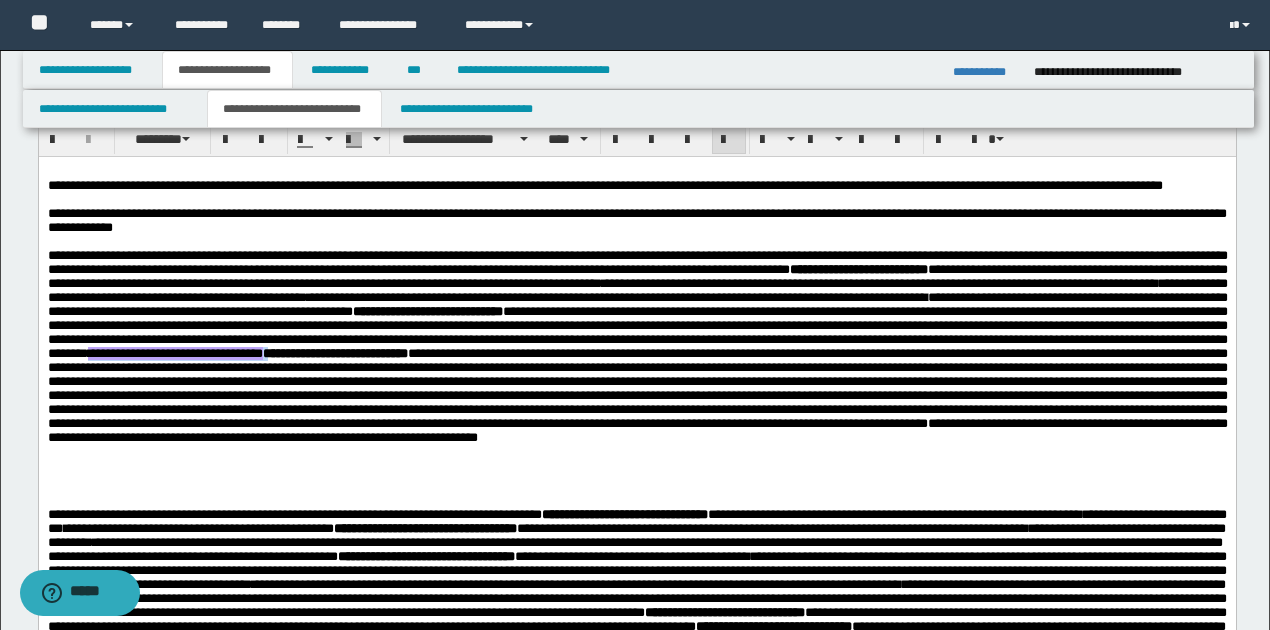 scroll, scrollTop: 1333, scrollLeft: 0, axis: vertical 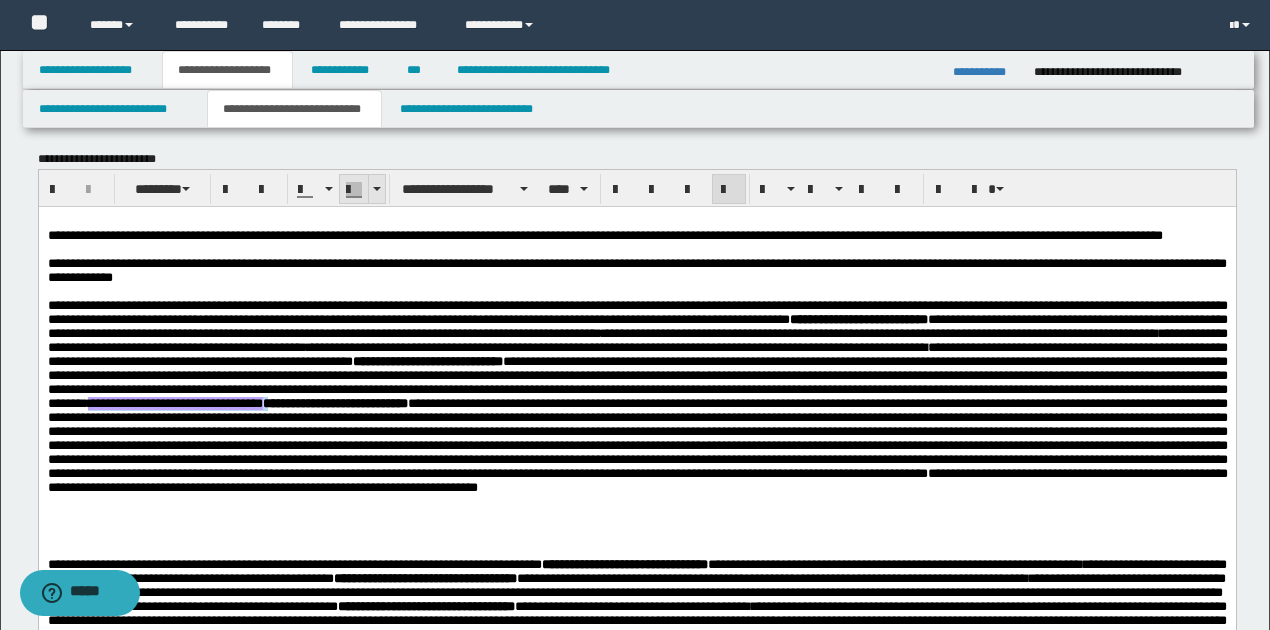 click at bounding box center (376, 189) 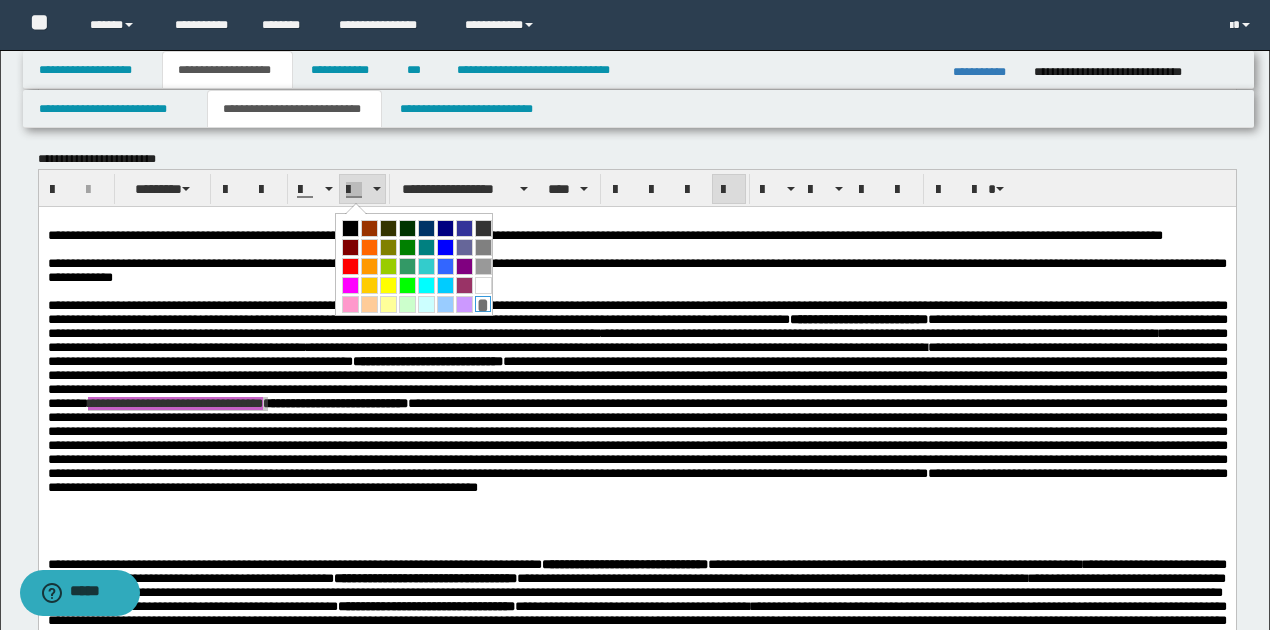 drag, startPoint x: 476, startPoint y: 297, endPoint x: 439, endPoint y: 92, distance: 208.31227 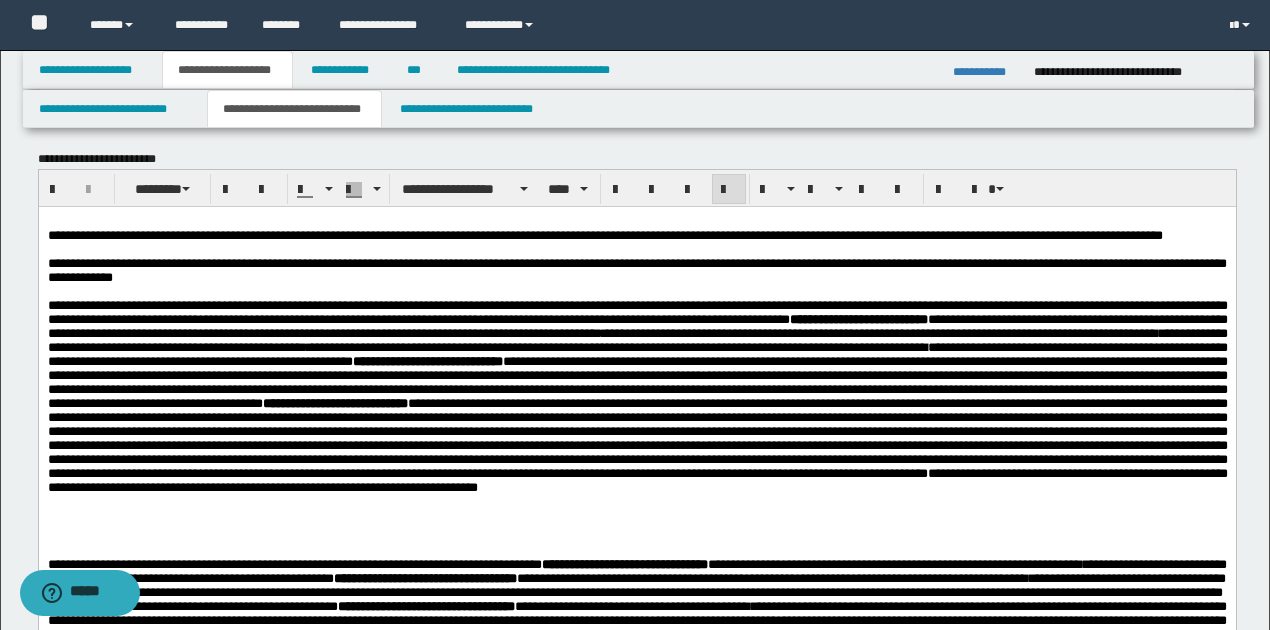 click on "**********" at bounding box center [636, 270] 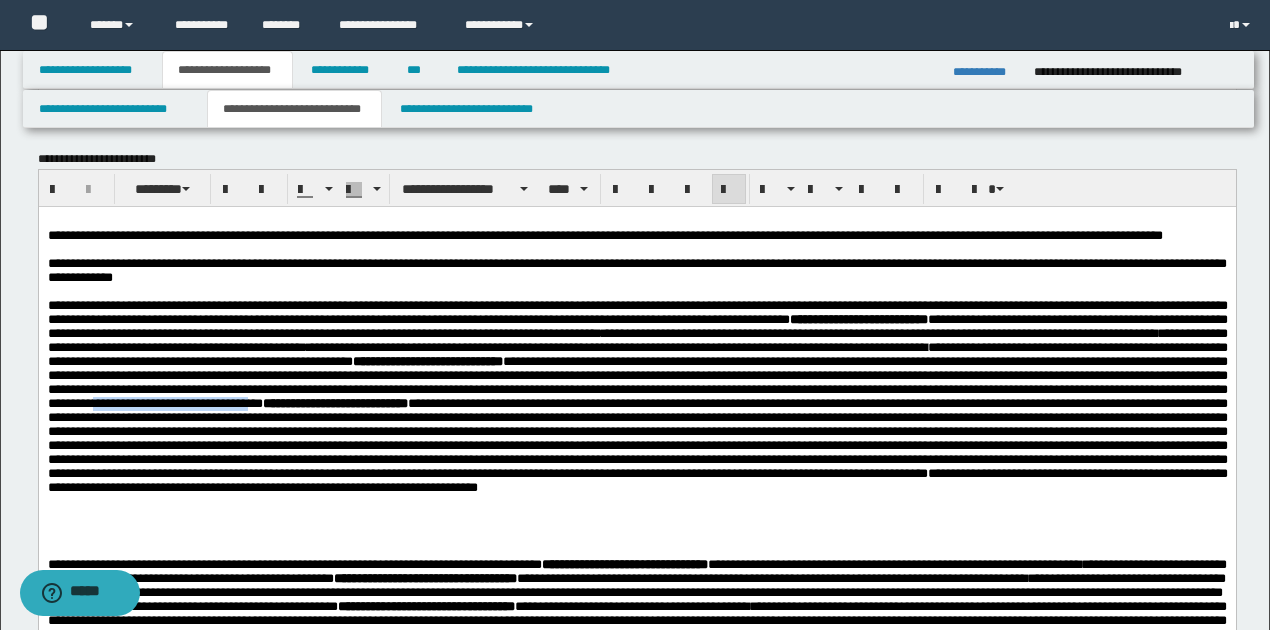 drag, startPoint x: 872, startPoint y: 438, endPoint x: 1048, endPoint y: 437, distance: 176.00284 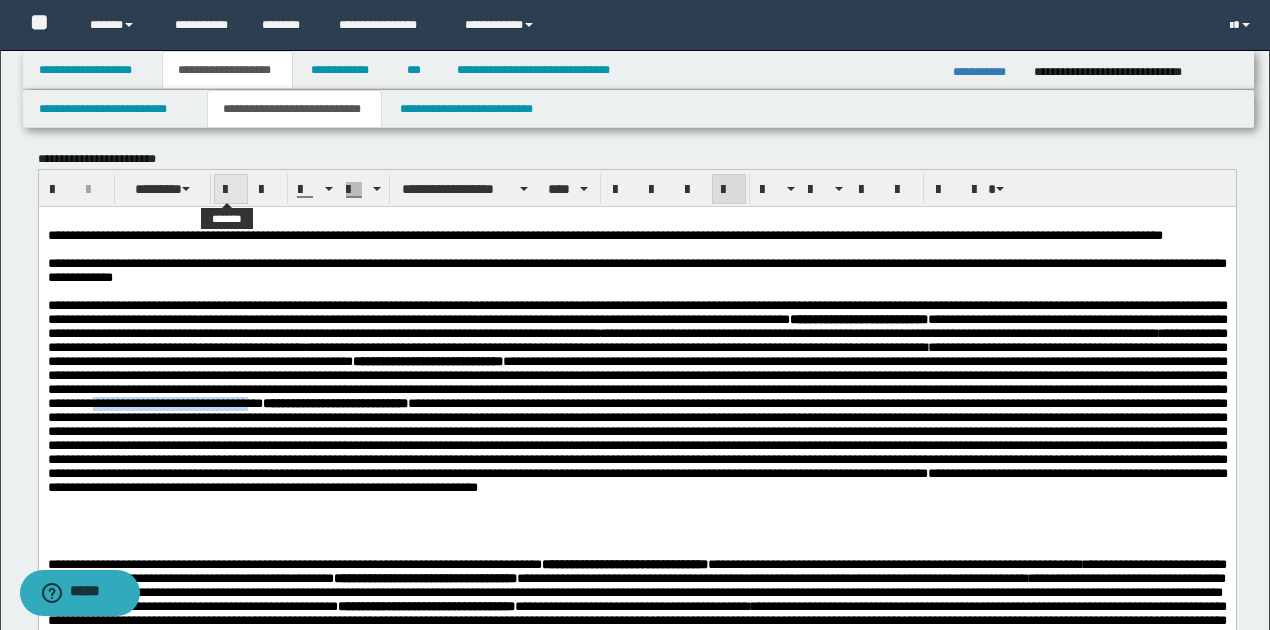 click at bounding box center (231, 190) 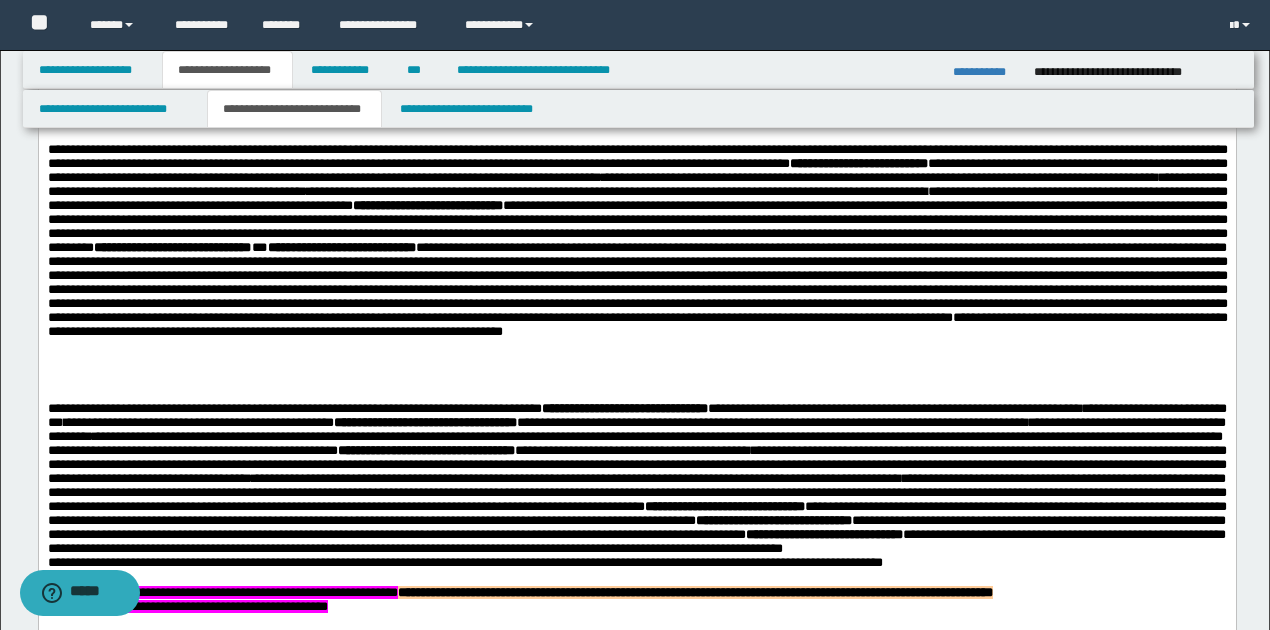 scroll, scrollTop: 1533, scrollLeft: 0, axis: vertical 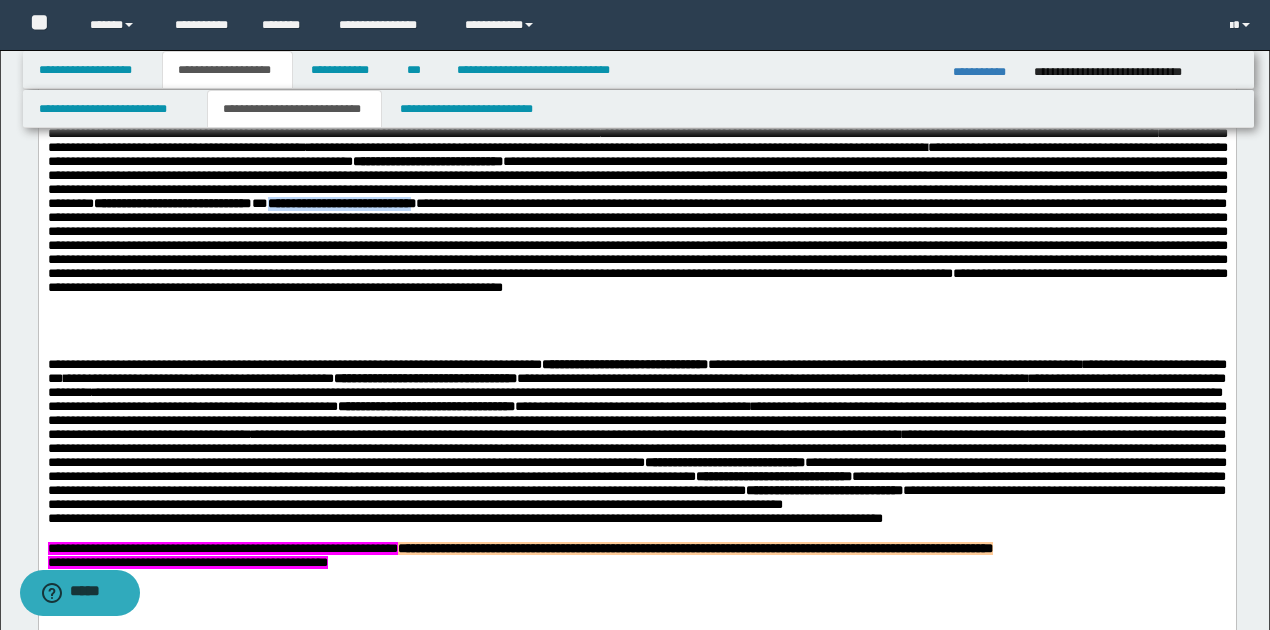 drag, startPoint x: 1067, startPoint y: 238, endPoint x: 1231, endPoint y: 243, distance: 164.0762 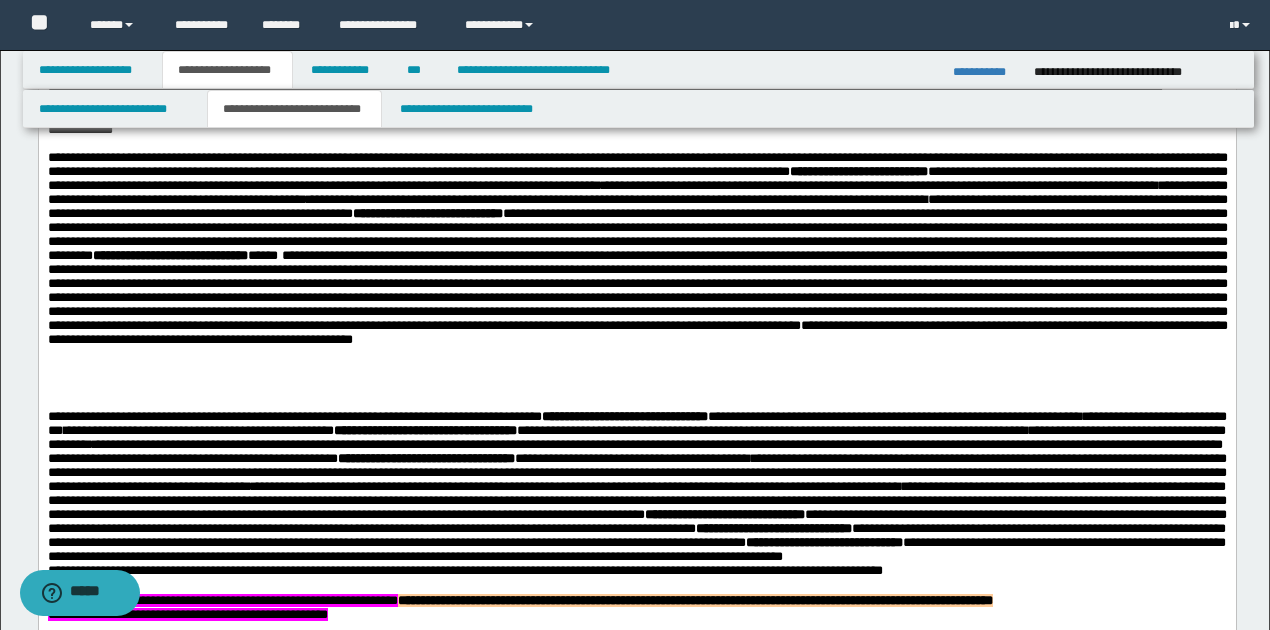 scroll, scrollTop: 1466, scrollLeft: 0, axis: vertical 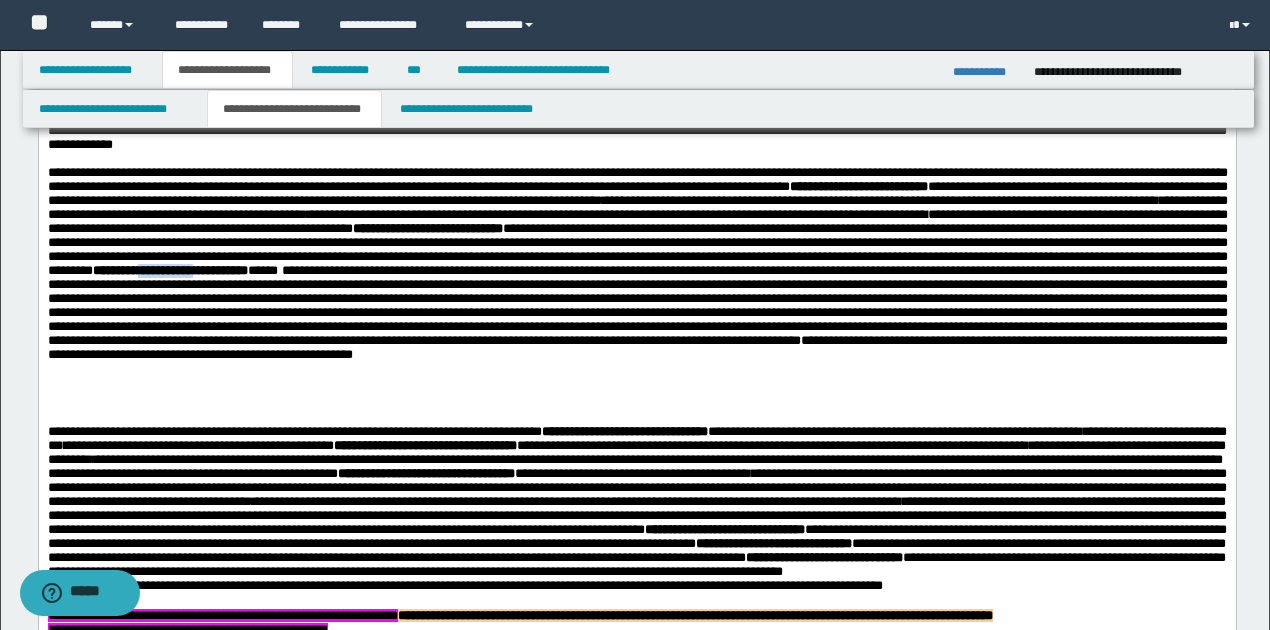 drag, startPoint x: 907, startPoint y: 305, endPoint x: 973, endPoint y: 304, distance: 66.007576 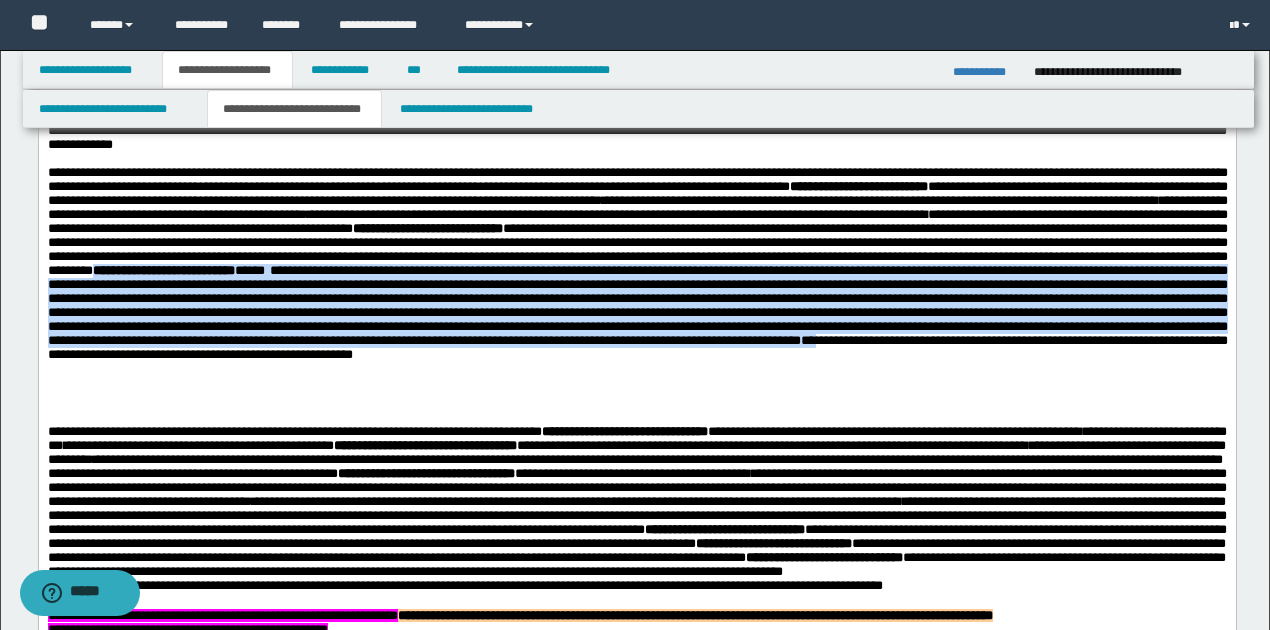 drag, startPoint x: 862, startPoint y: 303, endPoint x: 976, endPoint y: 392, distance: 144.6271 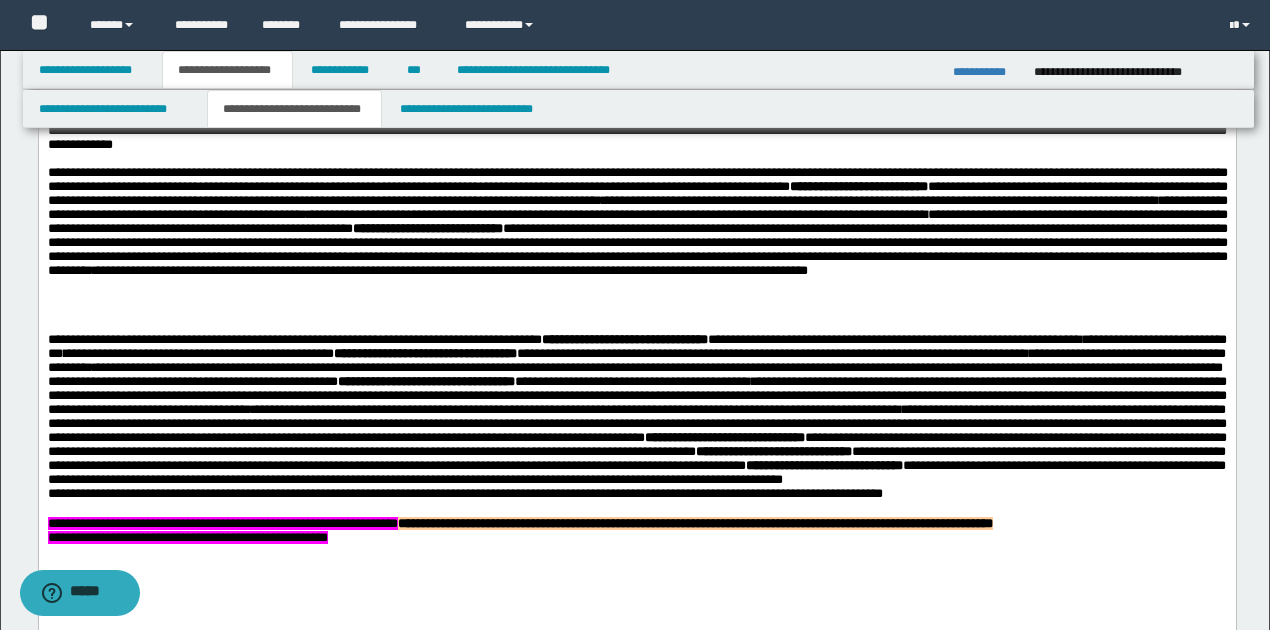 click on "**********" at bounding box center (636, 354) 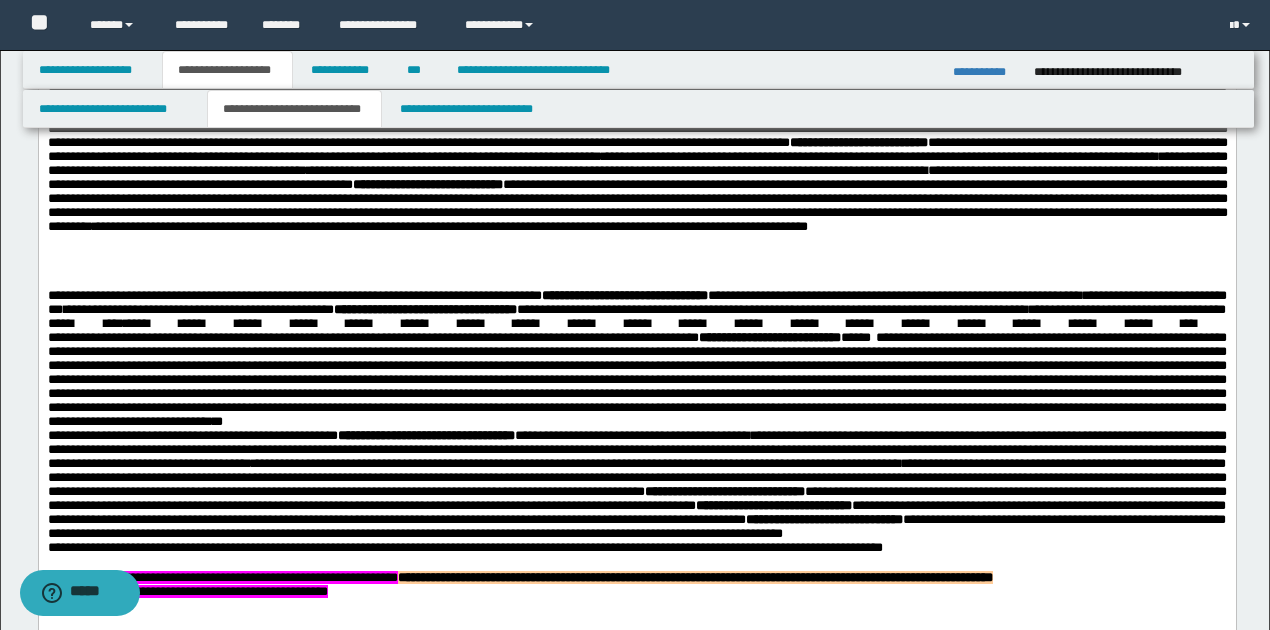 scroll, scrollTop: 1533, scrollLeft: 0, axis: vertical 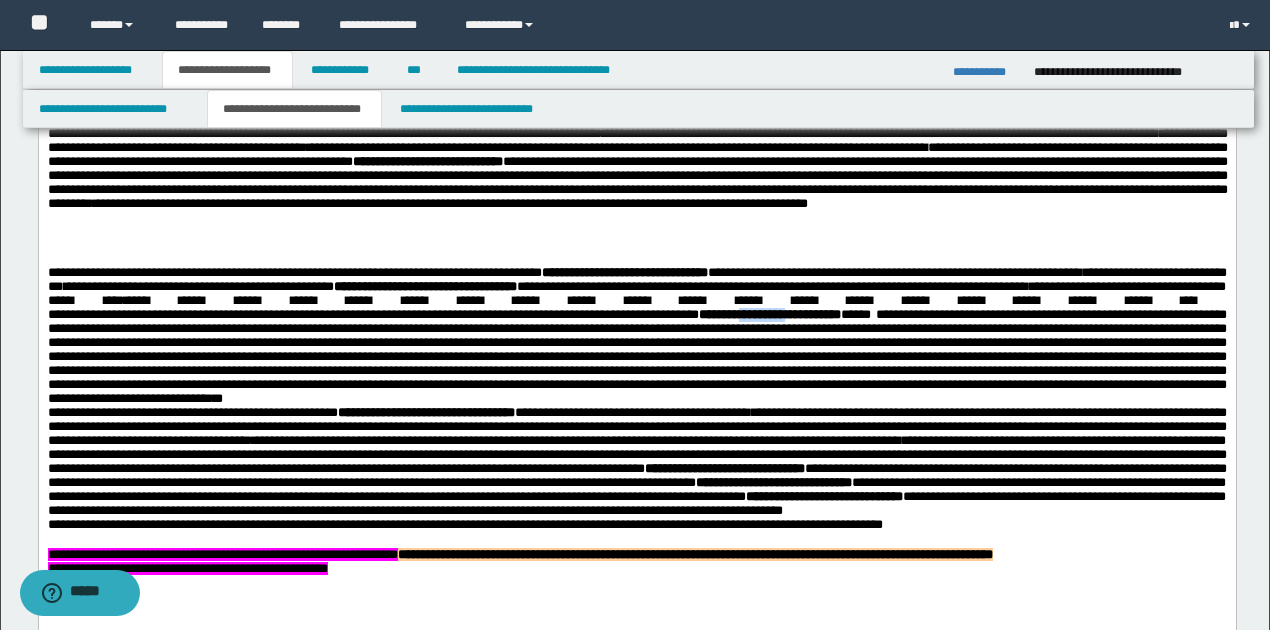 drag, startPoint x: 548, startPoint y: 343, endPoint x: 600, endPoint y: 345, distance: 52.03845 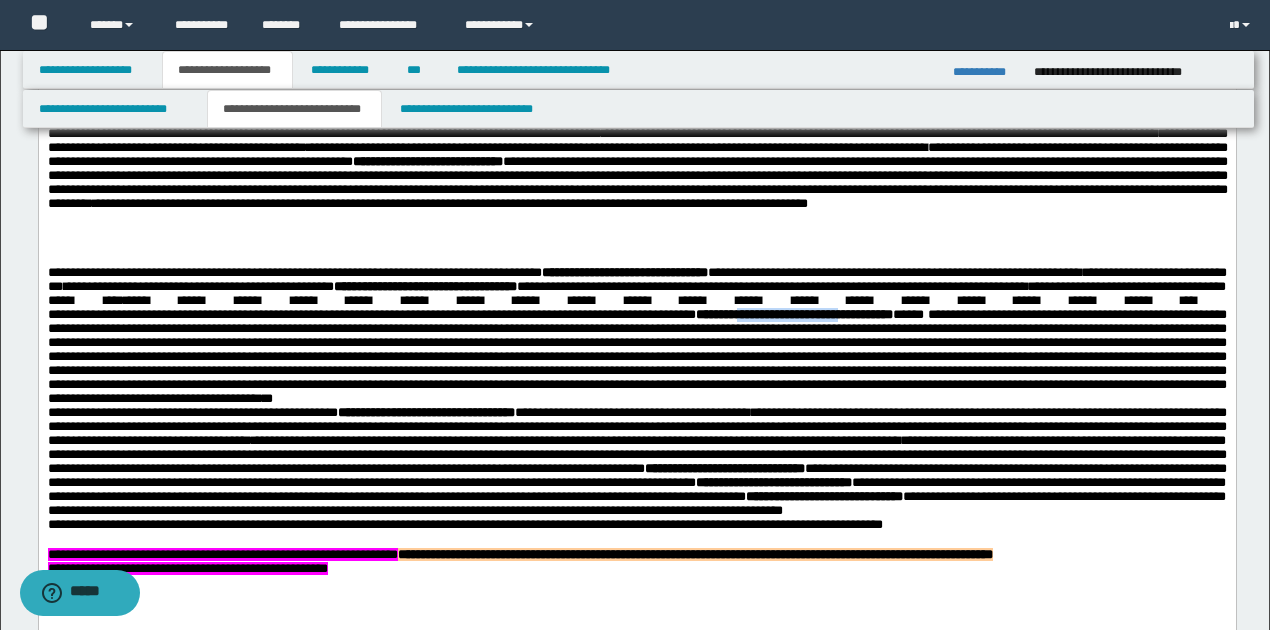 drag, startPoint x: 536, startPoint y: 345, endPoint x: 694, endPoint y: 342, distance: 158.02847 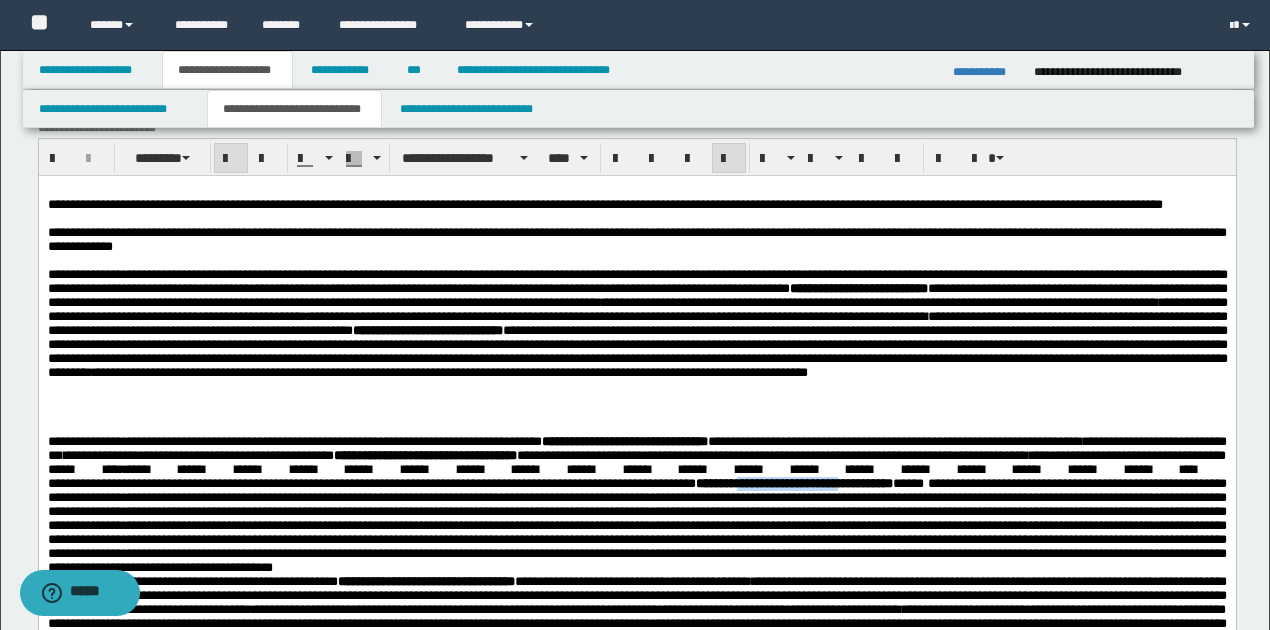 scroll, scrollTop: 1333, scrollLeft: 0, axis: vertical 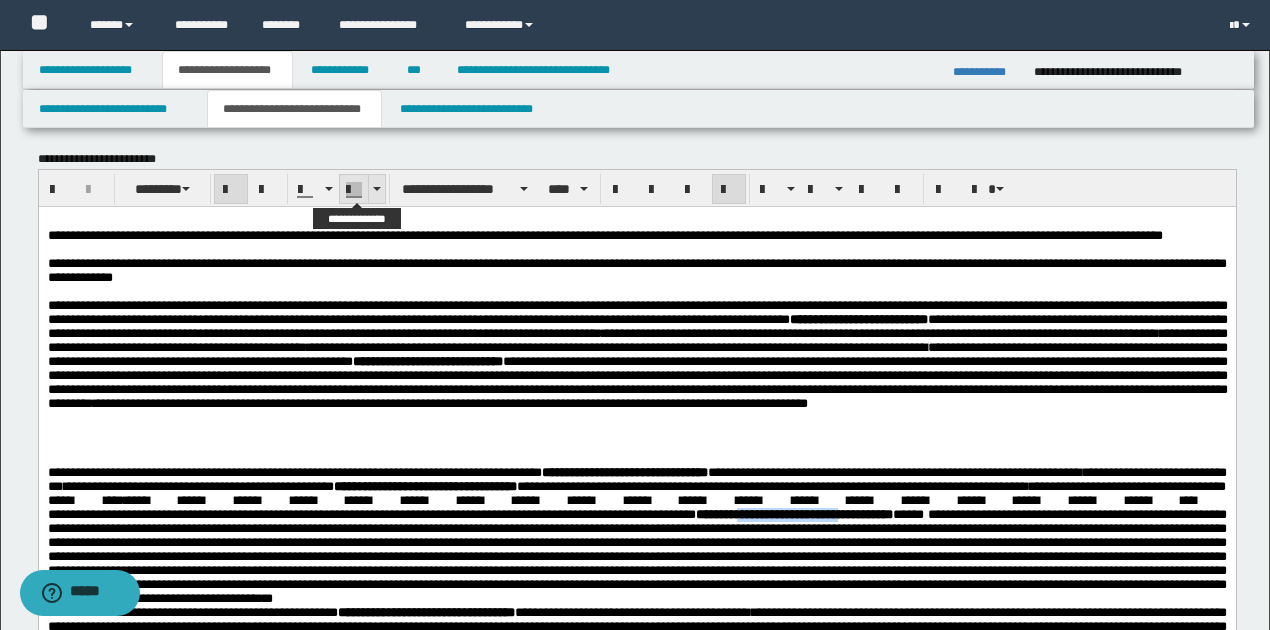 click at bounding box center [376, 189] 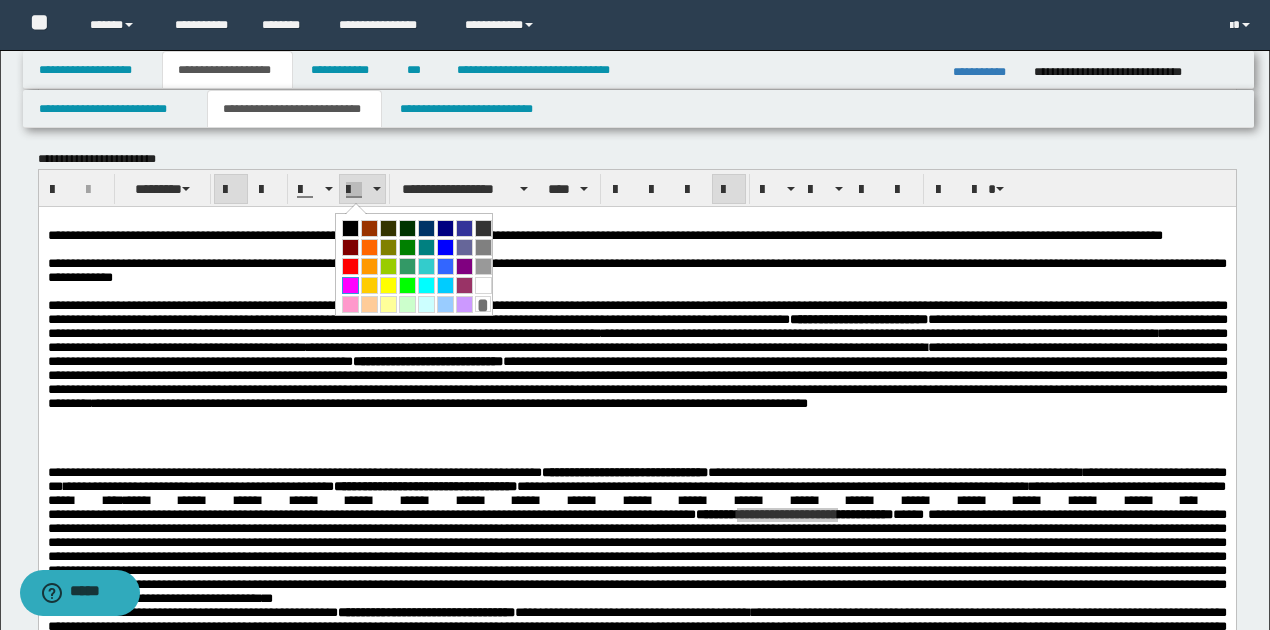 click at bounding box center [350, 285] 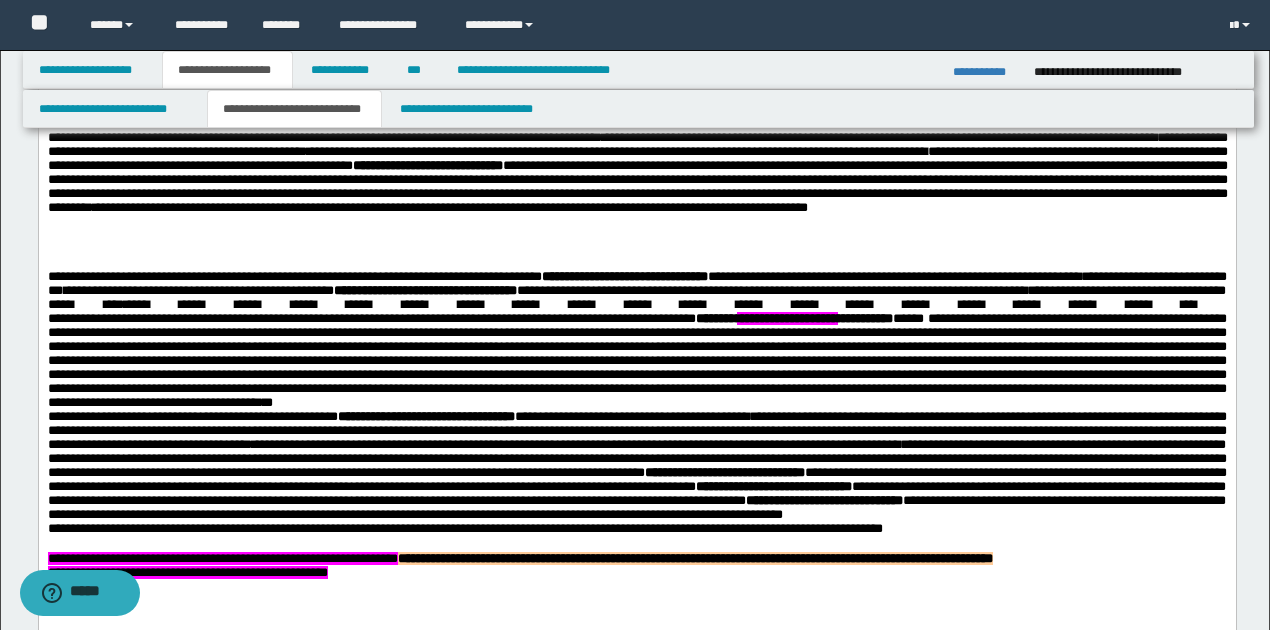 scroll, scrollTop: 1533, scrollLeft: 0, axis: vertical 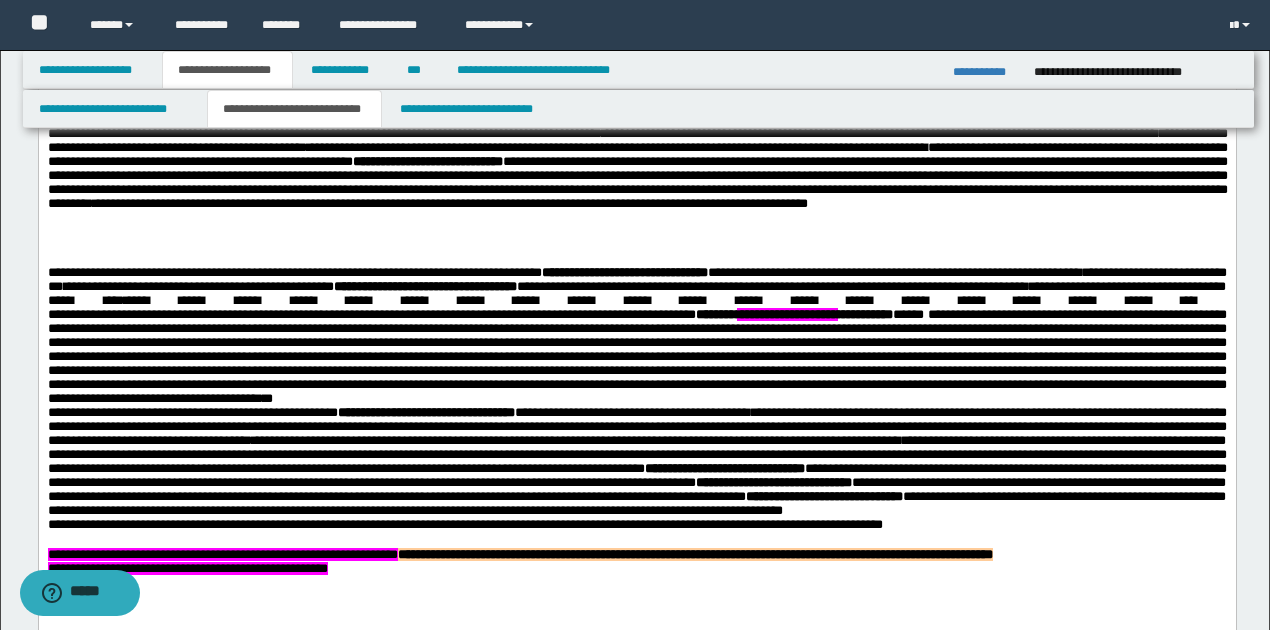 click on "**********" at bounding box center [636, 356] 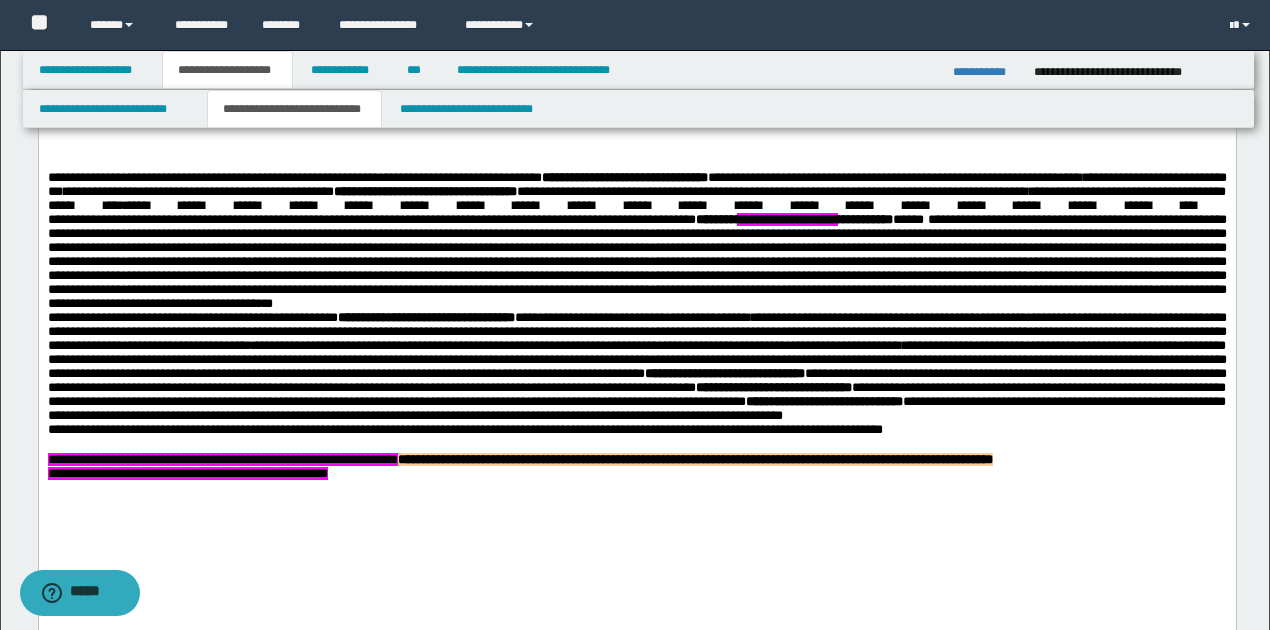 scroll, scrollTop: 1666, scrollLeft: 0, axis: vertical 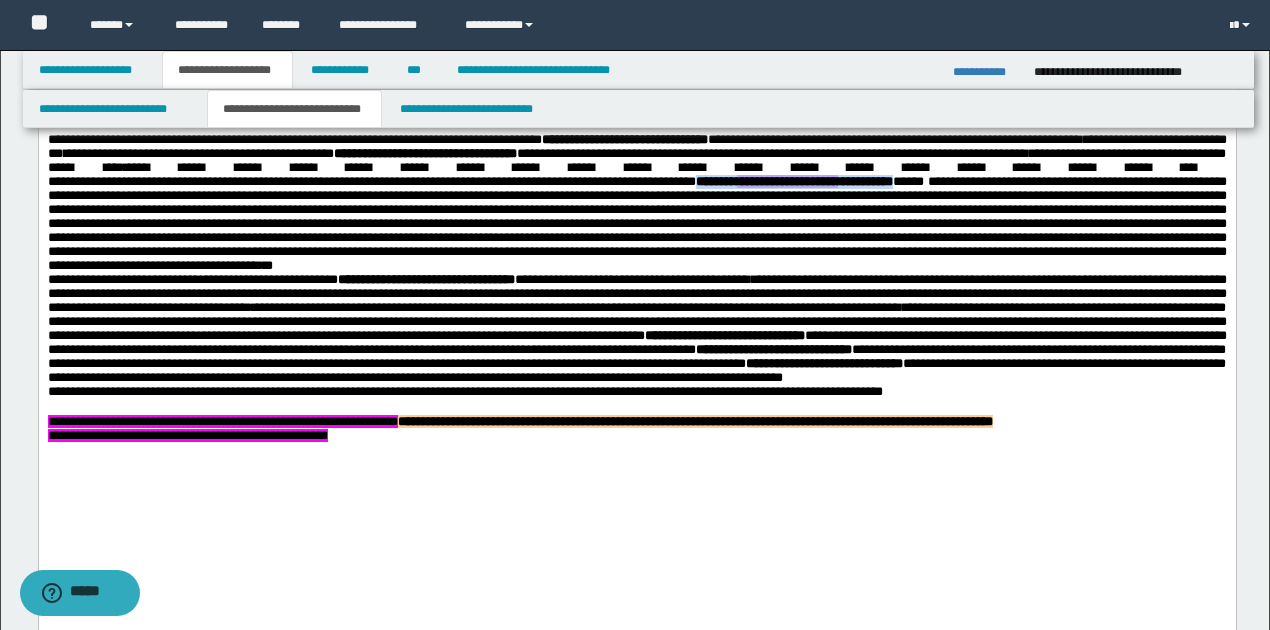 drag, startPoint x: 488, startPoint y: 215, endPoint x: 761, endPoint y: 209, distance: 273.06592 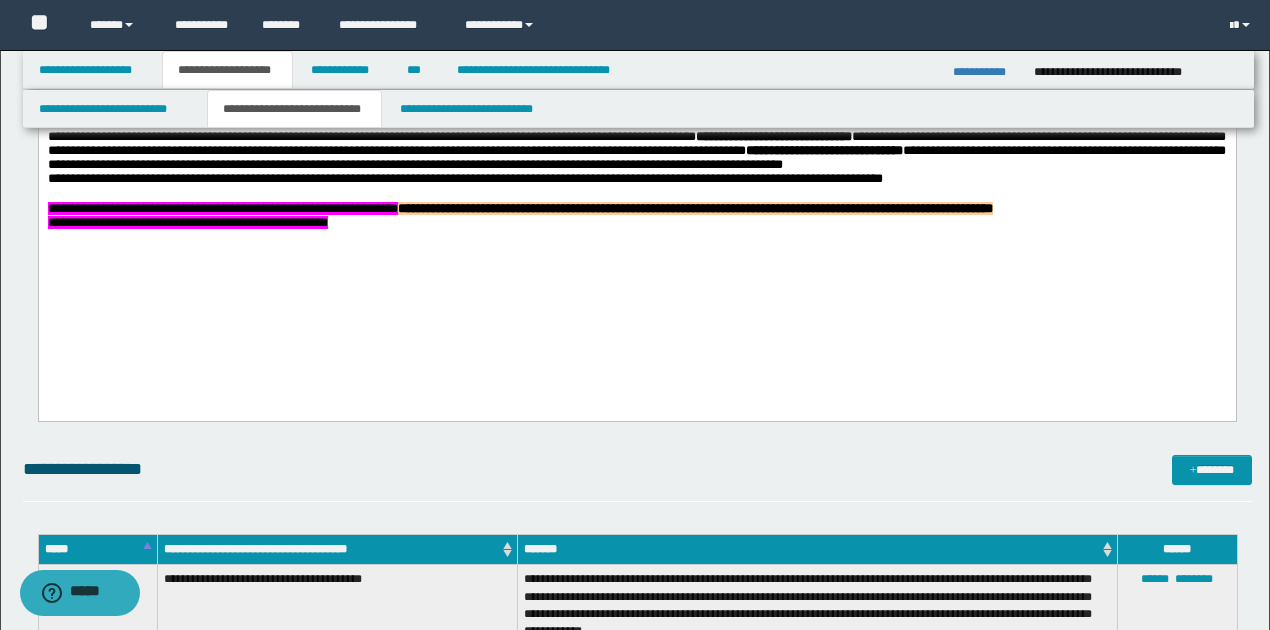 scroll, scrollTop: 1933, scrollLeft: 0, axis: vertical 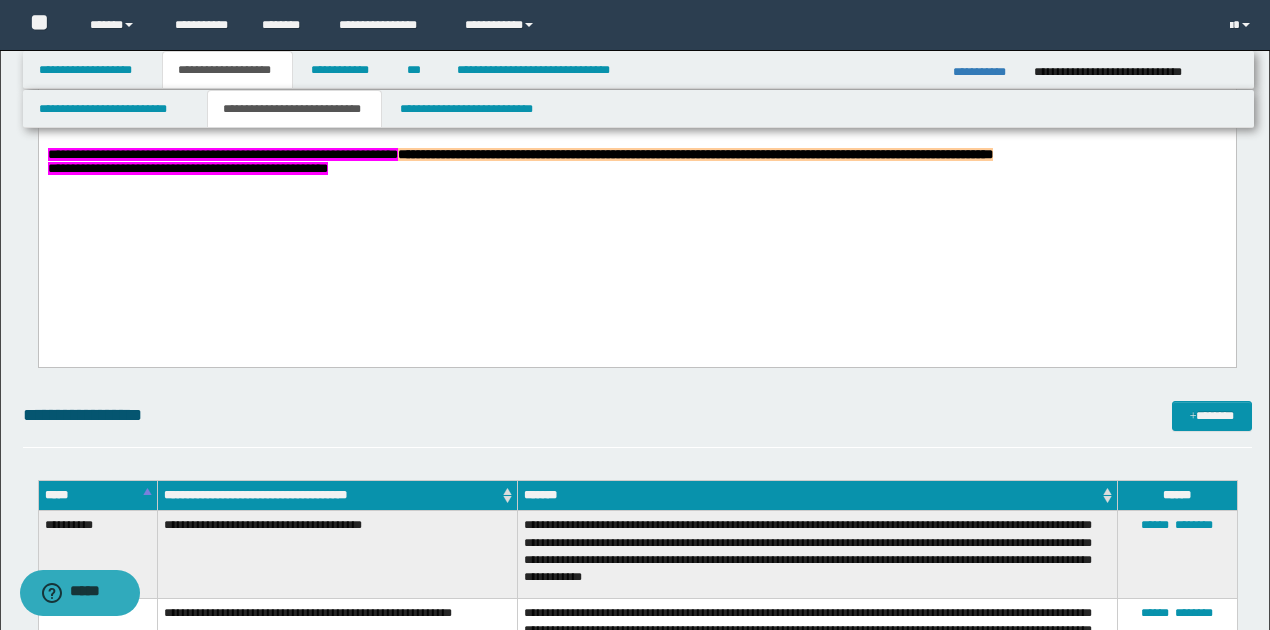 click on "**********" at bounding box center [636, 170] 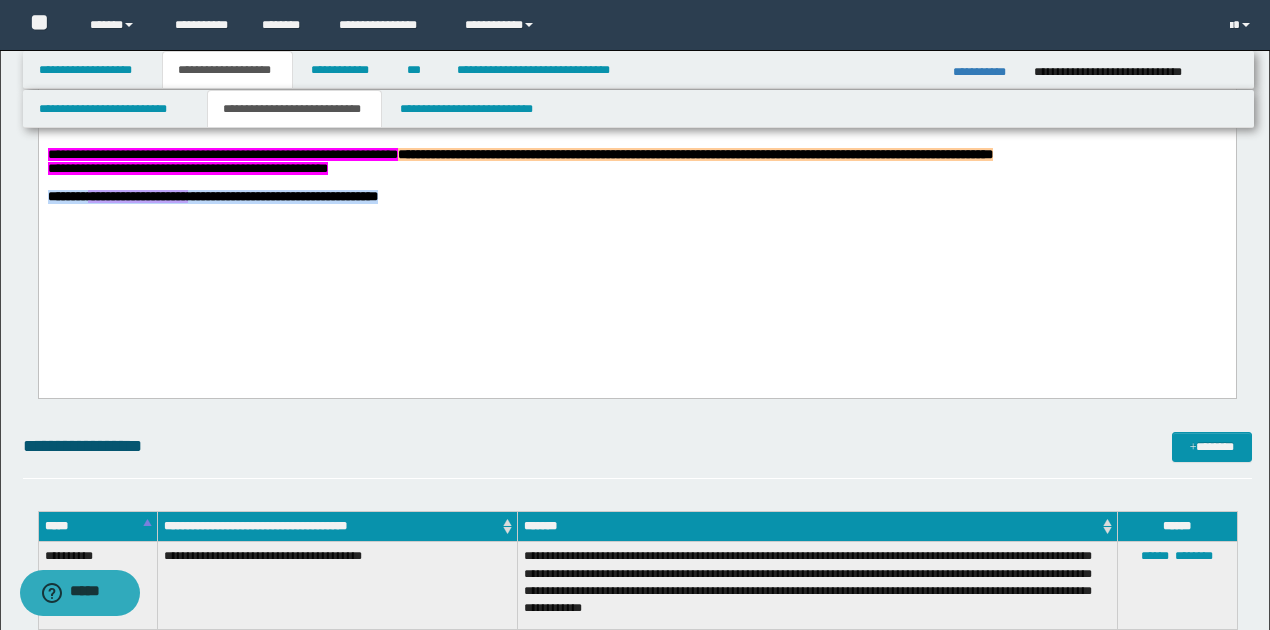 drag, startPoint x: 48, startPoint y: 284, endPoint x: 533, endPoint y: 282, distance: 485.00412 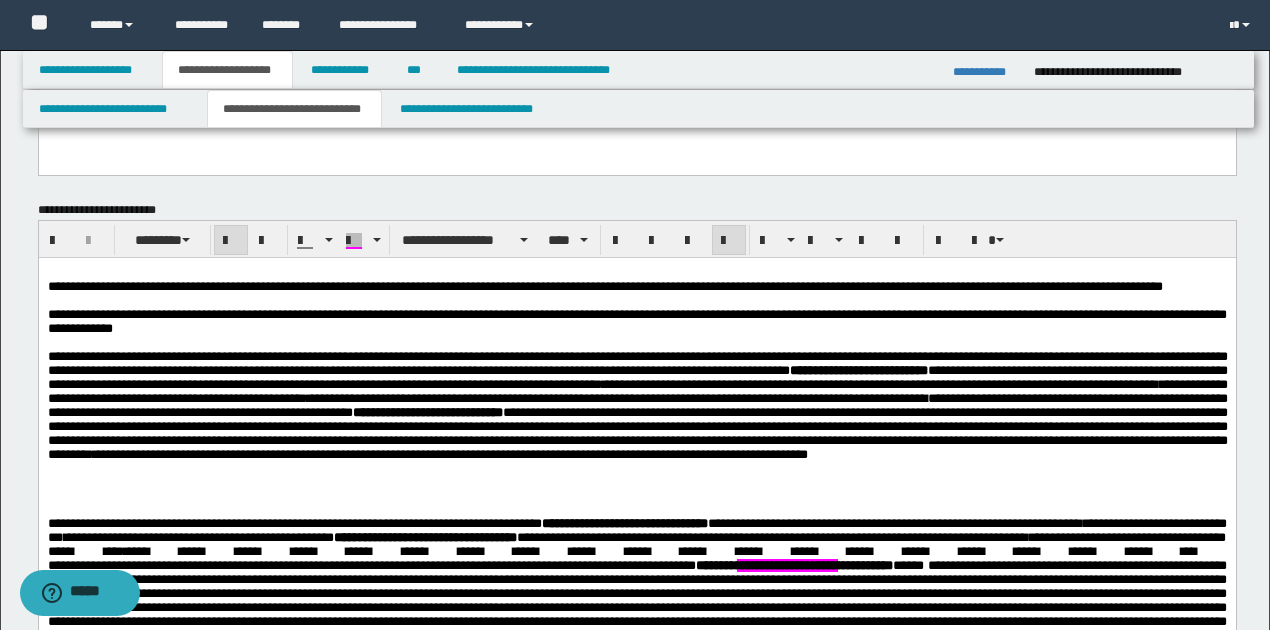 scroll, scrollTop: 1266, scrollLeft: 0, axis: vertical 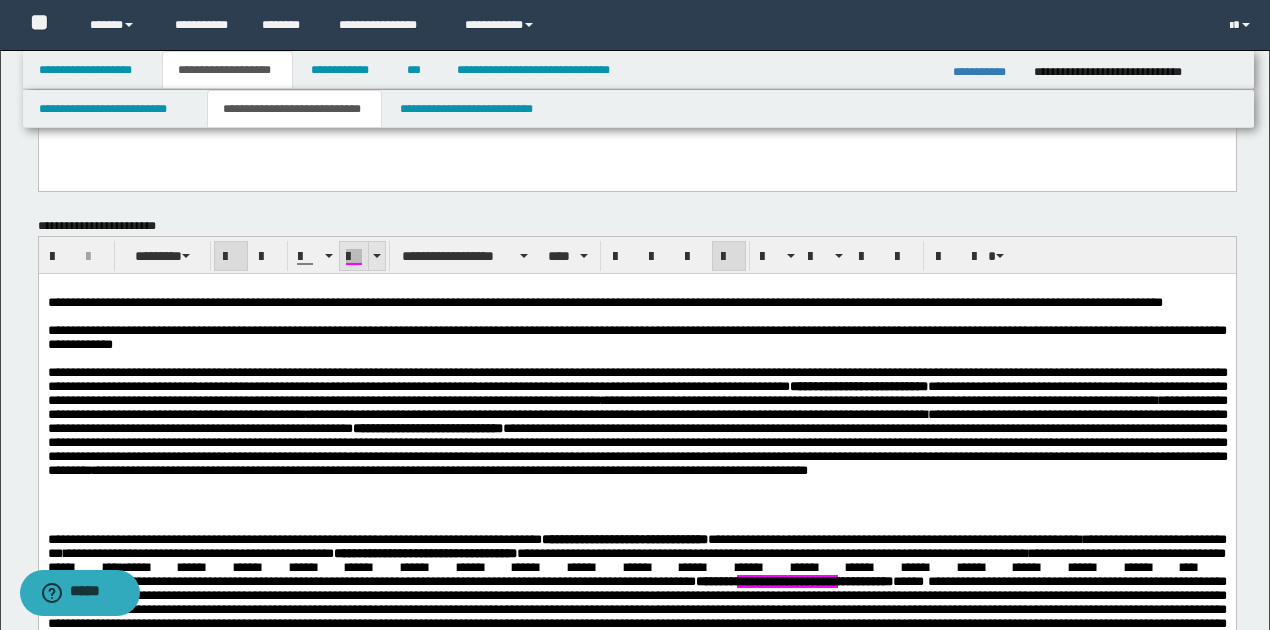 click at bounding box center [377, 256] 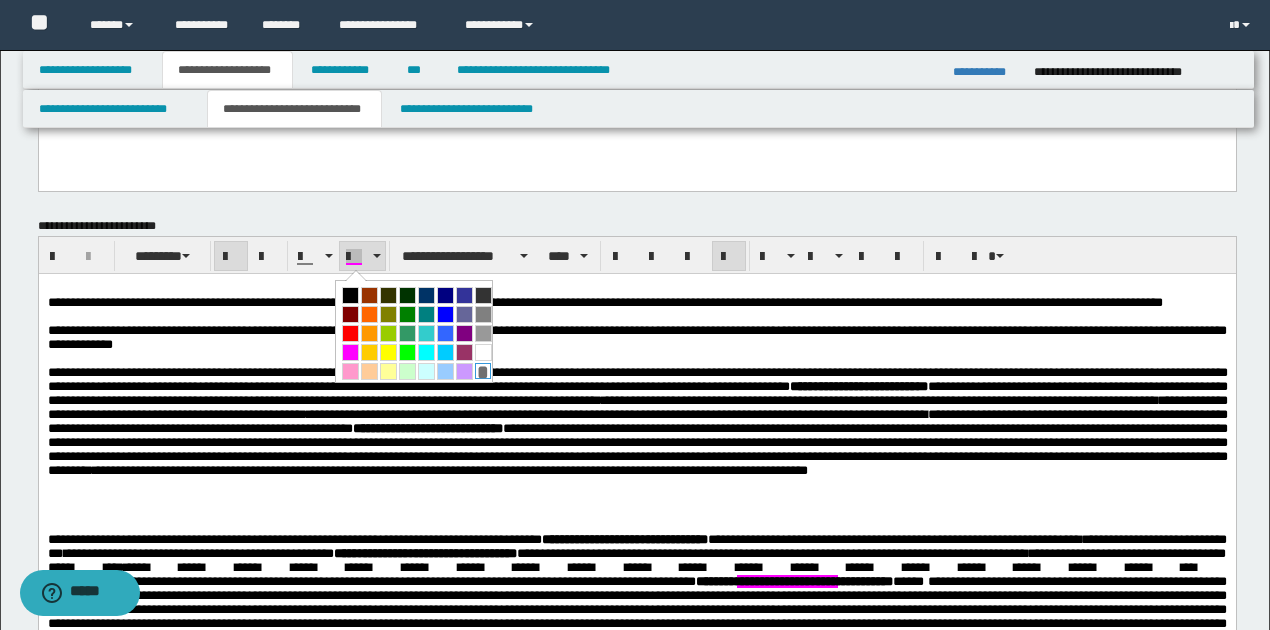 click on "*" at bounding box center (483, 371) 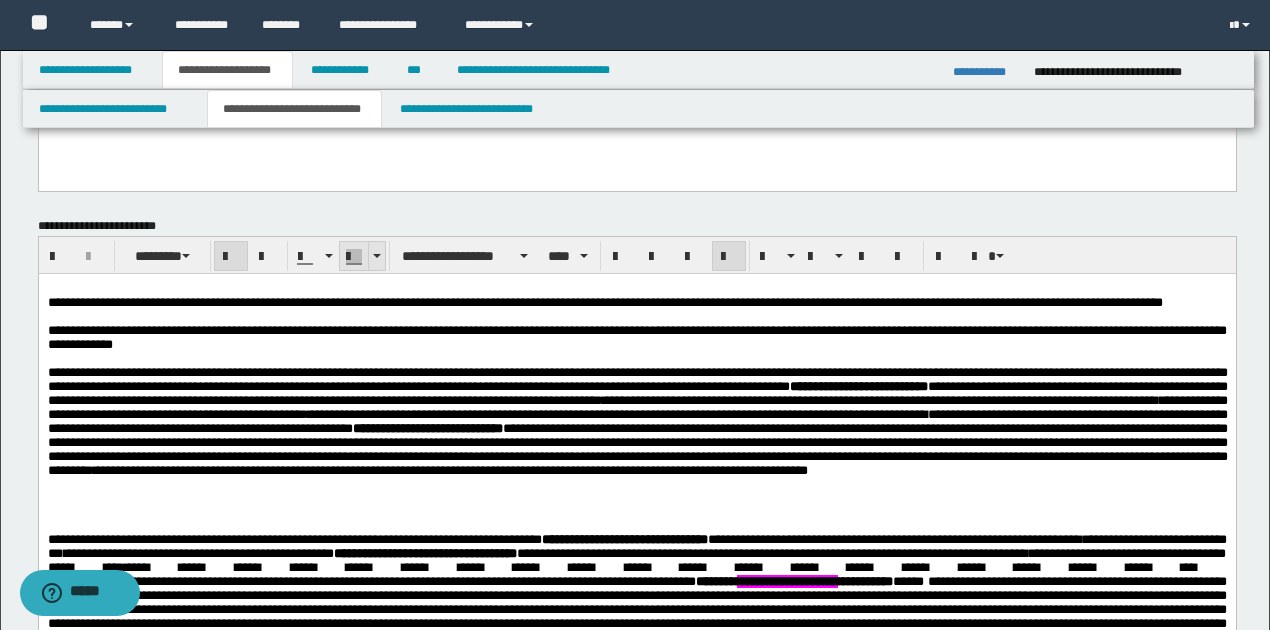 click at bounding box center [376, 256] 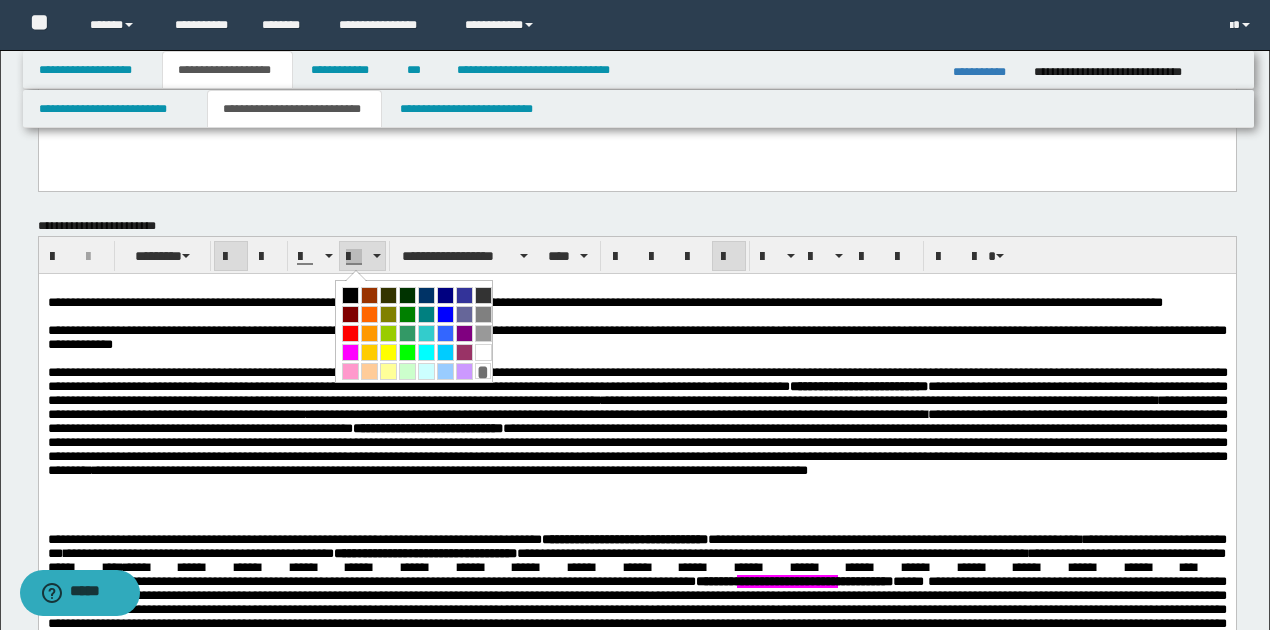 click at bounding box center (369, 352) 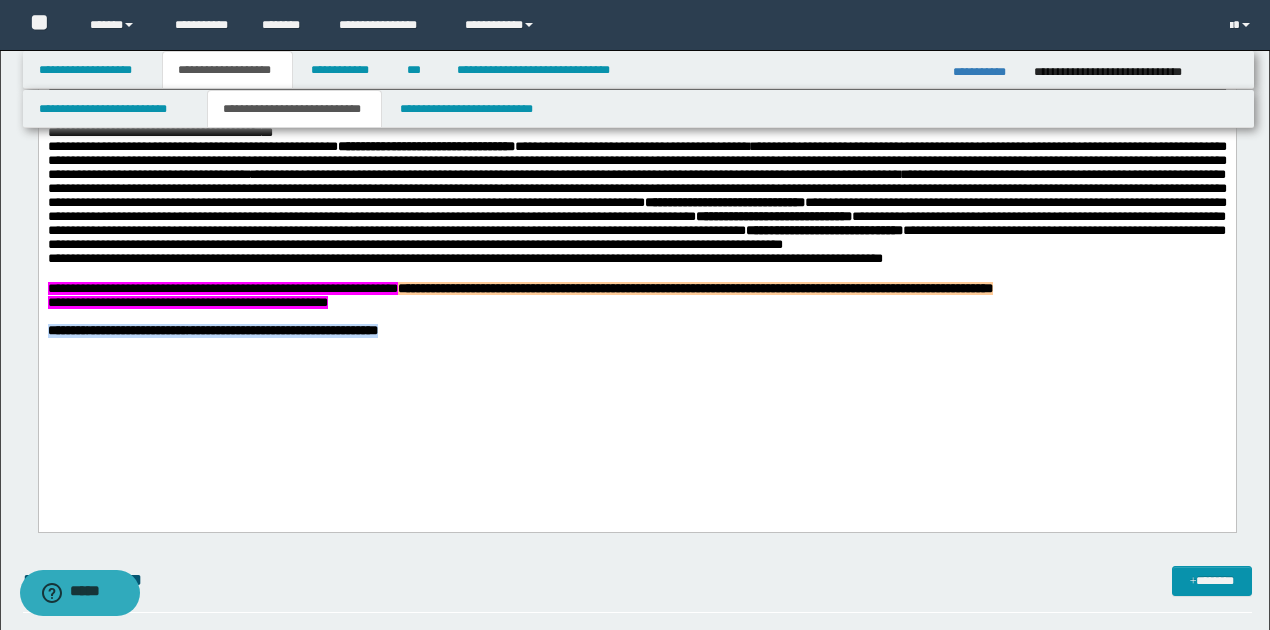 scroll, scrollTop: 1800, scrollLeft: 0, axis: vertical 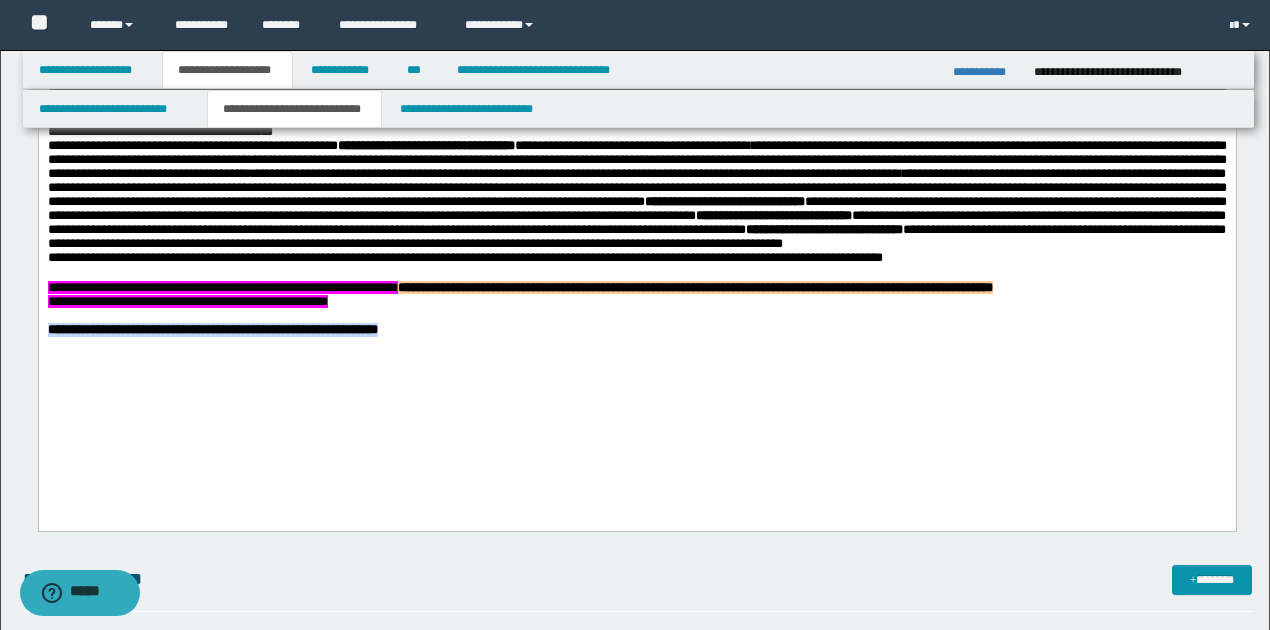 click on "**********" at bounding box center [636, 331] 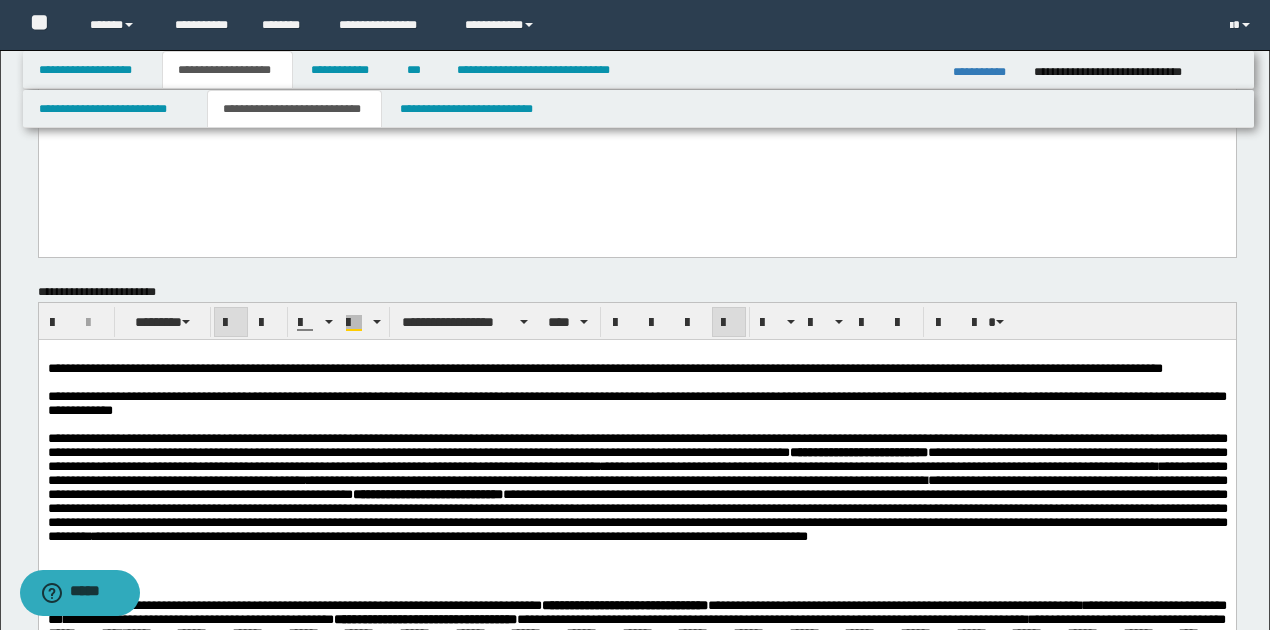 scroll, scrollTop: 1200, scrollLeft: 0, axis: vertical 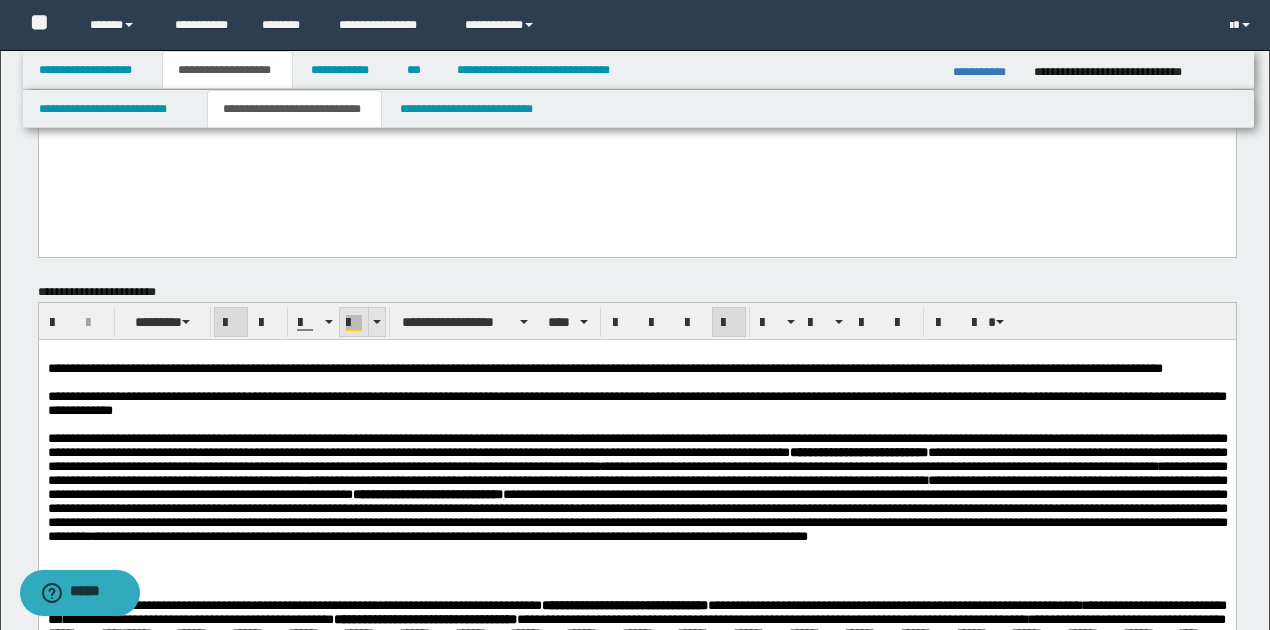 click at bounding box center (376, 322) 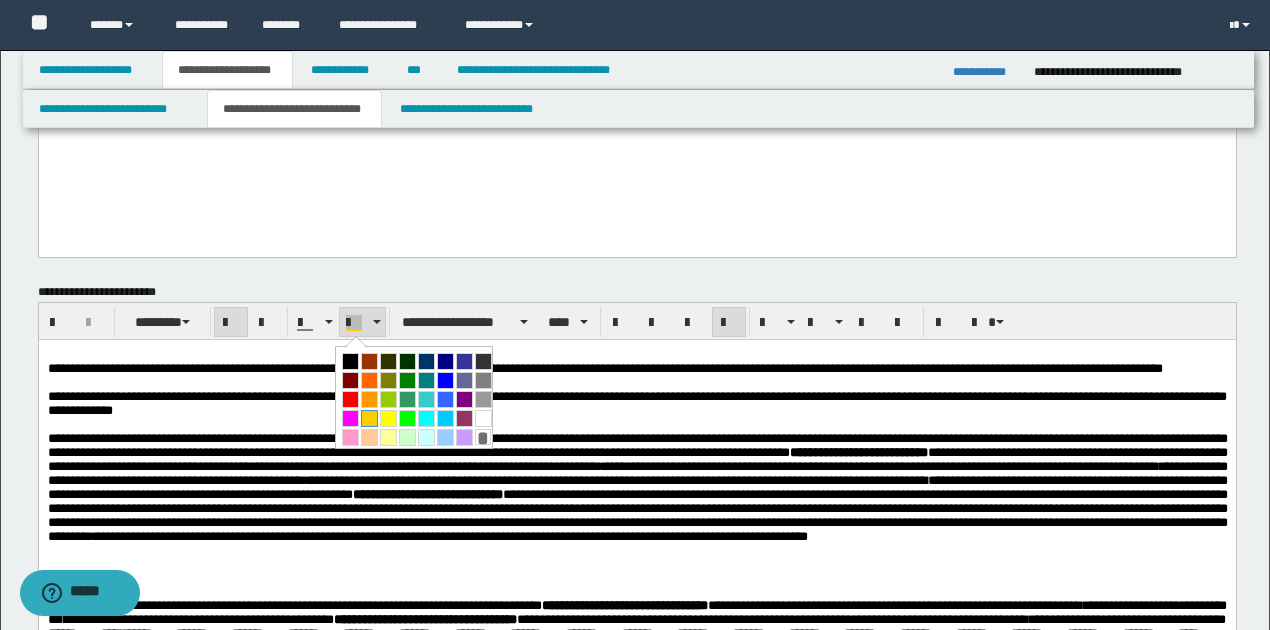 click at bounding box center [369, 418] 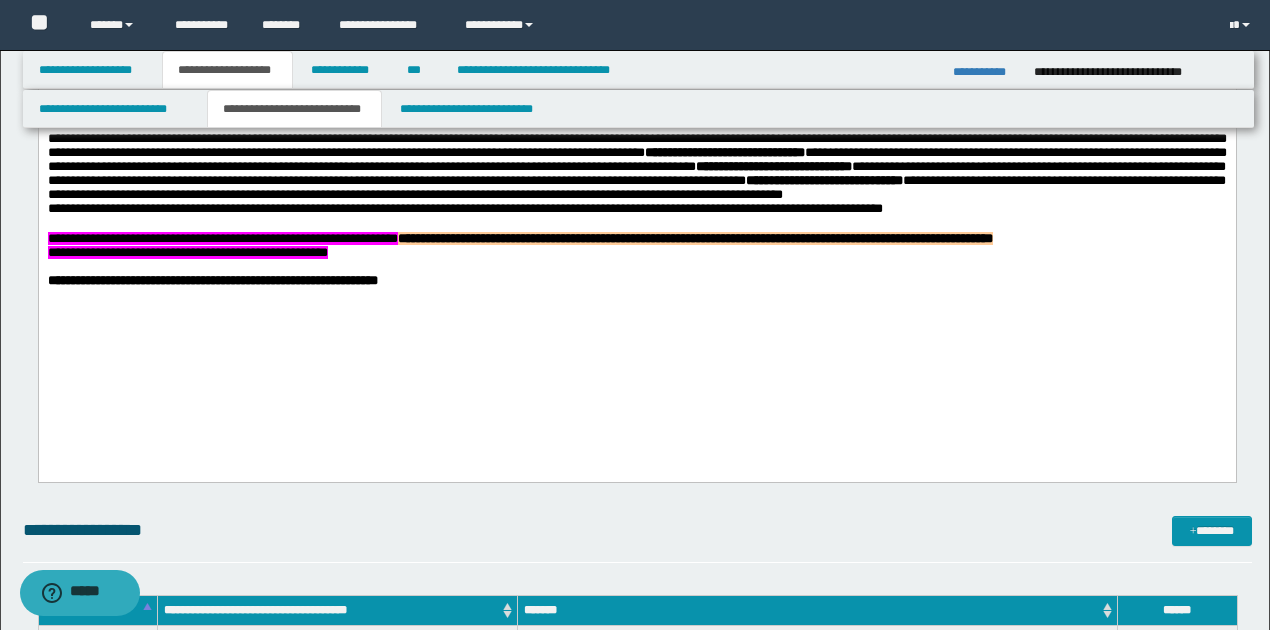 scroll, scrollTop: 1933, scrollLeft: 0, axis: vertical 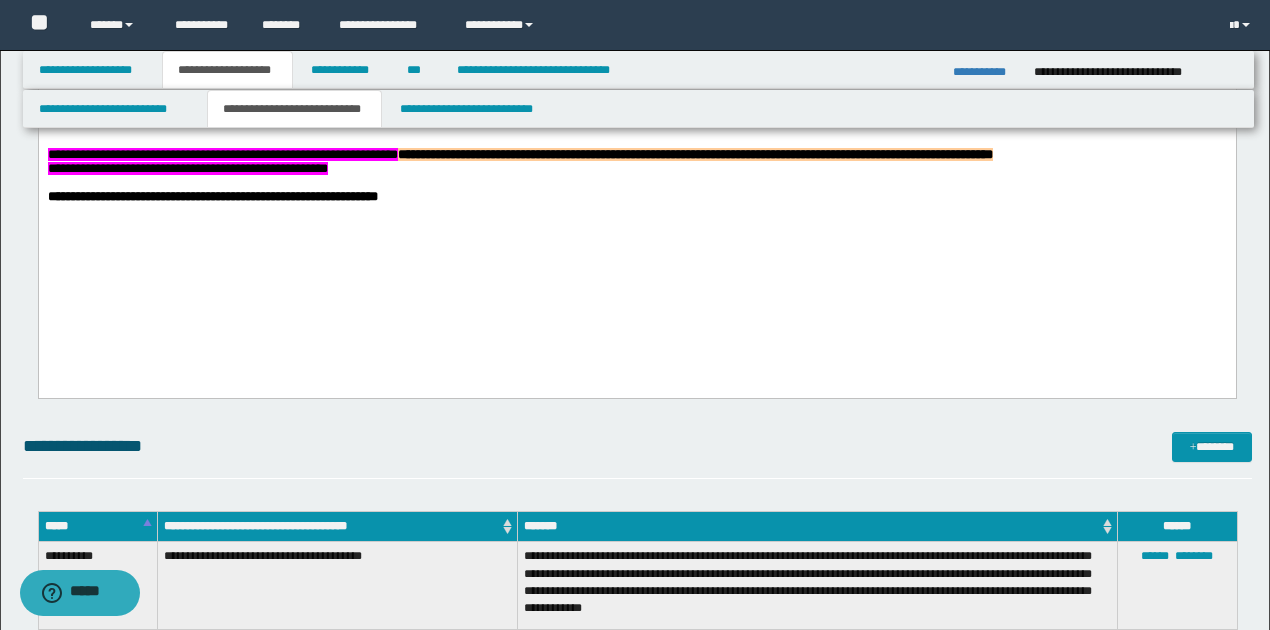 click on "**********" at bounding box center (636, -65) 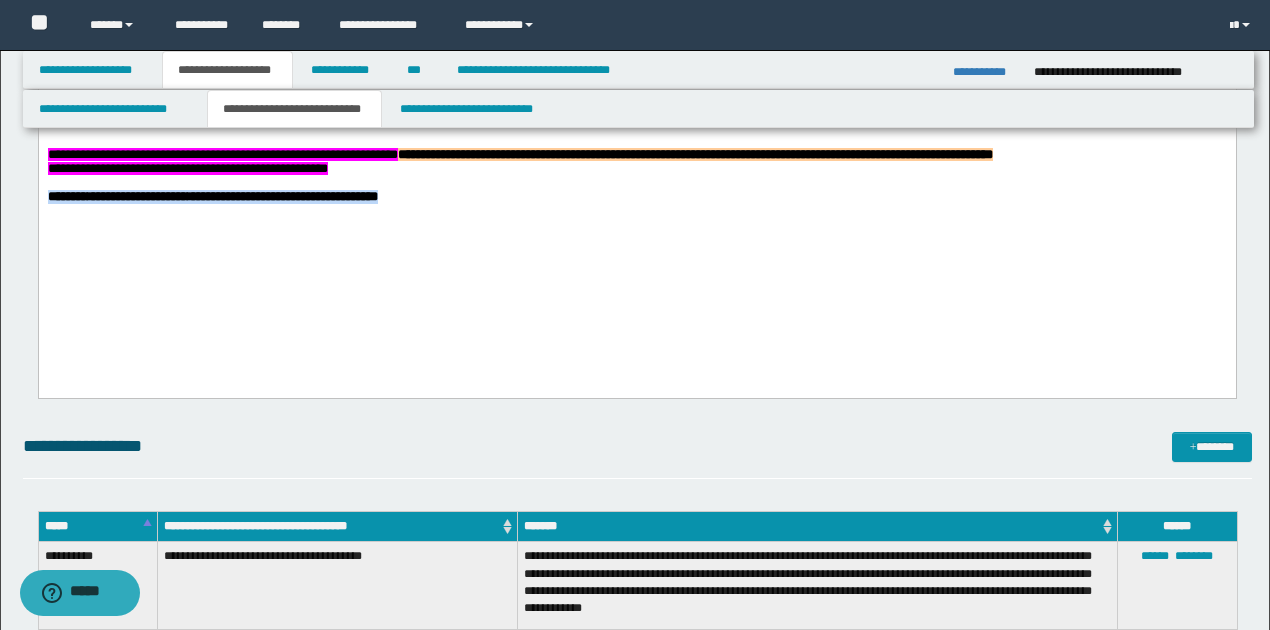 drag, startPoint x: 47, startPoint y: 287, endPoint x: 539, endPoint y: 288, distance: 492.001 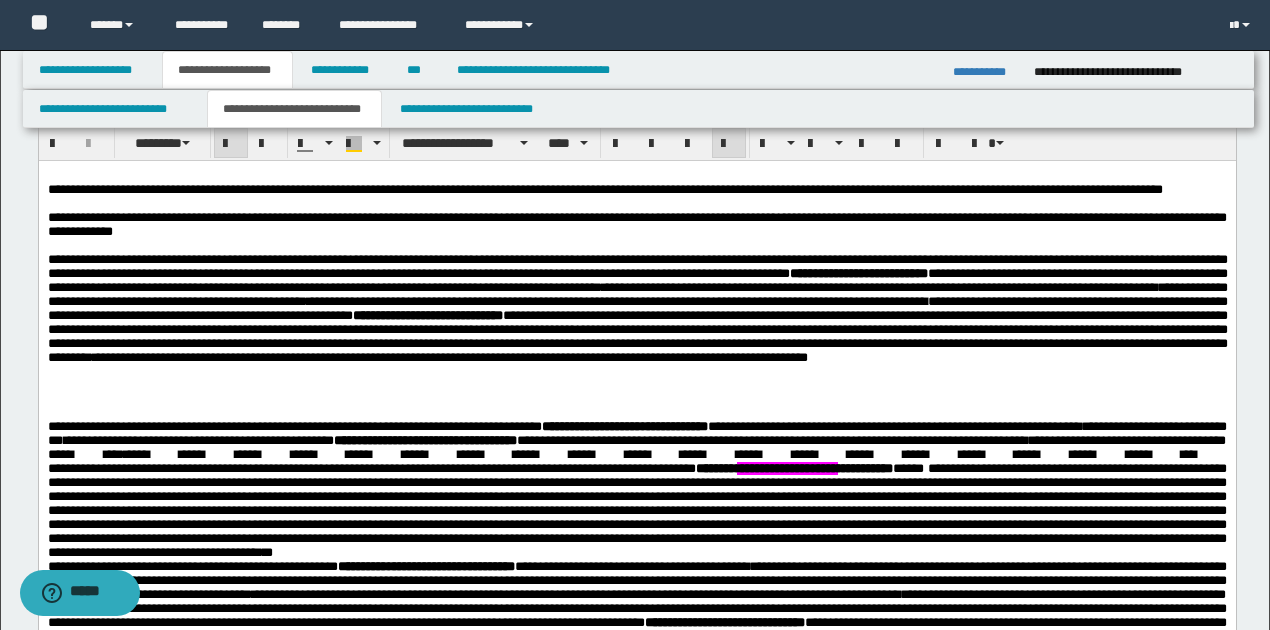 scroll, scrollTop: 1333, scrollLeft: 0, axis: vertical 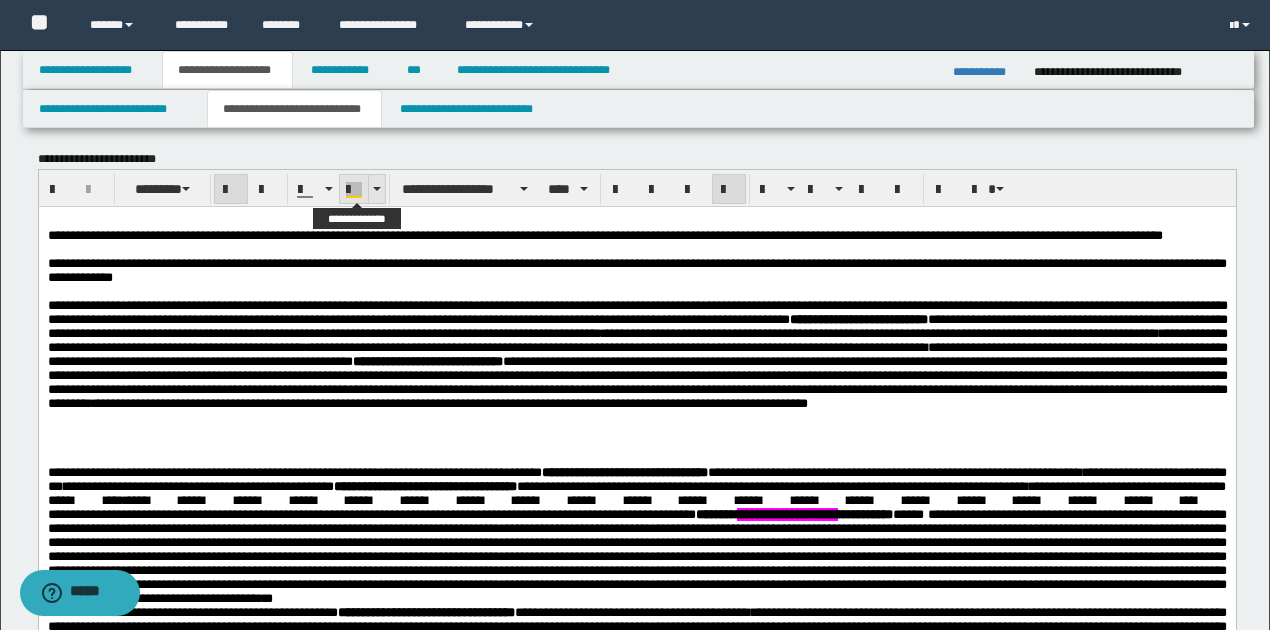 click at bounding box center (354, 197) 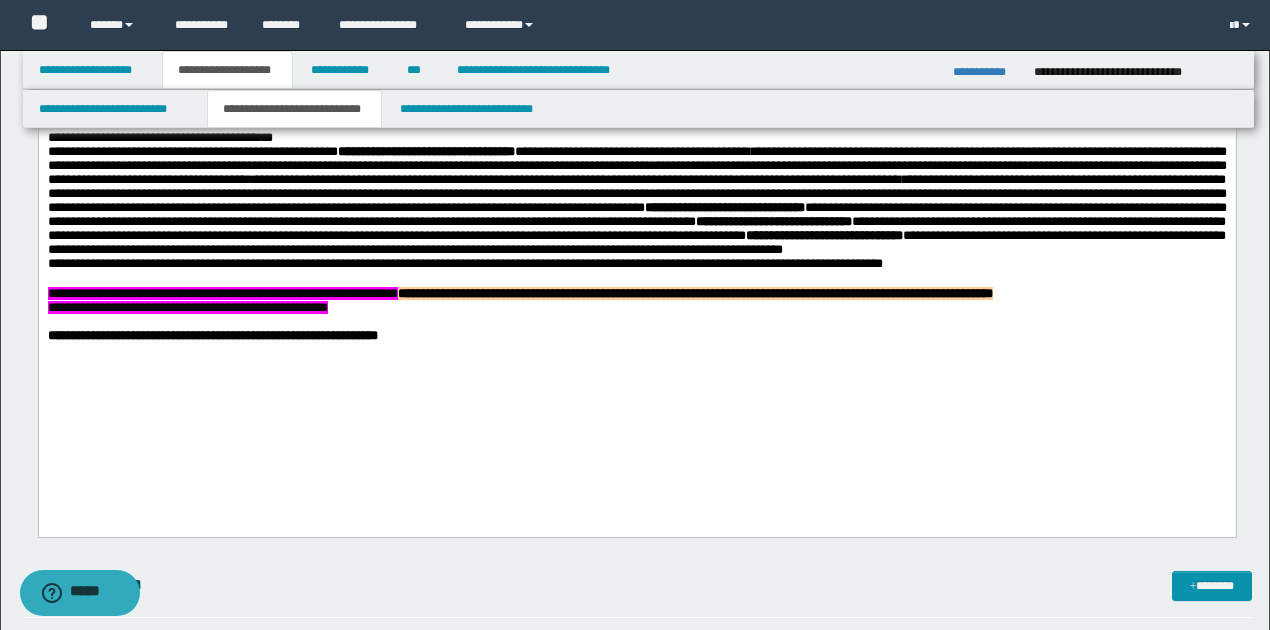scroll, scrollTop: 1800, scrollLeft: 0, axis: vertical 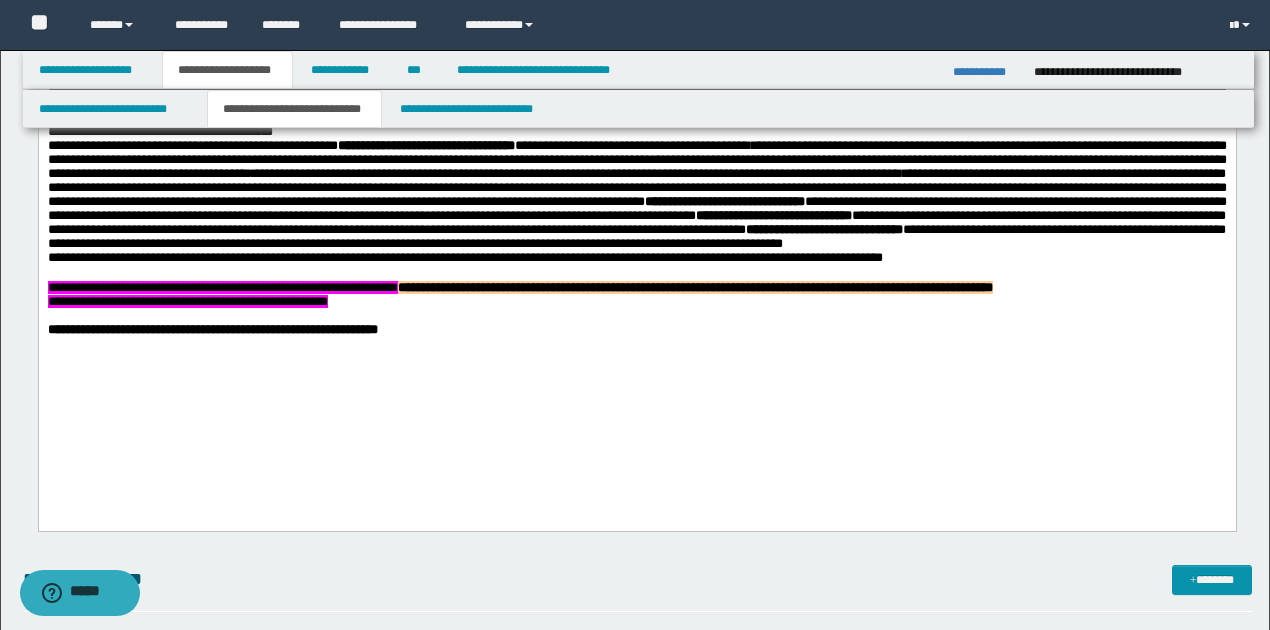 click on "**********" at bounding box center [636, 68] 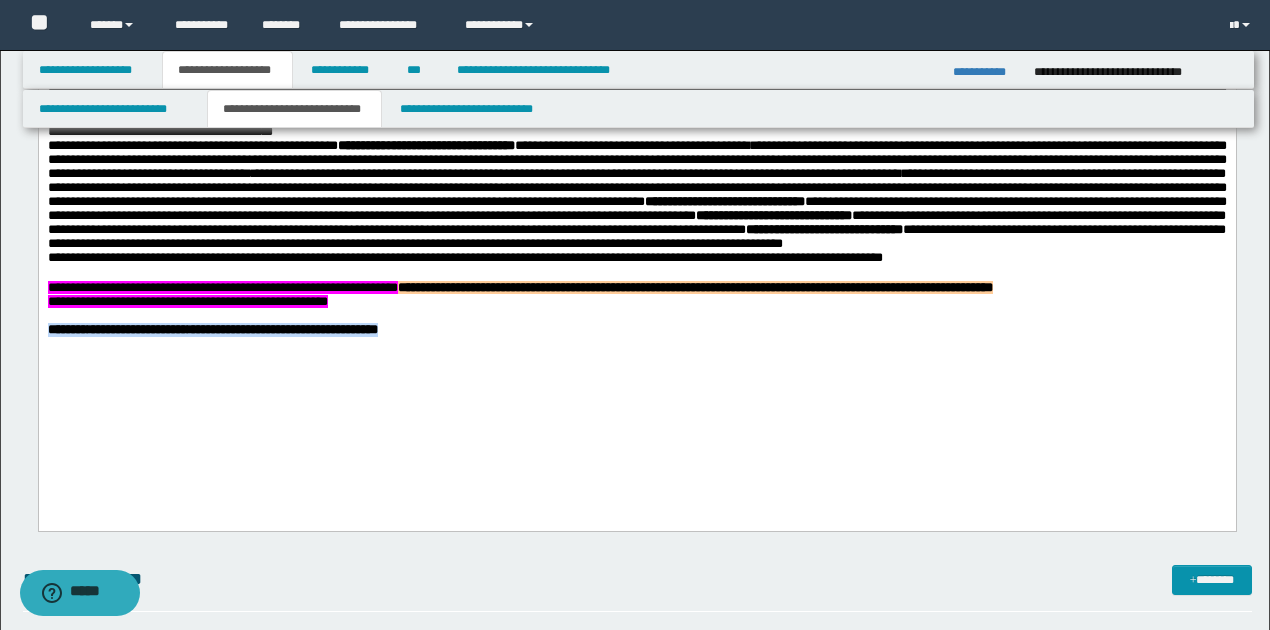 drag, startPoint x: 52, startPoint y: 417, endPoint x: 538, endPoint y: 407, distance: 486.10287 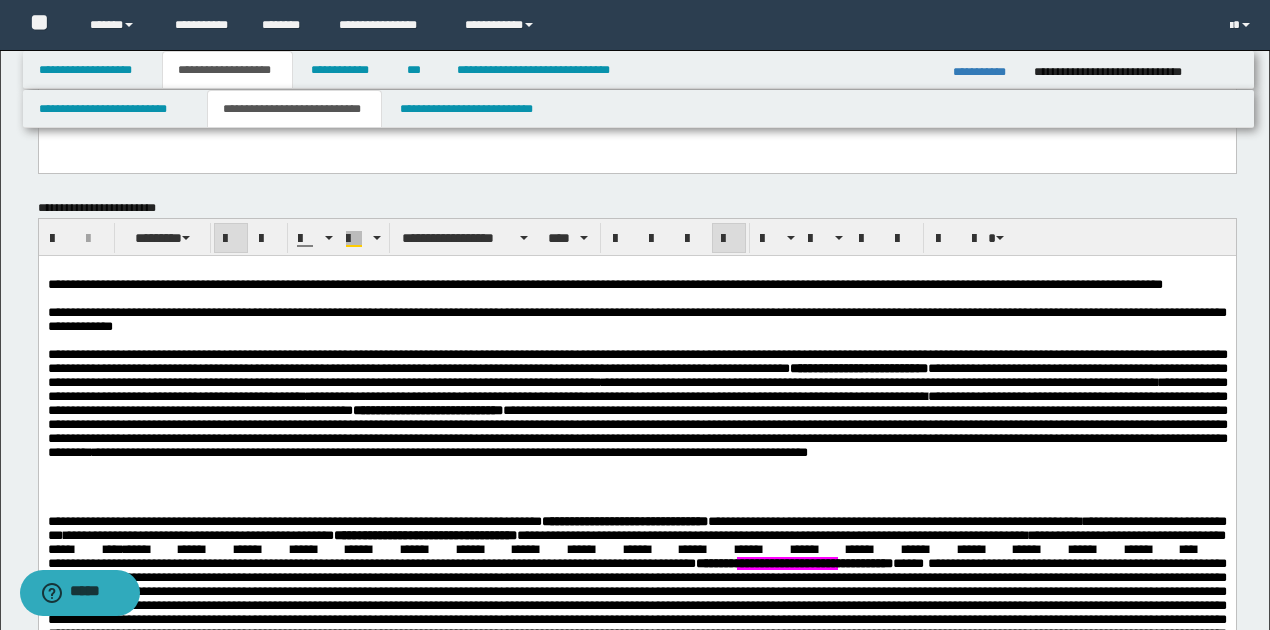 scroll, scrollTop: 1266, scrollLeft: 0, axis: vertical 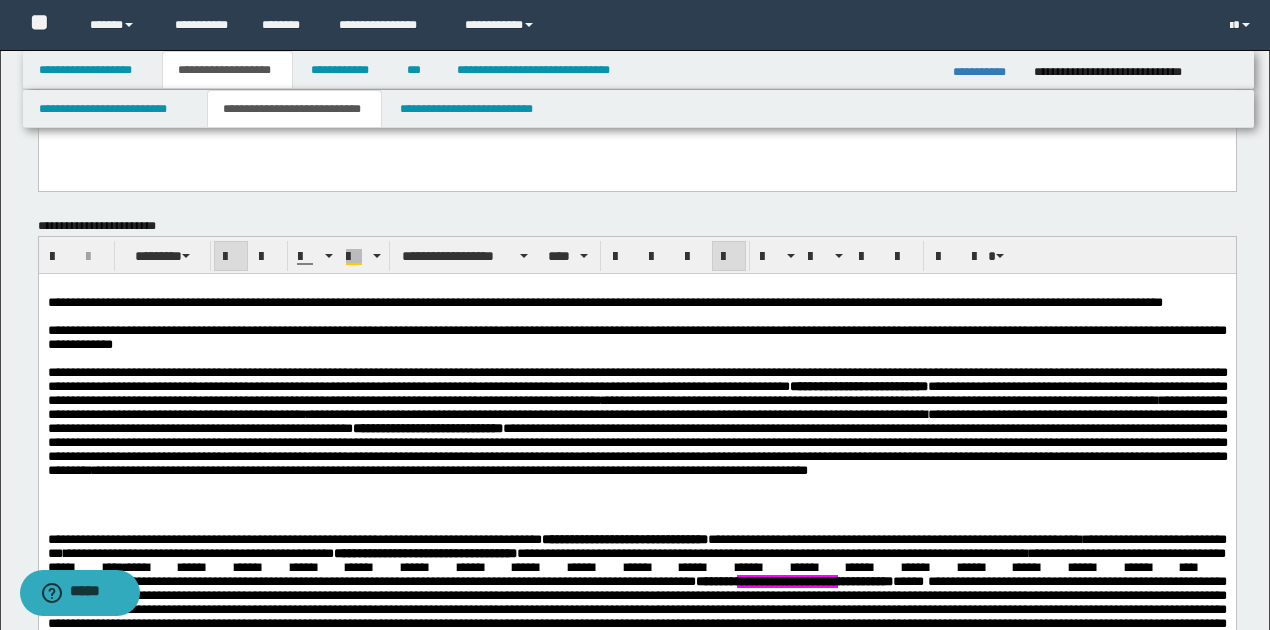 click at bounding box center [231, 257] 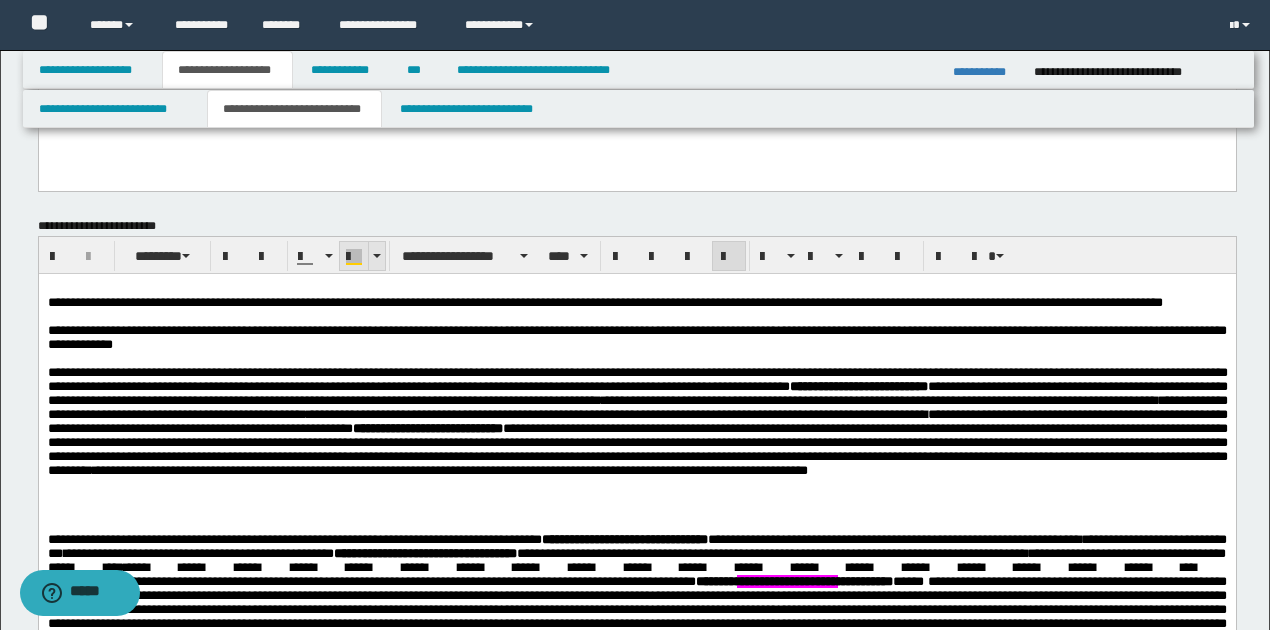 click at bounding box center [354, 264] 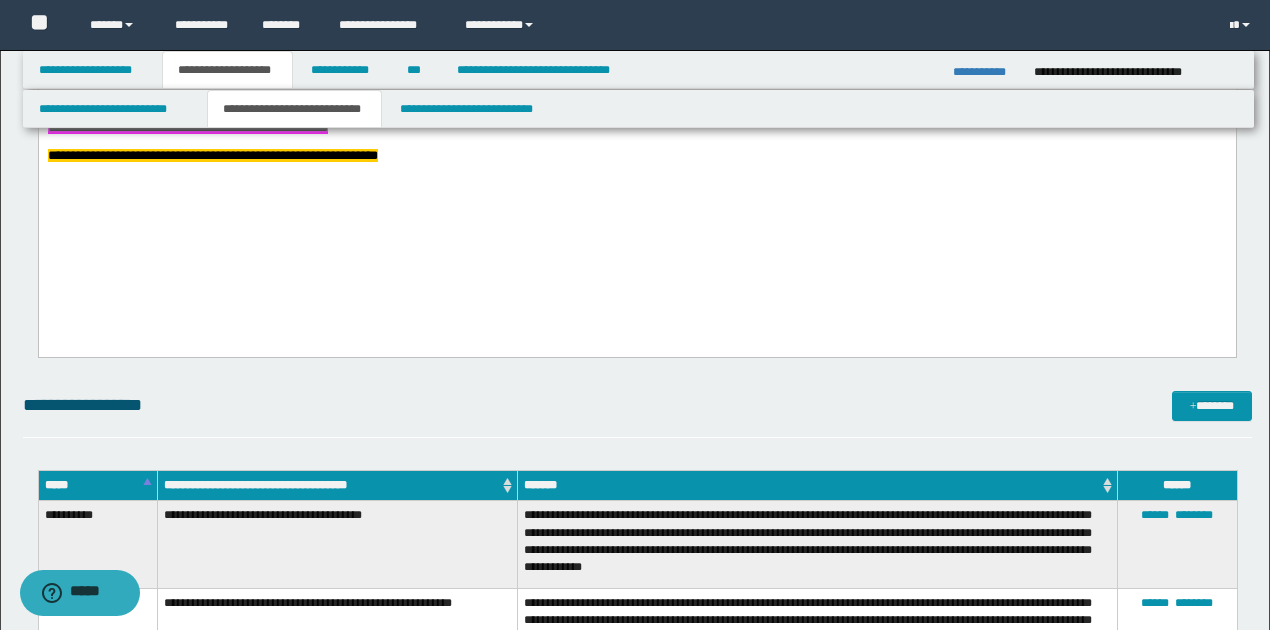 scroll, scrollTop: 2000, scrollLeft: 0, axis: vertical 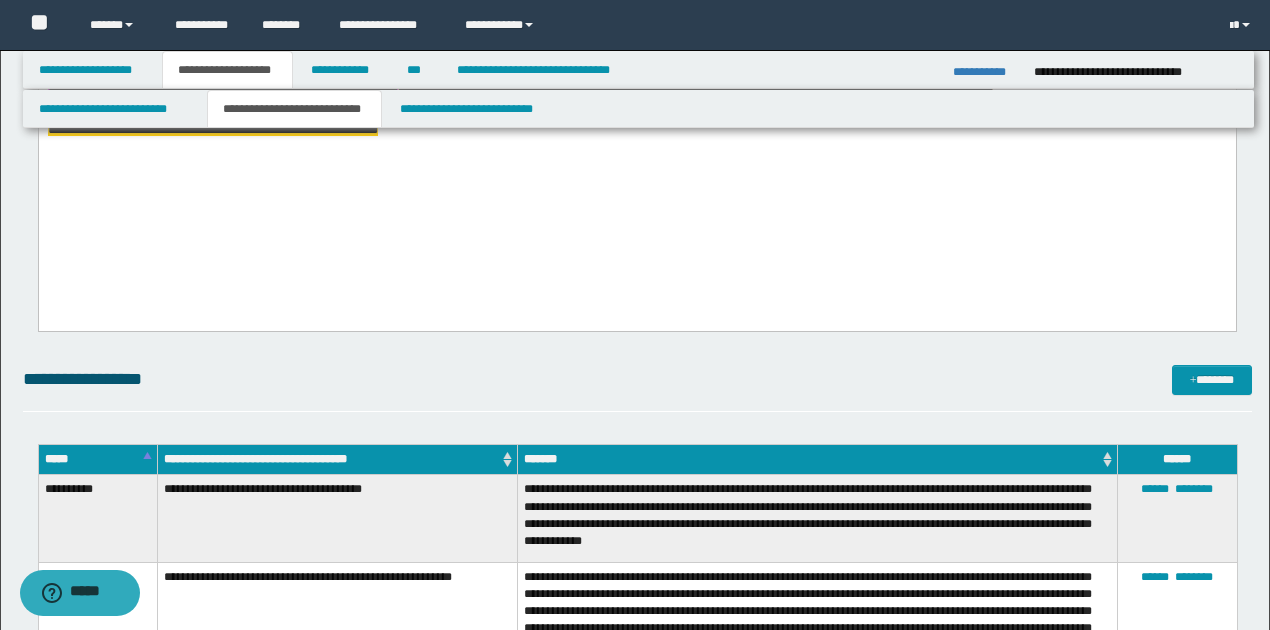 click on "**********" at bounding box center (636, -132) 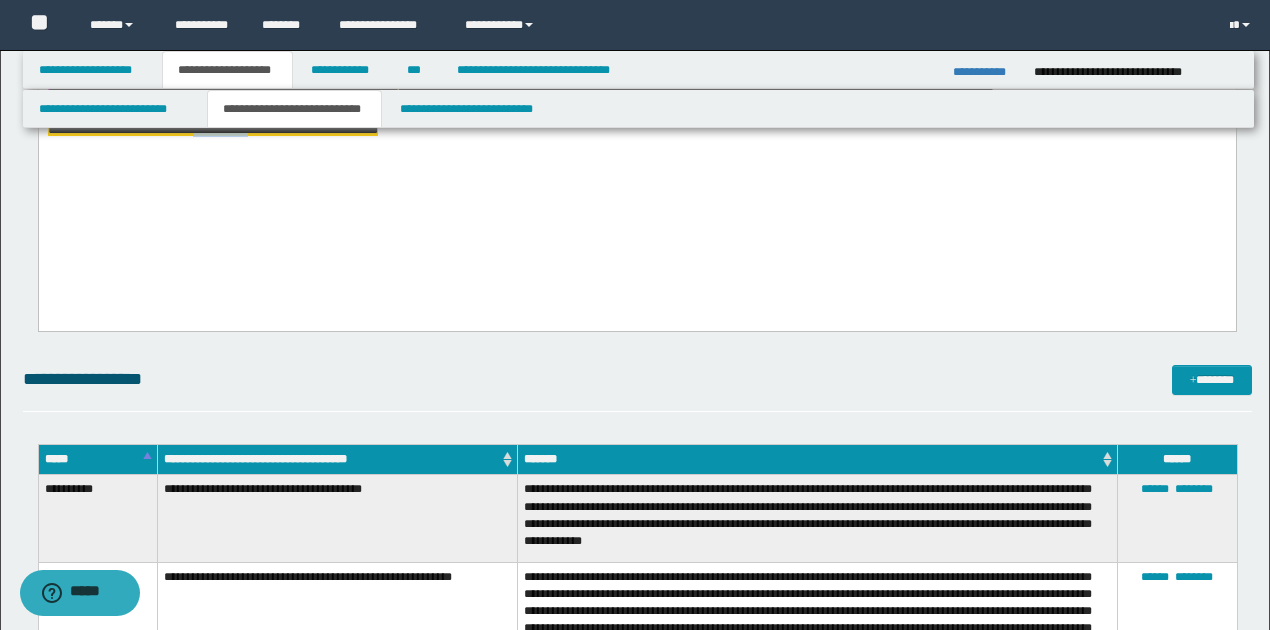 drag, startPoint x: 248, startPoint y: 217, endPoint x: 310, endPoint y: 217, distance: 62 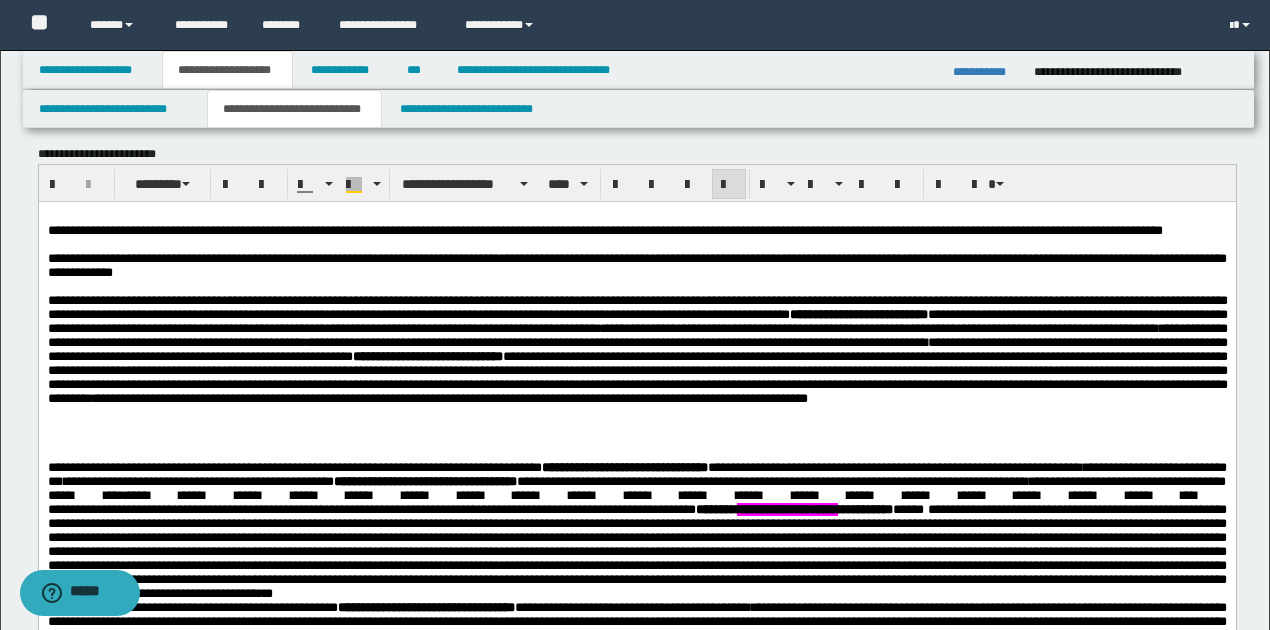 scroll, scrollTop: 1333, scrollLeft: 0, axis: vertical 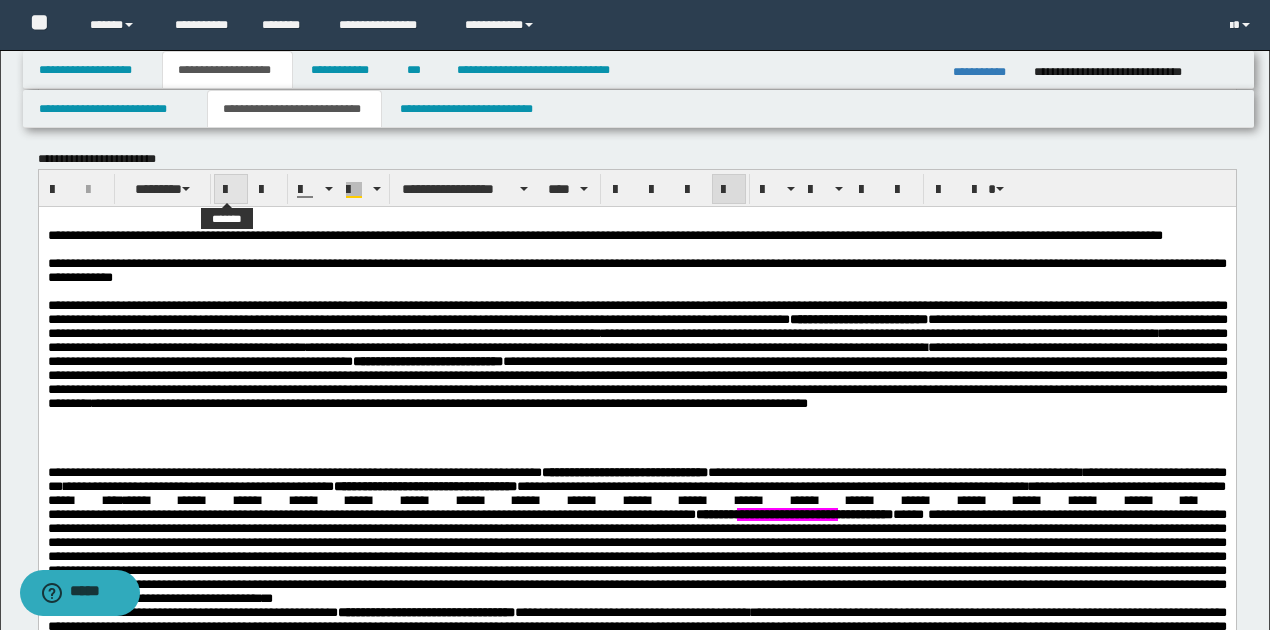 click at bounding box center [231, 190] 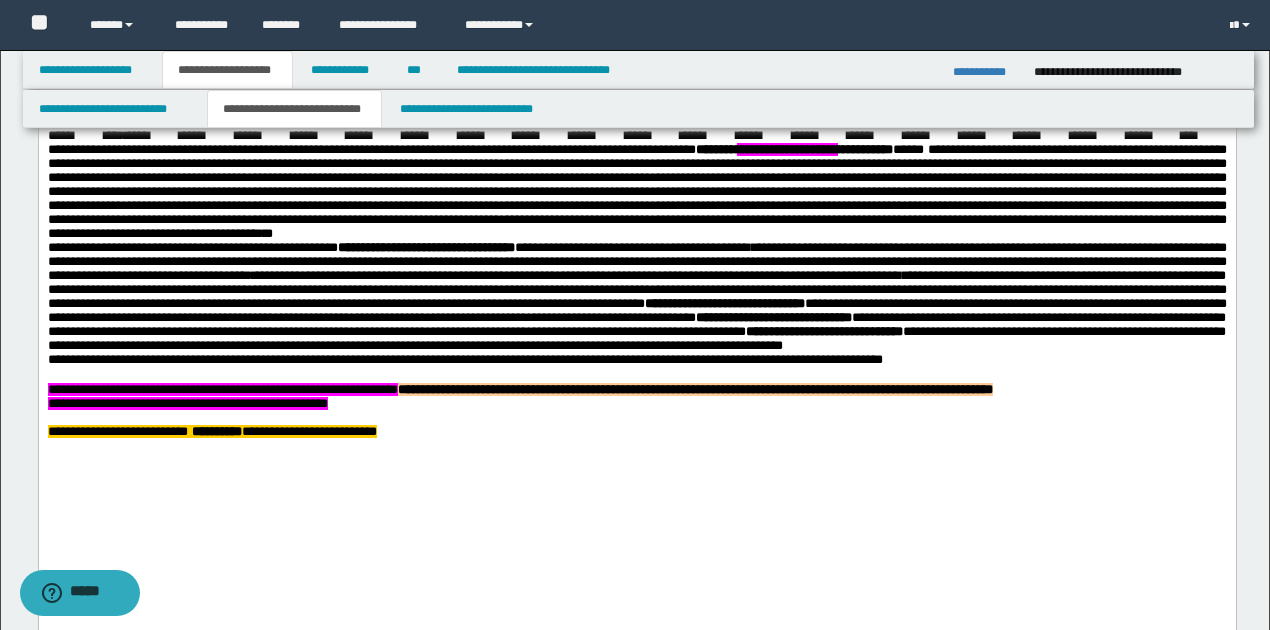 scroll, scrollTop: 1733, scrollLeft: 0, axis: vertical 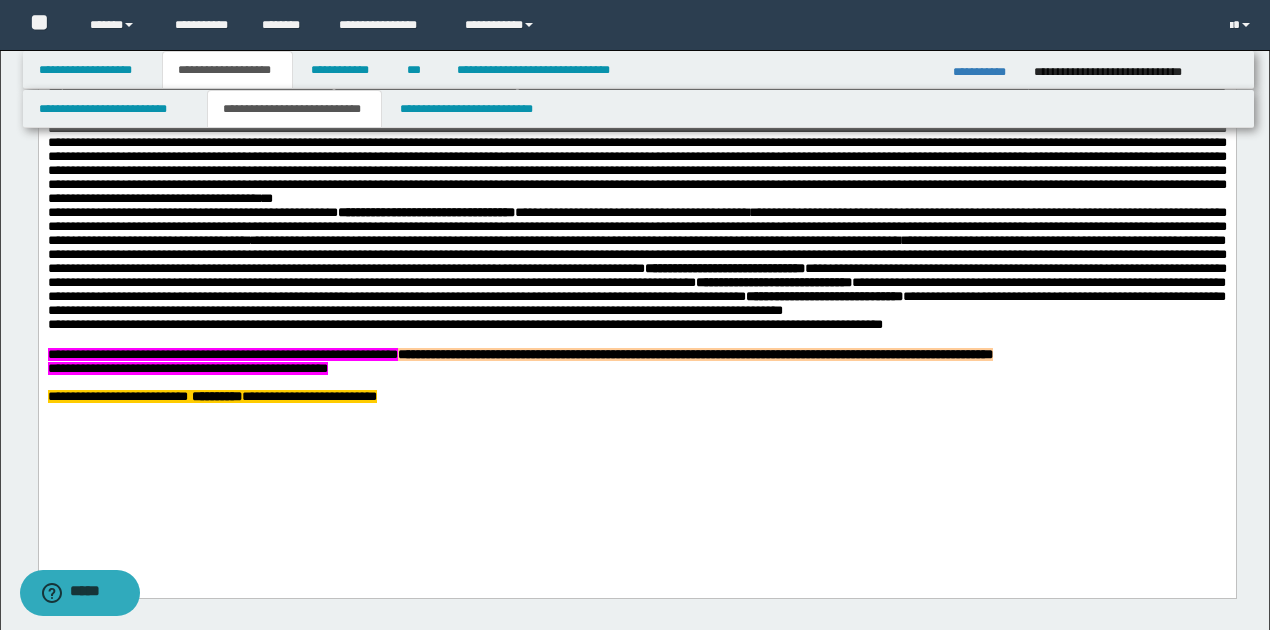 click on "**********" at bounding box center [636, 398] 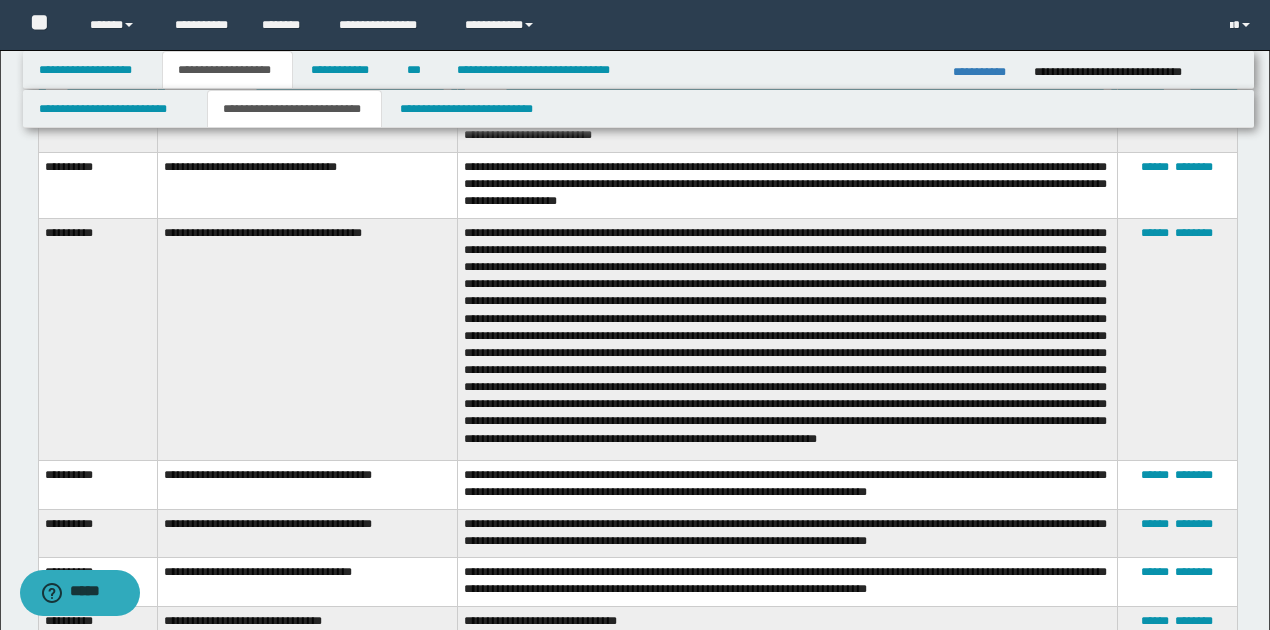 scroll, scrollTop: 4000, scrollLeft: 0, axis: vertical 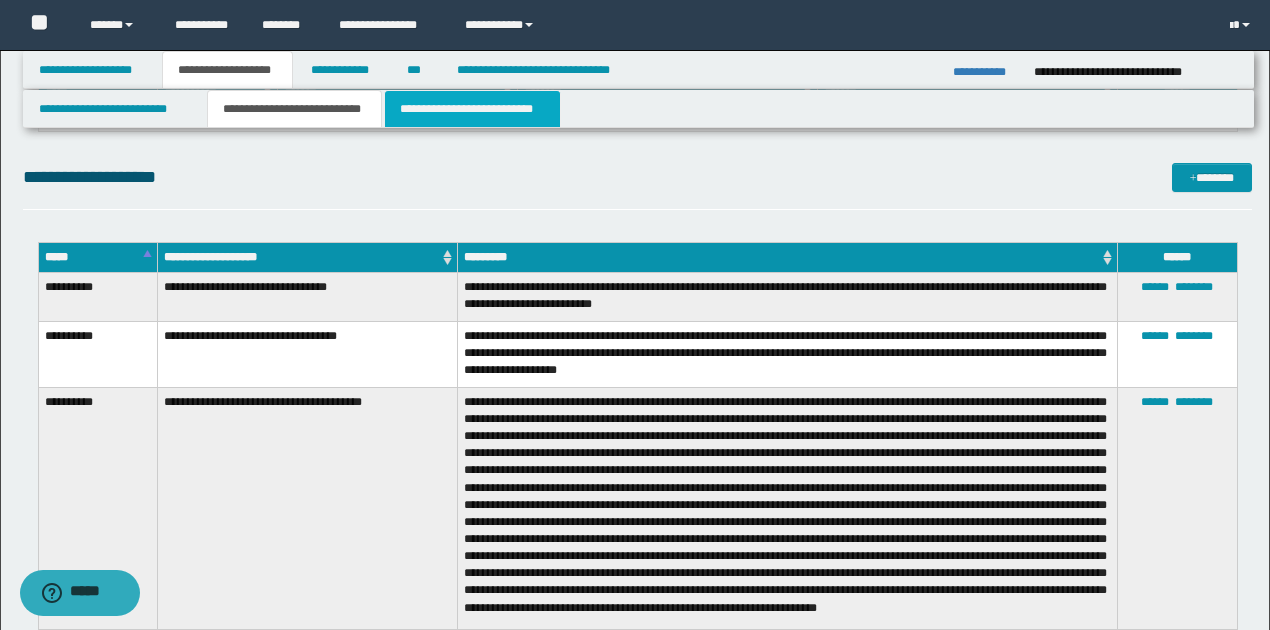 click on "**********" at bounding box center (472, 109) 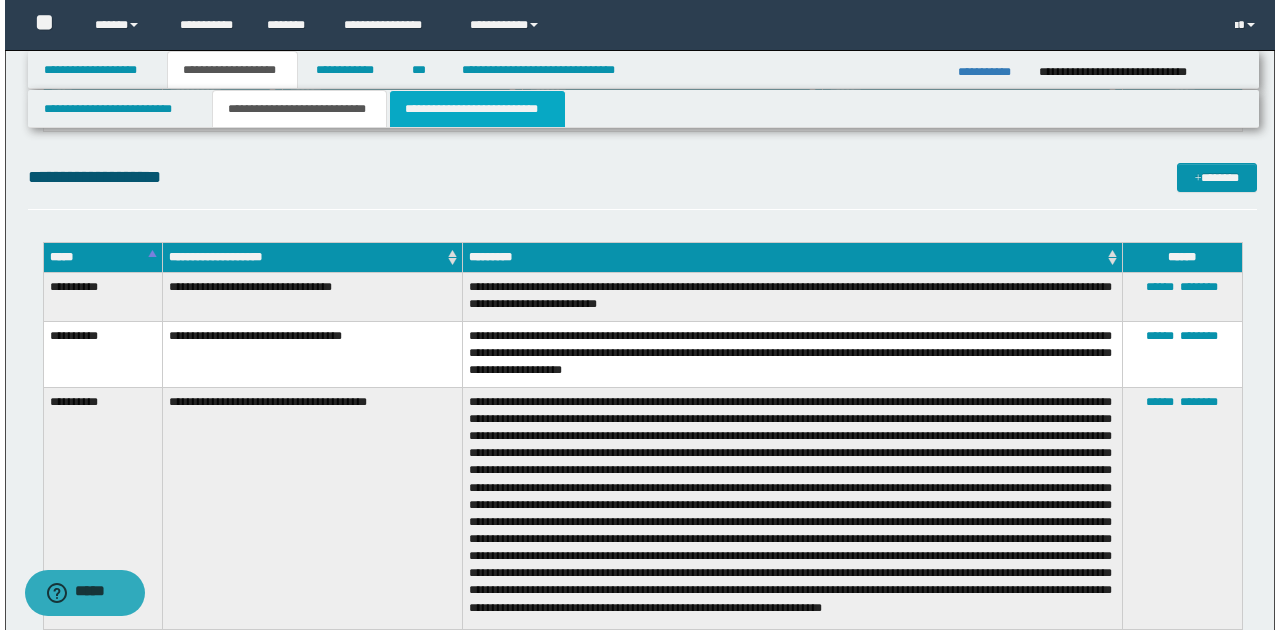 scroll, scrollTop: 0, scrollLeft: 0, axis: both 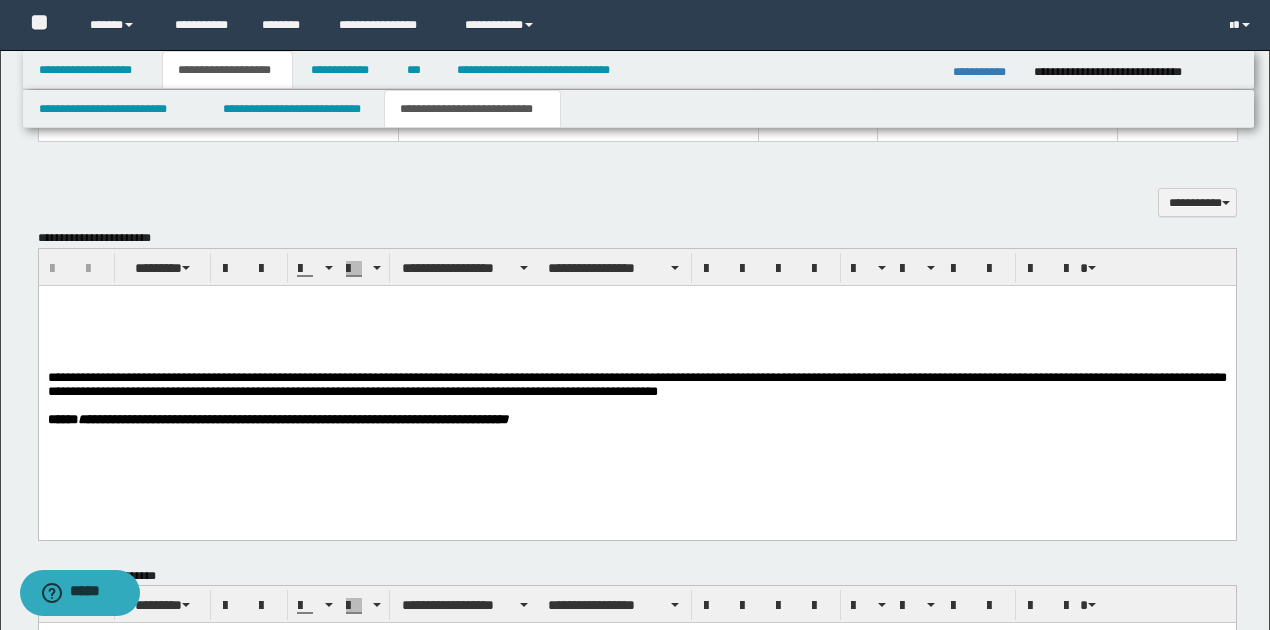 click on "**********" at bounding box center [636, 384] 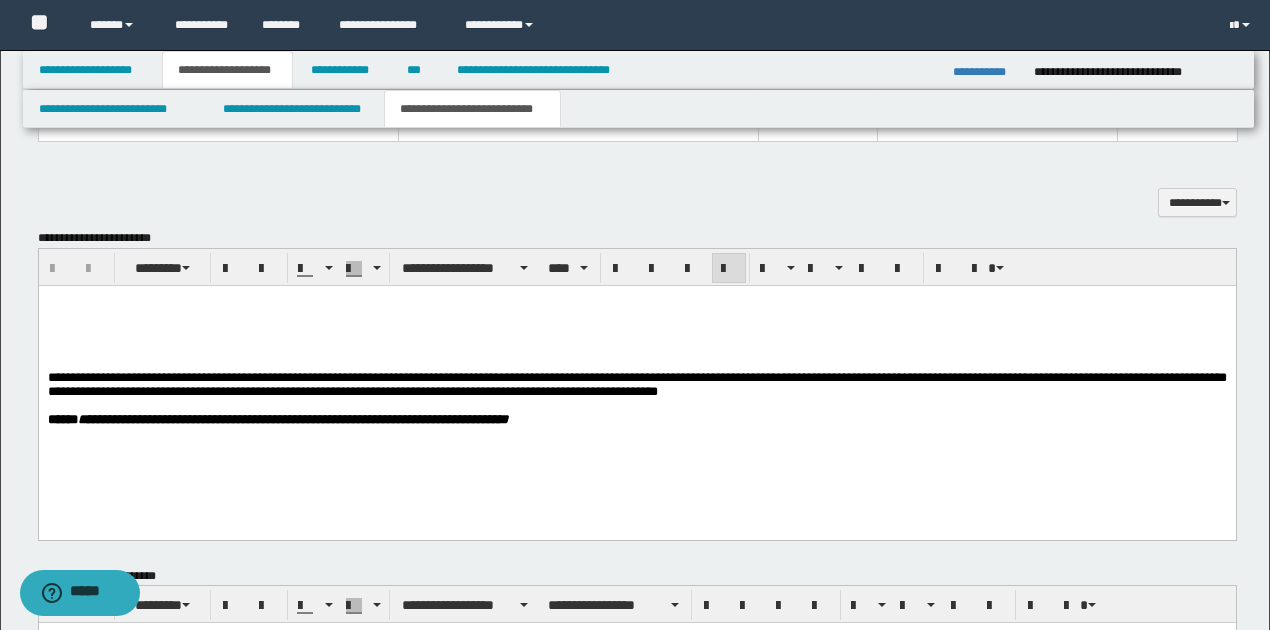 type 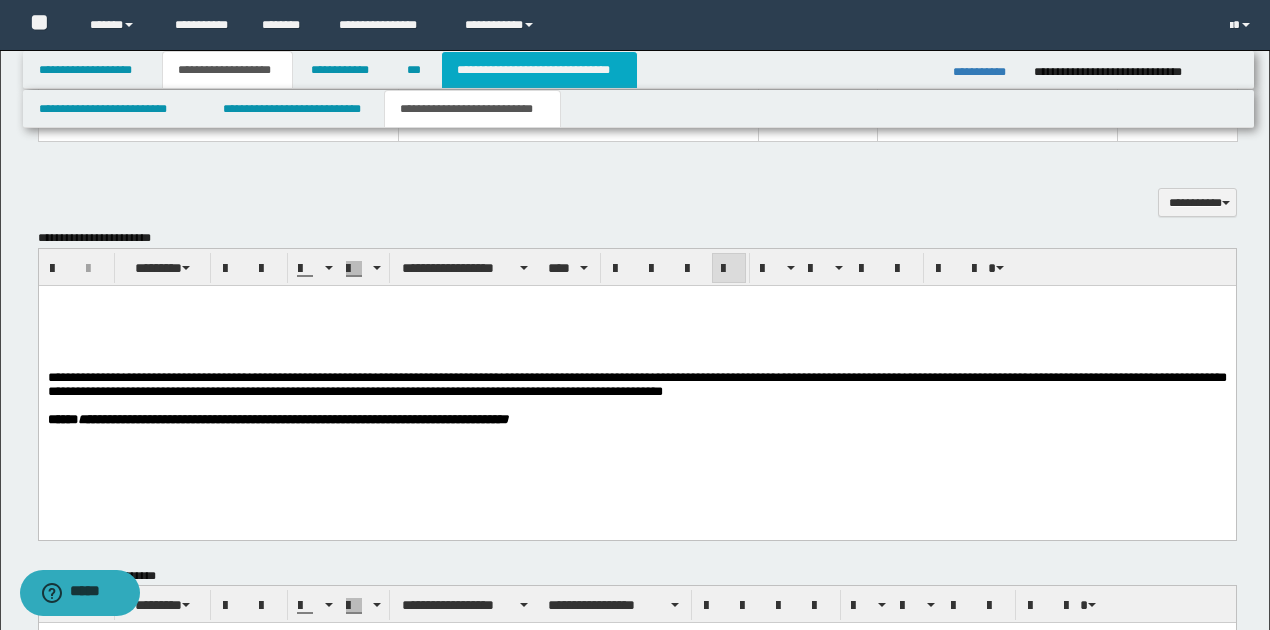 click on "**********" at bounding box center [539, 70] 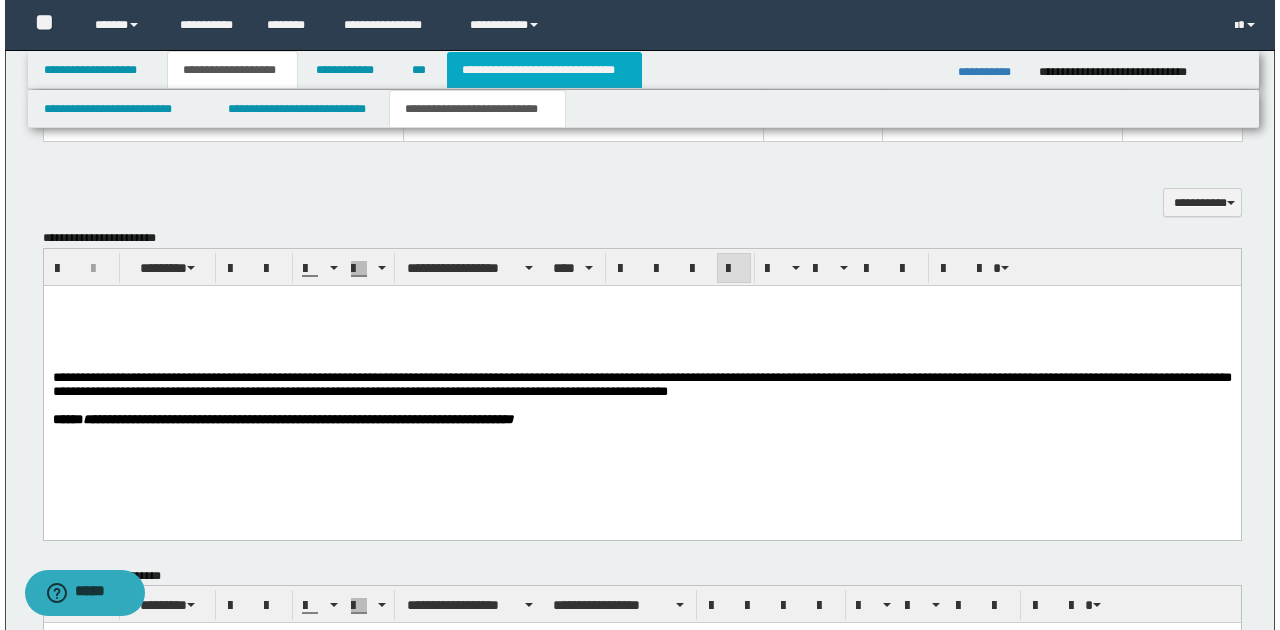 scroll, scrollTop: 0, scrollLeft: 0, axis: both 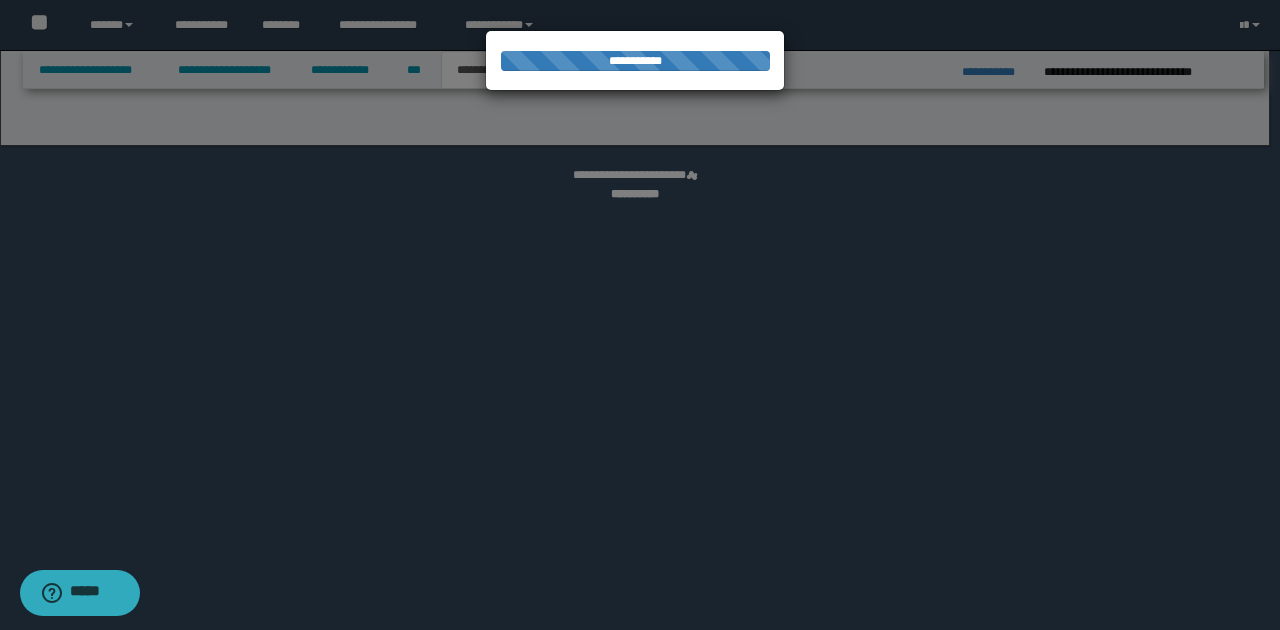 select on "*" 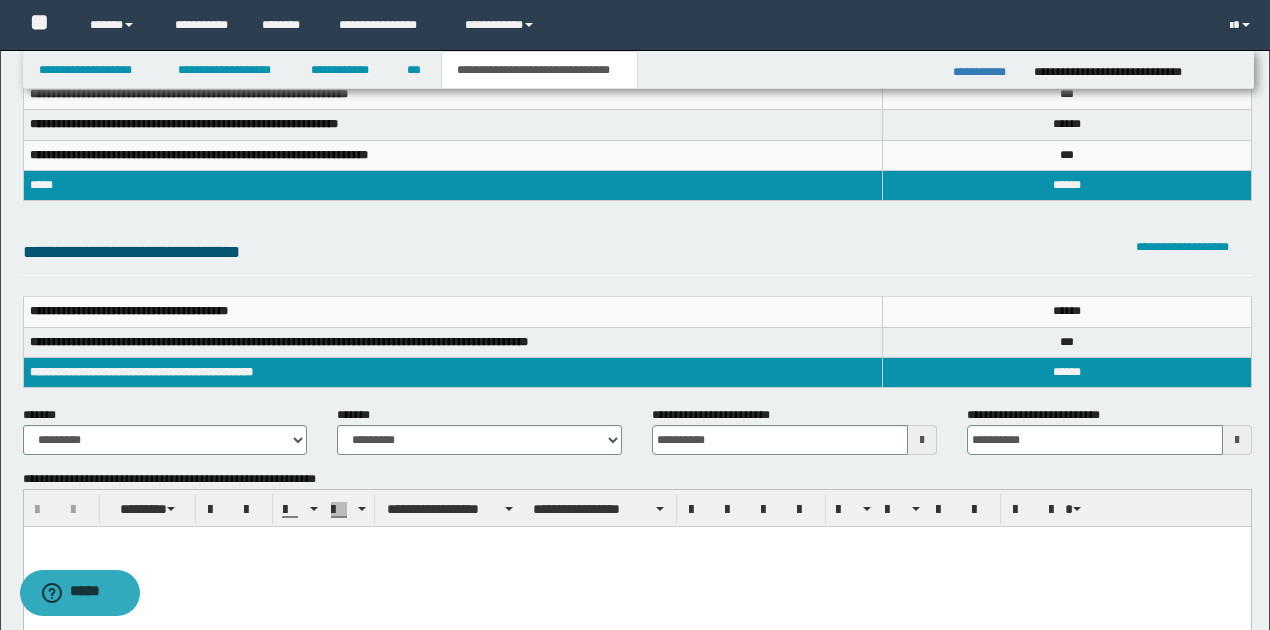 scroll, scrollTop: 200, scrollLeft: 0, axis: vertical 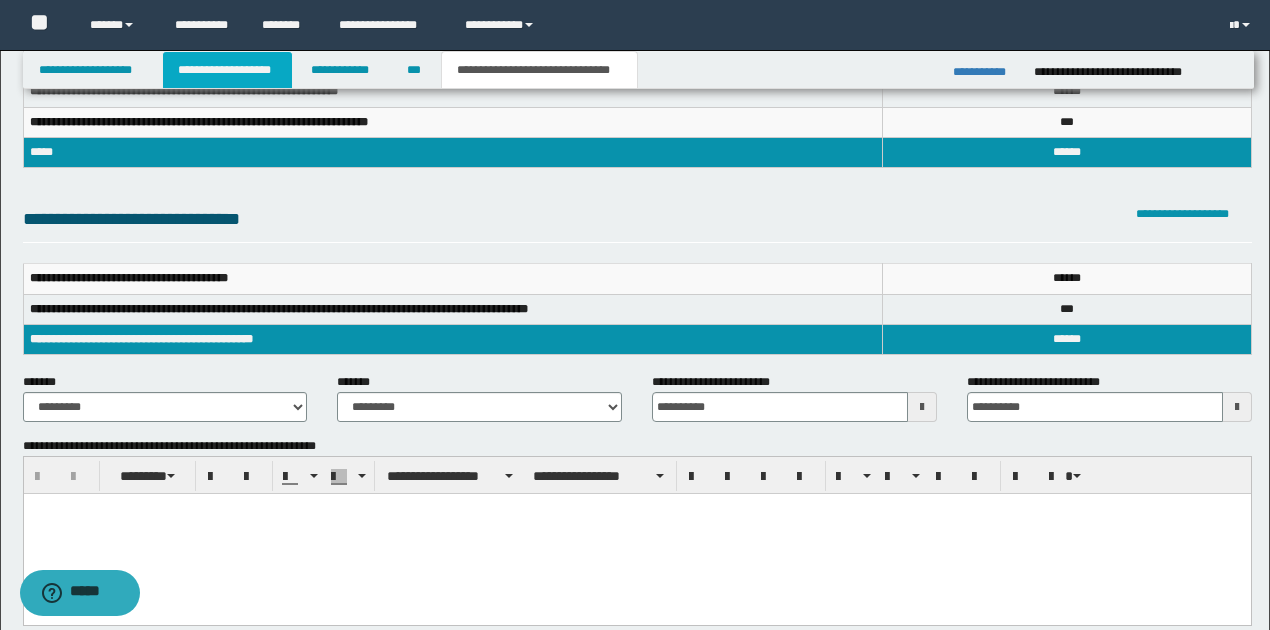 click on "**********" at bounding box center (227, 70) 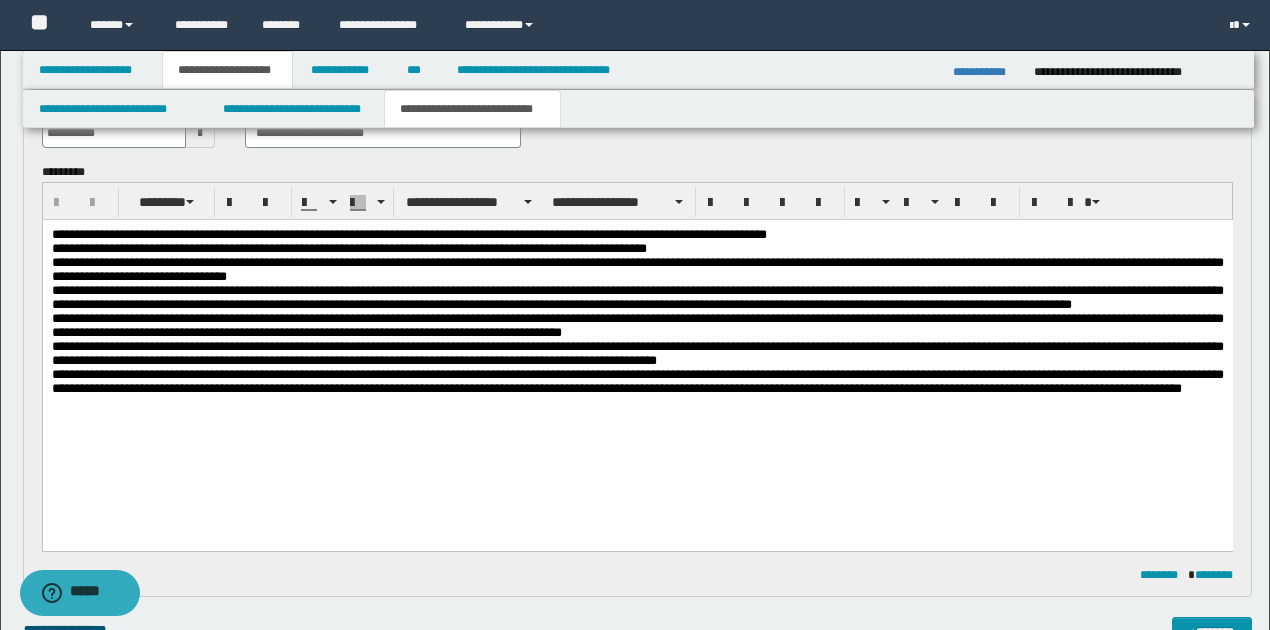scroll, scrollTop: 630, scrollLeft: 0, axis: vertical 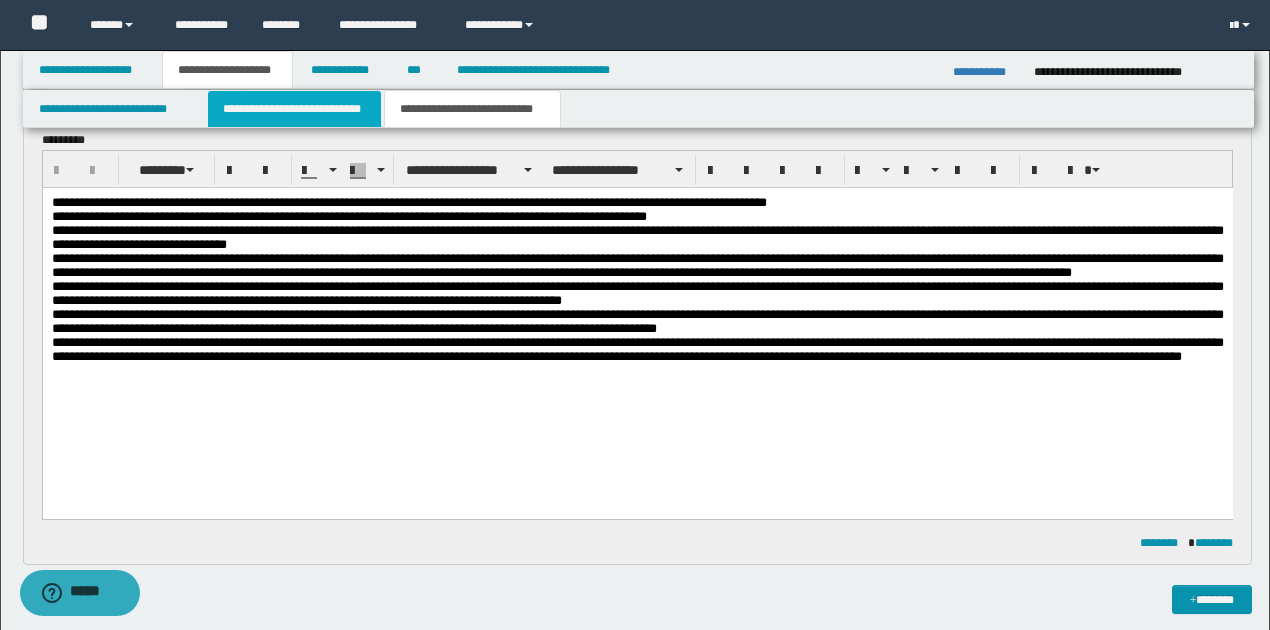 click on "**********" at bounding box center [294, 109] 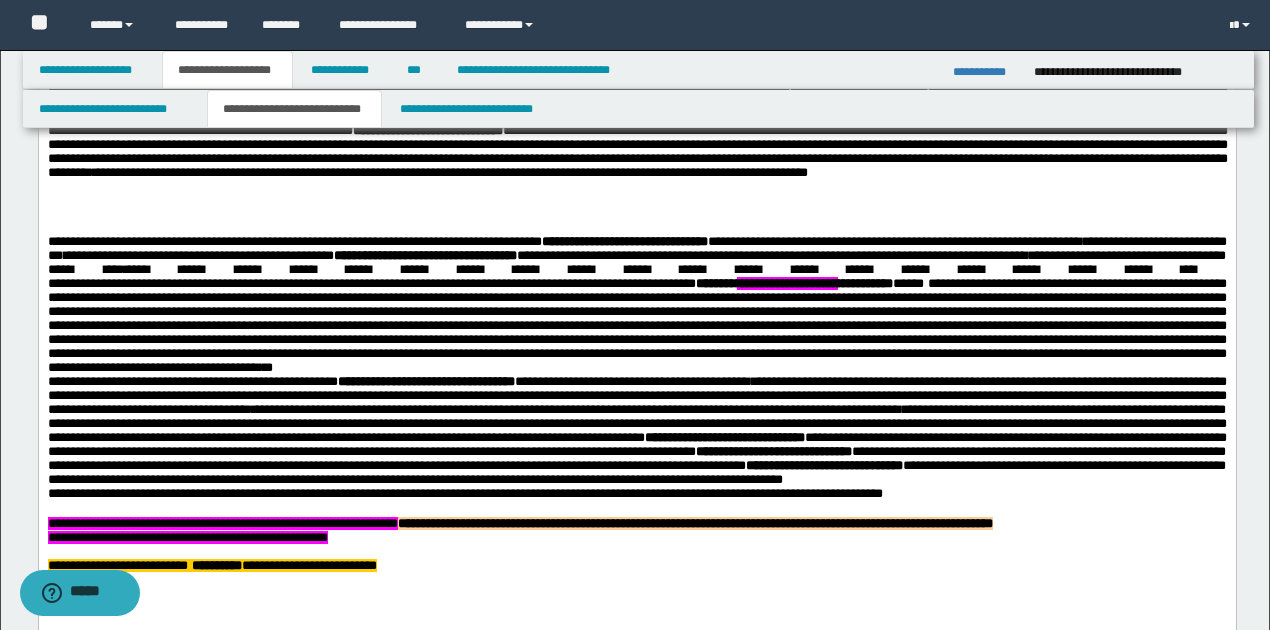scroll, scrollTop: 1630, scrollLeft: 0, axis: vertical 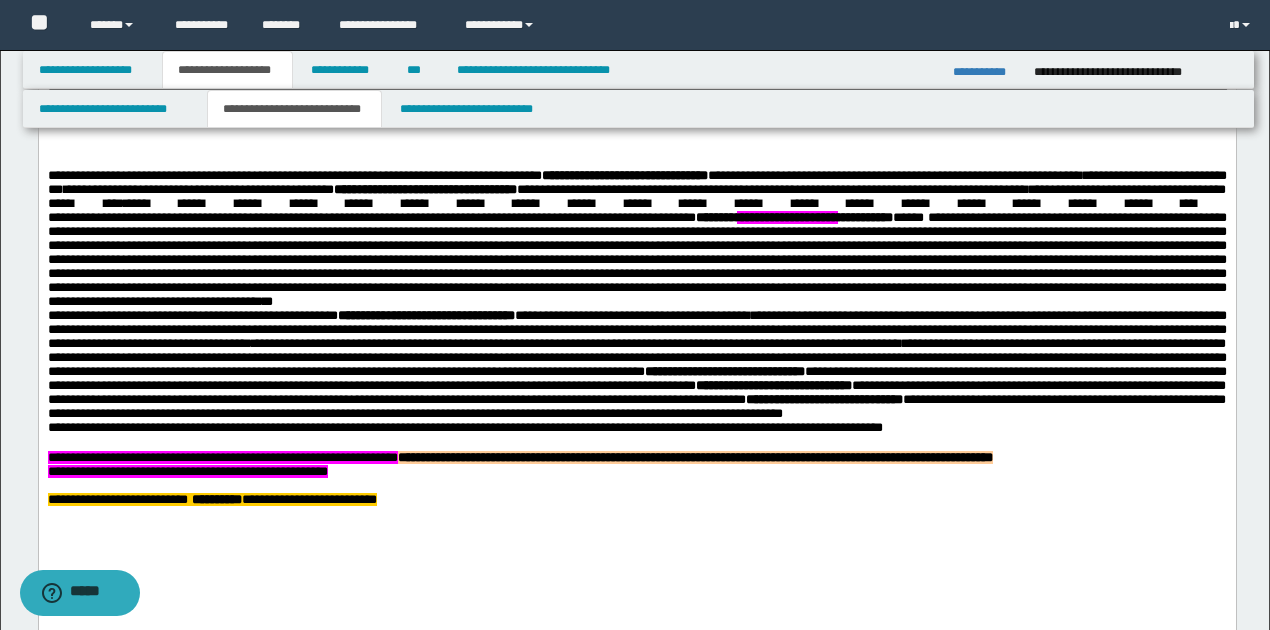 click on "**********" at bounding box center [636, 366] 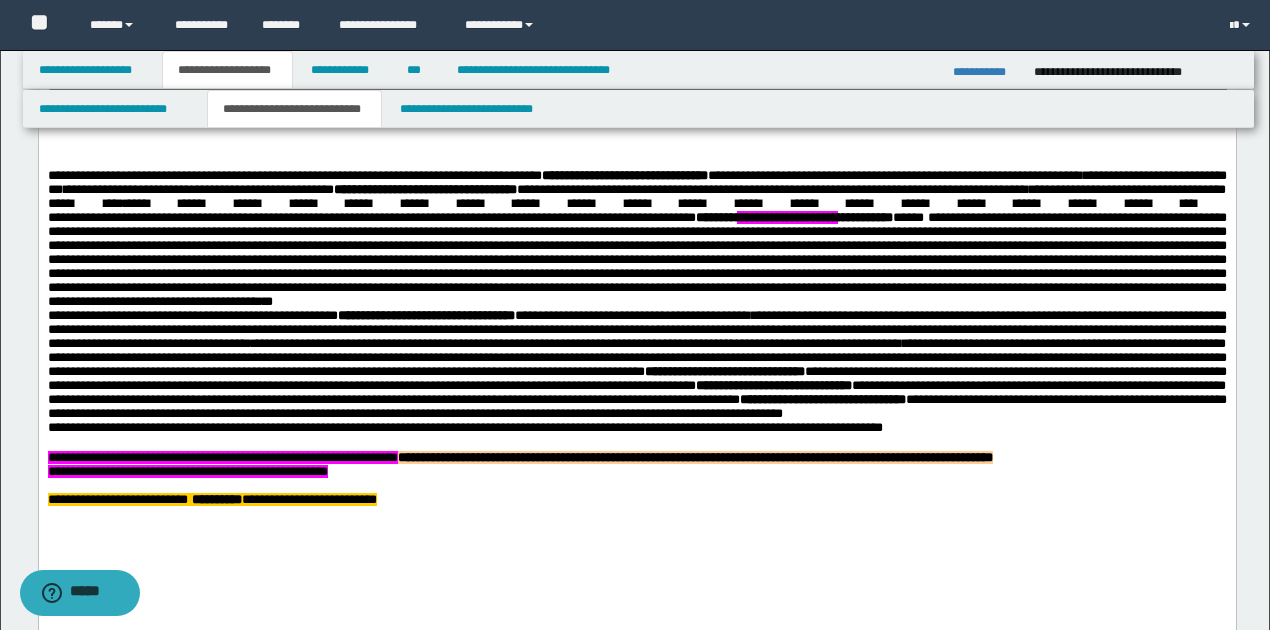 click on "**********" at bounding box center [636, 407] 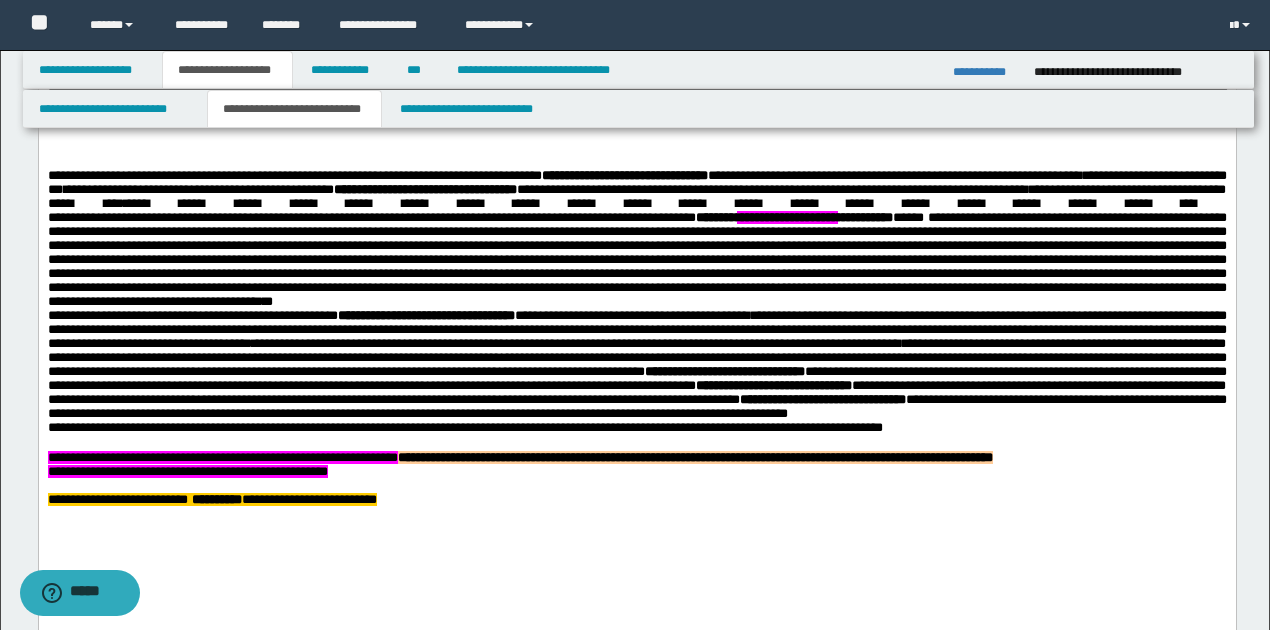 click on "**********" at bounding box center [636, 366] 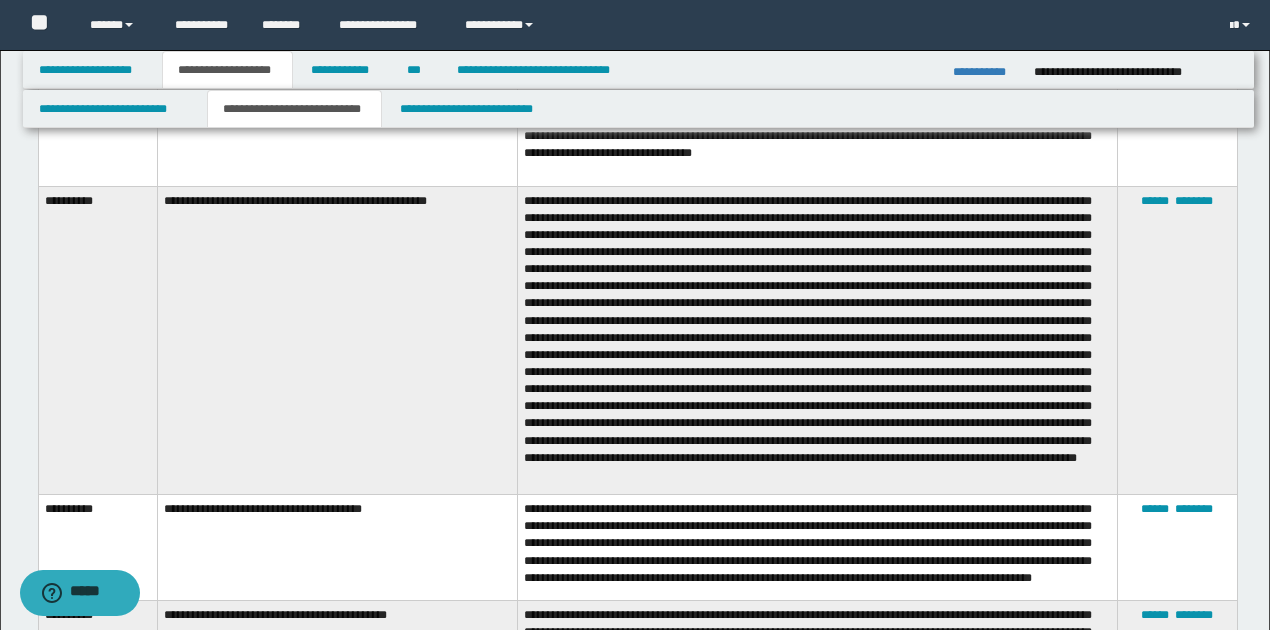 scroll, scrollTop: 2964, scrollLeft: 0, axis: vertical 